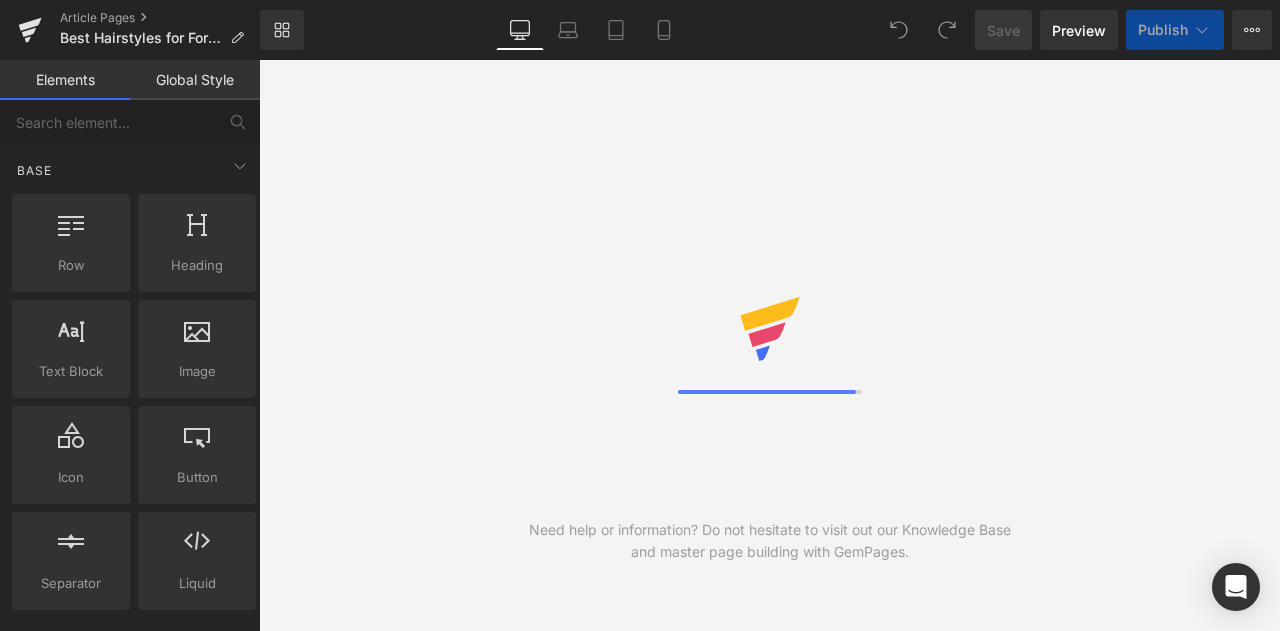 scroll, scrollTop: 0, scrollLeft: 0, axis: both 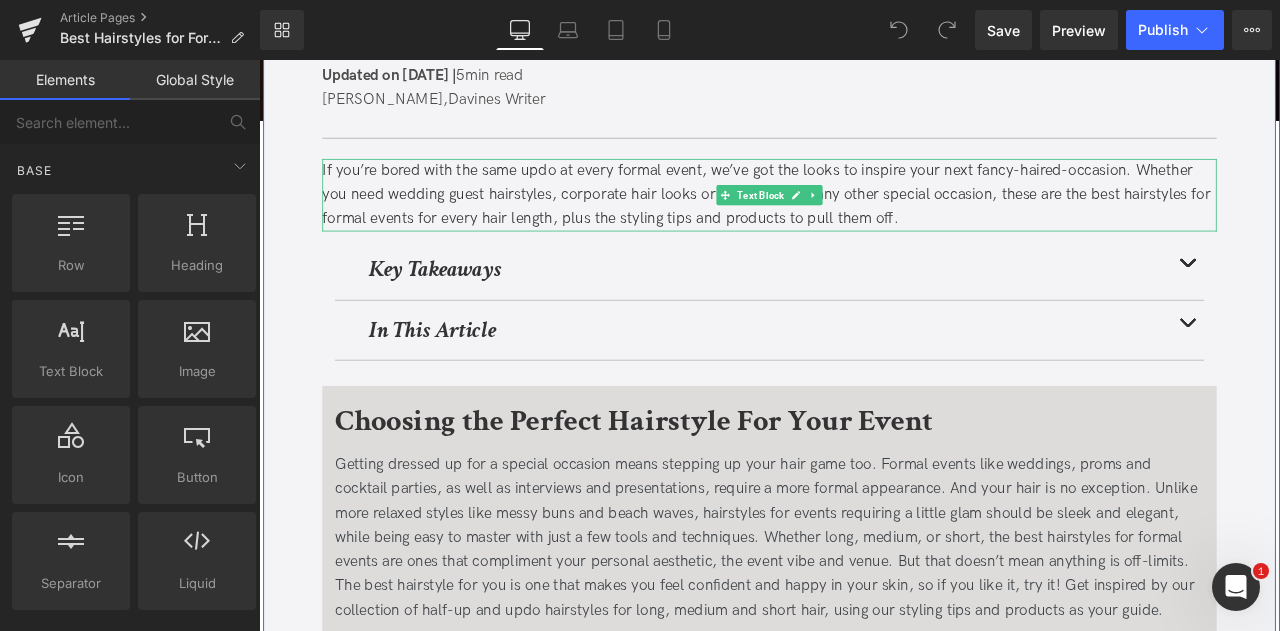 click at bounding box center [864, 179] 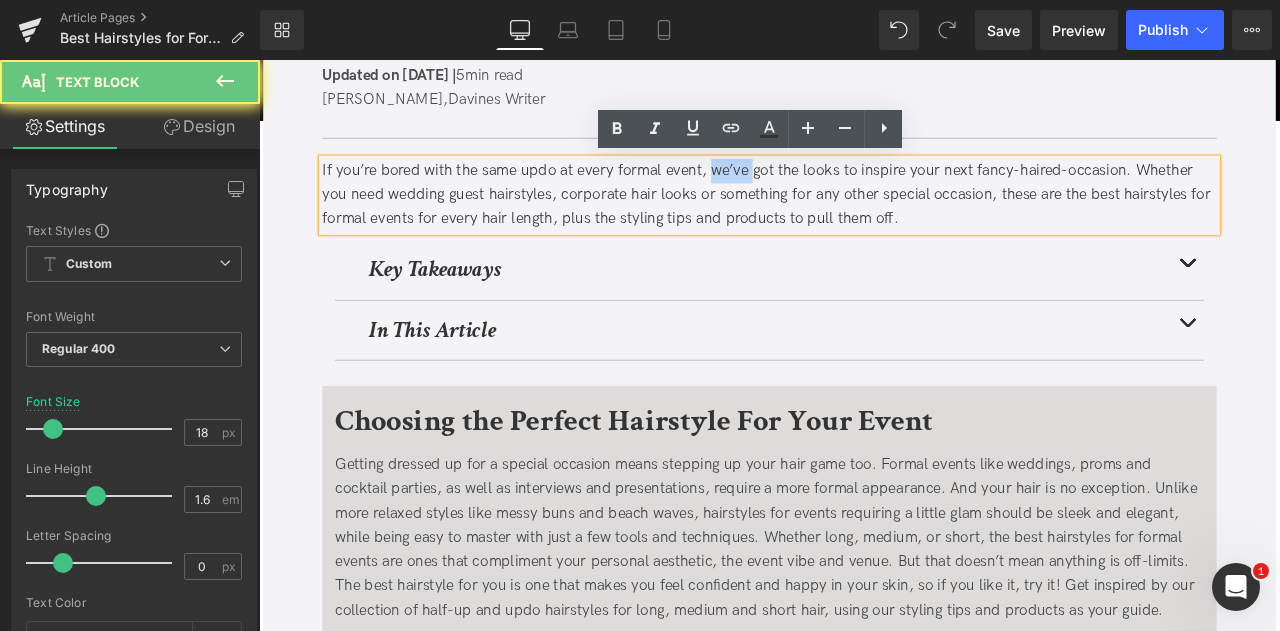click on "If you’re bored with the same updo at every formal event, we’ve got the looks to inspire your next fancy-haired-occasion. Whether you need wedding guest hairstyles, corporate hair looks or something for any other special occasion, these are the best hairstyles for formal events for every hair length, plus the styling tips and products to pull them off." at bounding box center [864, 220] 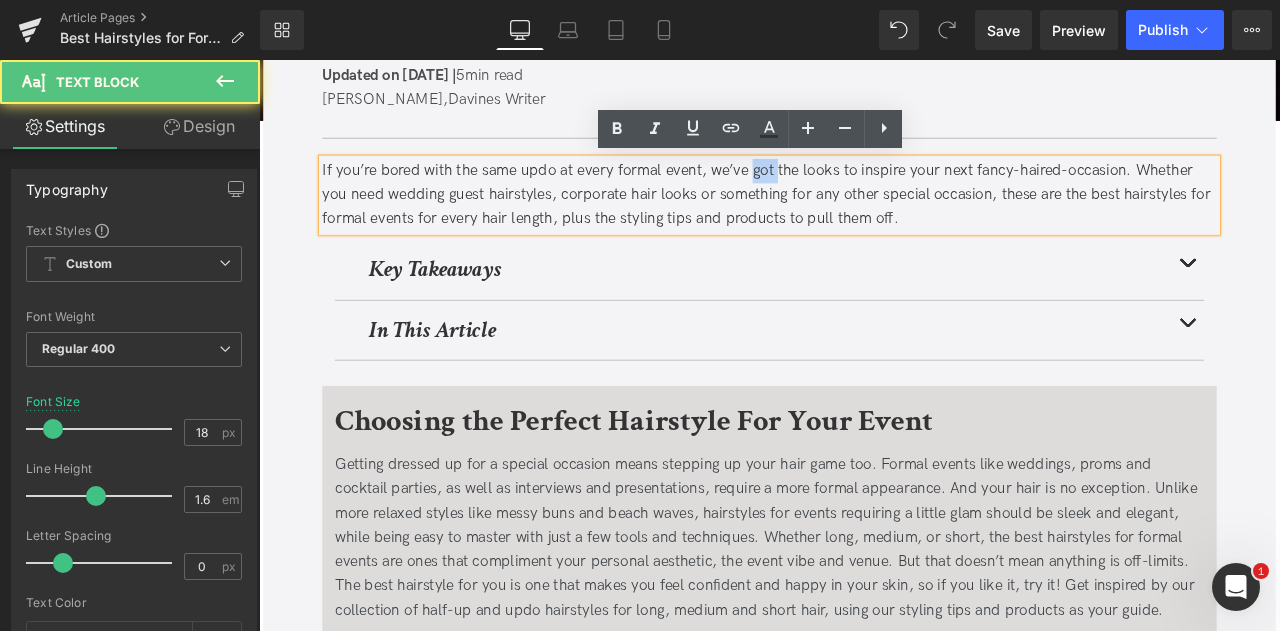 click on "If you’re bored with the same updo at every formal event, we’ve got the looks to inspire your next fancy-haired-occasion. Whether you need wedding guest hairstyles, corporate hair looks or something for any other special occasion, these are the best hairstyles for formal events for every hair length, plus the styling tips and products to pull them off." at bounding box center [864, 220] 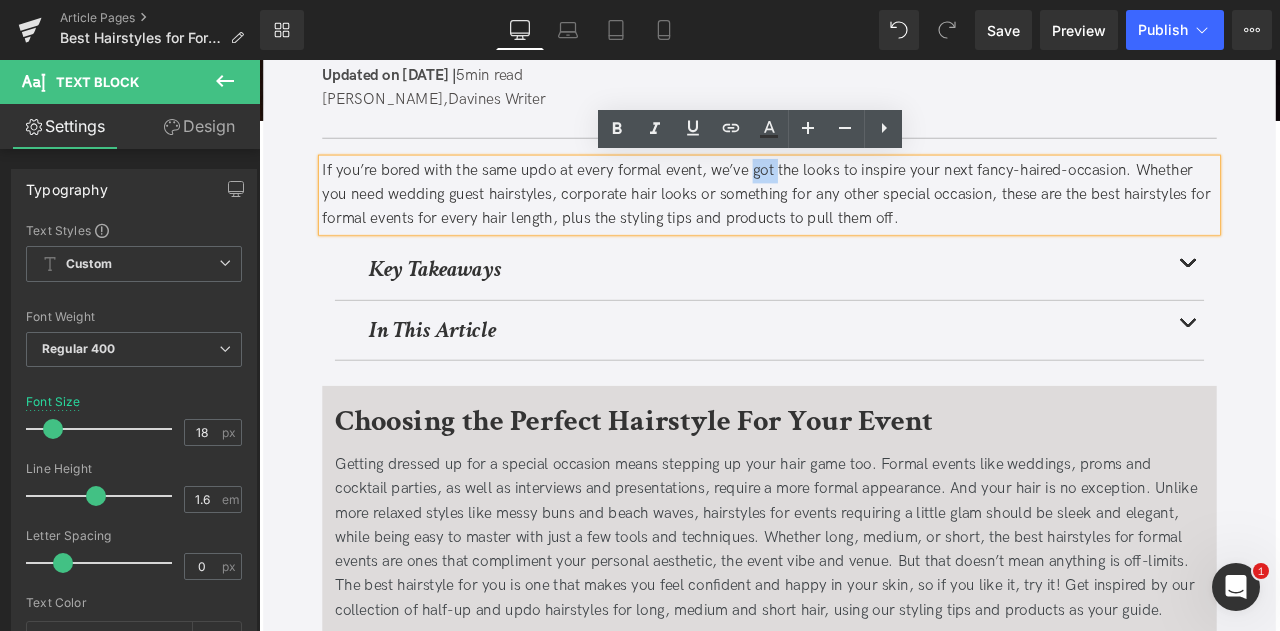 type 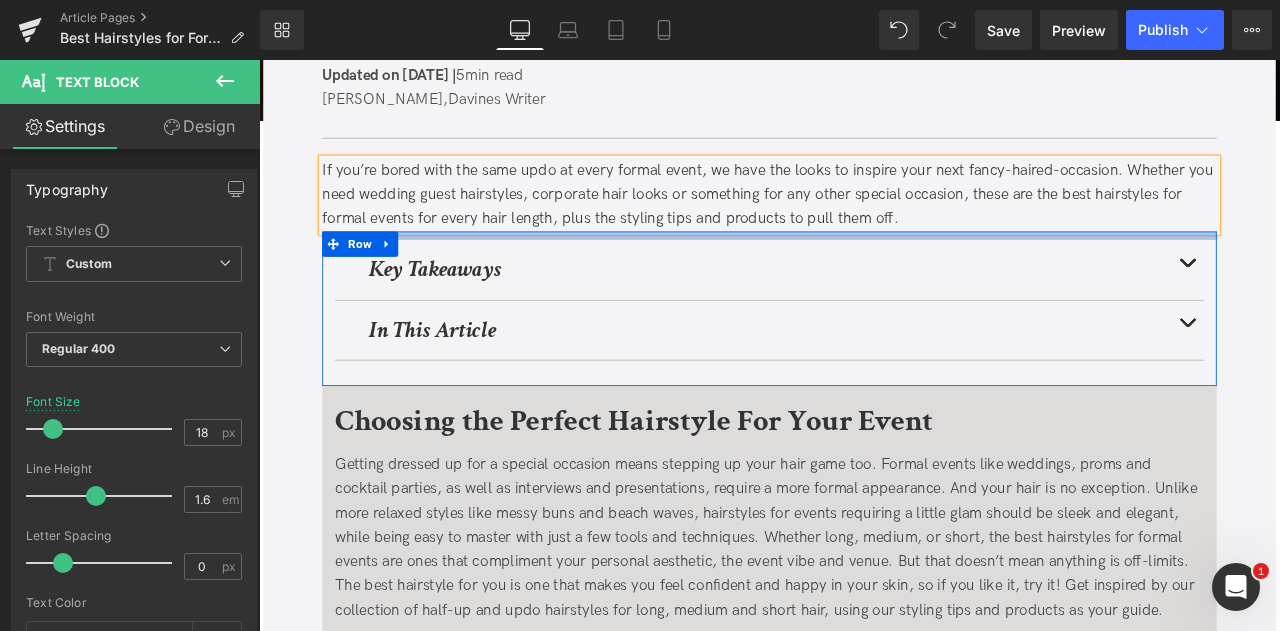scroll, scrollTop: 340, scrollLeft: 0, axis: vertical 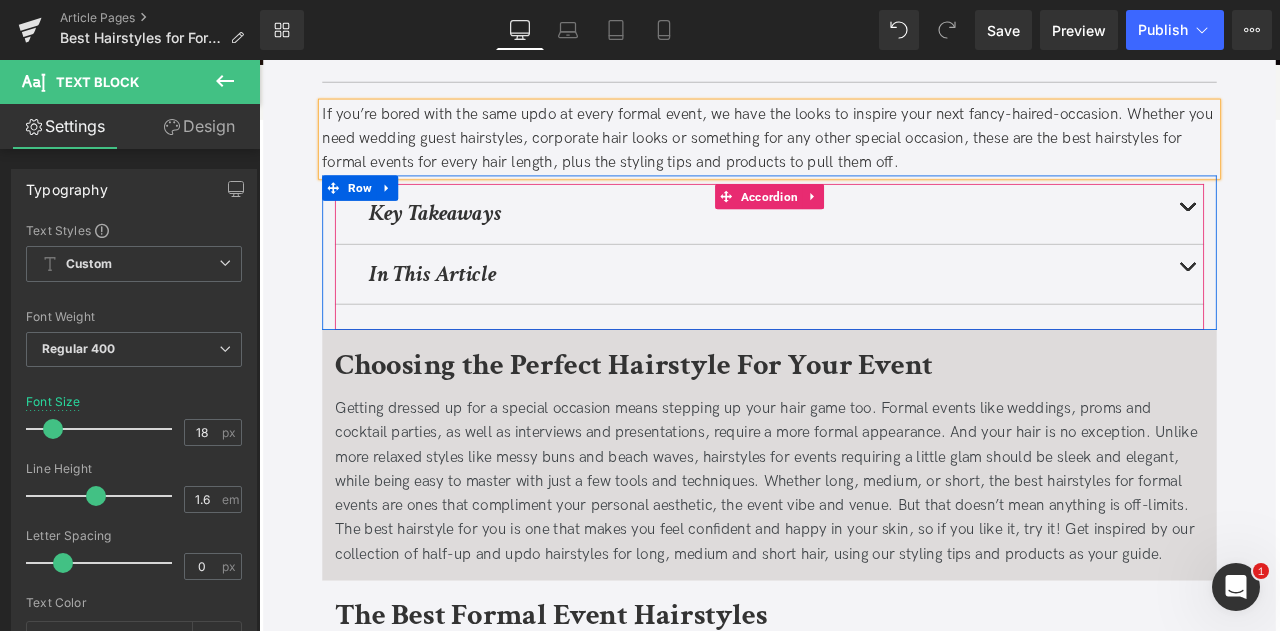 click at bounding box center [1359, 242] 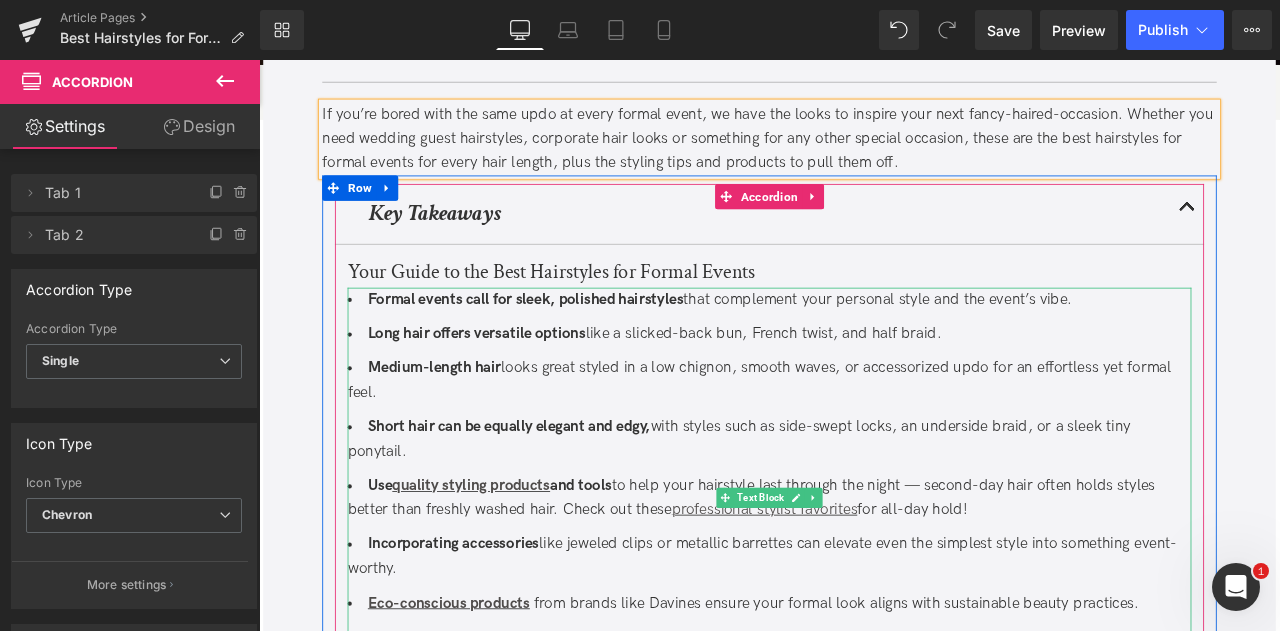 click on "Formal events call for sleek, polished hairstyles  that complement your personal style and the event’s vibe. Long hair offers versatile options  like a slicked-back bun, French twist, and half braid. Medium-length hair  looks great styled in a low chignon, smooth waves, or accessorized updo for an effortless yet formal feel. Short hair can be equally elegant and edgy,  with styles such as side-swept locks, an underside braid, or a sleek tiny ponytail. Use  quality styling products  and tools  to help your hairstyle last through the night — second-day hair often holds styles better than freshly washed hair. Check out these  professional stylist favorites  for all-day hold! Incorporating accessories  like jeweled clips or metallic barrettes can elevate even the simplest style into something event-worthy. Eco-conscious products   from brands like Davines ensure your formal look aligns with sustainable beauty practices. Choose a hairstyle that makes you feel confident," at bounding box center [864, 579] 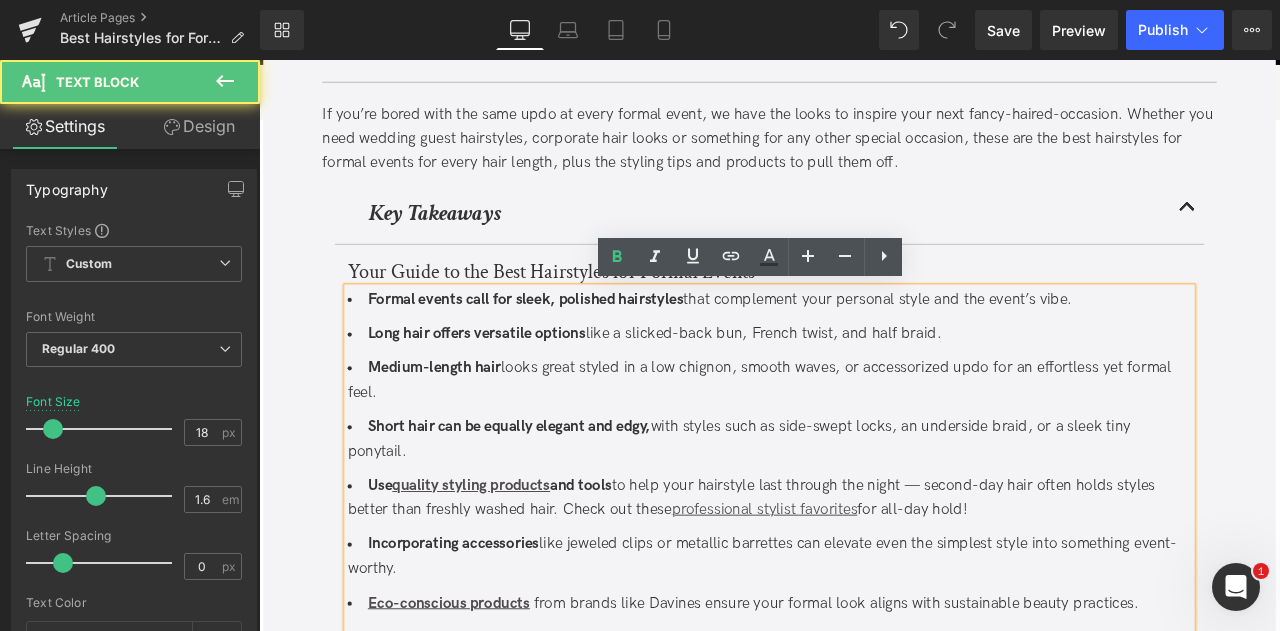 click on "Use  quality styling products  and tools" at bounding box center [532, 564] 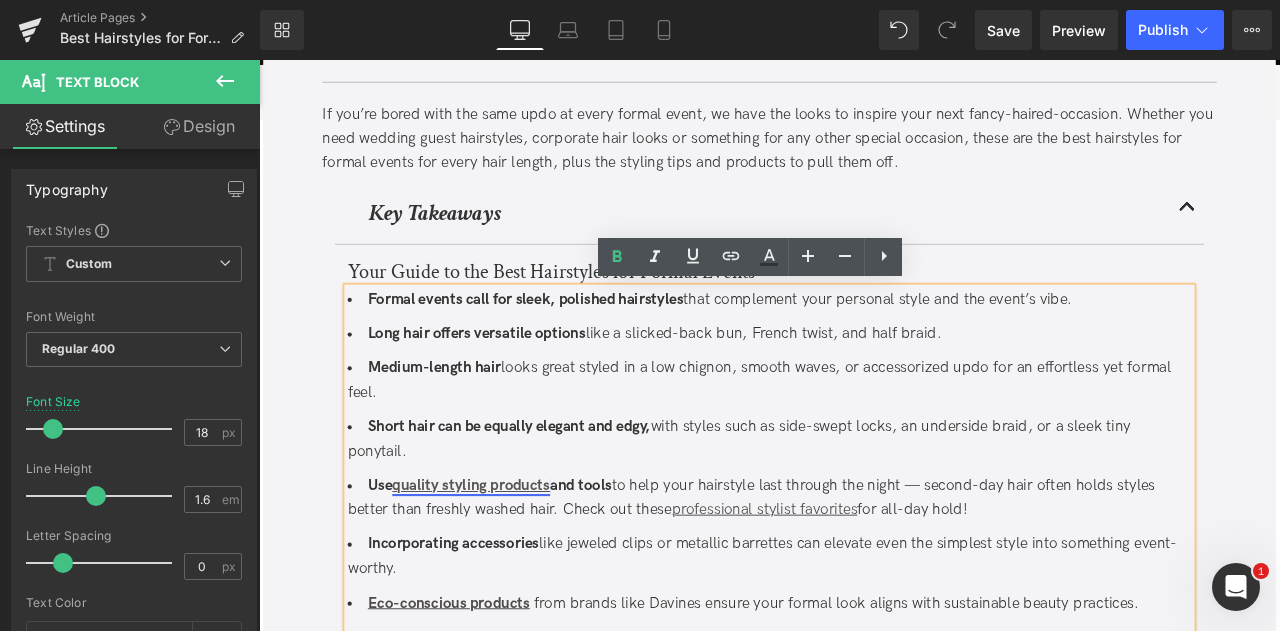 click on "quality styling products" at bounding box center (510, 564) 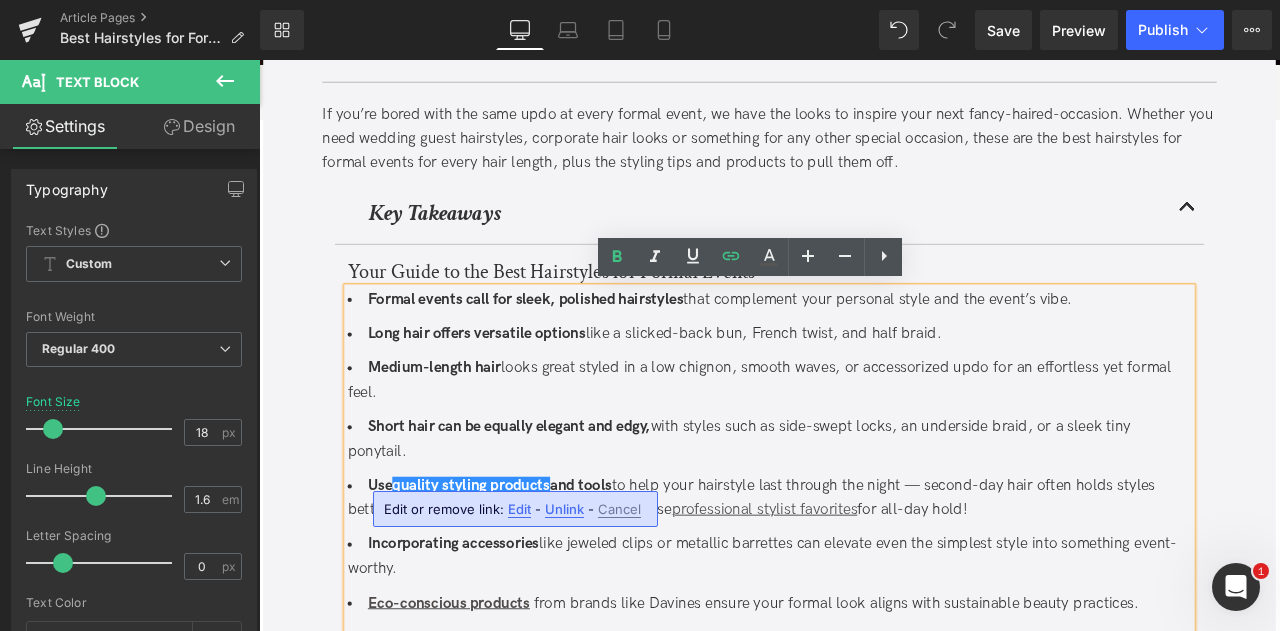 click on "Edit" at bounding box center [519, 509] 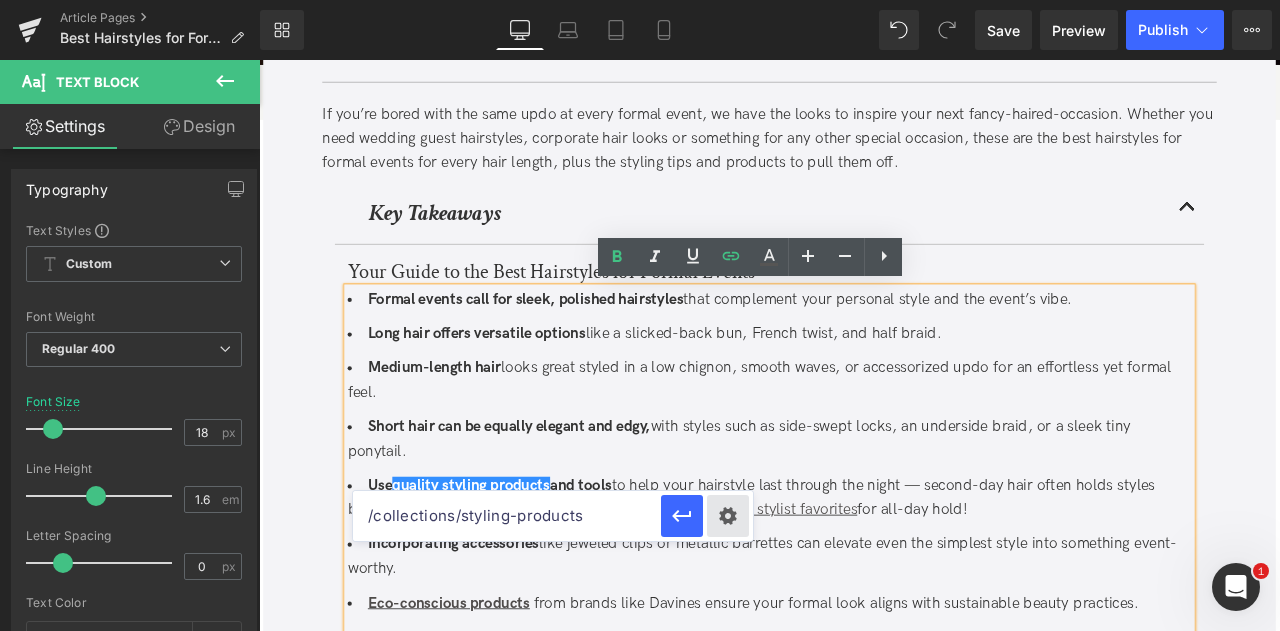 click on "Text Color Highlight Color #333333   Edit or remove link:   Edit   -   Unlink   -   Cancel             /collections/styling-products" at bounding box center (640, 0) 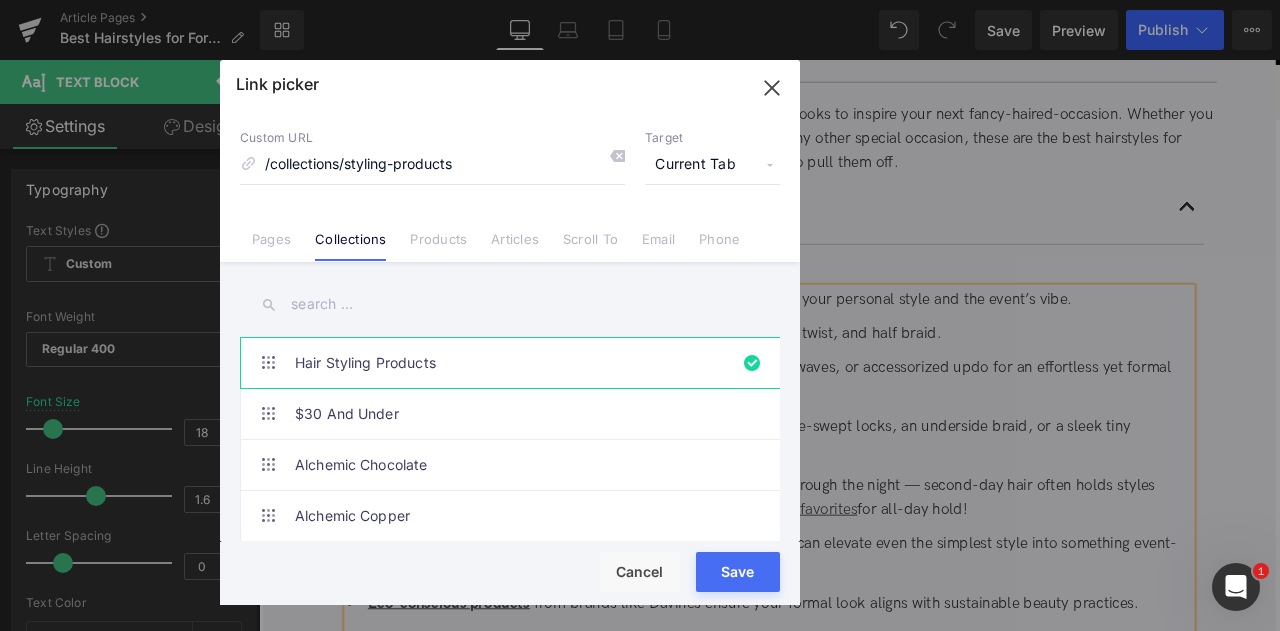click on "Current Tab" at bounding box center (712, 165) 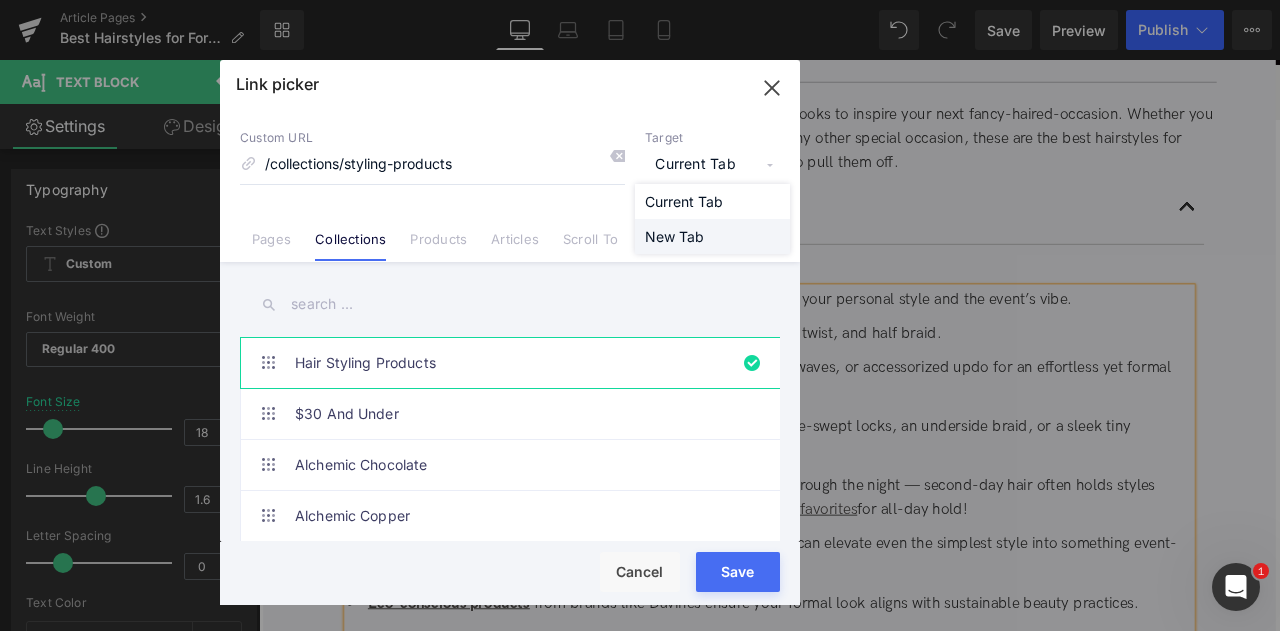click on "New Tab" at bounding box center [712, 236] 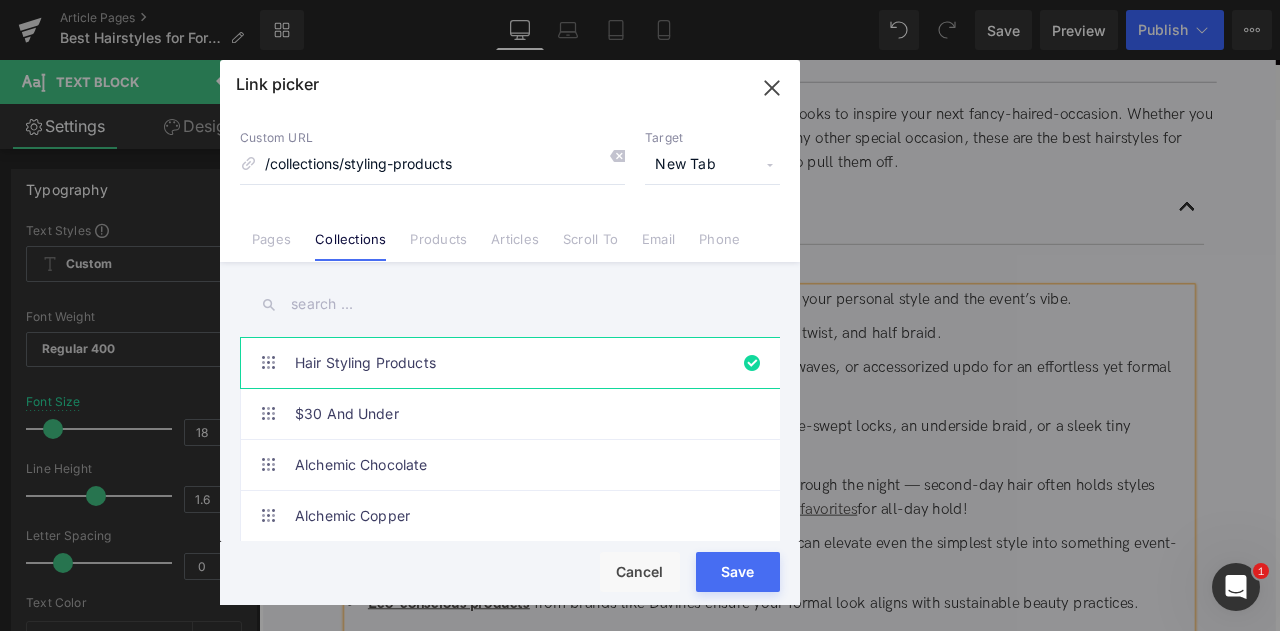 click on "Save" at bounding box center (738, 572) 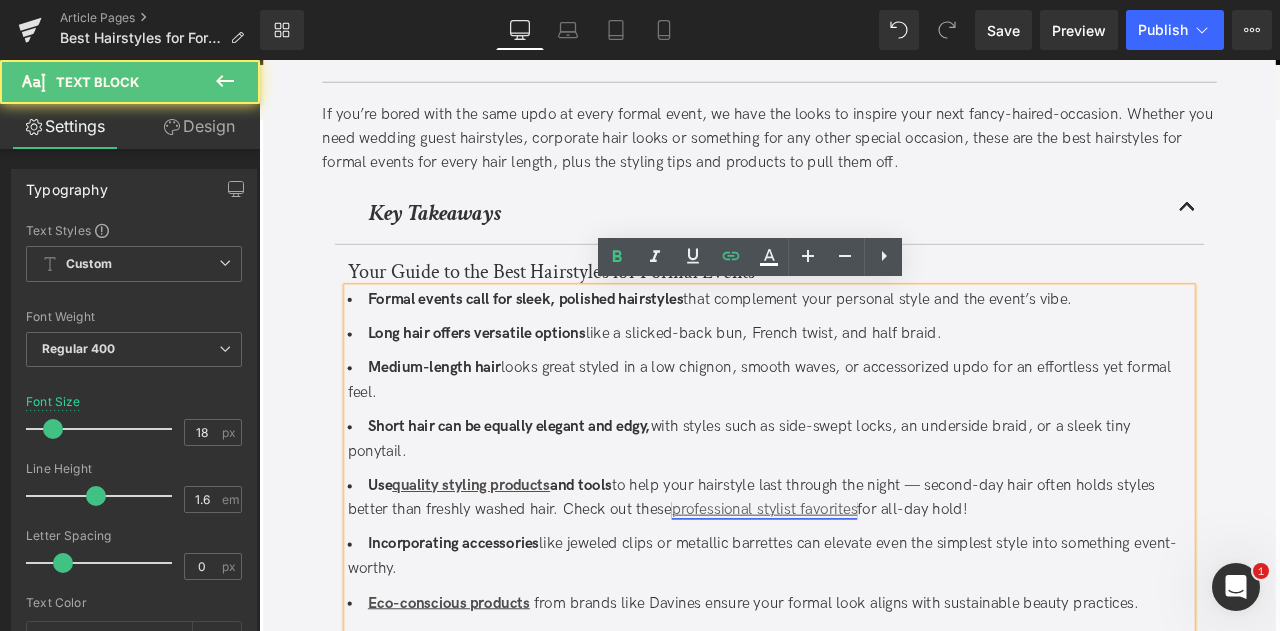 click on "professional stylist favorites" at bounding box center [858, 592] 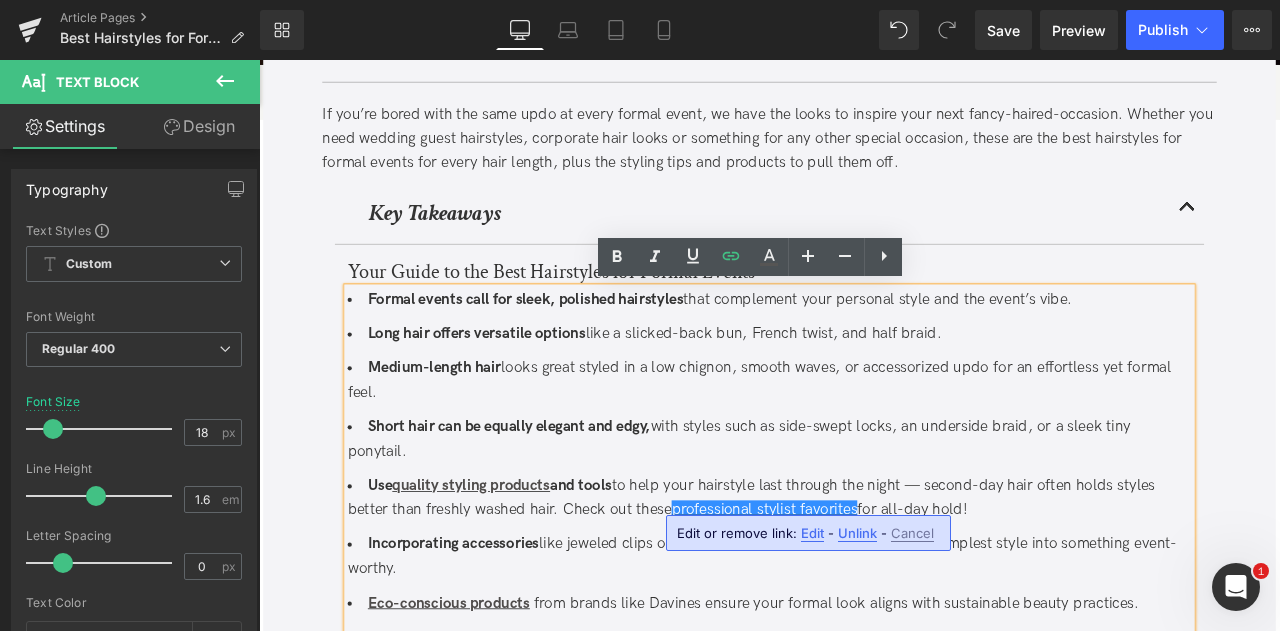 click on "Edit" at bounding box center [812, 533] 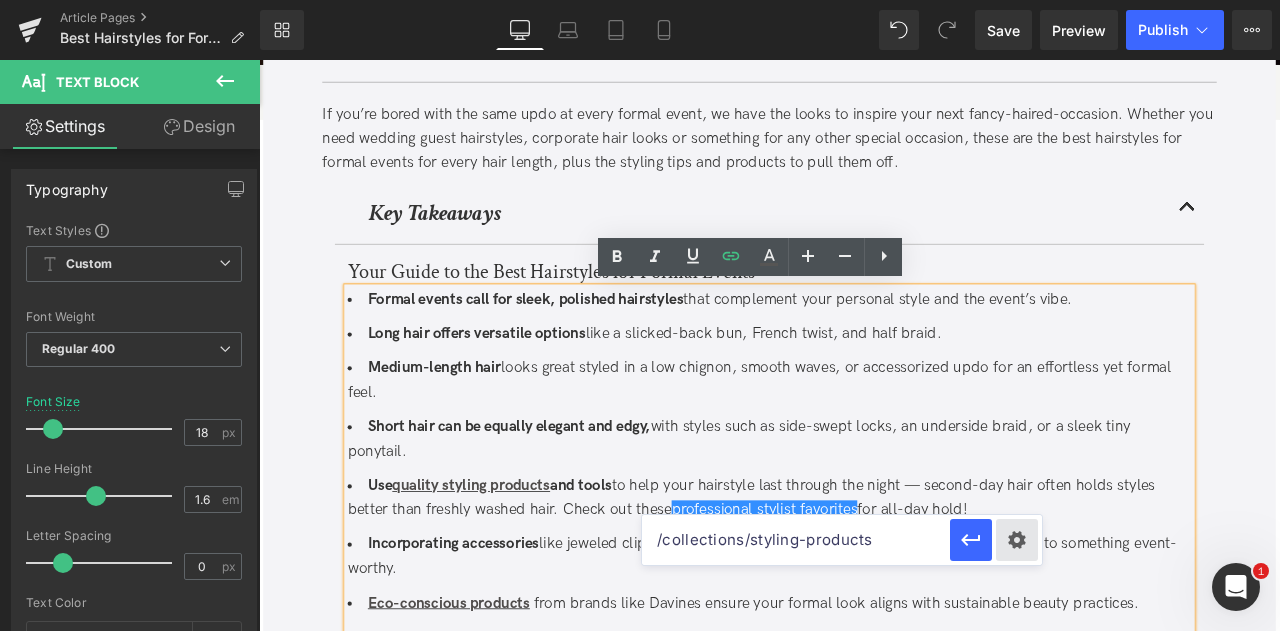 click on "Text Color Highlight Color #333333   Edit or remove link:   Edit   -   Unlink   -   Cancel             /collections/styling-products" at bounding box center [640, 0] 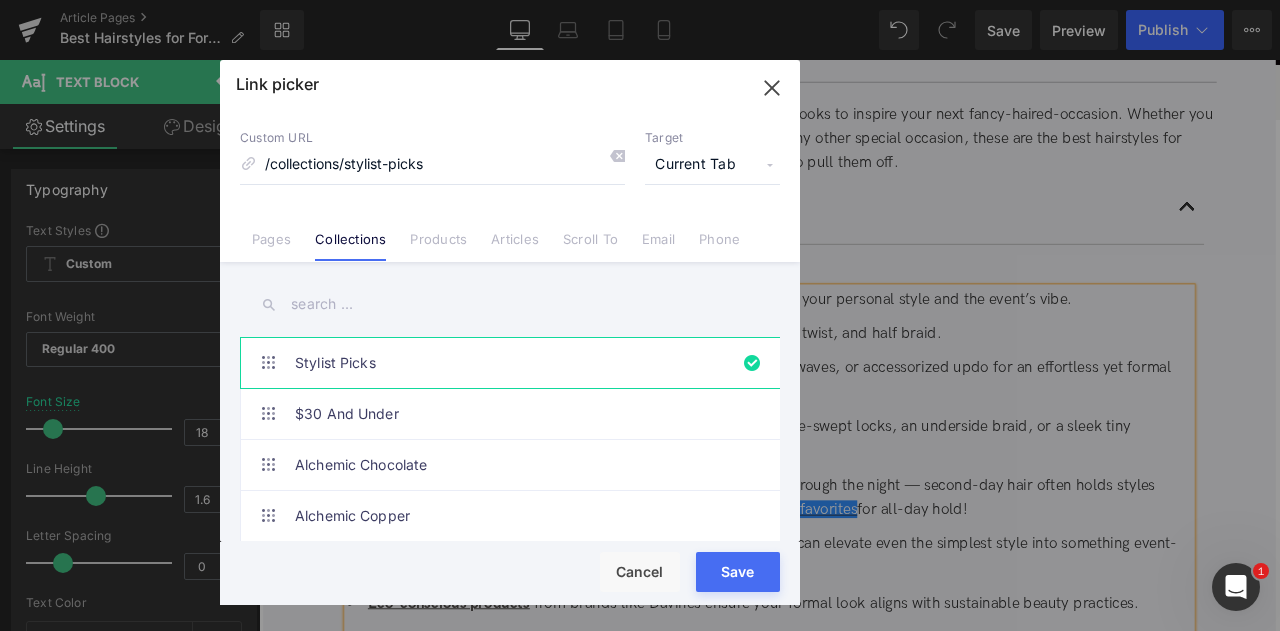 click on "Current Tab" at bounding box center [712, 165] 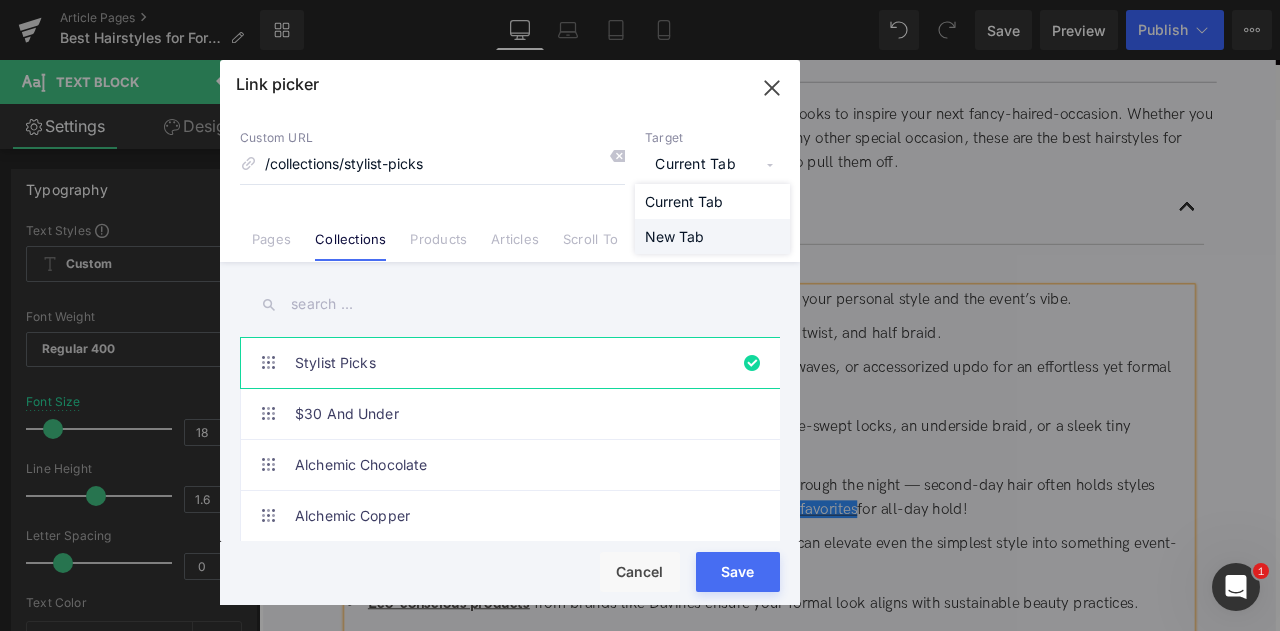 click on "New Tab" at bounding box center [712, 236] 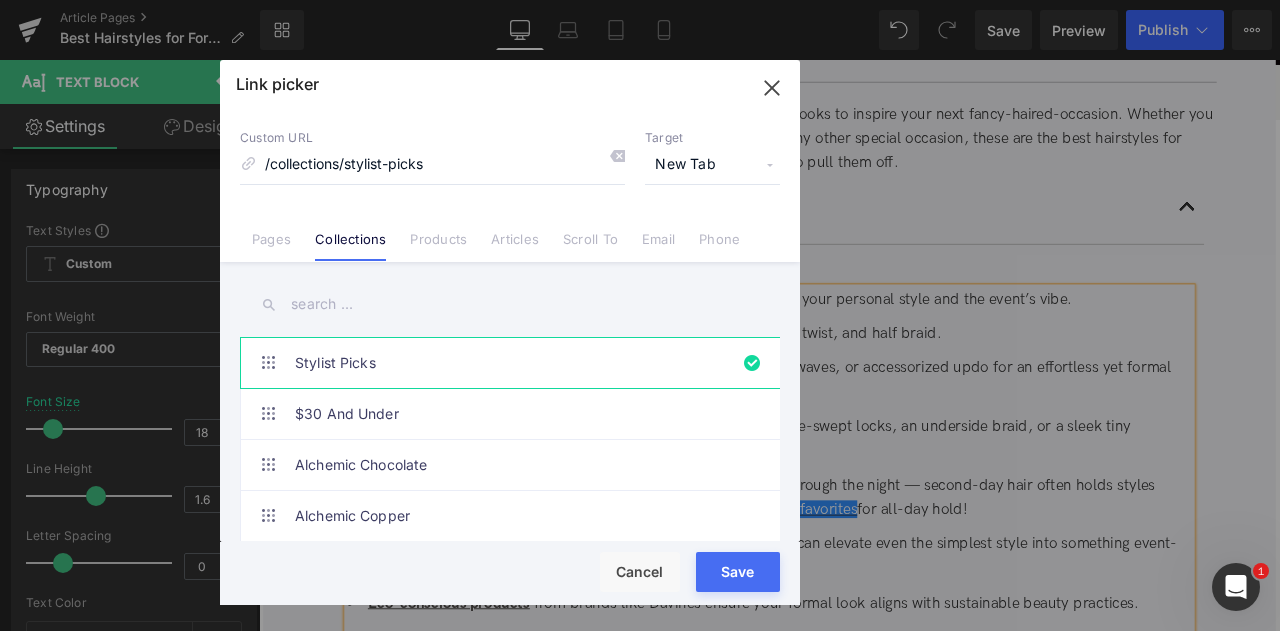 click on "Save" at bounding box center (738, 572) 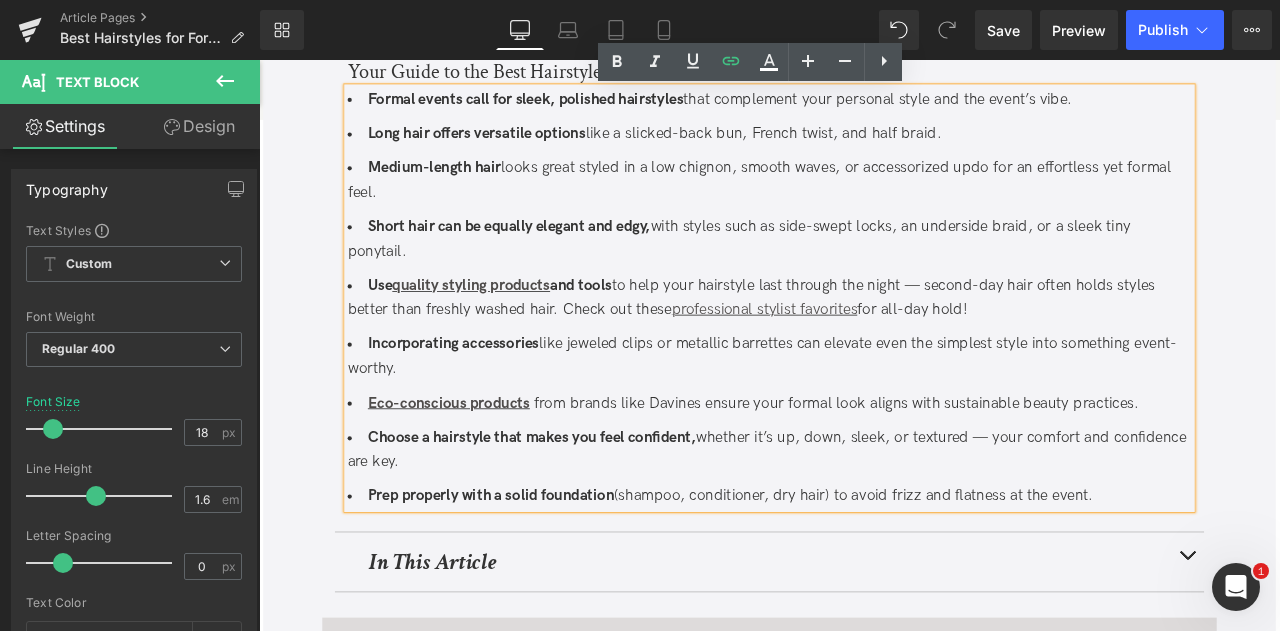 scroll, scrollTop: 578, scrollLeft: 0, axis: vertical 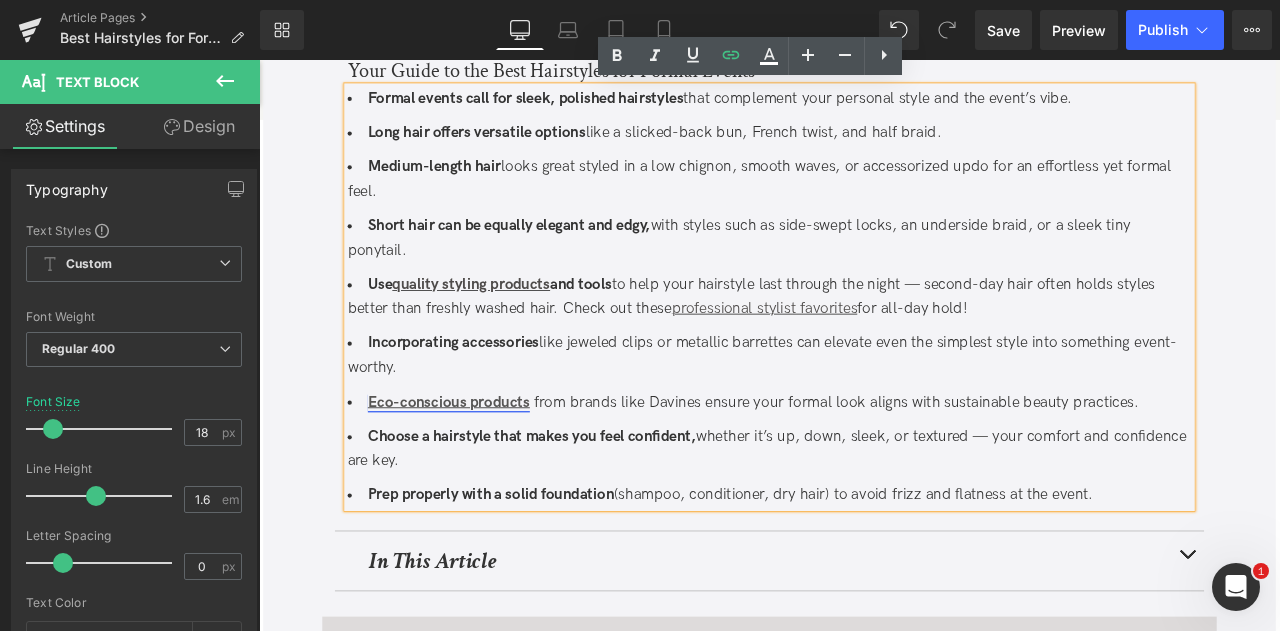 click on "Eco-conscious products" at bounding box center [484, 465] 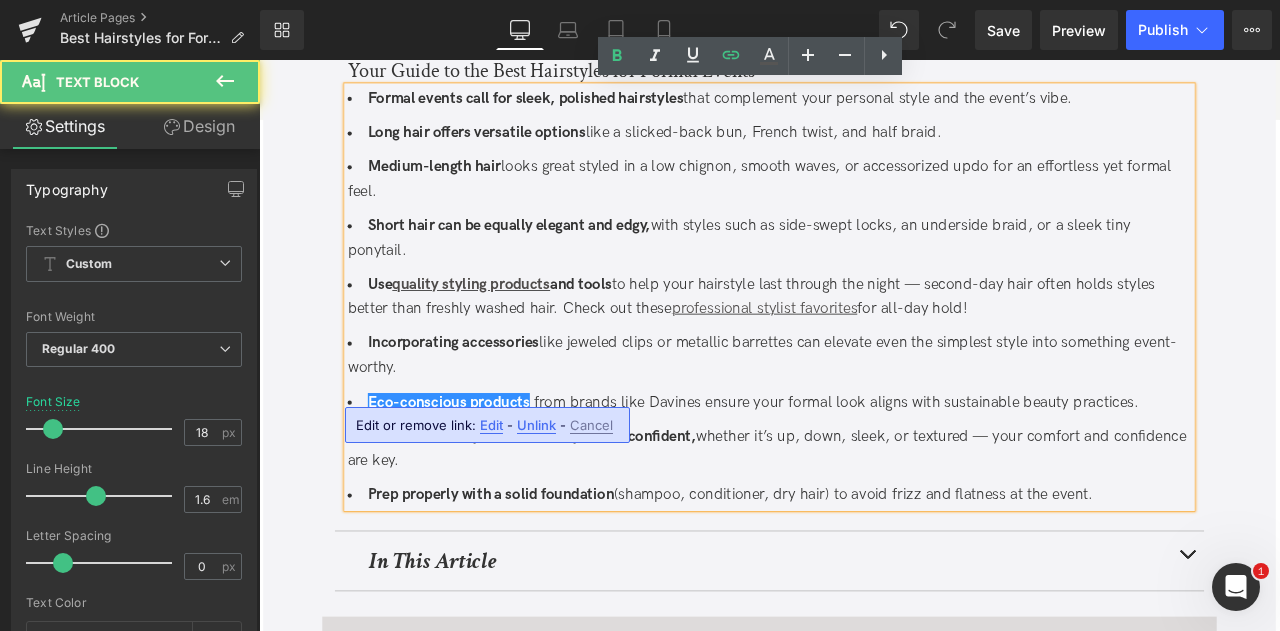click on "Edit" at bounding box center (491, 425) 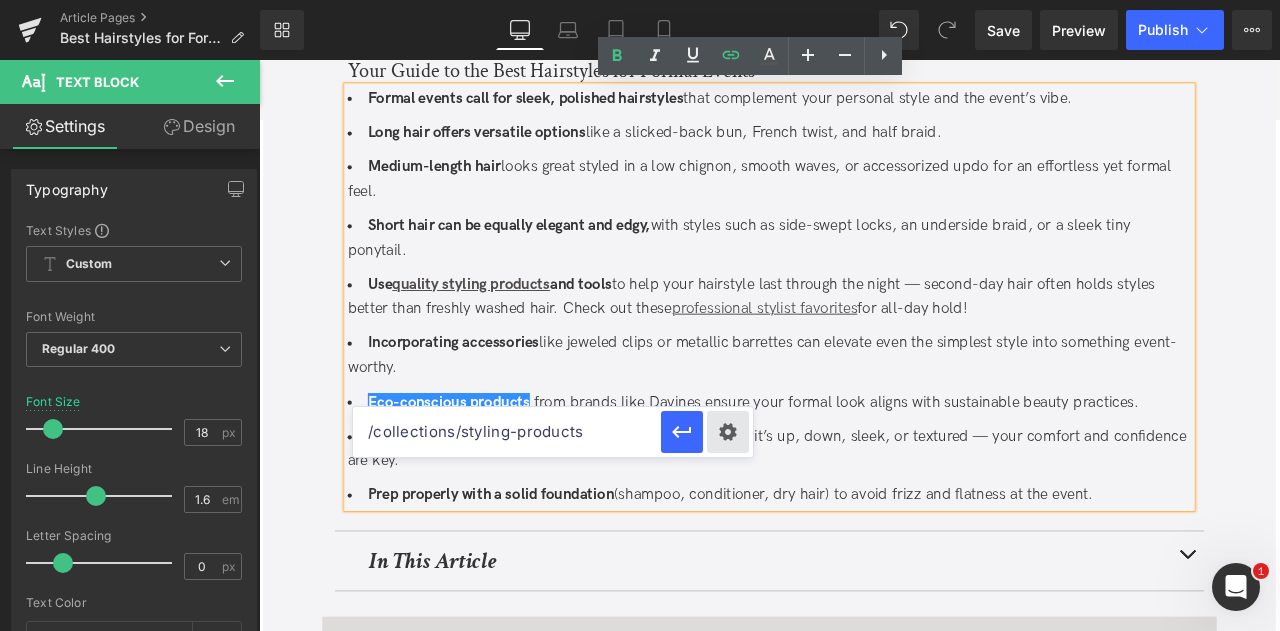 click on "Text Color Highlight Color #333333   Edit or remove link:   Edit   -   Unlink   -   Cancel             /collections/styling-products" at bounding box center (640, 0) 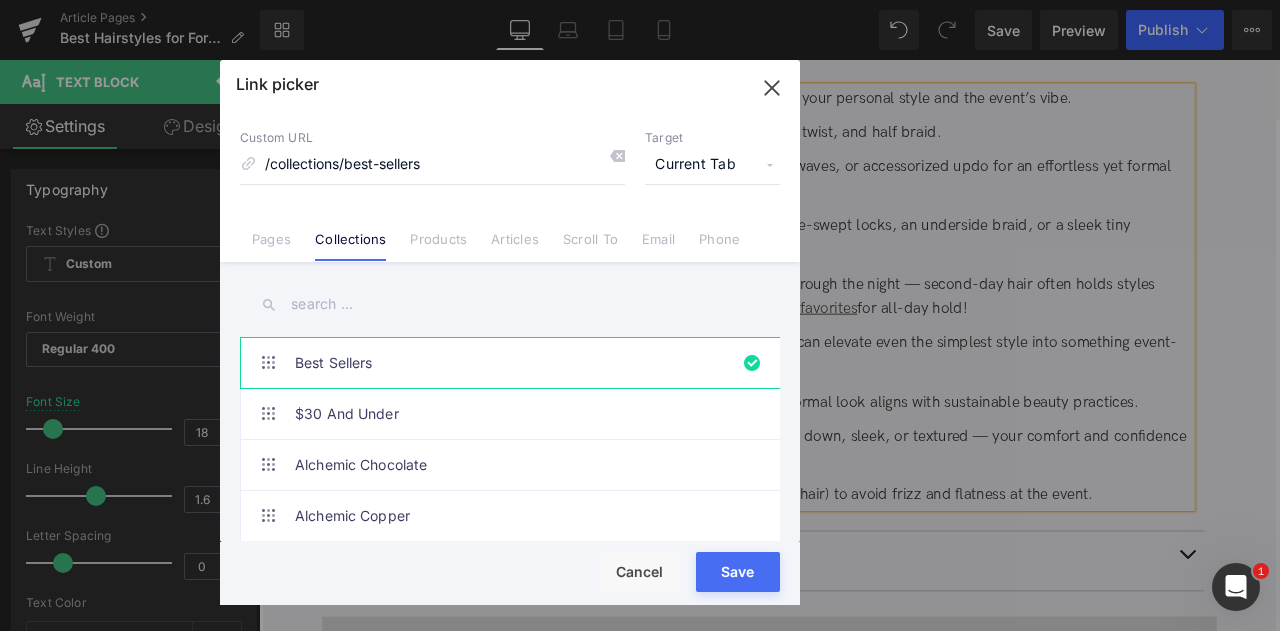 click on "Current Tab" at bounding box center [712, 165] 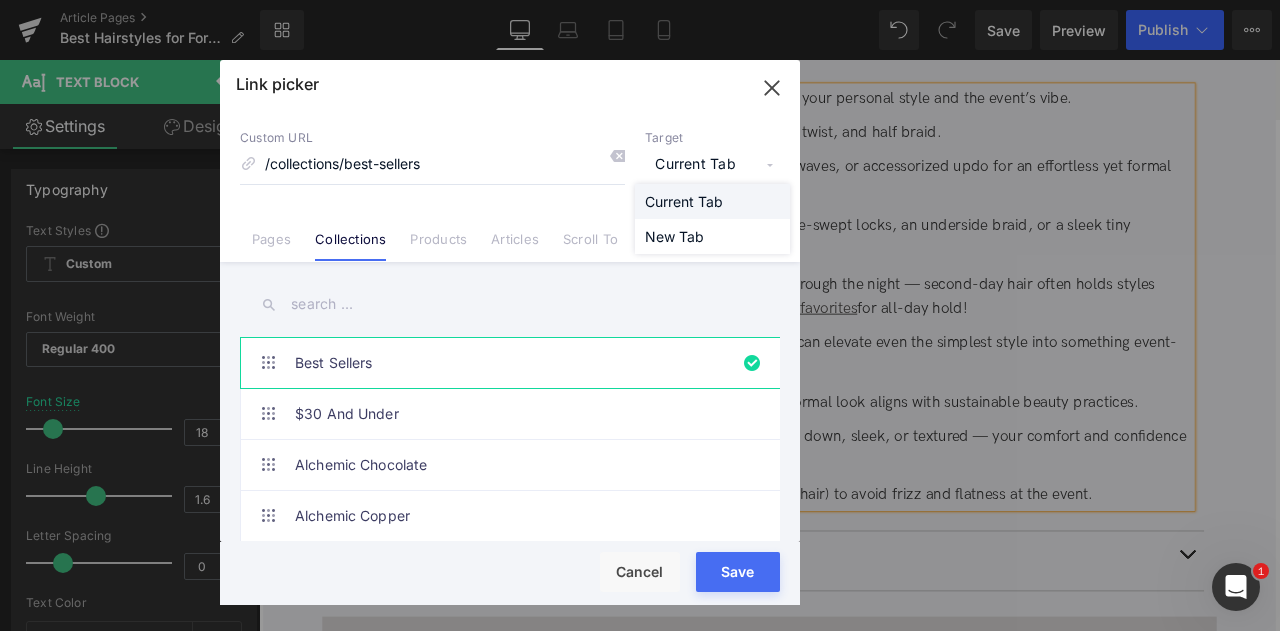 click on "Current Tab" at bounding box center [712, 201] 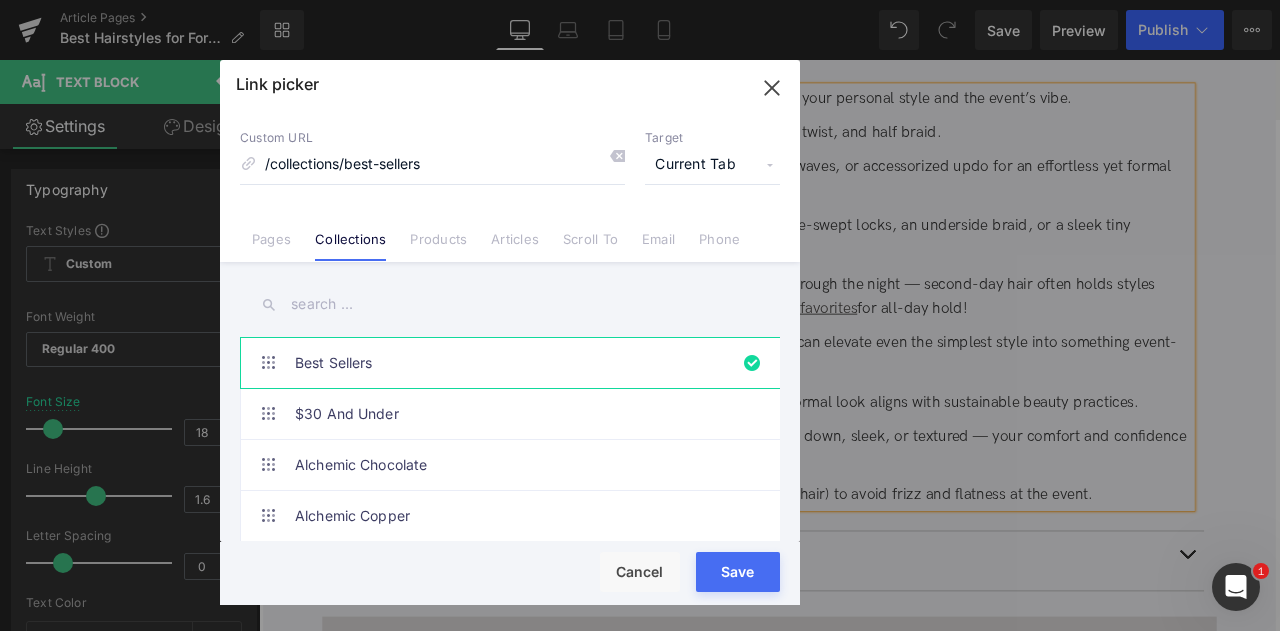 click on "Current Tab" at bounding box center [712, 165] 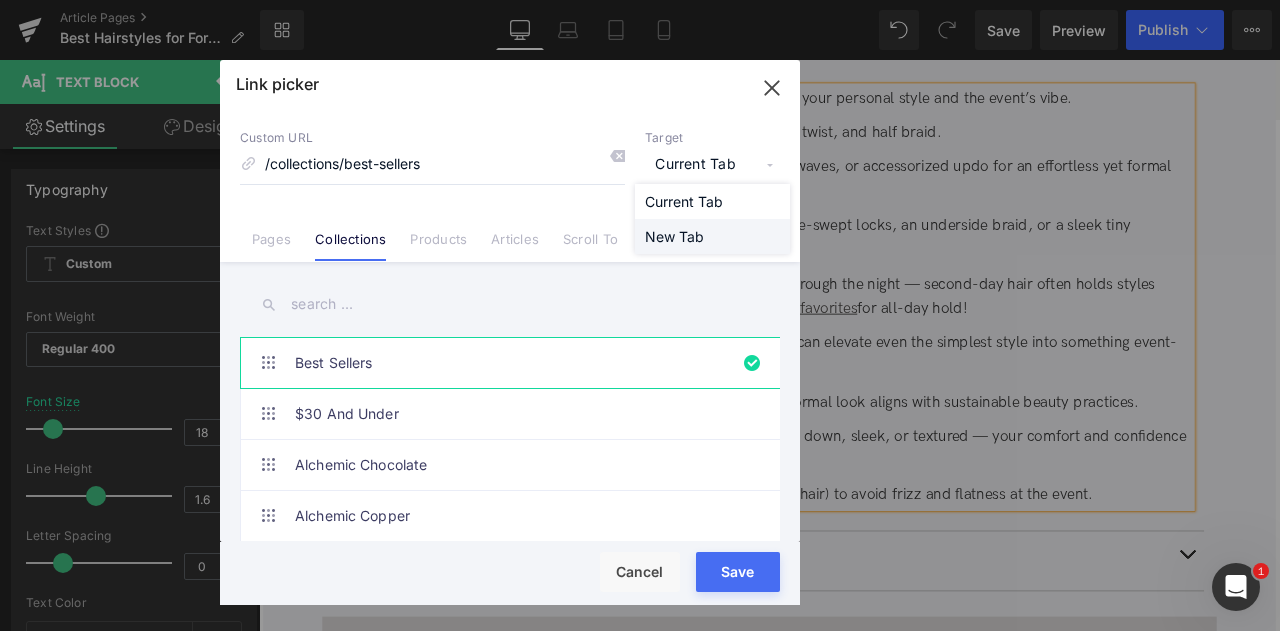 click on "New Tab" at bounding box center [712, 236] 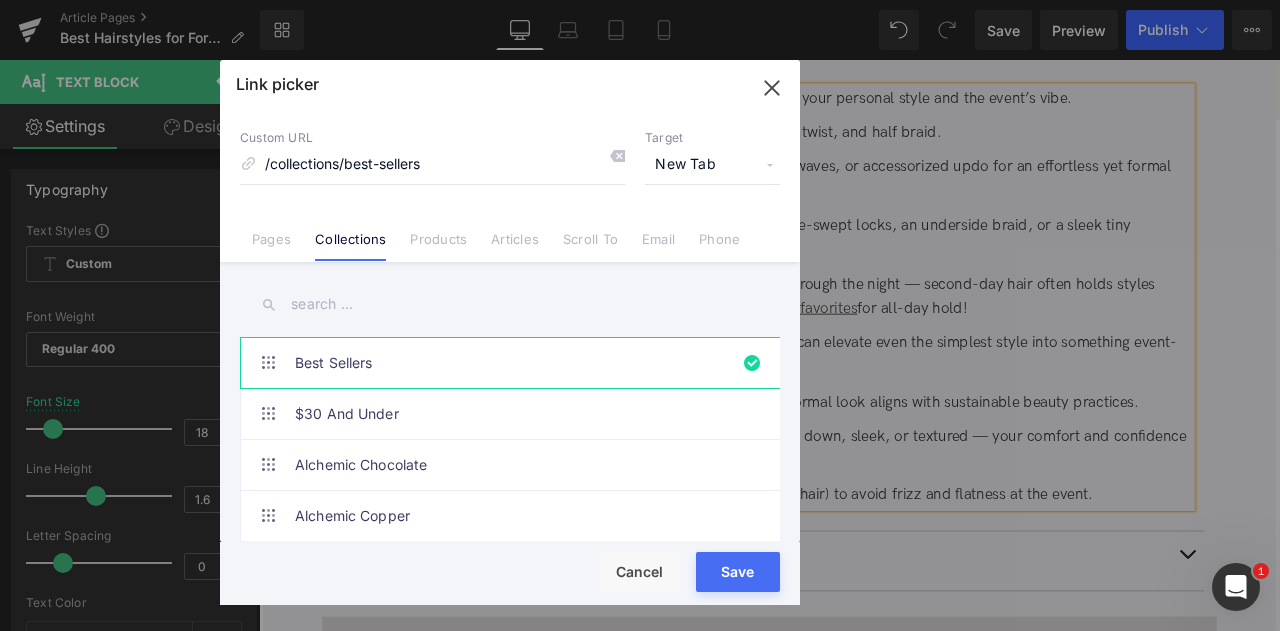 click on "Save" at bounding box center (738, 572) 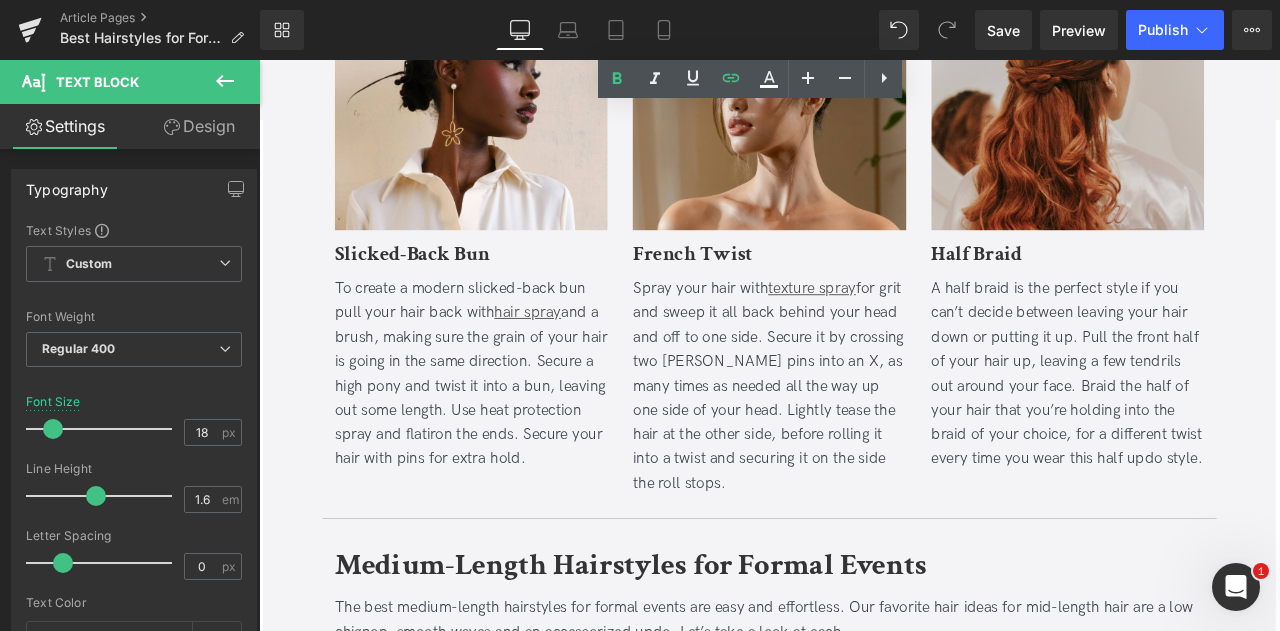 scroll, scrollTop: 2140, scrollLeft: 0, axis: vertical 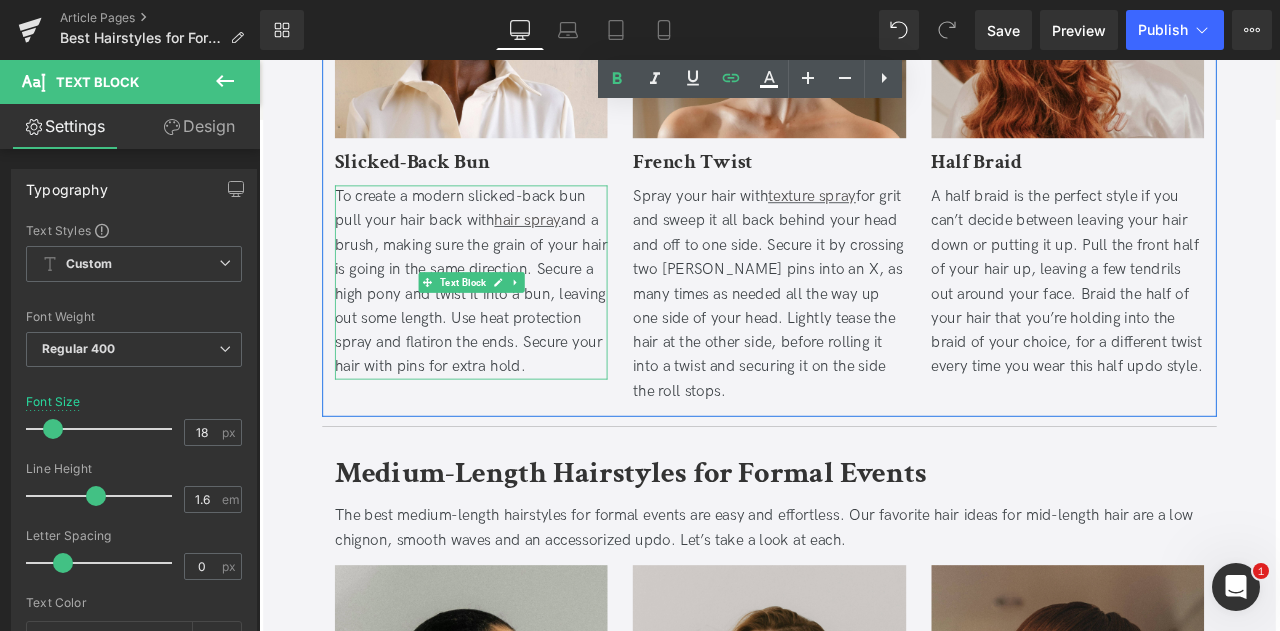 click on "To create a modern slicked-back bun pull your hair back with  hair spray  and a brush, making sure the grain of your hair is going in the same direction. Secure a high pony and twist it into a bun, leaving out some length. Use heat protection spray and flatiron the ends. Secure your hair with pins for extra hold." at bounding box center [510, 324] 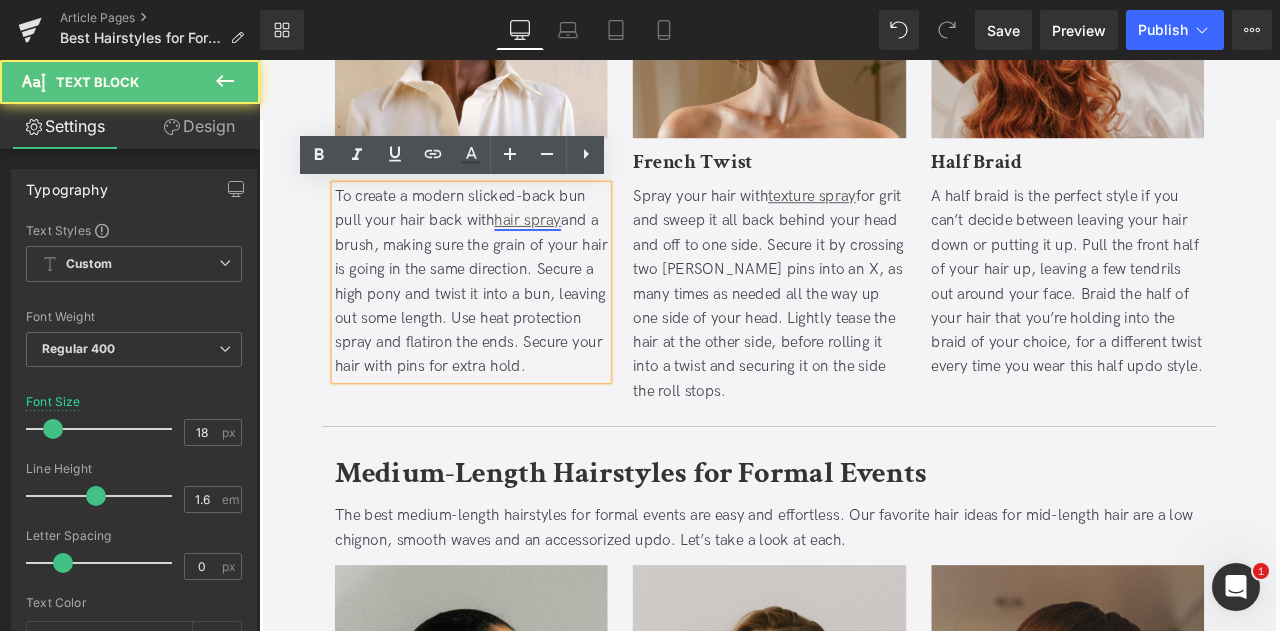 click on "hair spray" at bounding box center [577, 250] 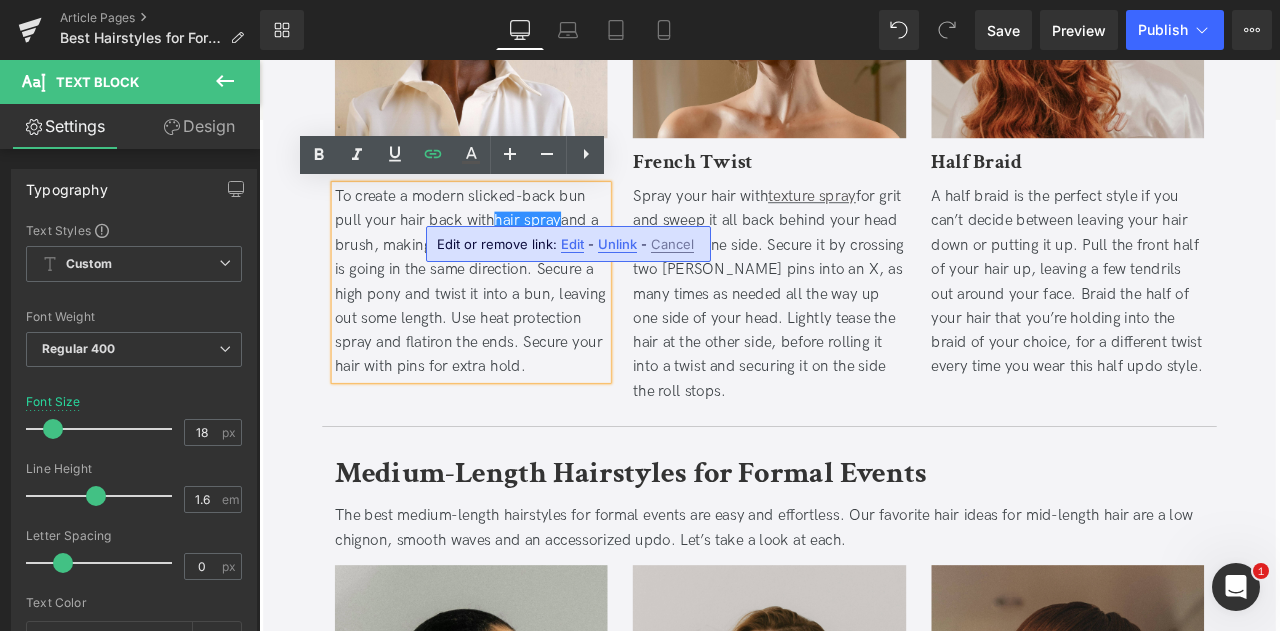 click on "Edit" at bounding box center [572, 244] 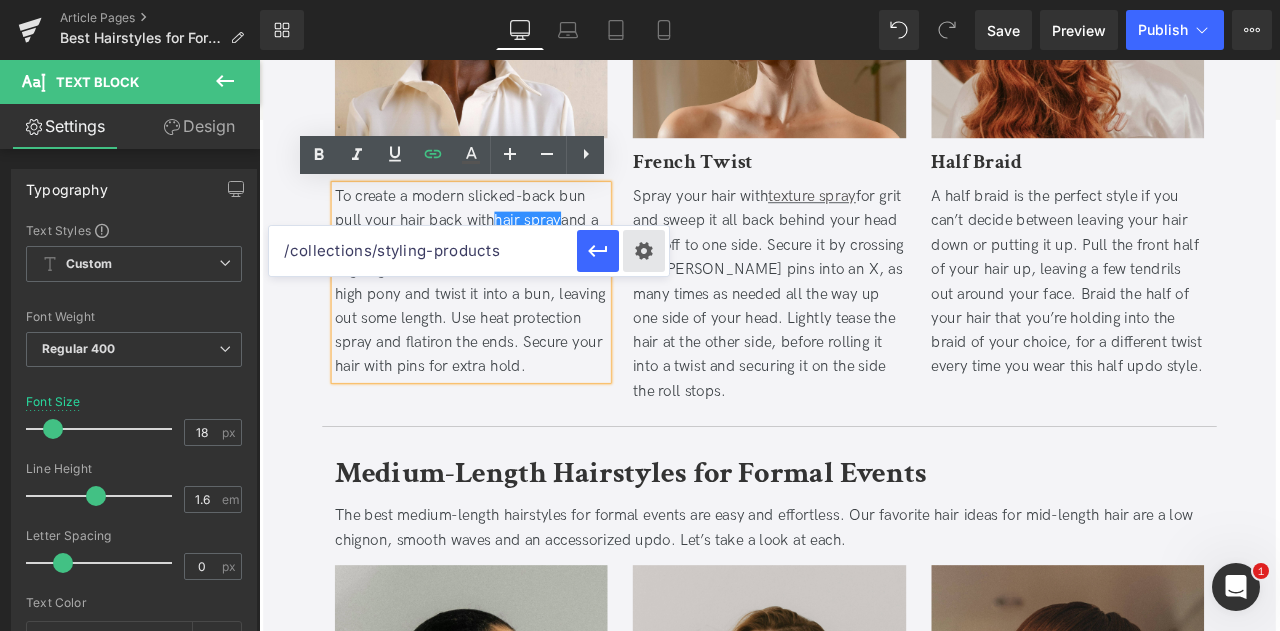 click on "Text Color Highlight Color #333333   Edit or remove link:   Edit   -   Unlink   -   Cancel             /collections/styling-products" at bounding box center [640, 0] 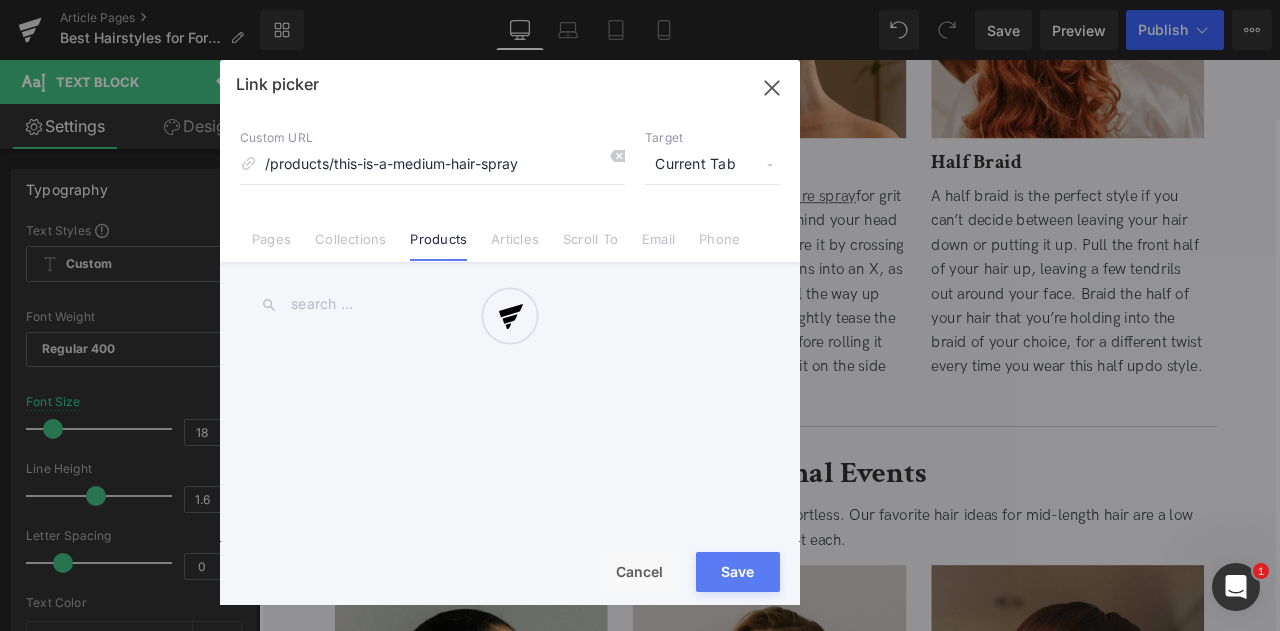 click at bounding box center [510, 332] 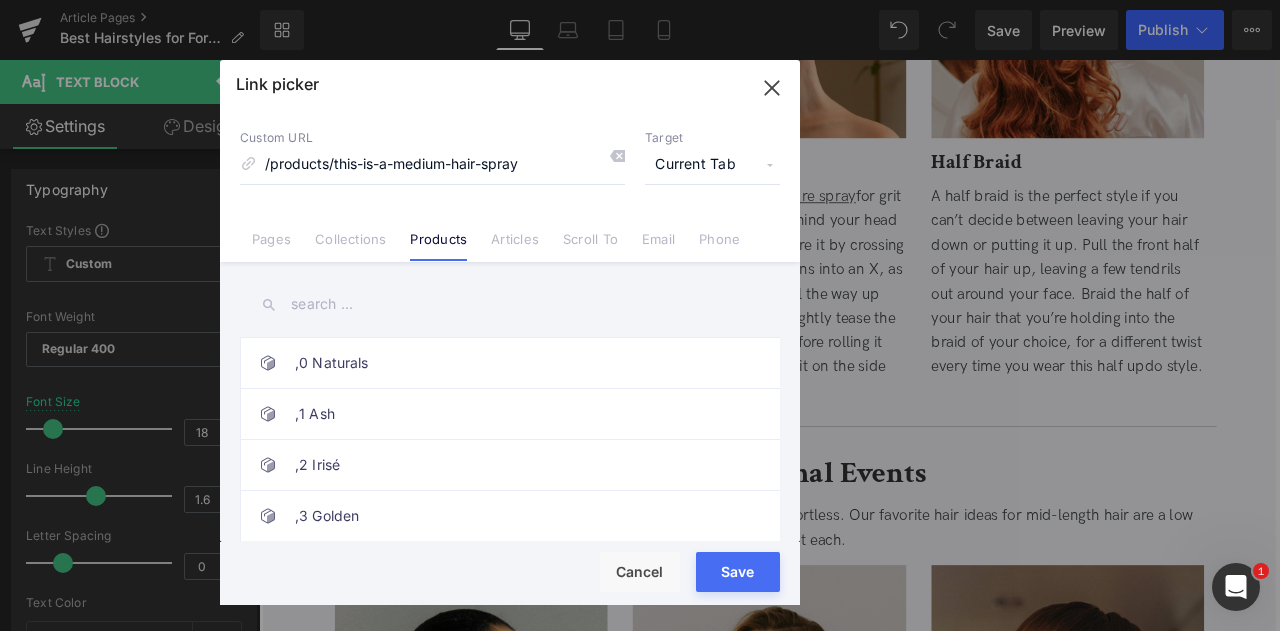 click on "Current Tab" at bounding box center (712, 165) 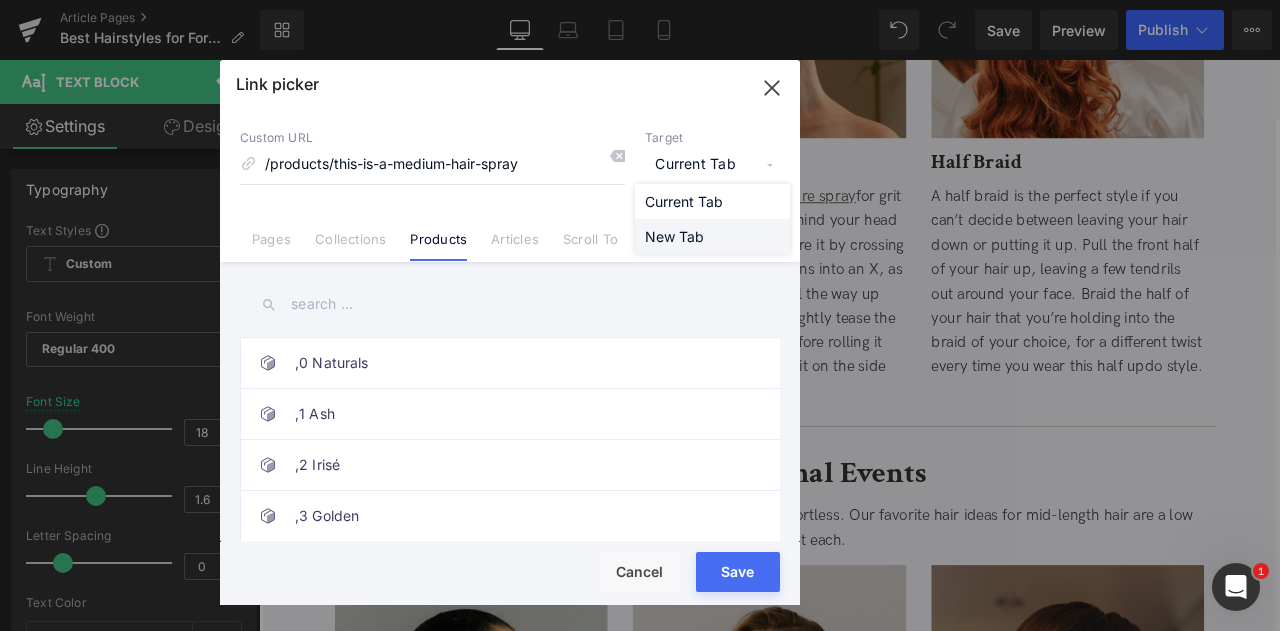 click on "New Tab" at bounding box center (712, 236) 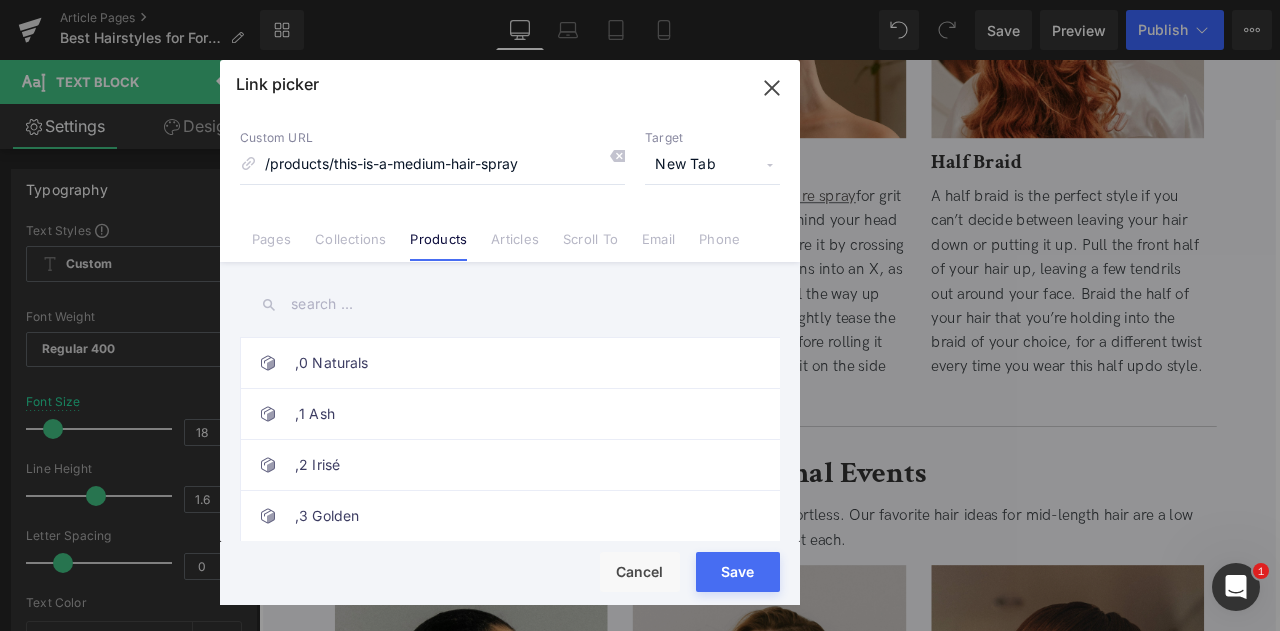 click on "Save" at bounding box center [738, 572] 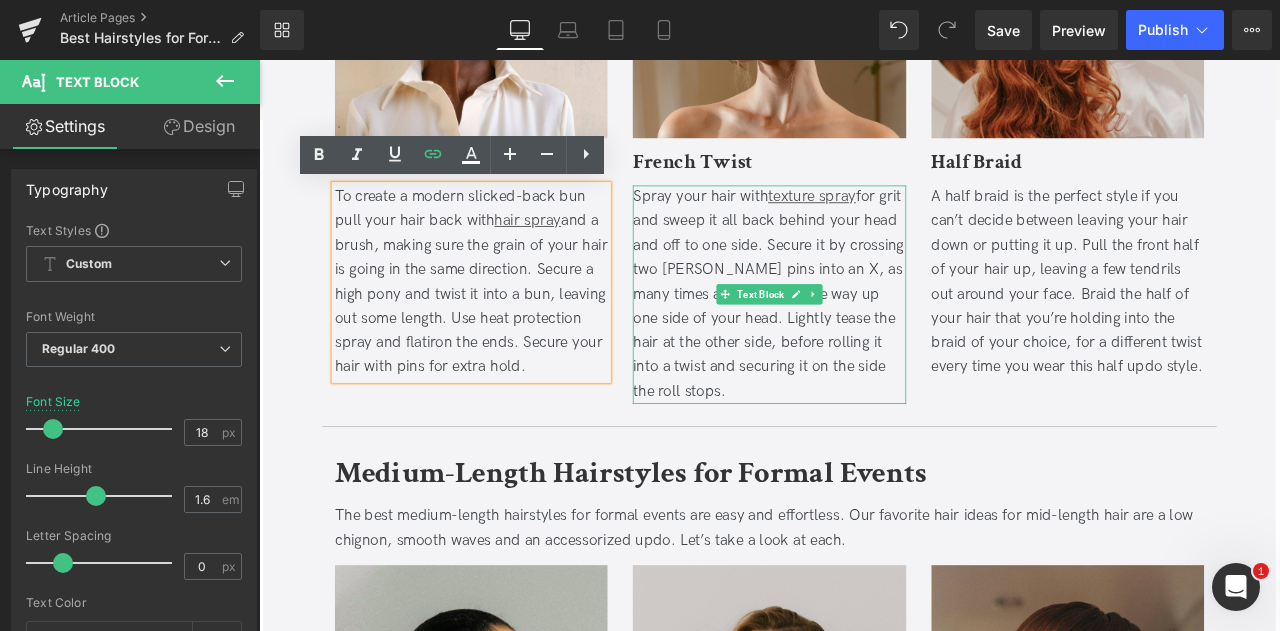 click on "Spray your hair with  texture spray  for grit and sweep it all back behind your head and off to one side. Secure it by crossing two bobby pins into an X, as many times as needed all the way up one side of your head. Lightly tease the hair at the other side, before rolling it into a twist and securing it on the side the roll stops." at bounding box center [863, 338] 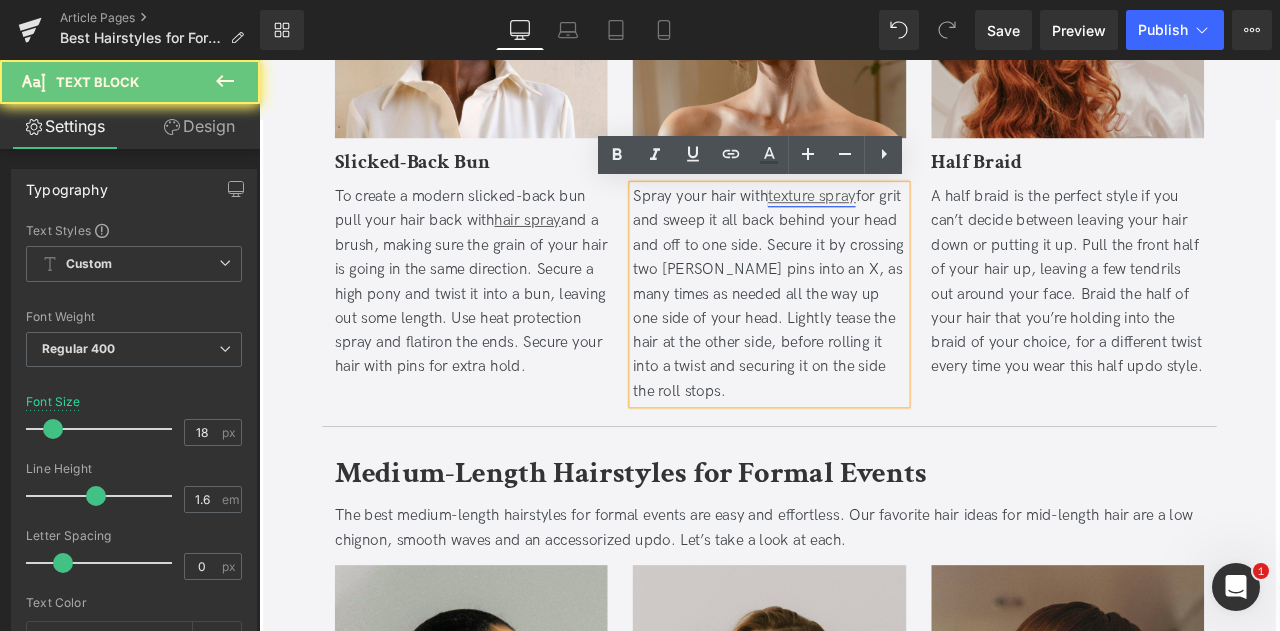 click on "texture spray" at bounding box center (914, 222) 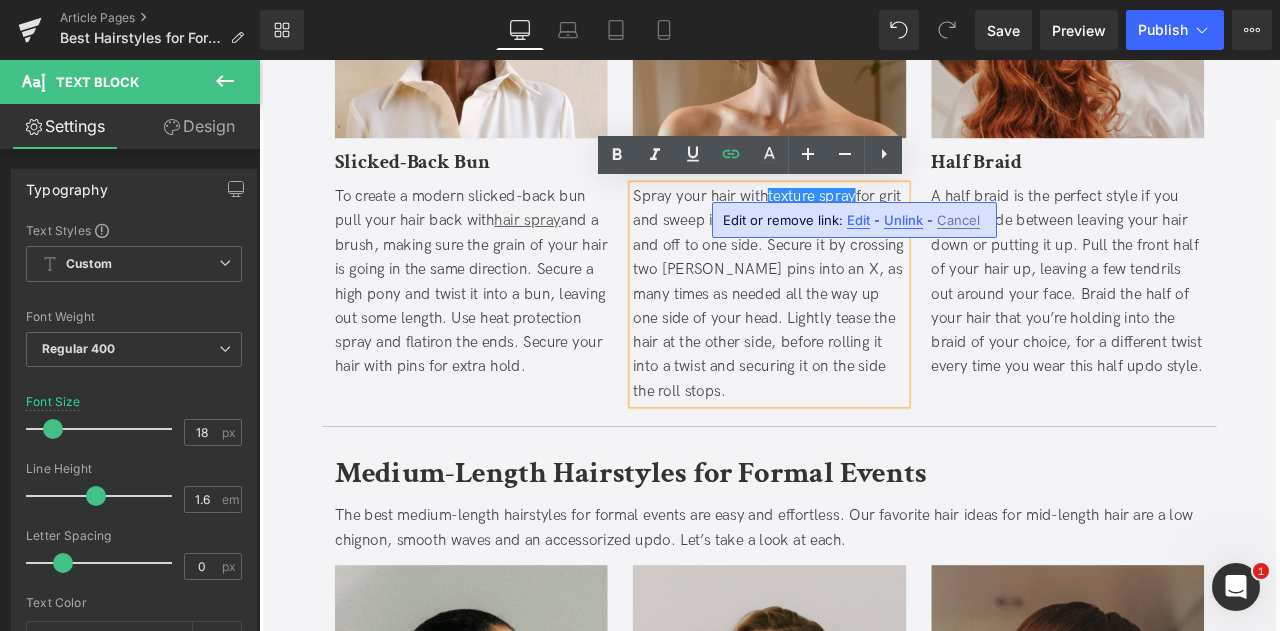 click on "Edit" at bounding box center (858, 220) 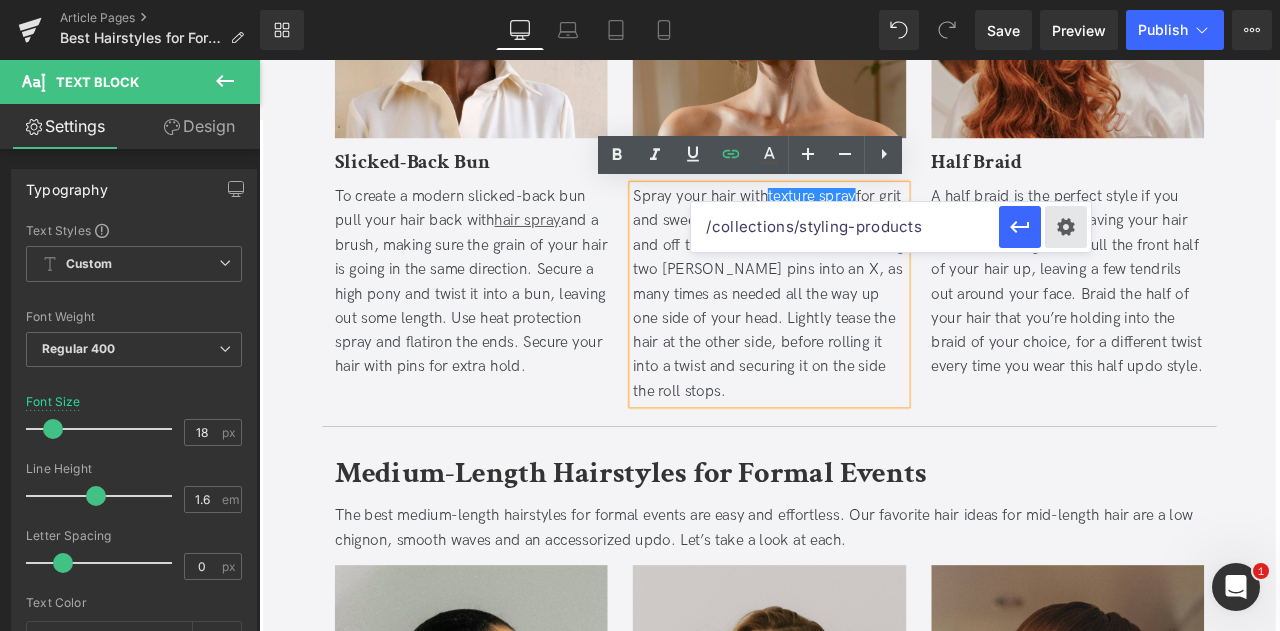 click on "Text Color Highlight Color #333333   Edit or remove link:   Edit   -   Unlink   -   Cancel             /collections/styling-products" at bounding box center (640, 0) 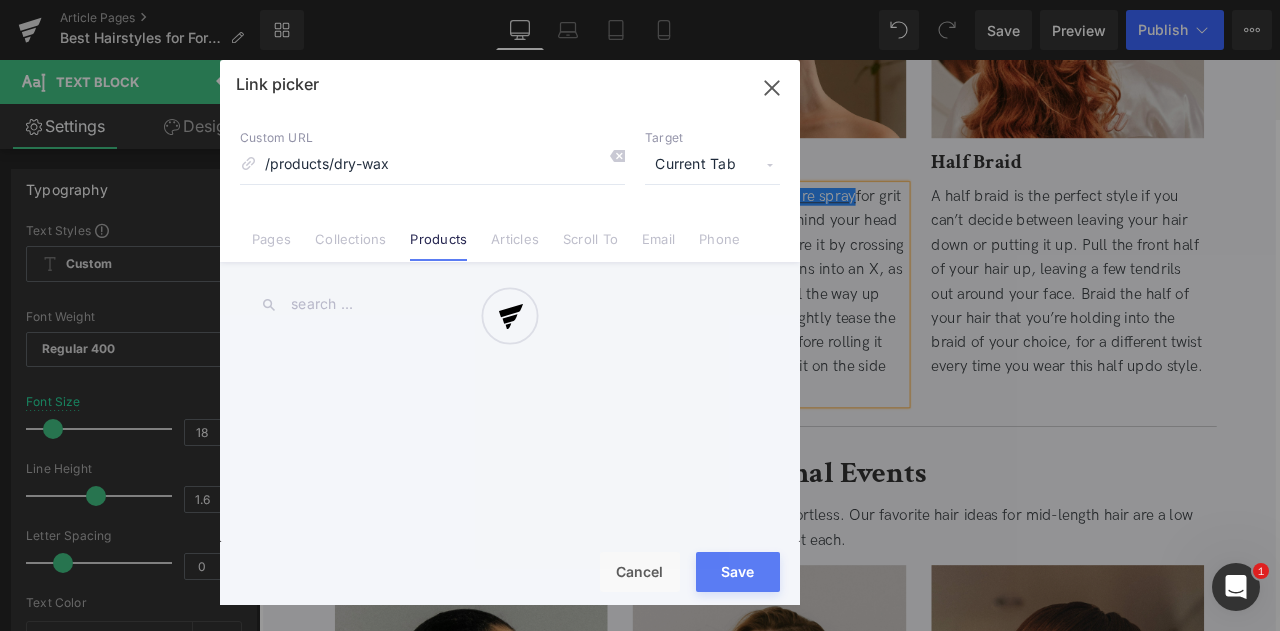 click at bounding box center [510, 332] 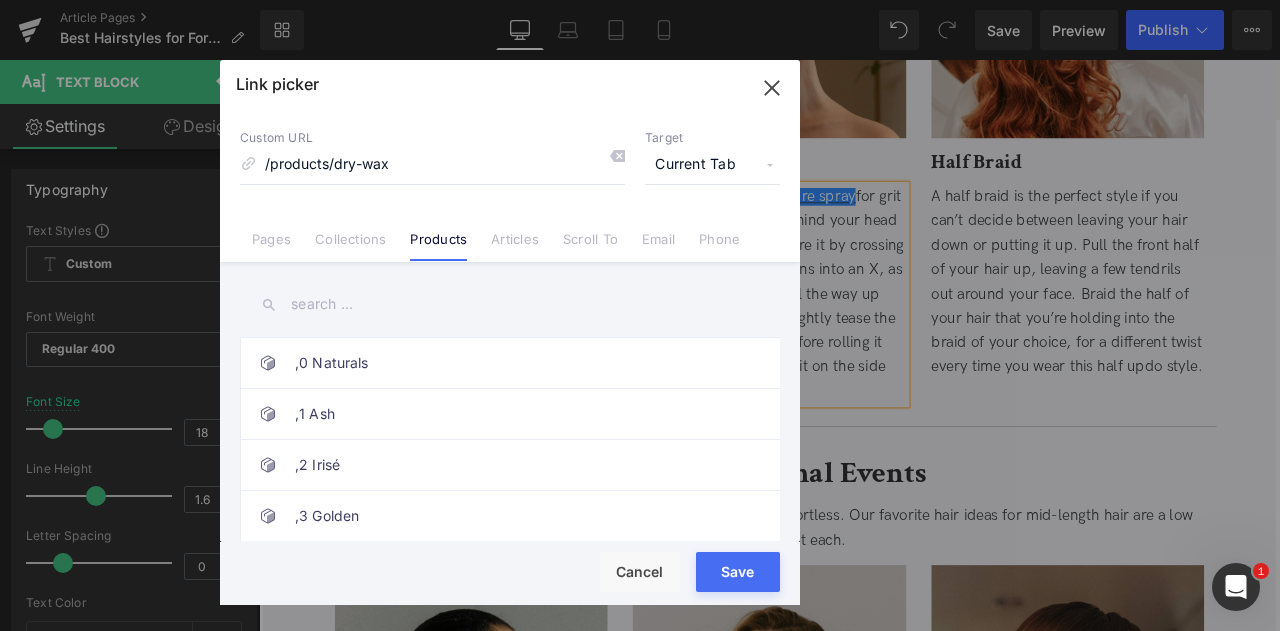 click on "Current Tab" at bounding box center (712, 165) 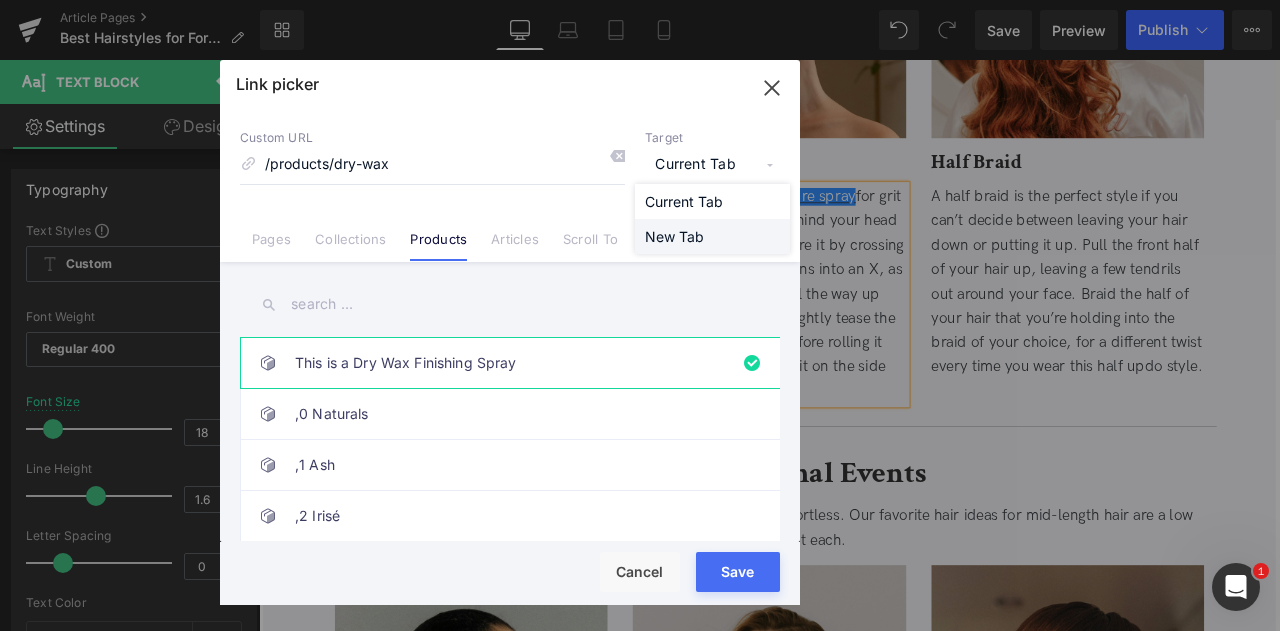 click on "New Tab" at bounding box center (712, 236) 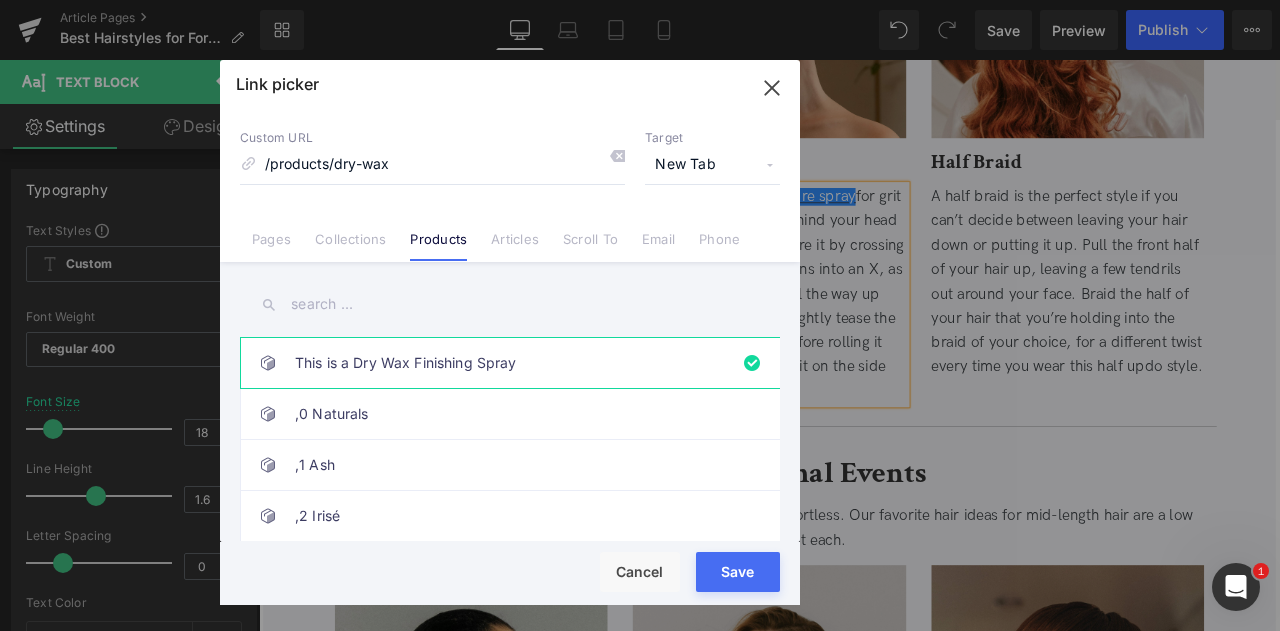 click on "Save" at bounding box center [738, 572] 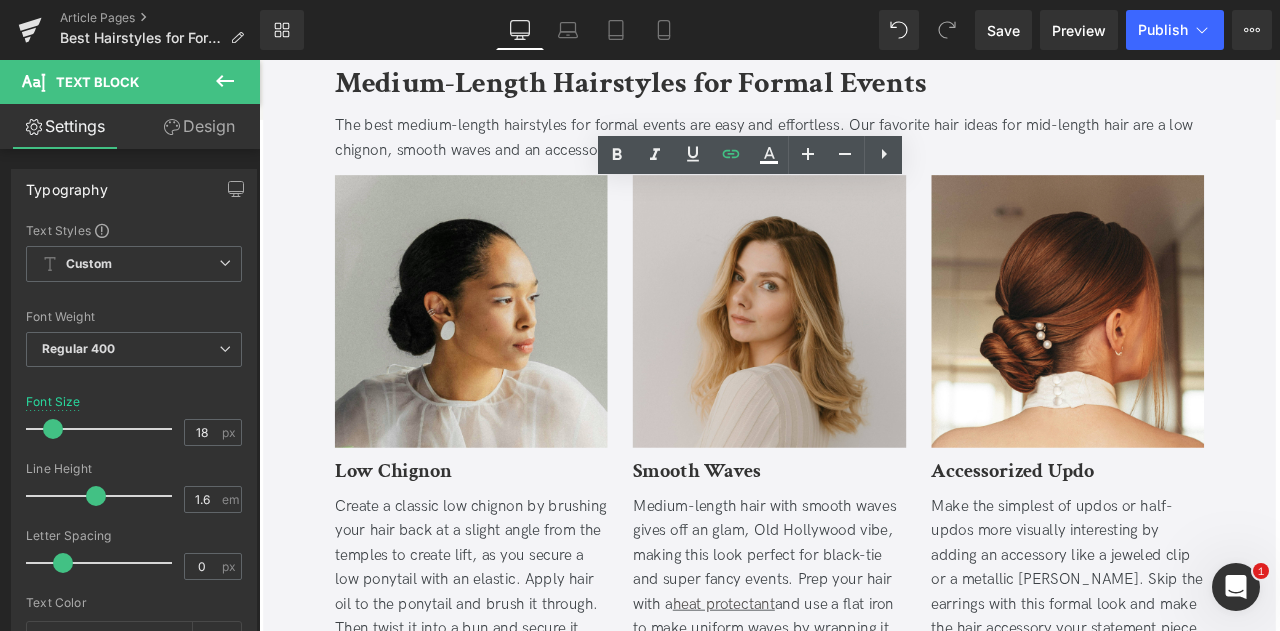 scroll, scrollTop: 2656, scrollLeft: 0, axis: vertical 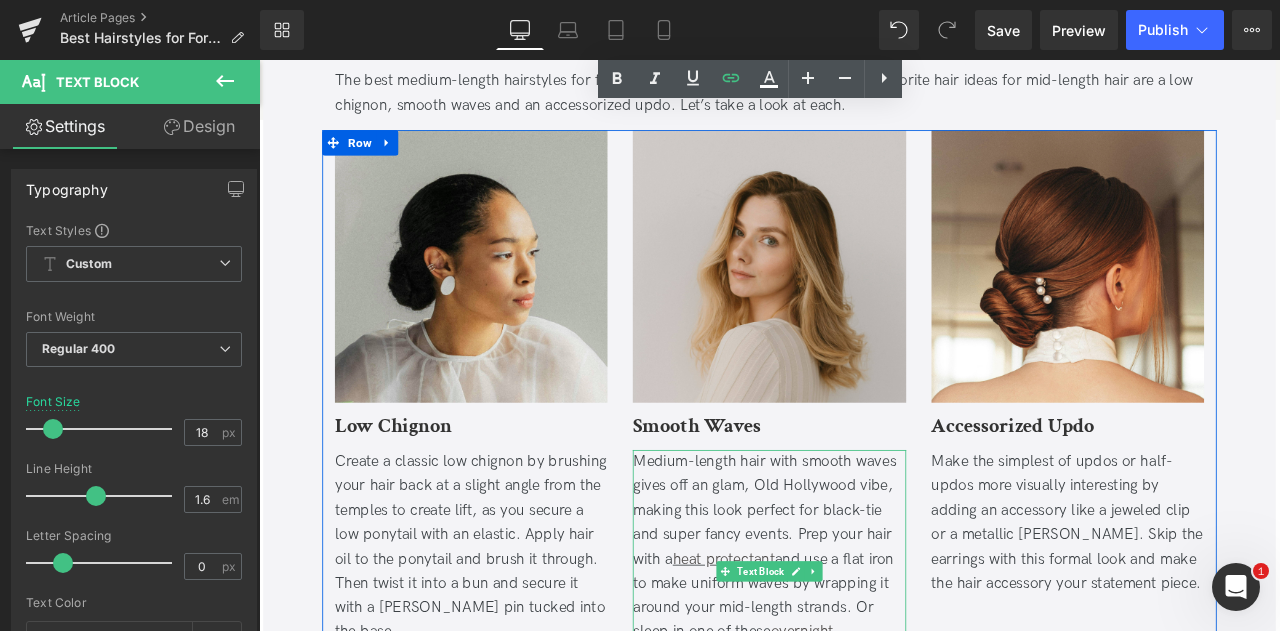 click on "Medium-length hair with smooth waves gives off an glam, Old Hollywood vibe, making this look perfect for black-tie and super fancy events. Prep your hair with a  heat protectant  and use a flat iron to make uniform waves by wrapping it around your mid-length strands. Or sleep in one of these  overnight hairstyles  the night before your event for perfect waves when you wake up." at bounding box center (863, 666) 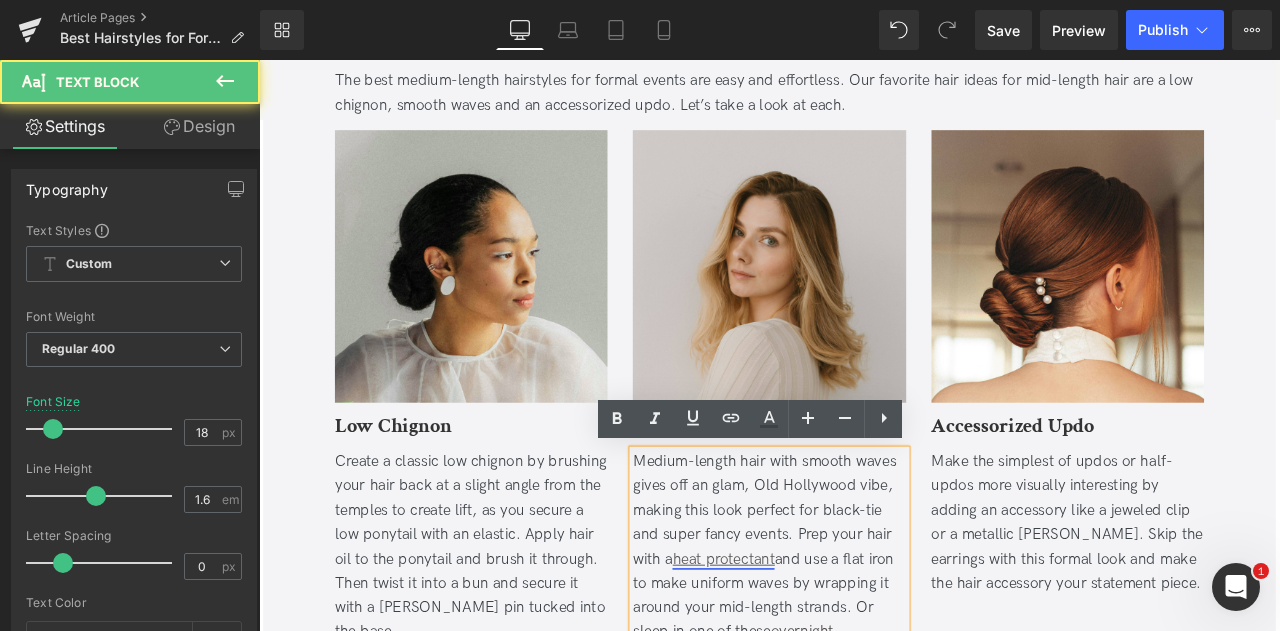 click on "heat protectant" at bounding box center [809, 651] 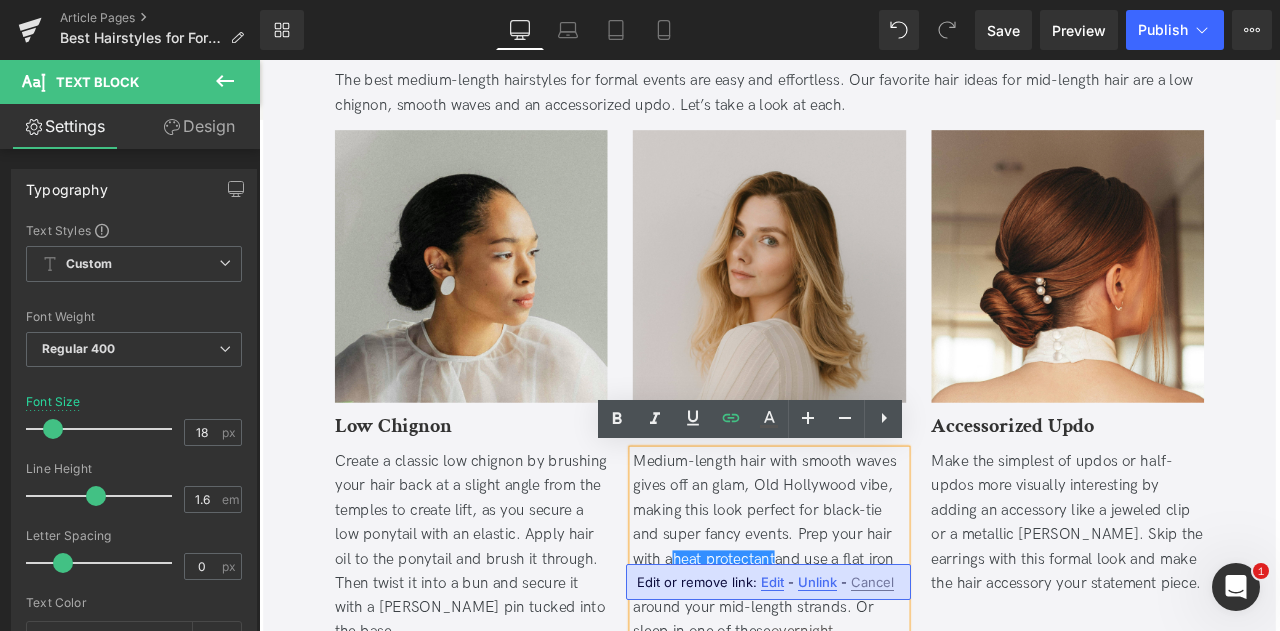 click on "Edit" at bounding box center [772, 582] 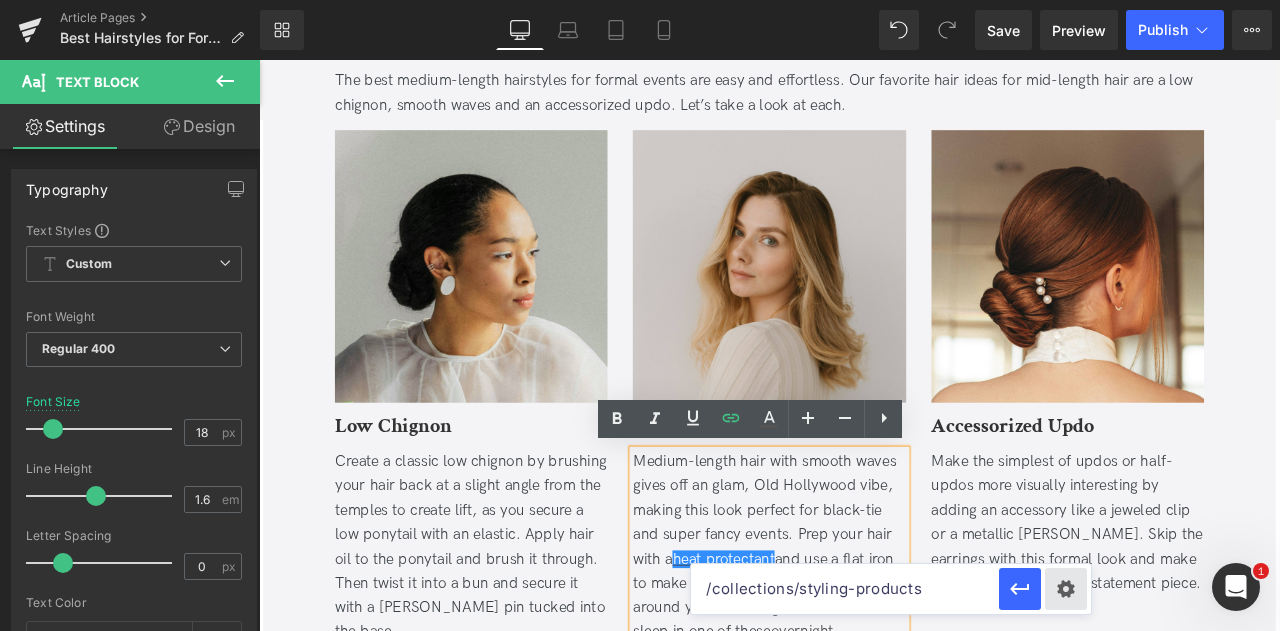 click on "Text Color Highlight Color #333333   Edit or remove link:   Edit   -   Unlink   -   Cancel             /collections/styling-products" at bounding box center [640, 0] 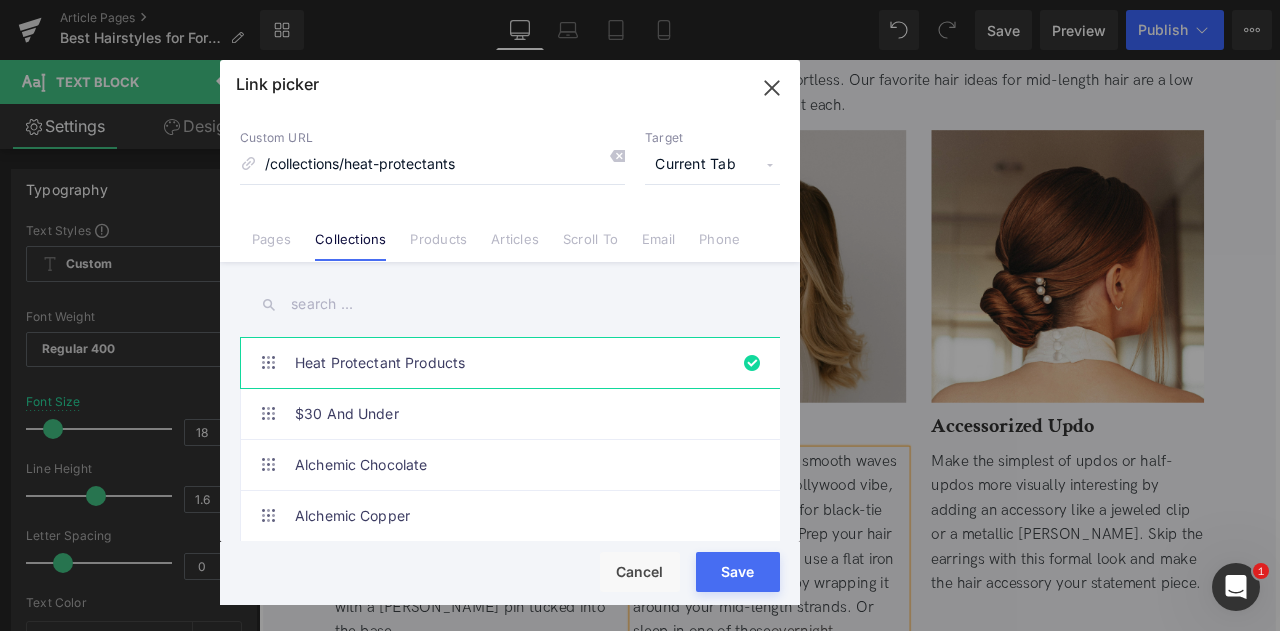 click on "Current Tab" at bounding box center [712, 165] 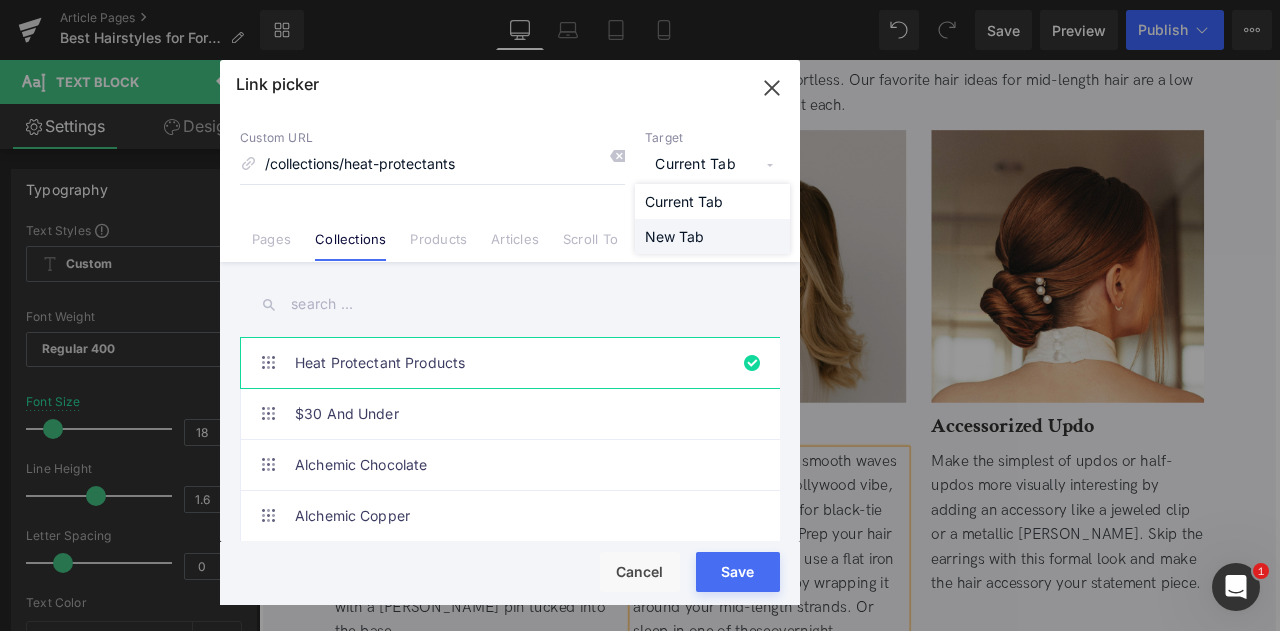 click on "New Tab" at bounding box center (712, 236) 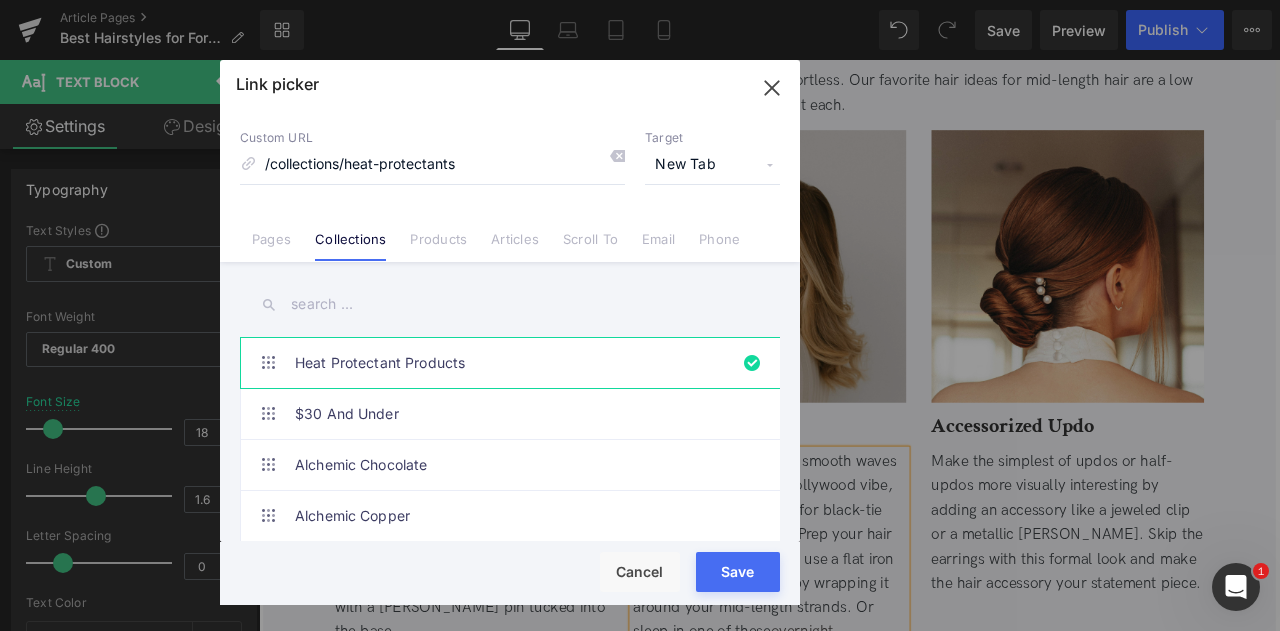 click on "Save" at bounding box center [738, 572] 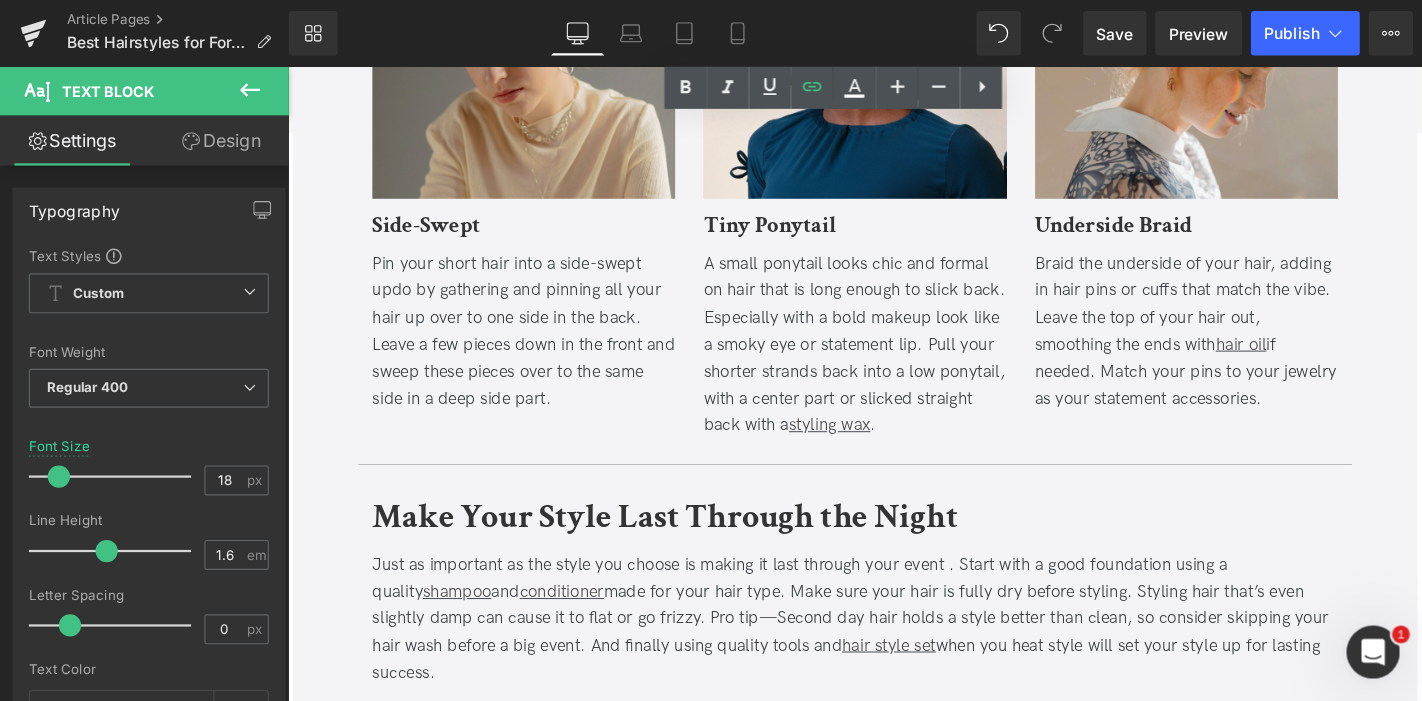 scroll, scrollTop: 3810, scrollLeft: 0, axis: vertical 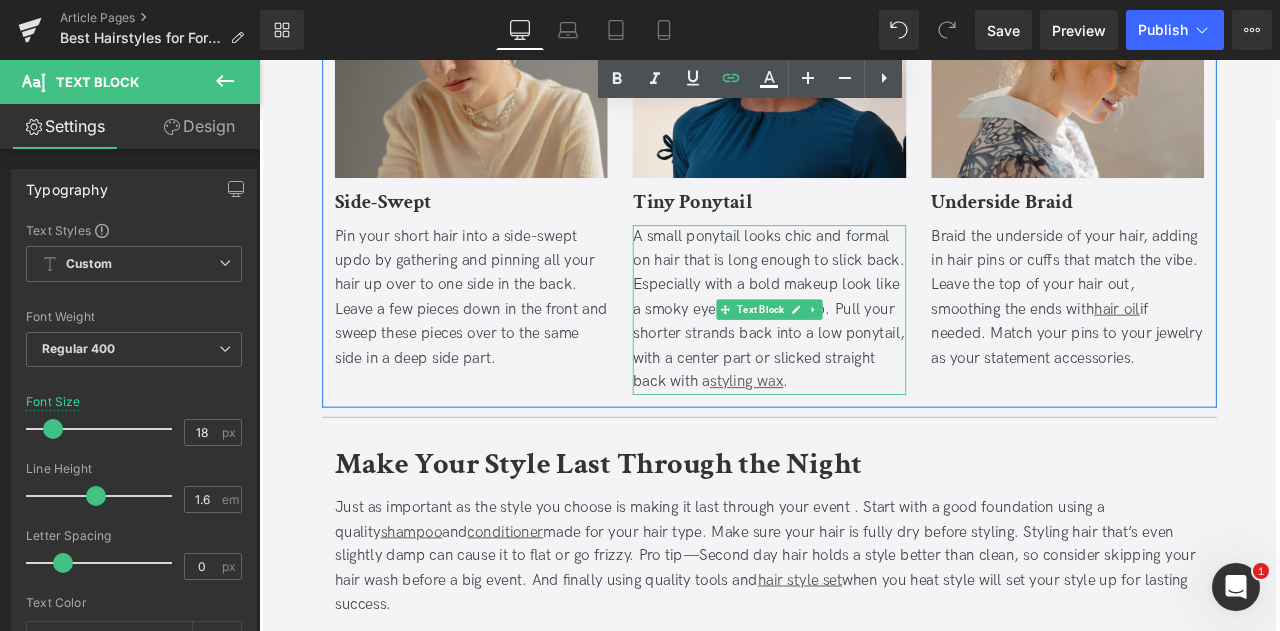 click on "A small ponytail looks chic and formal on hair that is long enough to slick back. Especially with a bold makeup look like a smoky eye or statement lip. Pull your shorter strands back into a low ponytail, with a center part or slicked straight back with a  styling wax ." at bounding box center (863, 357) 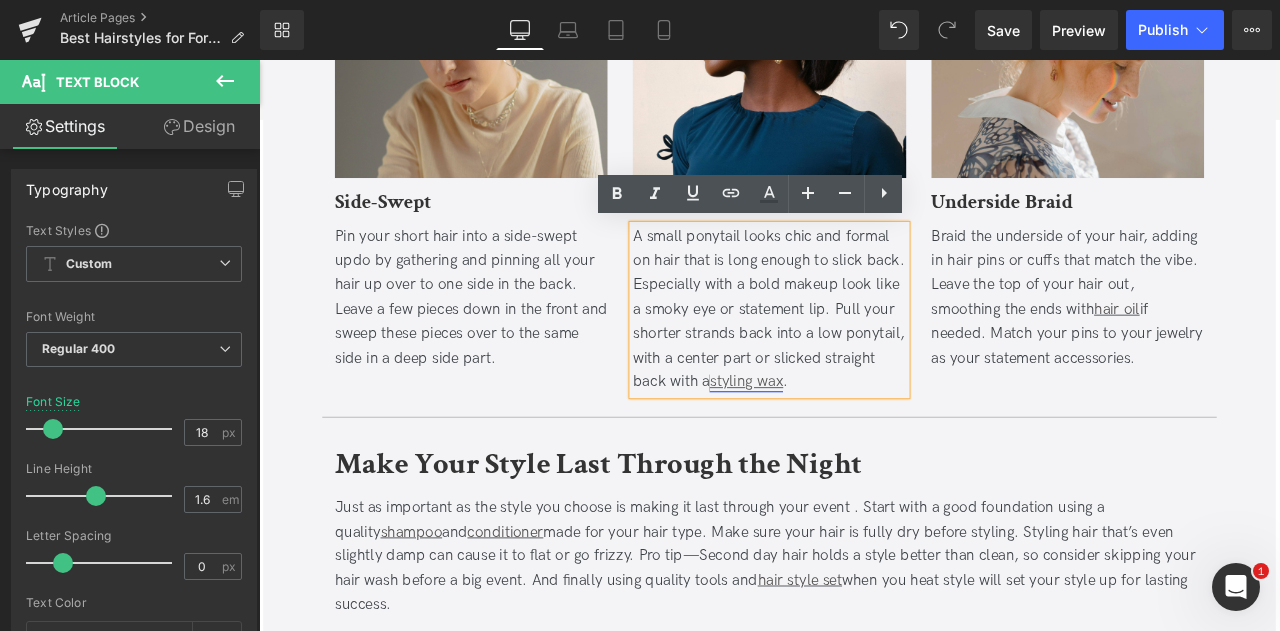 click on "styling wax" at bounding box center (836, 441) 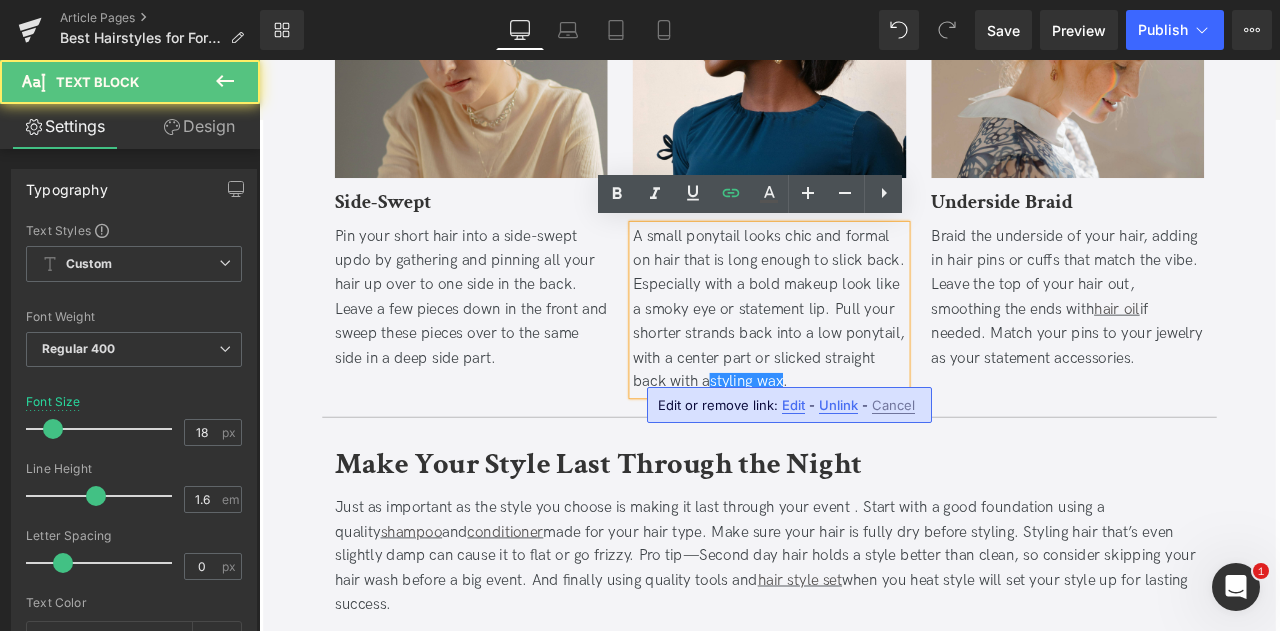 click on "Edit" at bounding box center [793, 405] 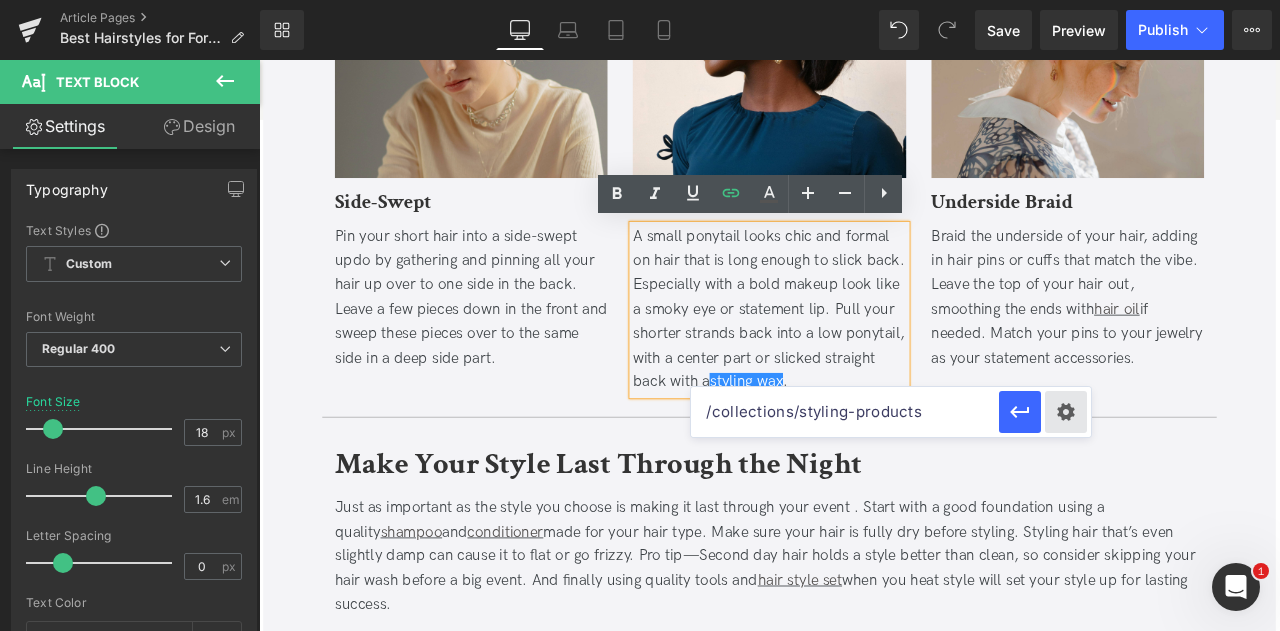 click on "Text Color Highlight Color #333333   Edit or remove link:   Edit   -   Unlink   -   Cancel             /collections/styling-products" at bounding box center [640, 0] 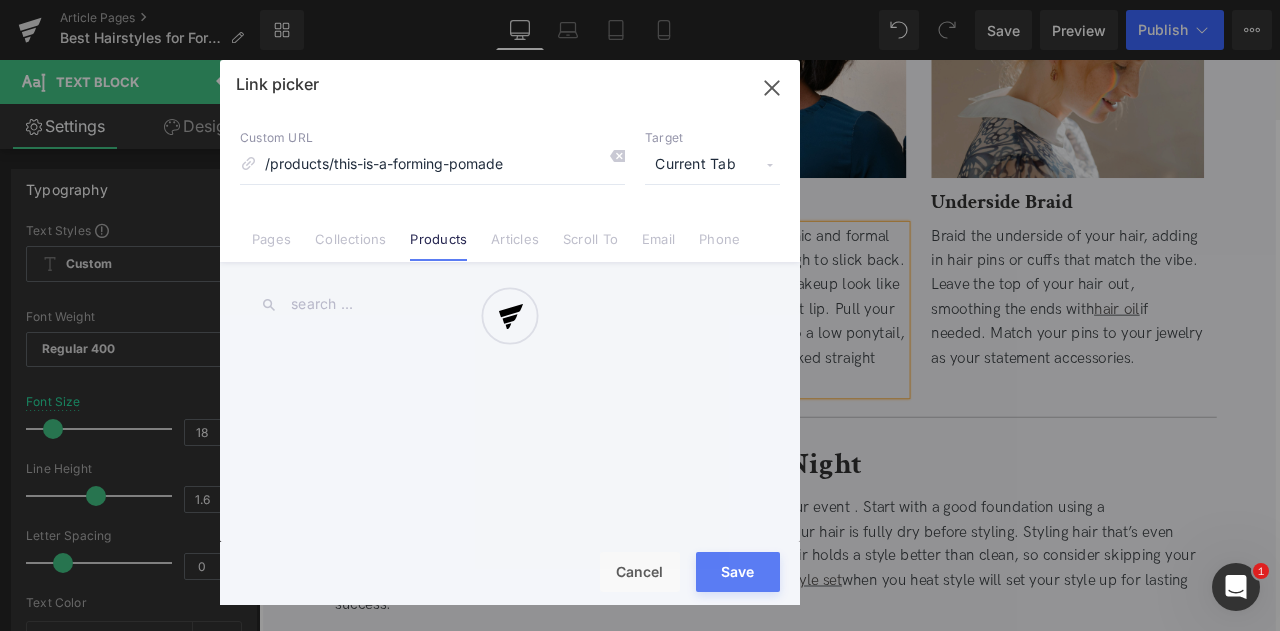 click at bounding box center (510, 332) 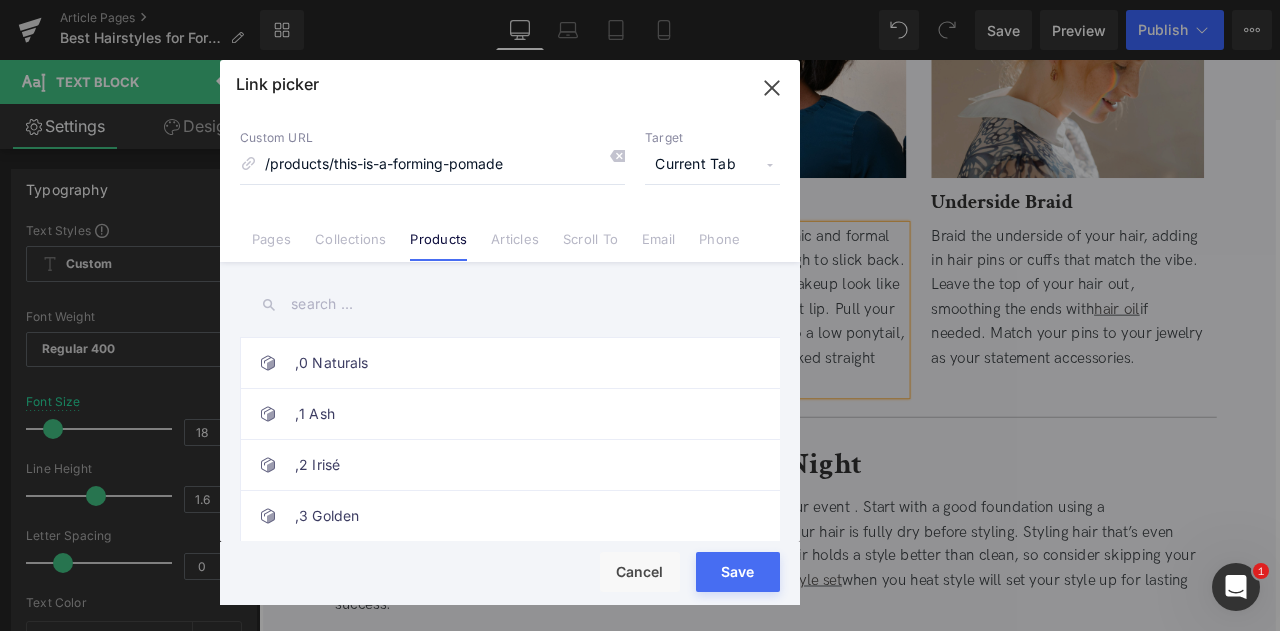 click on "Current Tab" at bounding box center (712, 165) 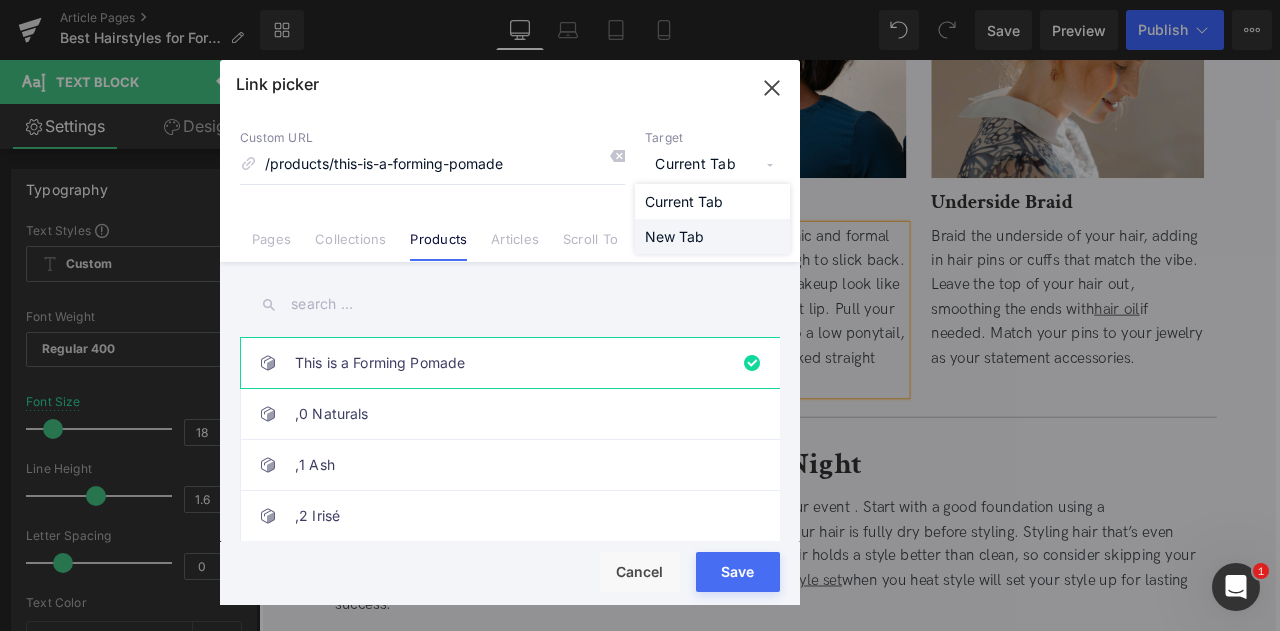 click on "New Tab" at bounding box center (712, 236) 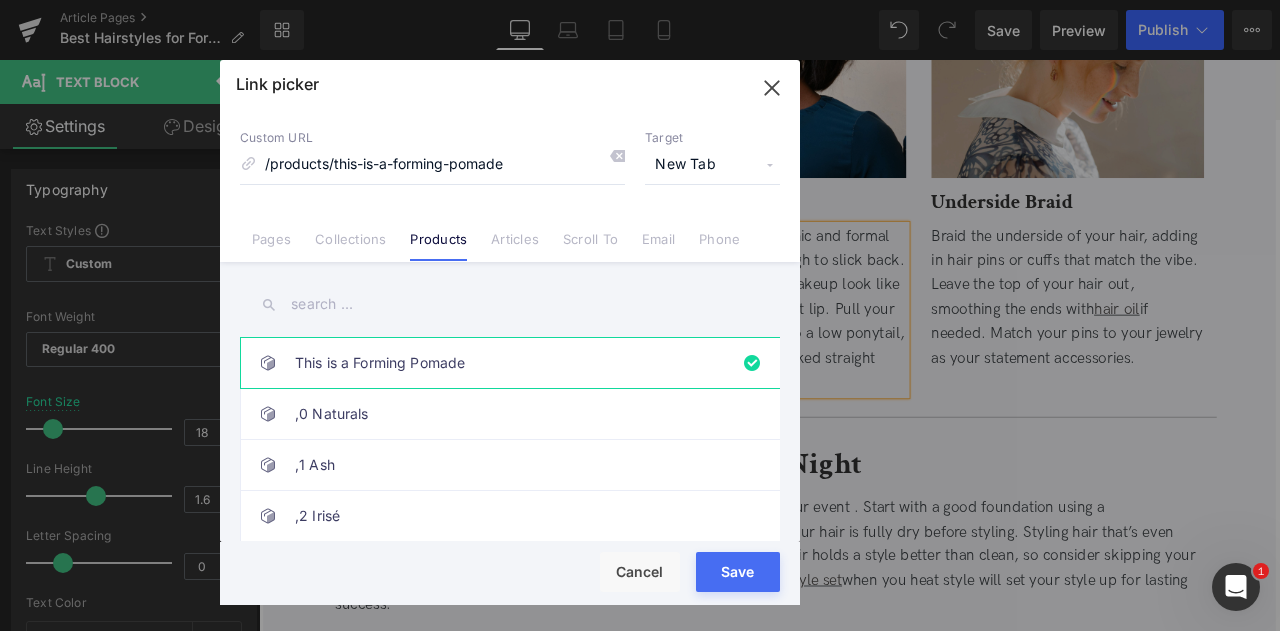 click on "Save" at bounding box center (738, 572) 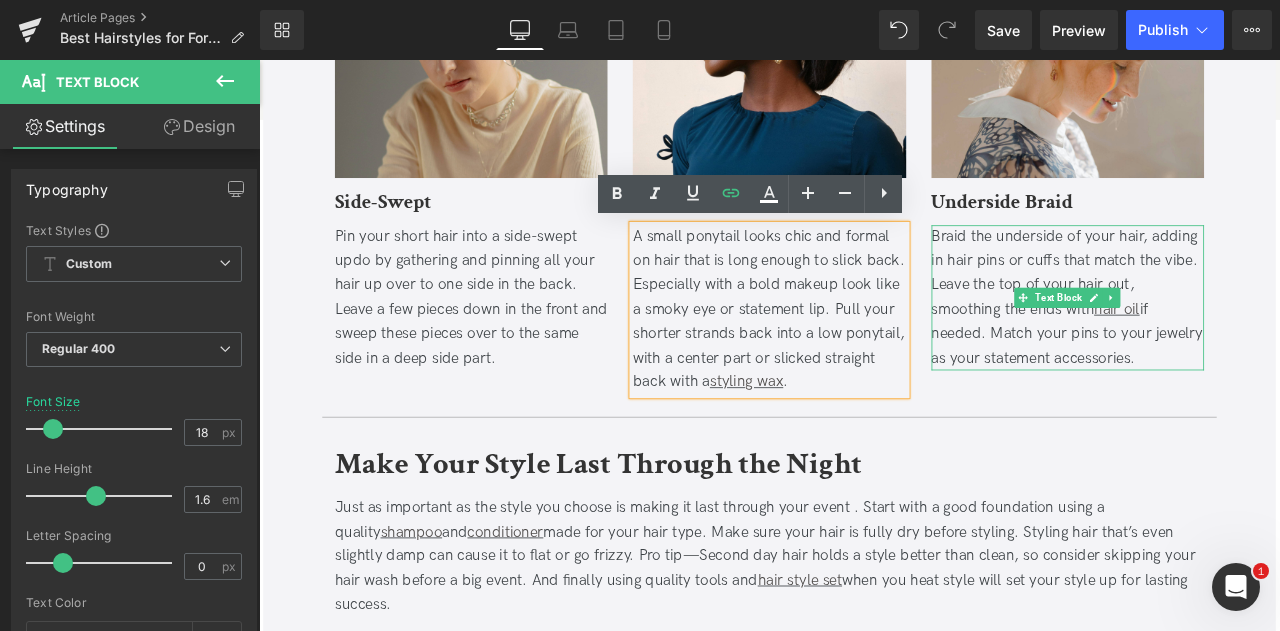 click on "Braid the underside of your hair, adding in hair pins or cuffs that match the vibe. Leave the top of your hair out, smoothing the ends with  hair oil  if needed. Match your pins to your jewelry as your statement accessories." at bounding box center [1217, 342] 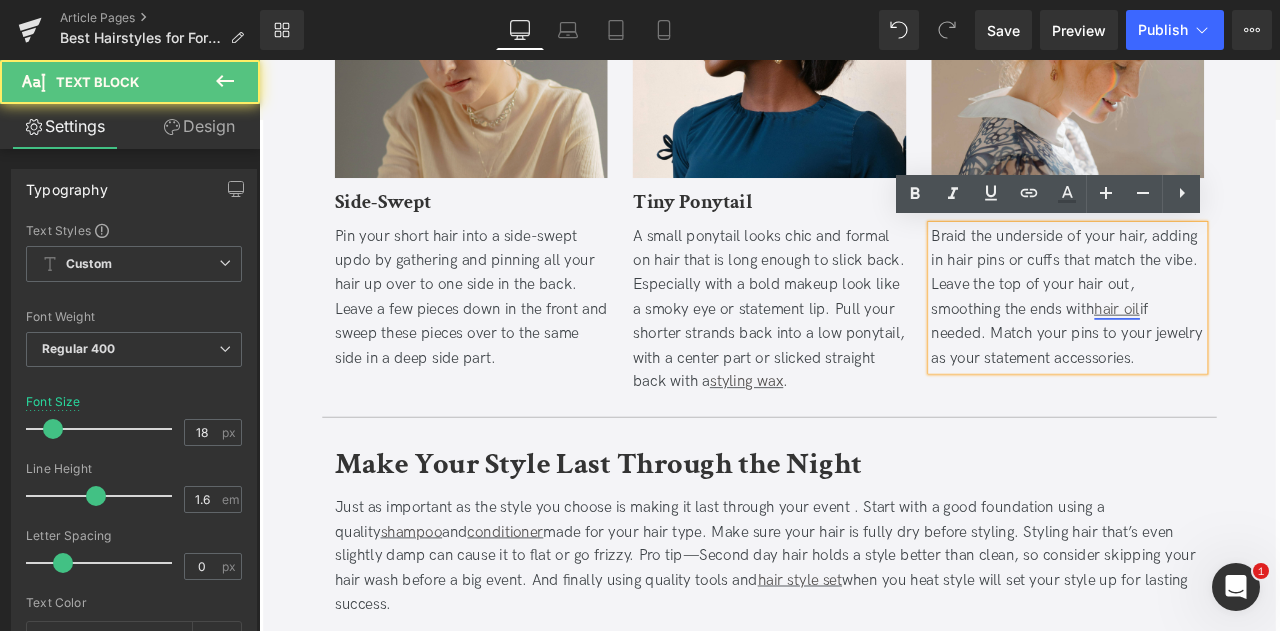 click on "hair oil" at bounding box center [1276, 355] 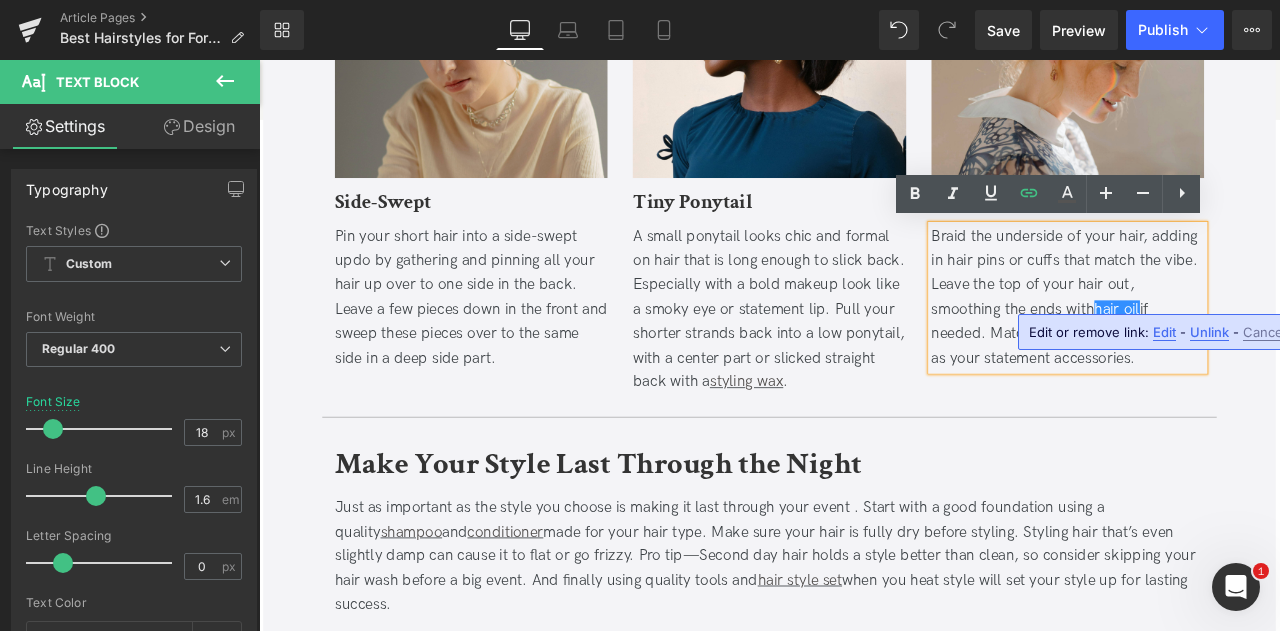 click on "Edit" at bounding box center [1164, 332] 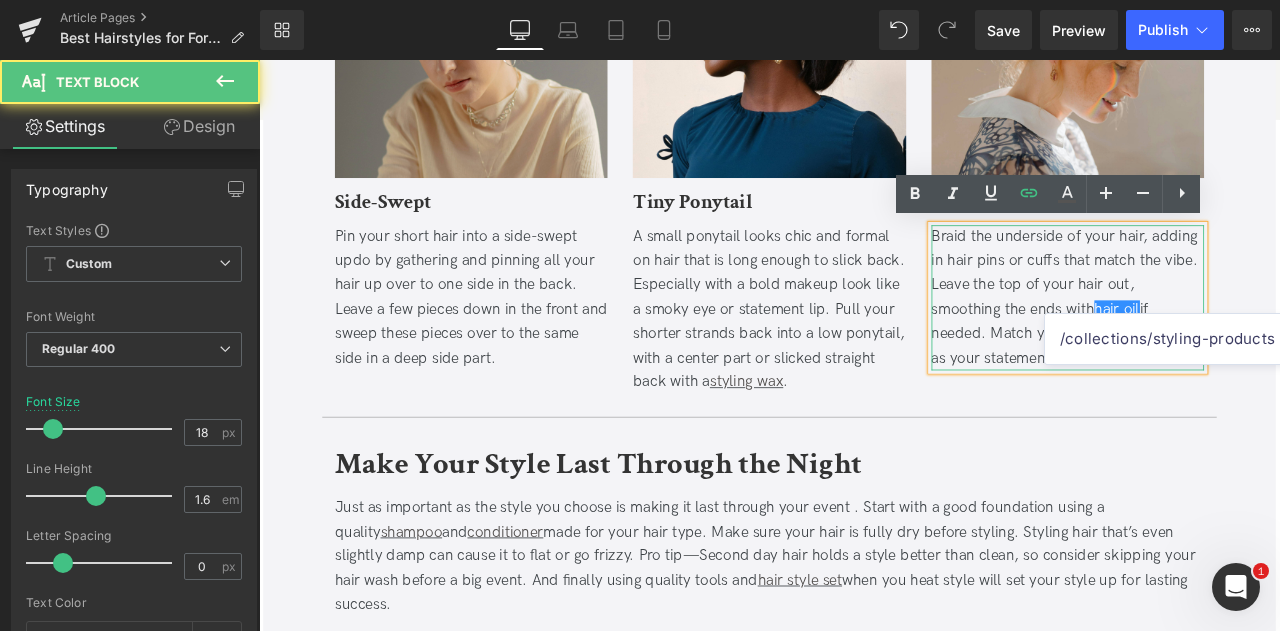click on "Braid the underside of your hair, adding in hair pins or cuffs that match the vibe. Leave the top of your hair out, smoothing the ends with  hair oil  if needed. Match your pins to your jewelry as your statement accessories." at bounding box center (1217, 342) 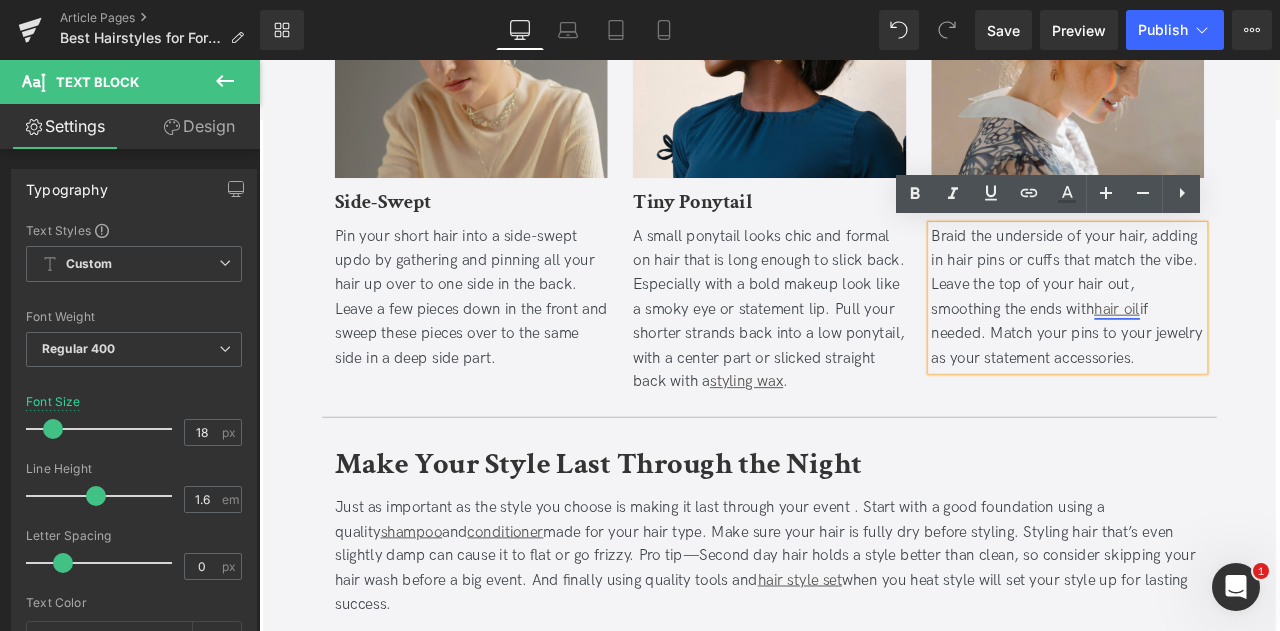 click on "hair oil" at bounding box center (1276, 355) 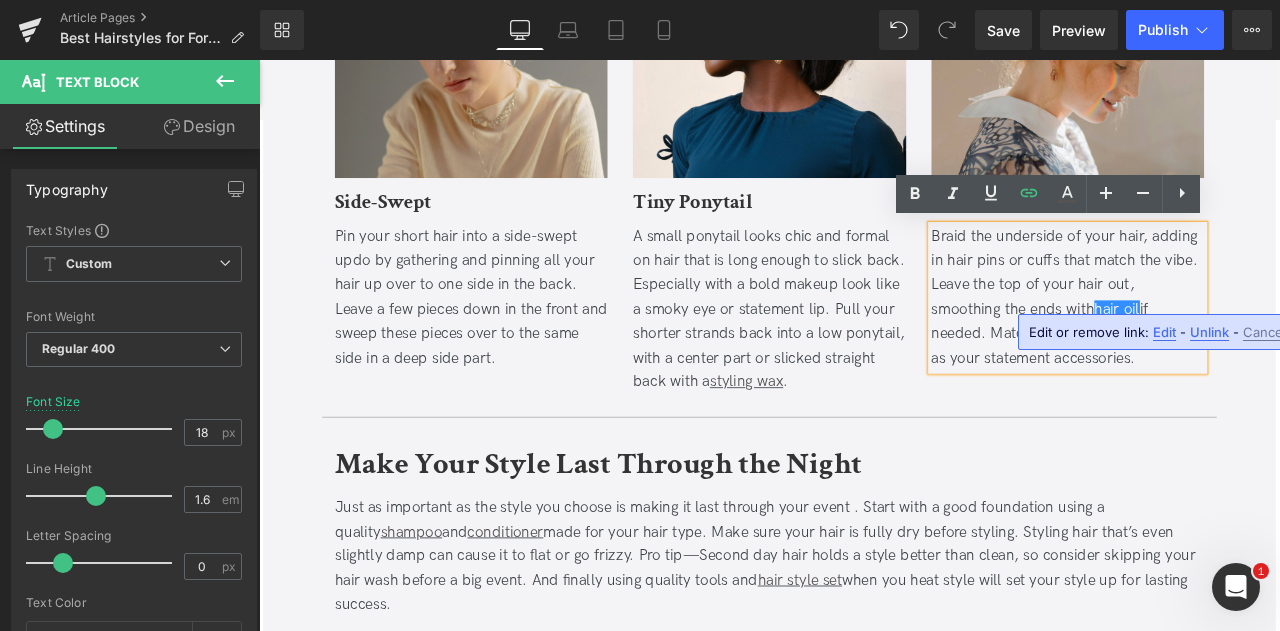 click on "Edit" at bounding box center [1164, 332] 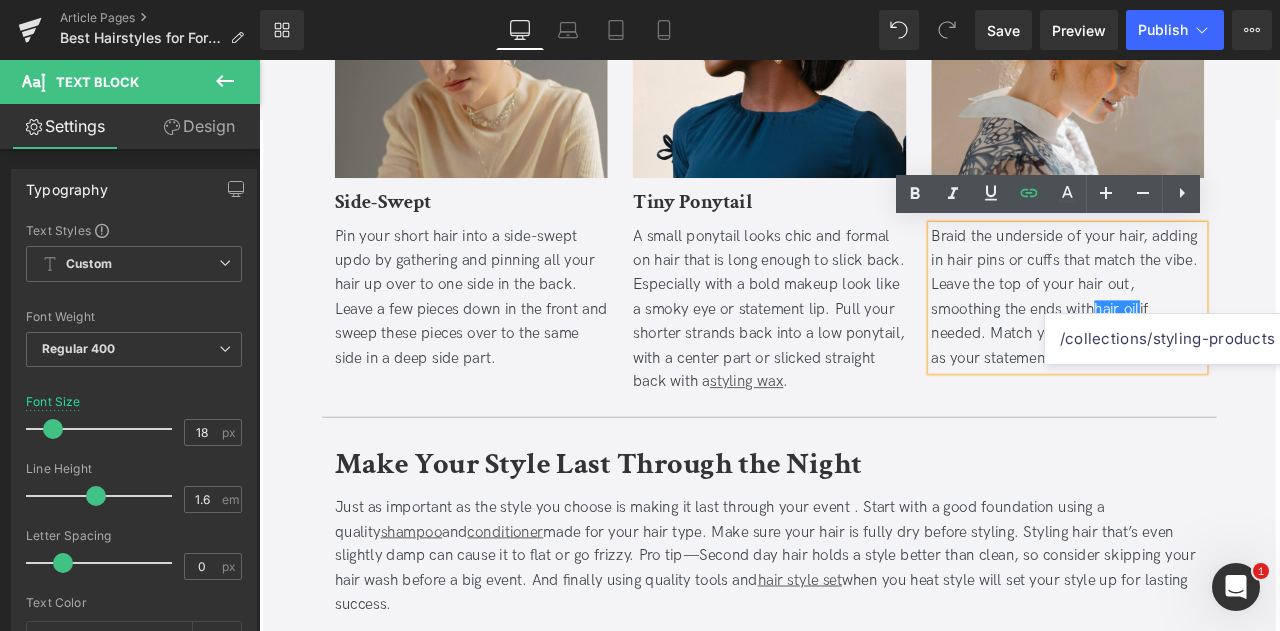 click on "/collections/styling-products" at bounding box center (1199, 339) 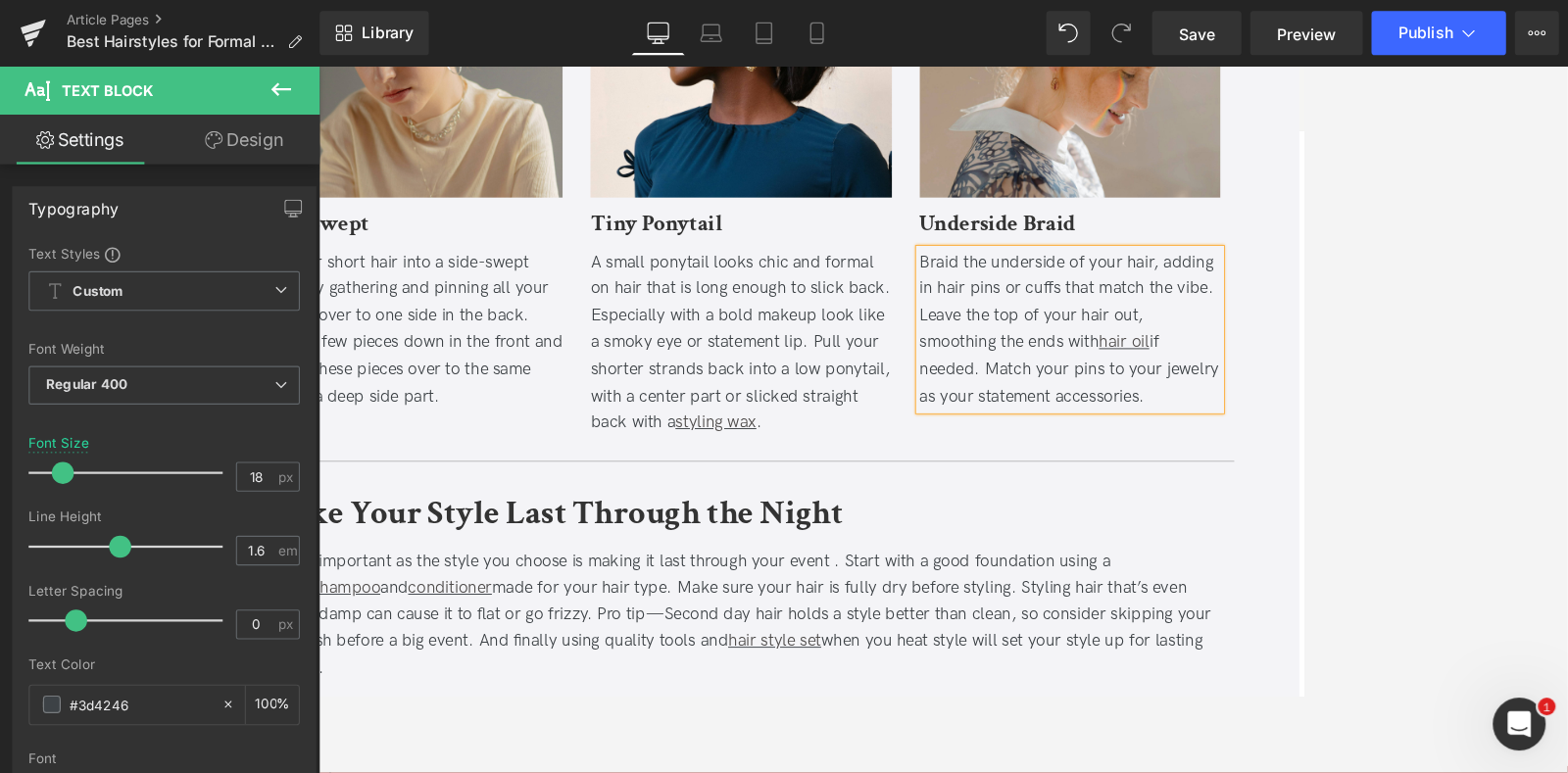 scroll, scrollTop: 3732, scrollLeft: 0, axis: vertical 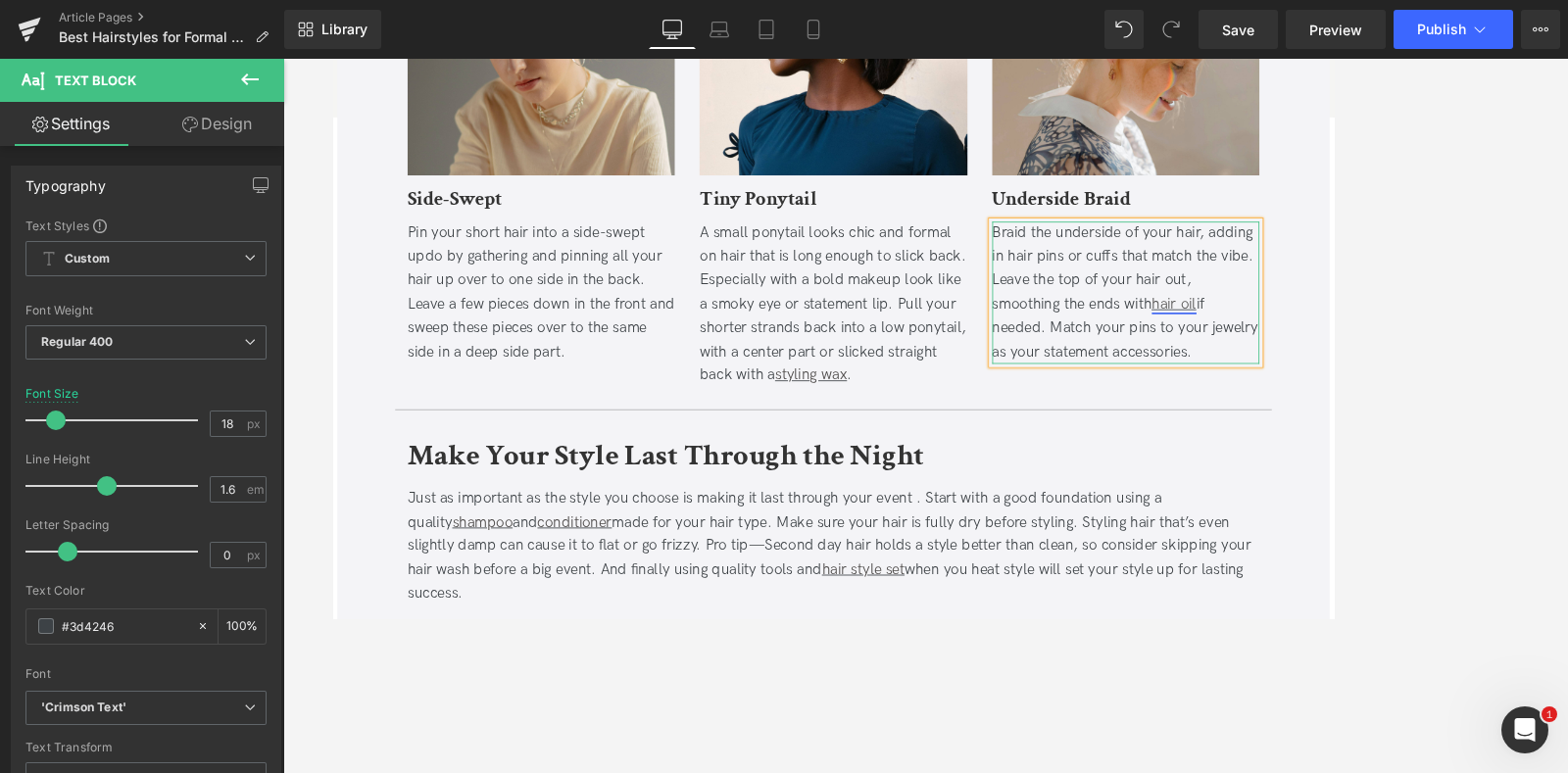 click on "hair oil" at bounding box center (1329, 349) 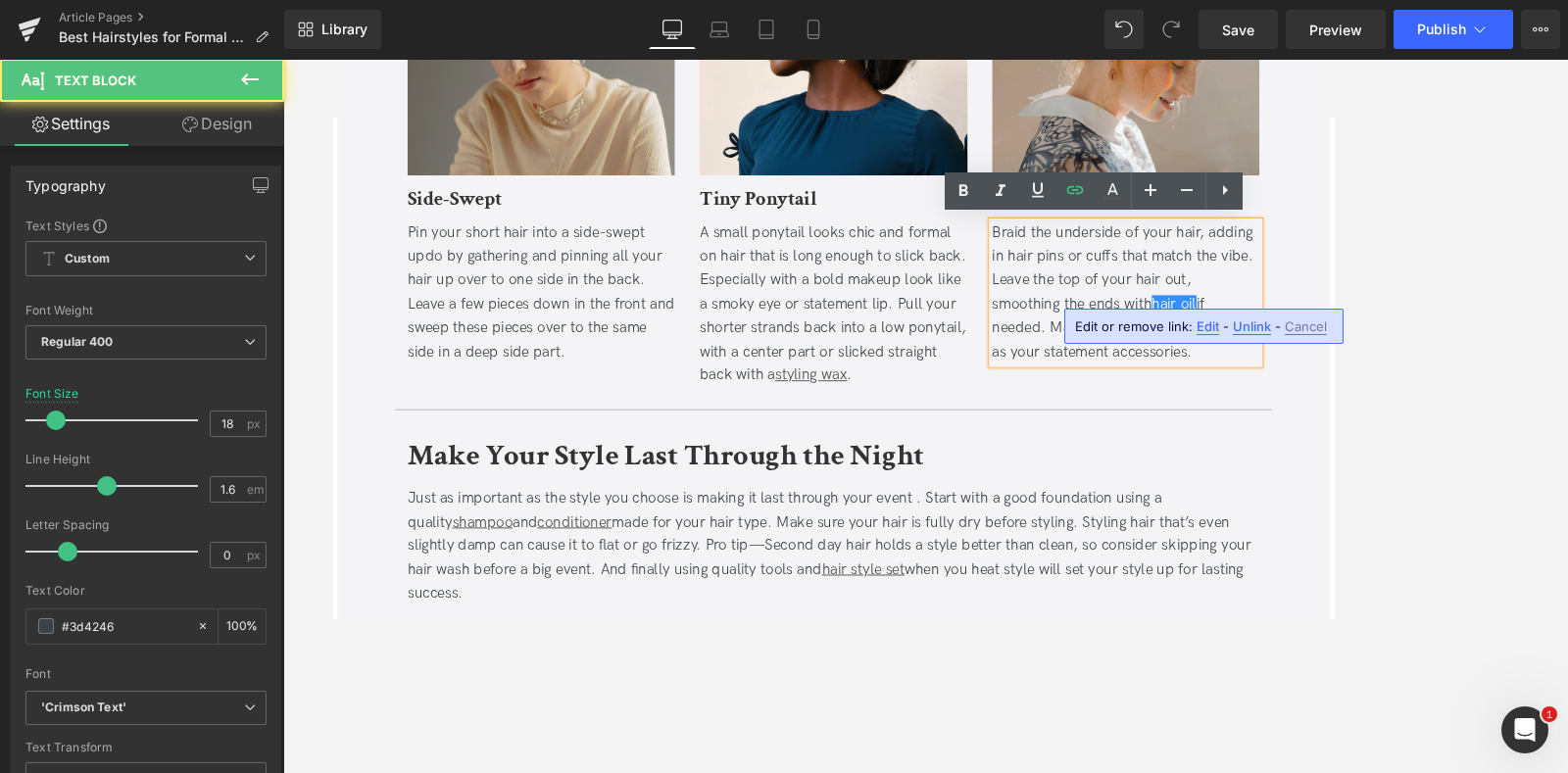 click on "Edit" at bounding box center [1207, 326] 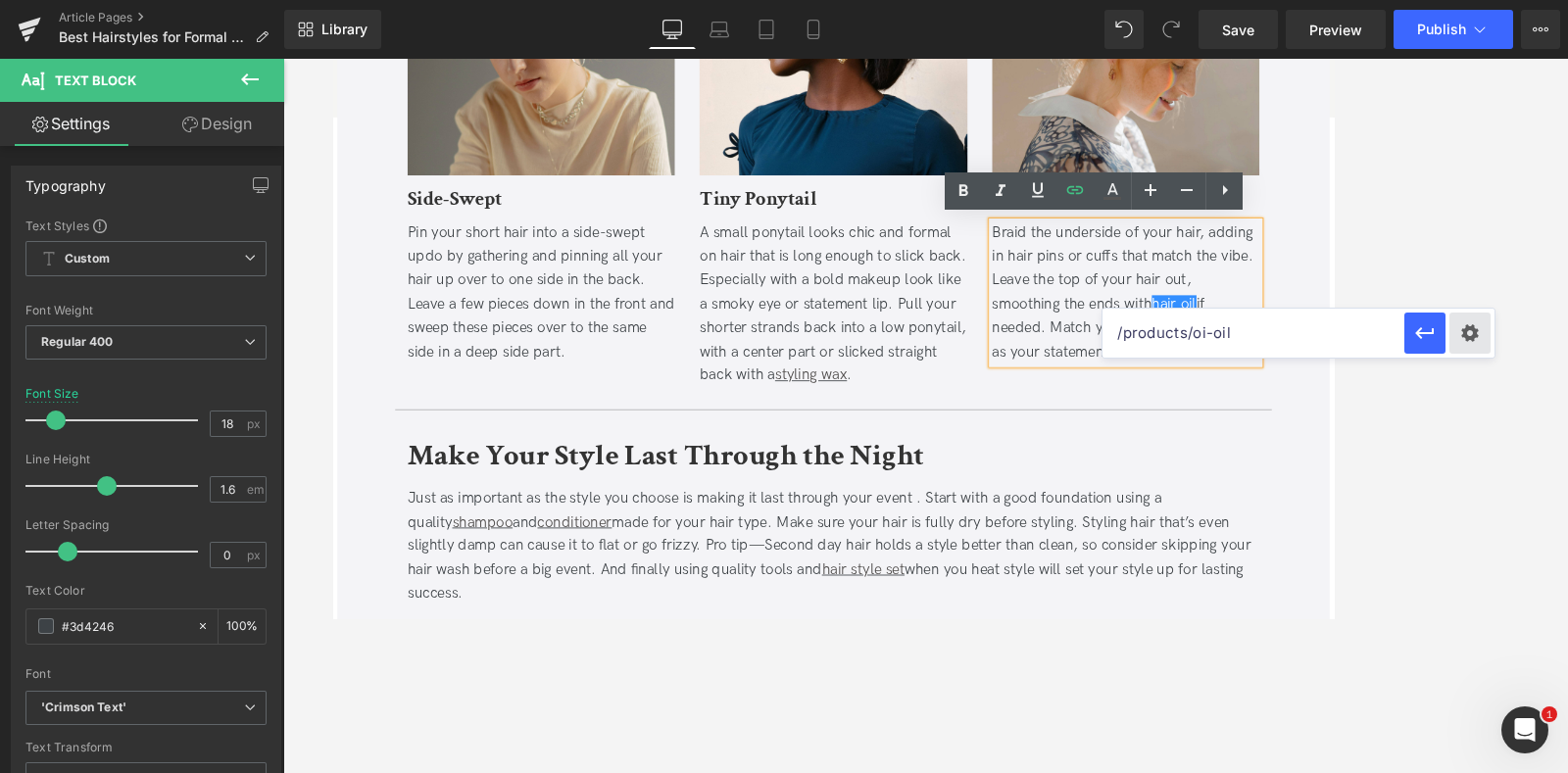 click on "Text Color Highlight Color #333333   Edit or remove link:   Edit   -   Unlink   -   Cancel             /products/oi-oil" at bounding box center (784, 0) 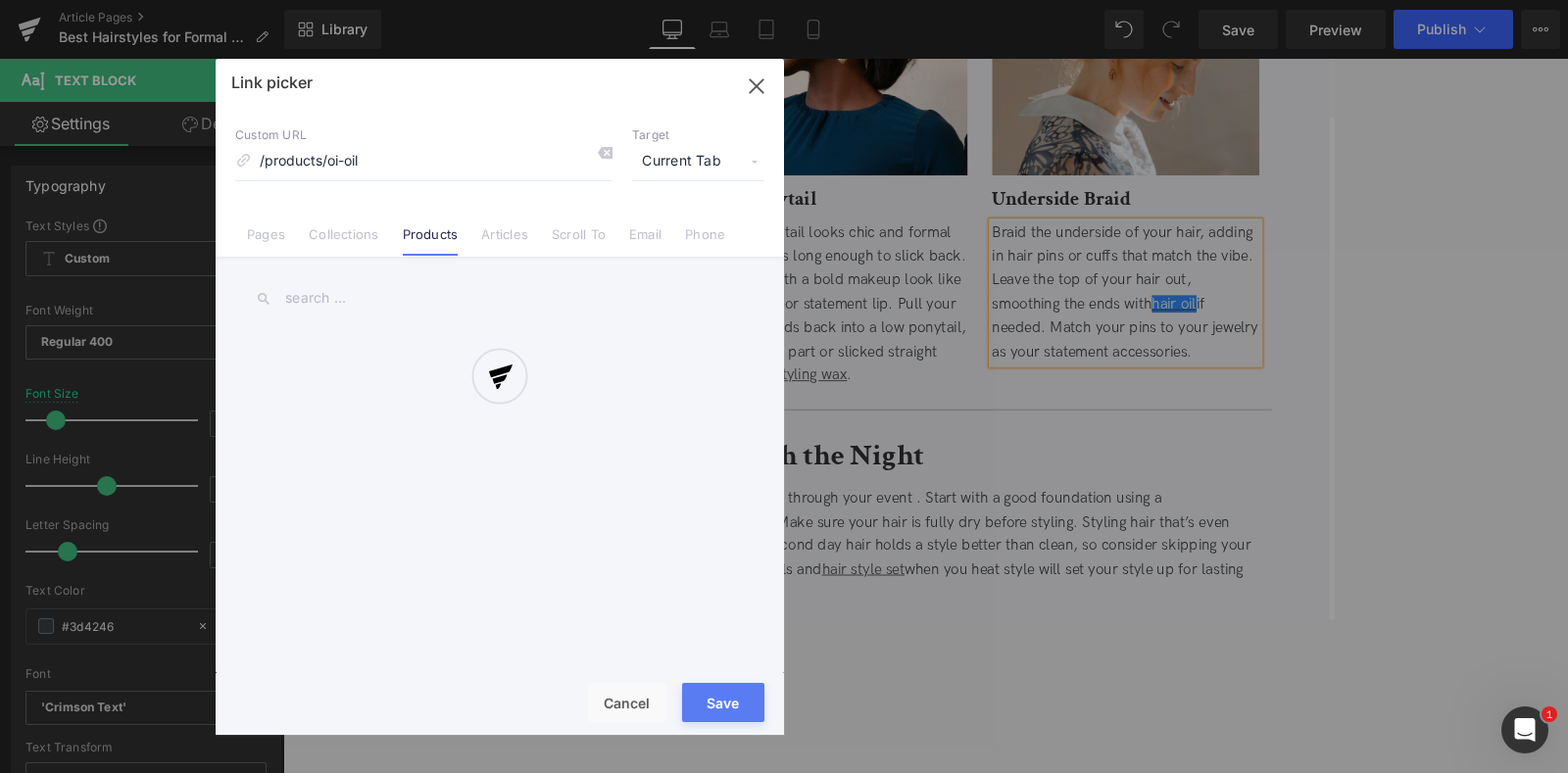 click on "Link picker Back to Library   Insert           Custom URL   /products/oi-oil                 Target   Current Tab     Current Tab   New Tab                 Pages       Collections       Products       Articles       Scroll To       Email       Phone                                                       Email Address     Subject     Message             Phone Number           Save Cancel" at bounding box center [500, 397] 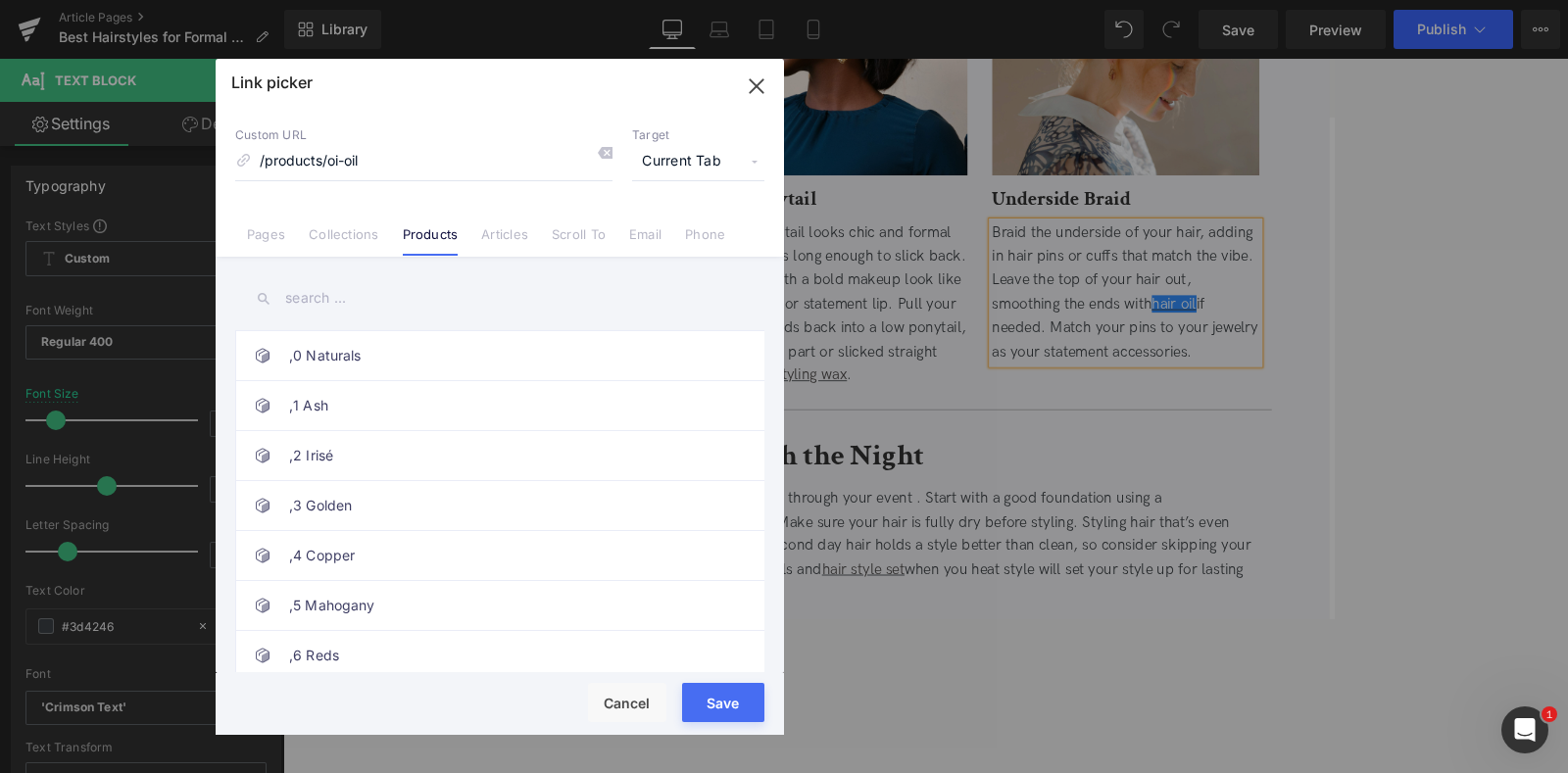 click on "Current Tab" at bounding box center [698, 162] 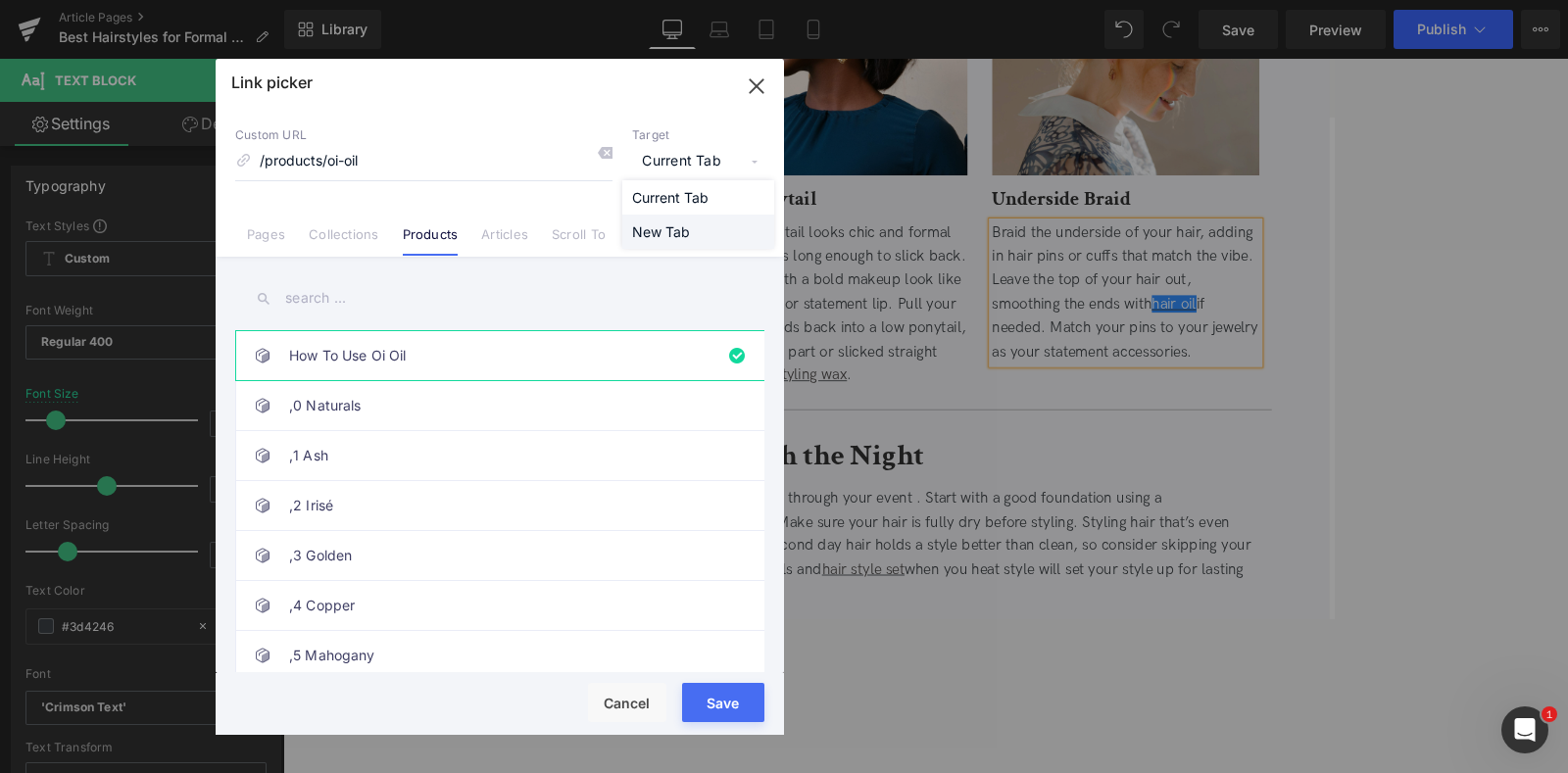 click on "New Tab" at bounding box center (698, 231) 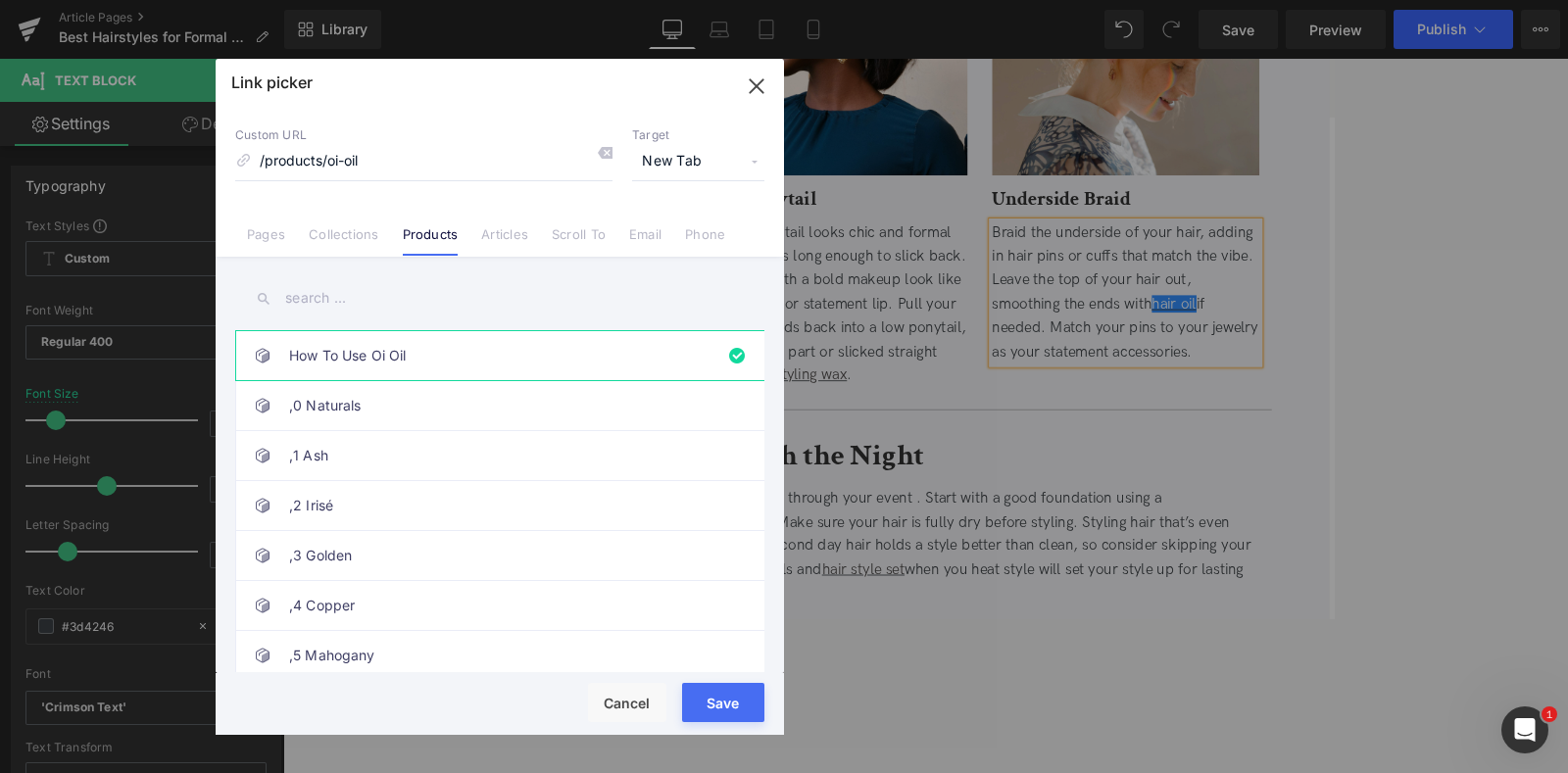 click on "Rendering Content" at bounding box center (784, 696) 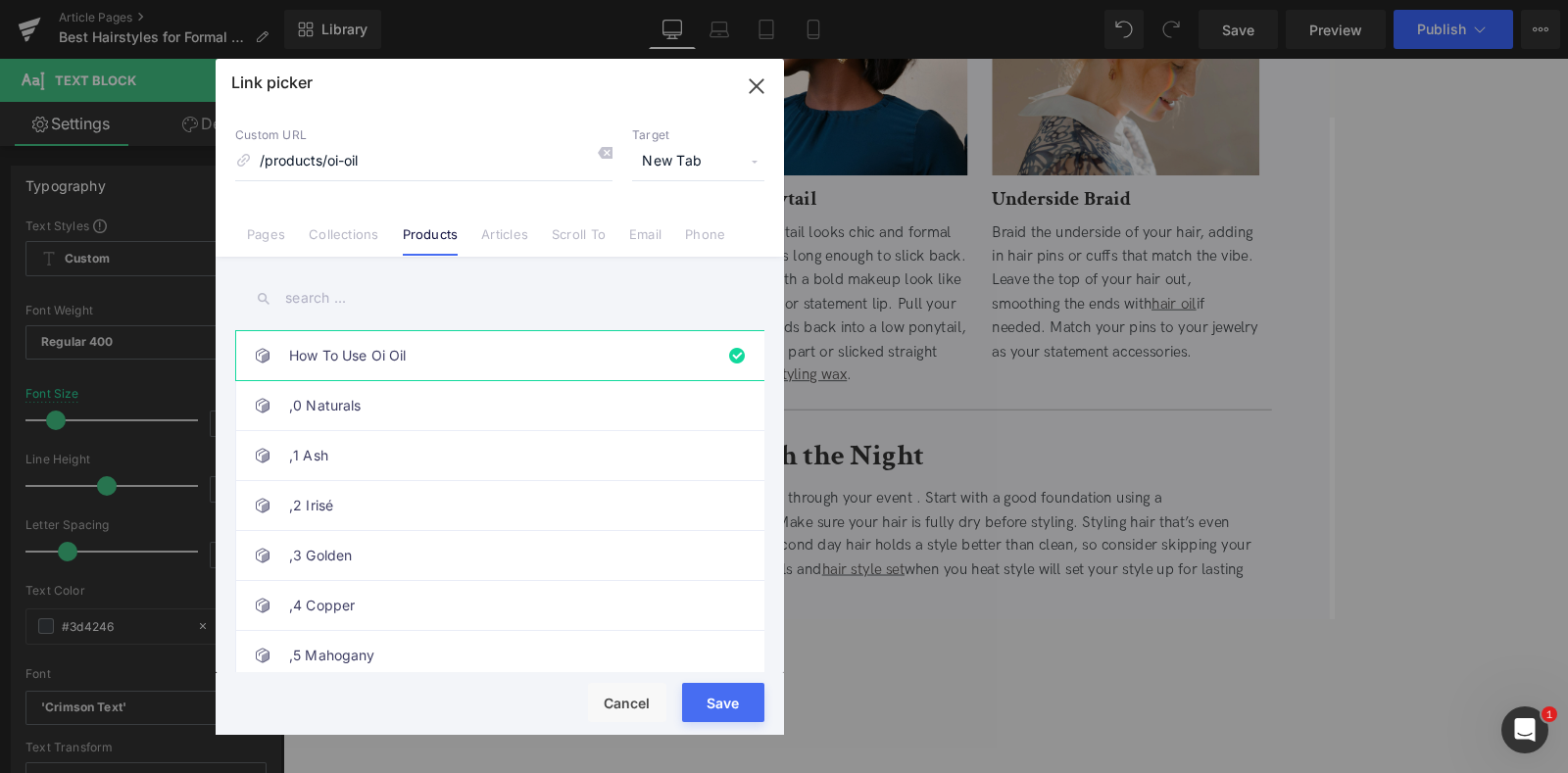 click on "Save" at bounding box center [723, 702] 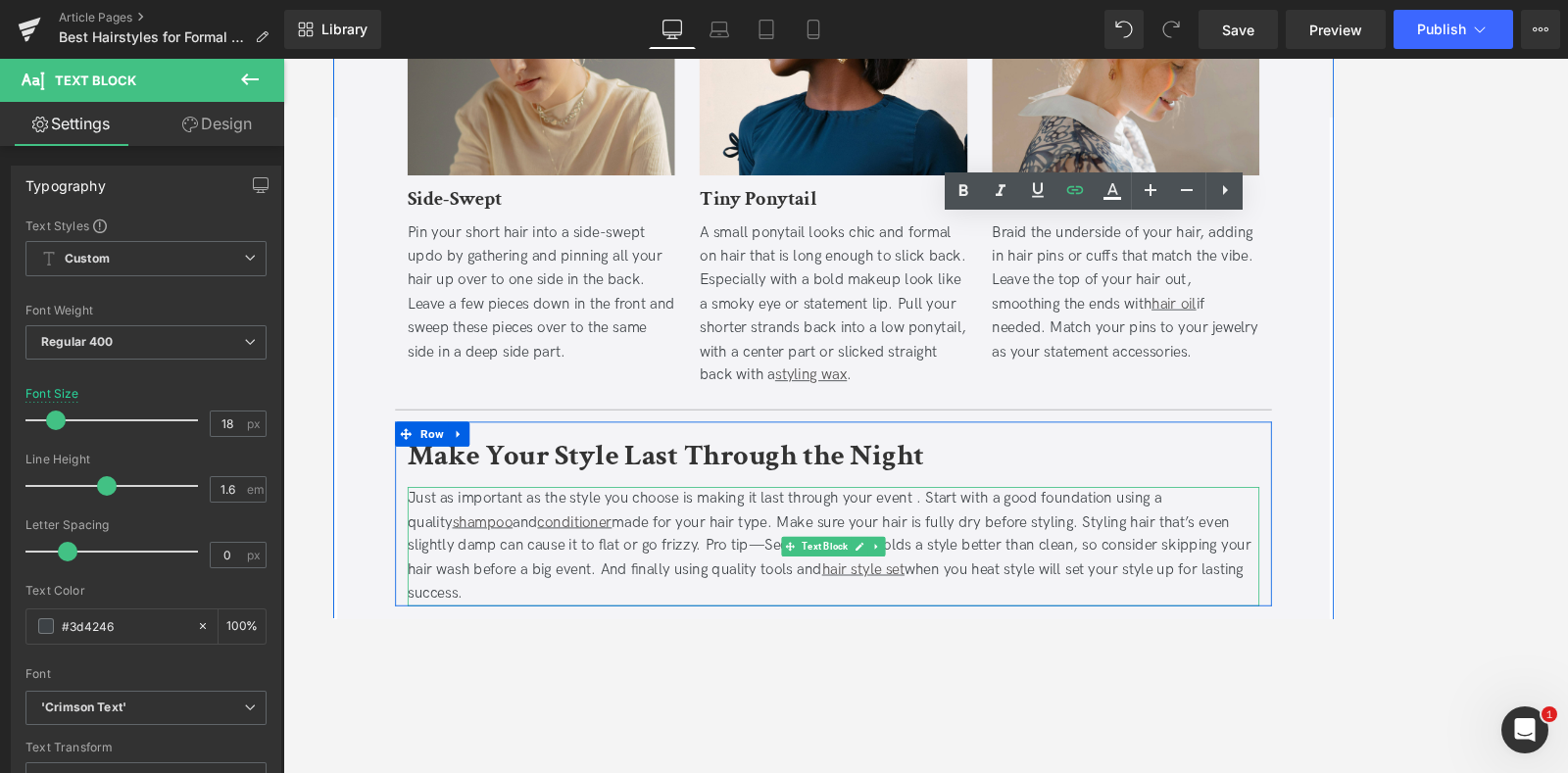 scroll, scrollTop: 3952, scrollLeft: 0, axis: vertical 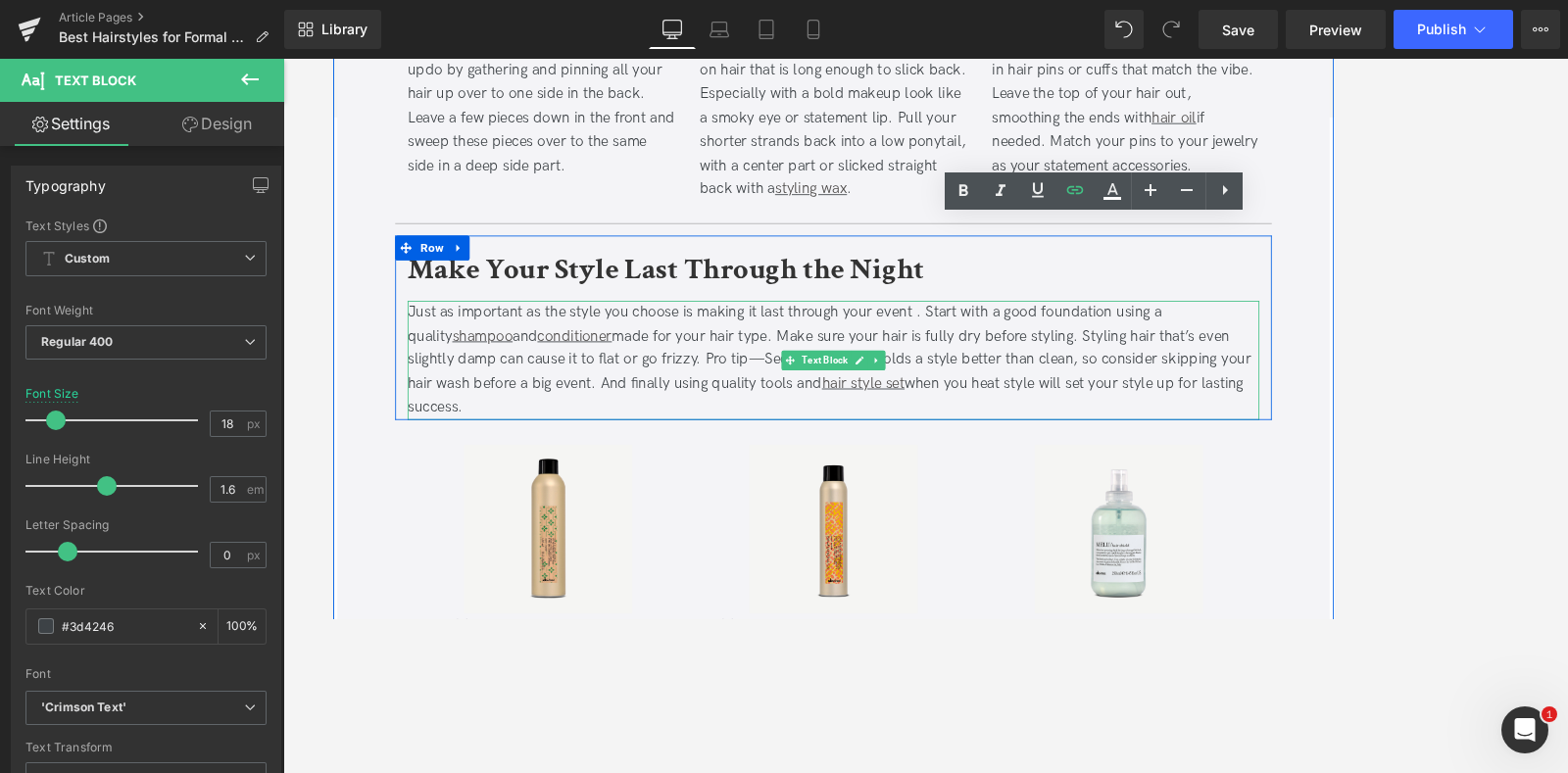 click on "Just as important as the style you choose is making it last through your event . Start with a good foundation using a quality  shampoo  and  conditioner  made for your hair type. Make sure your hair is fully dry before styling. Styling hair that’s even slightly damp can cause it to flat or go frizzy. Pro tip—Second day hair holds a style better than clean, so consider skipping your hair wash before a big event. And finally using quality tools and  hair style set  when you heat style will set your style up for lasting success." at bounding box center (925, 416) 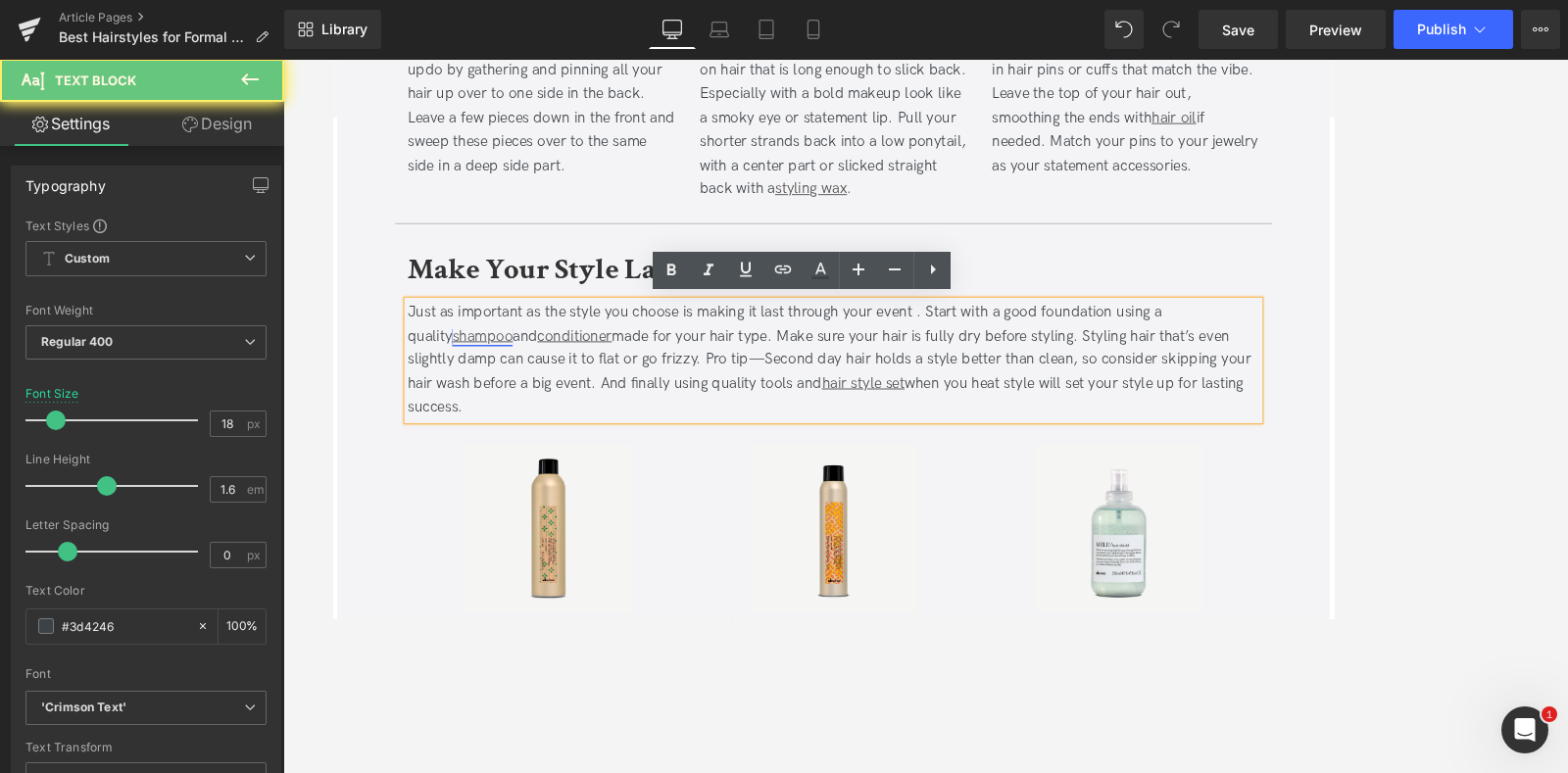click on "shampoo" at bounding box center [509, 387] 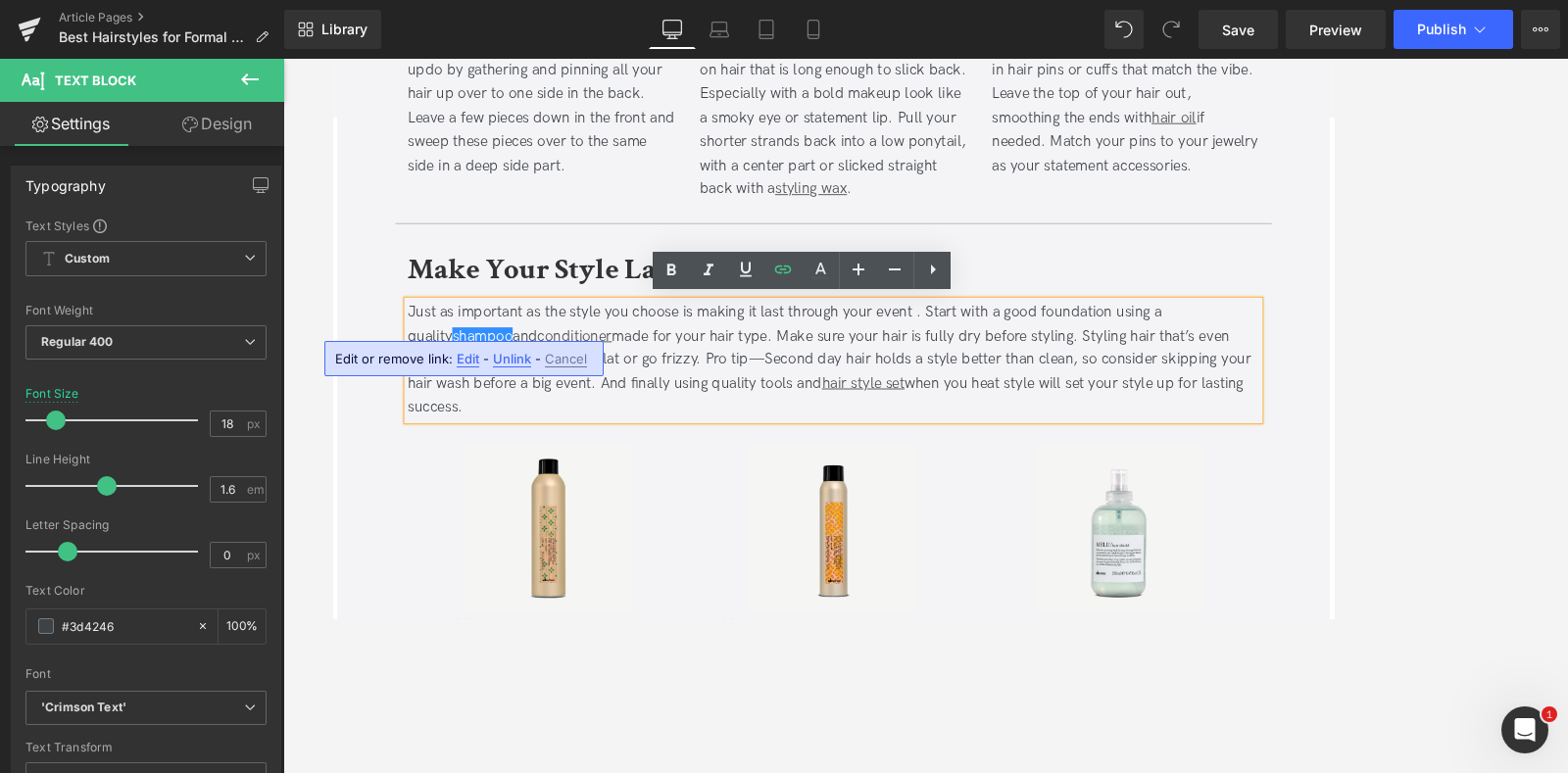 click on "Edit" at bounding box center (467, 359) 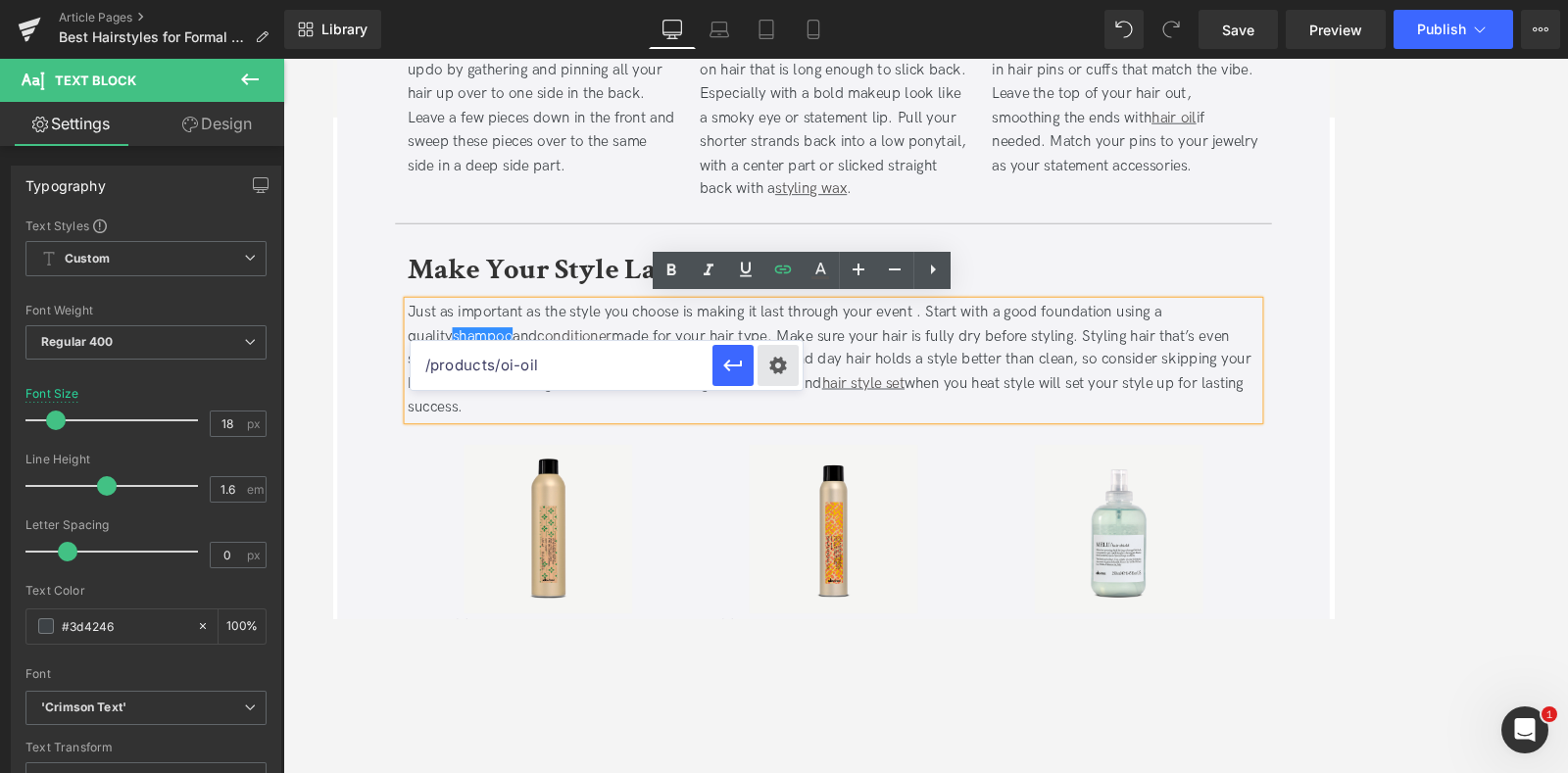click on "Text Color Highlight Color #333333   Edit or remove link:   Edit   -   Unlink   -   Cancel             /products/oi-oil" at bounding box center [784, 0] 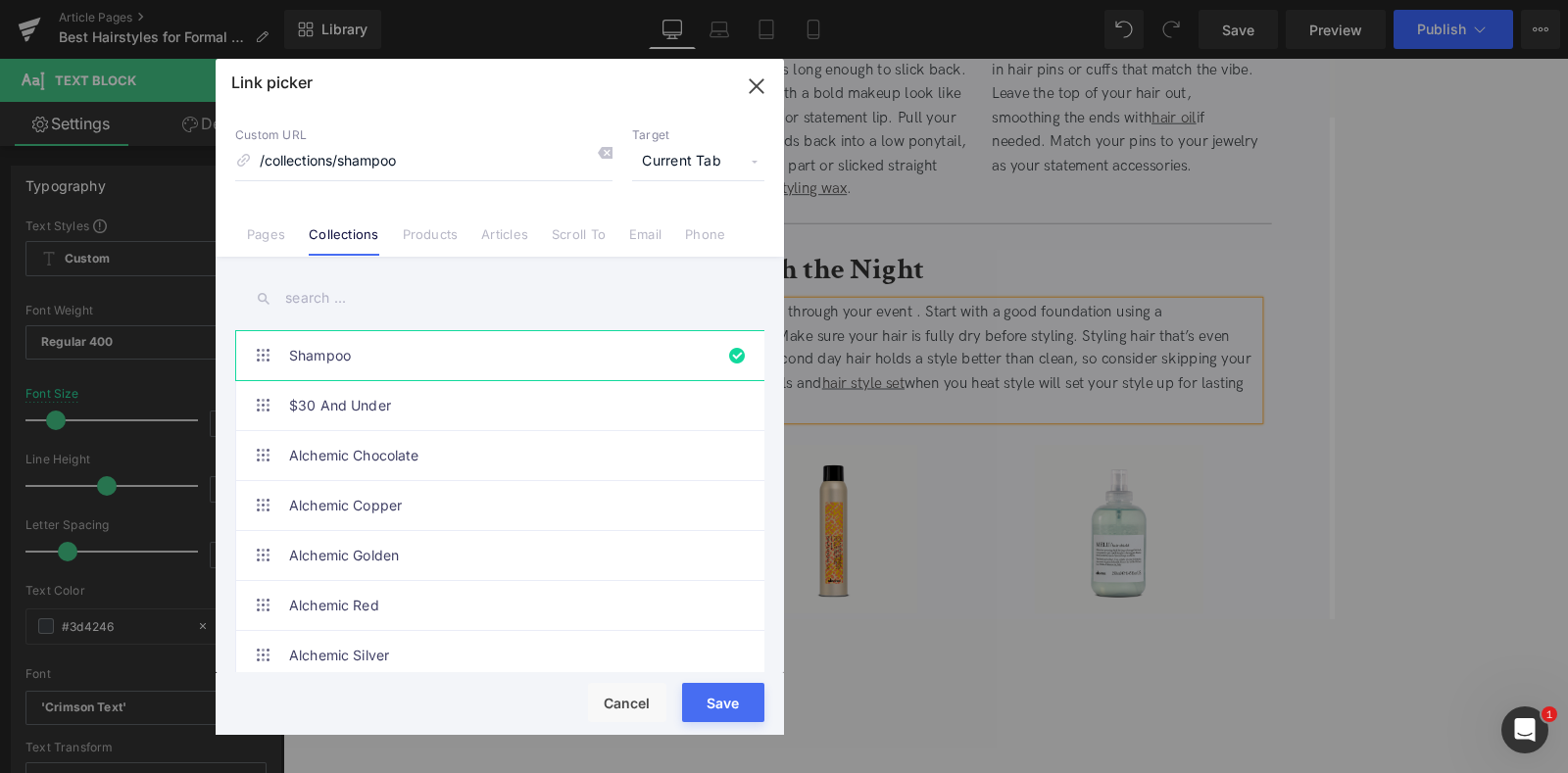 click on "Current Tab" at bounding box center [698, 162] 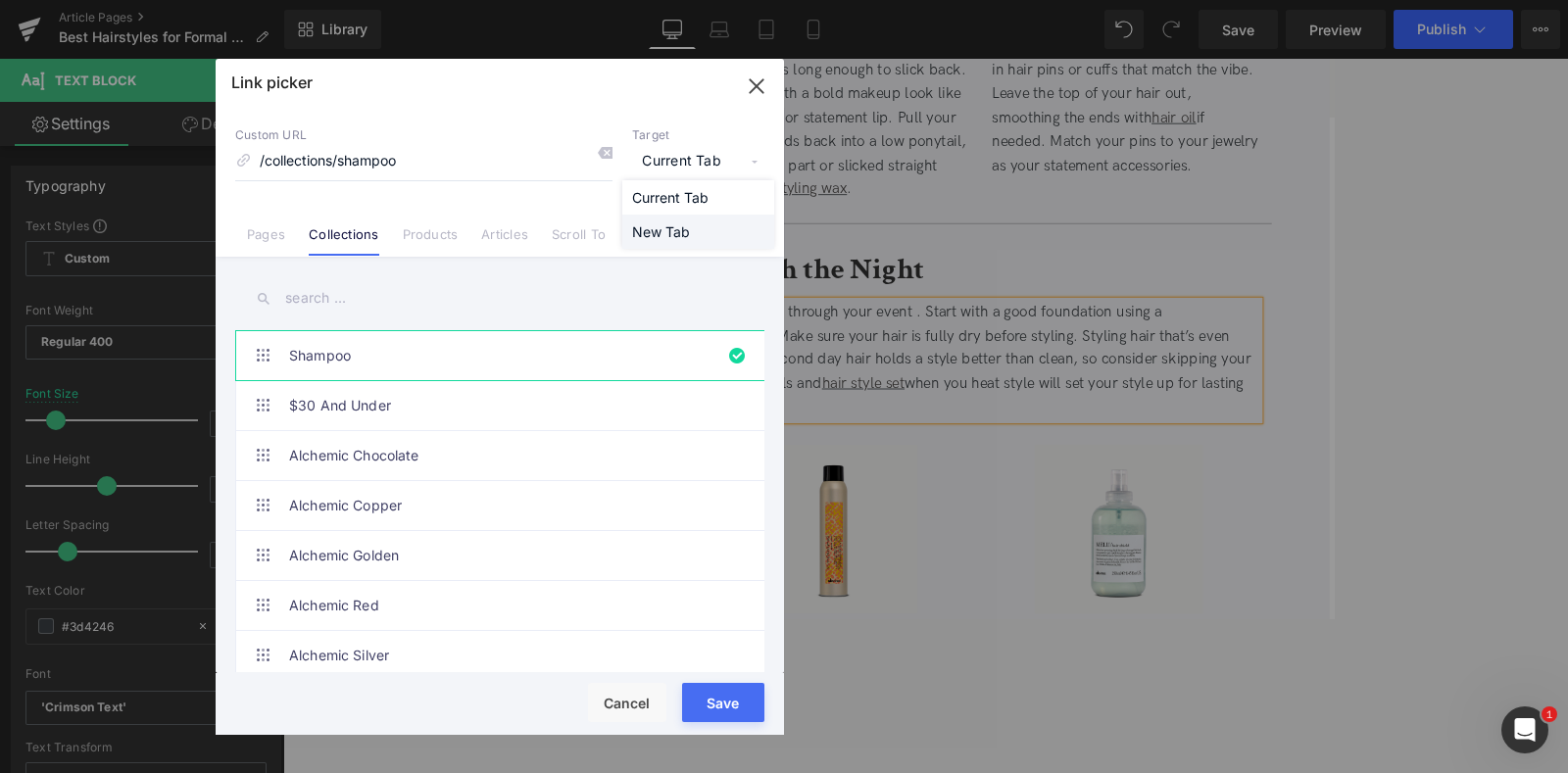 click on "New Tab" at bounding box center [698, 231] 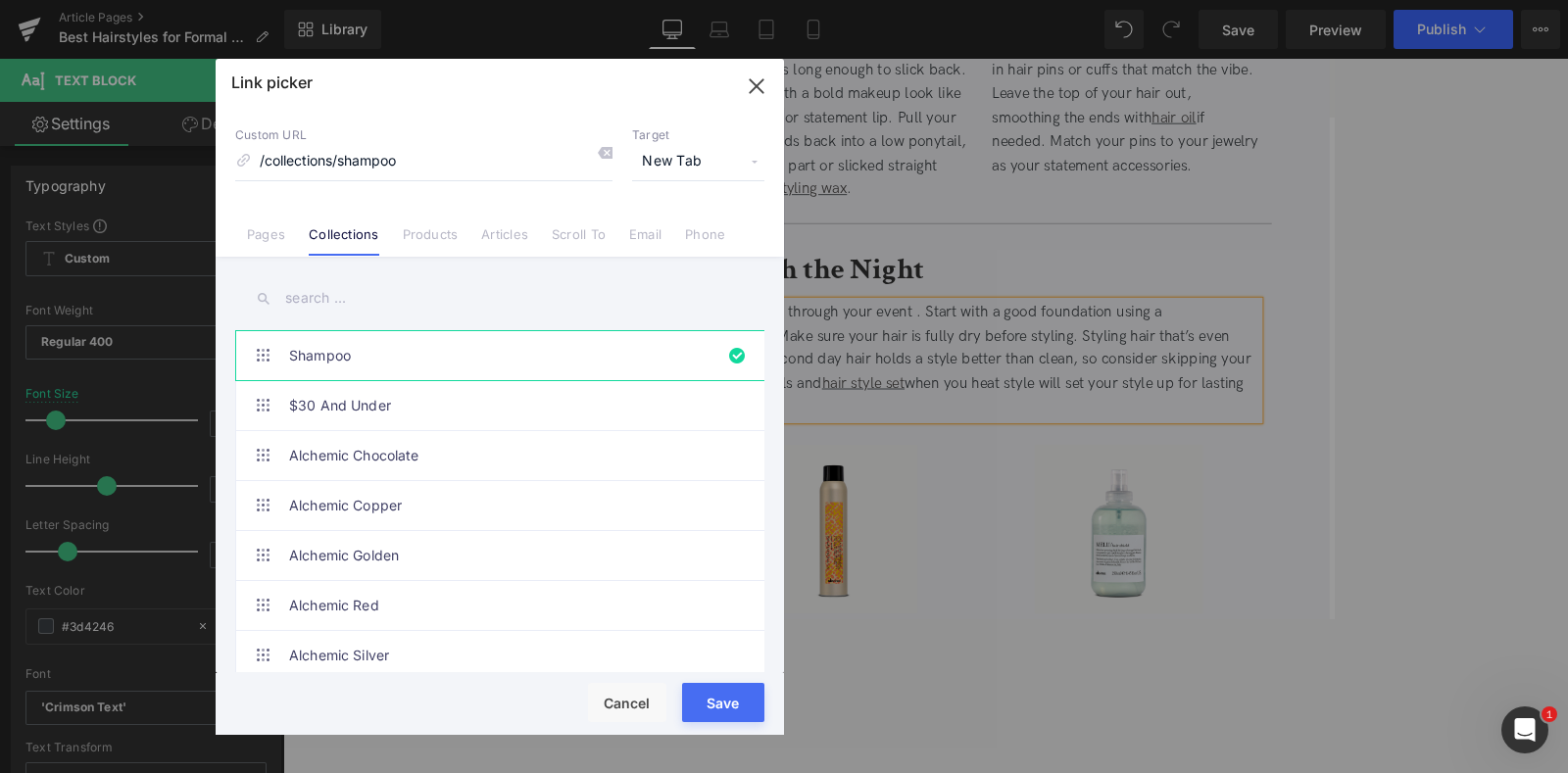 click on "Rendering Content" at bounding box center [784, 696] 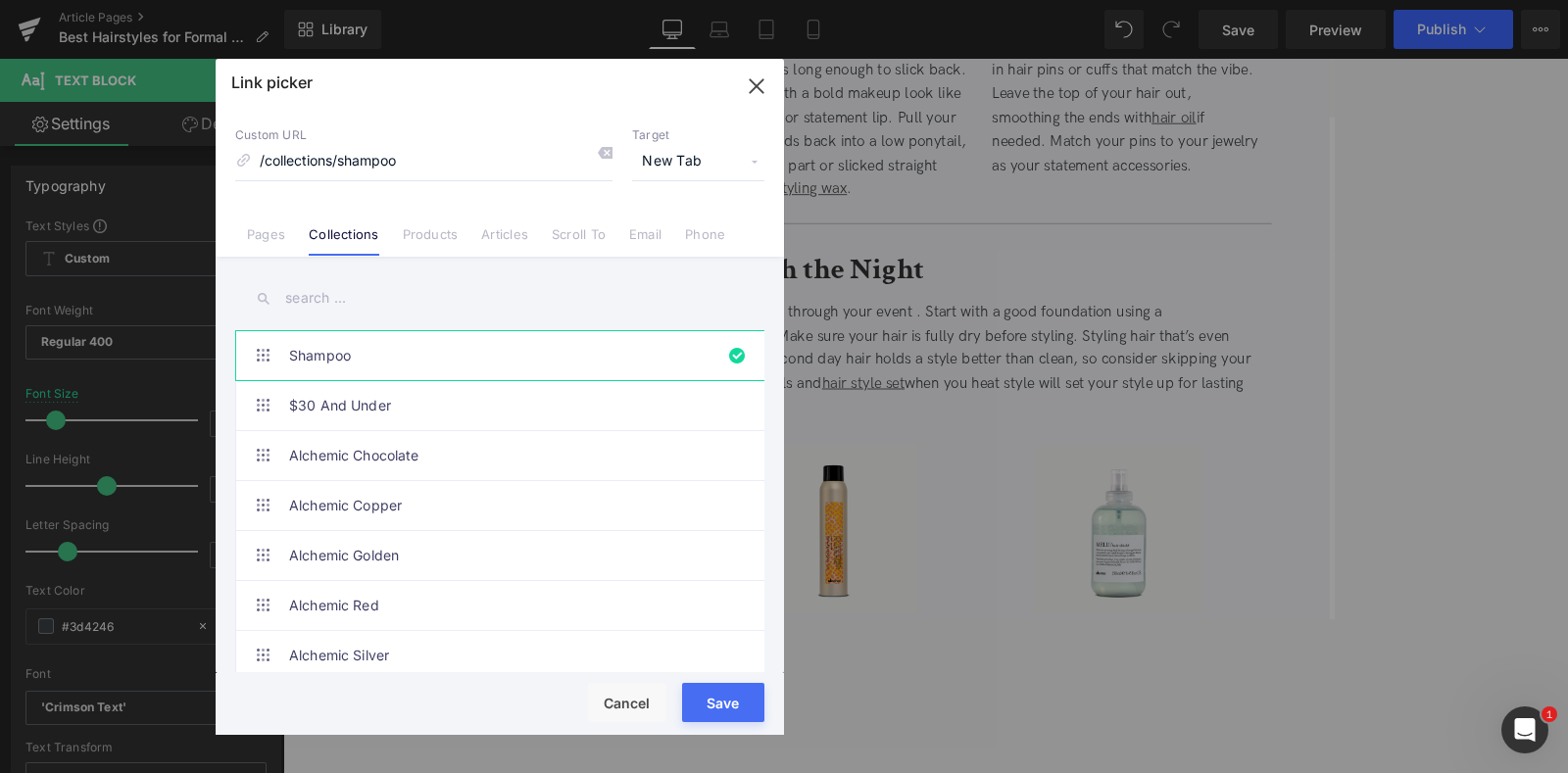 click on "Save" at bounding box center [723, 702] 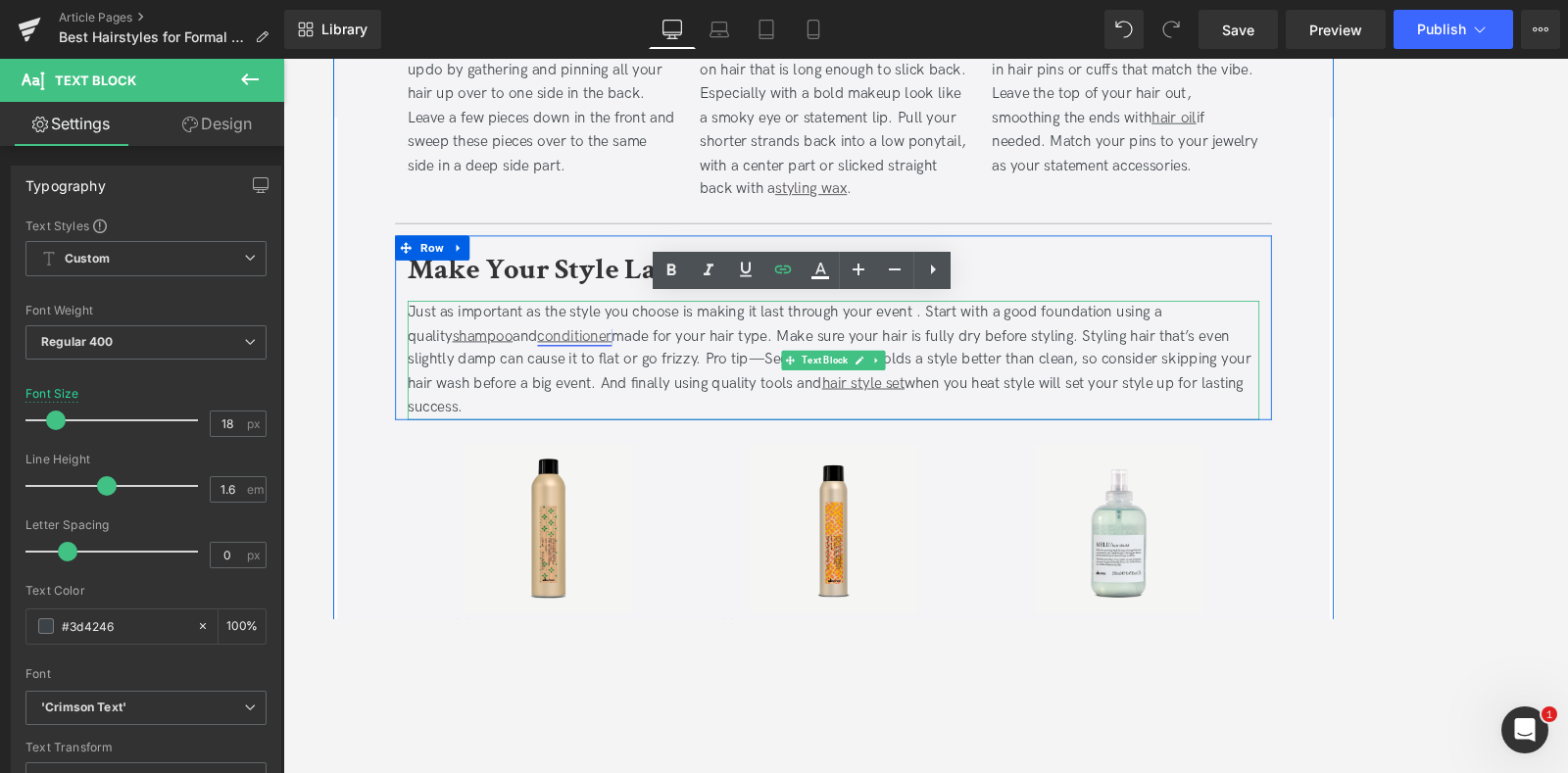 click on "conditioner" at bounding box center (618, 387) 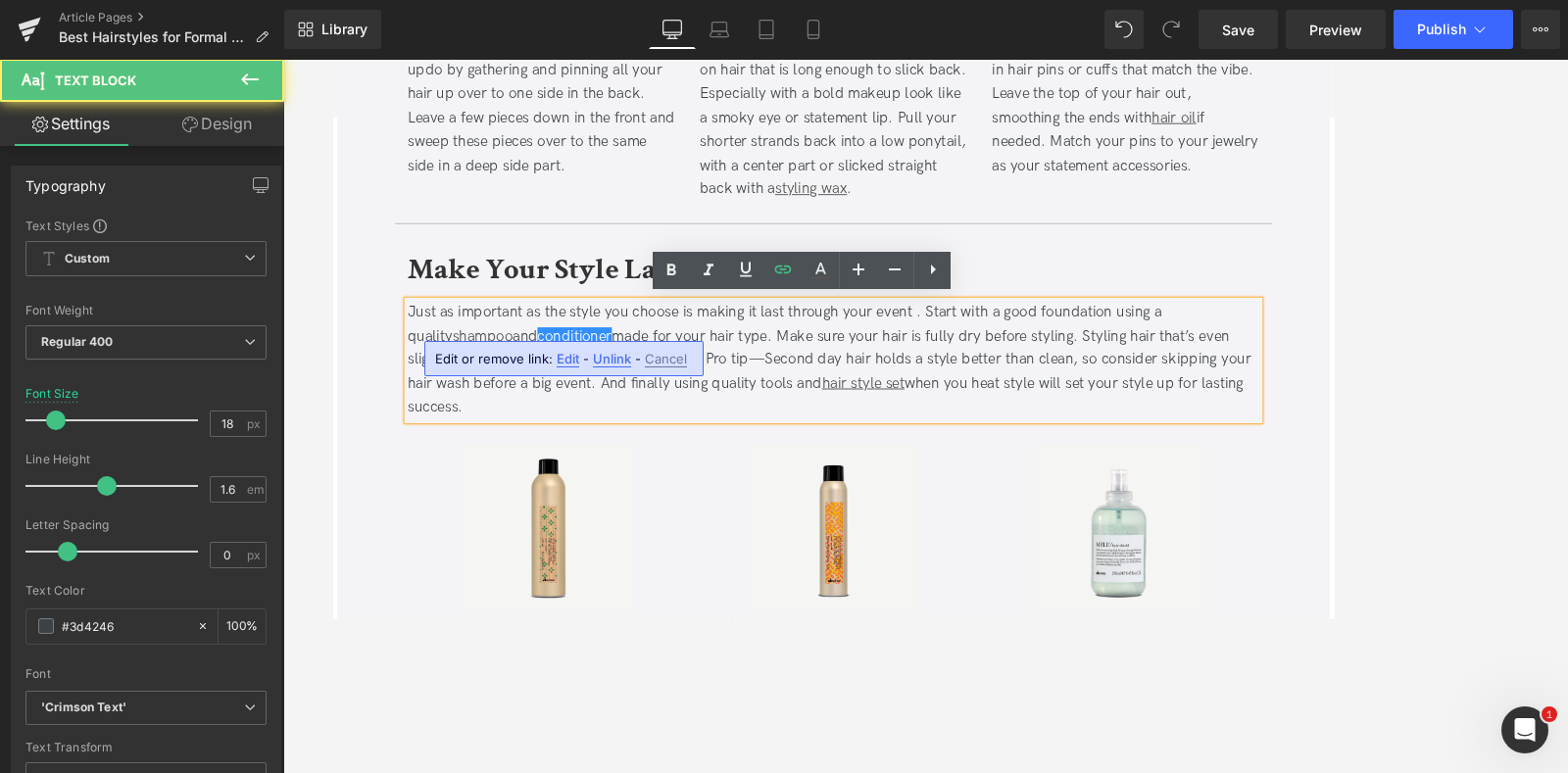 click on "Edit" at bounding box center [567, 359] 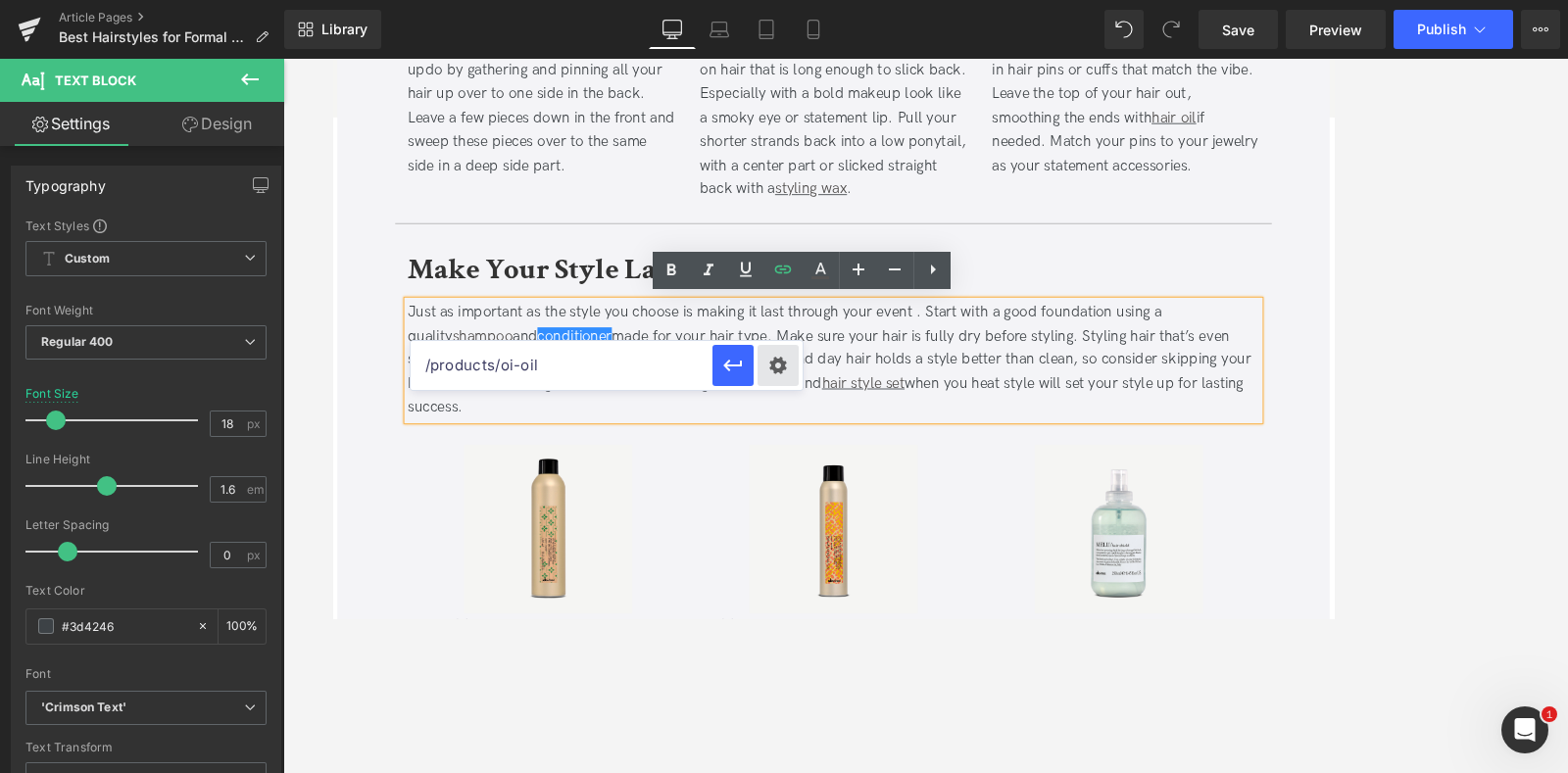 click on "Text Color Highlight Color #333333   Edit or remove link:   Edit   -   Unlink   -   Cancel             /products/oi-oil" at bounding box center [784, 0] 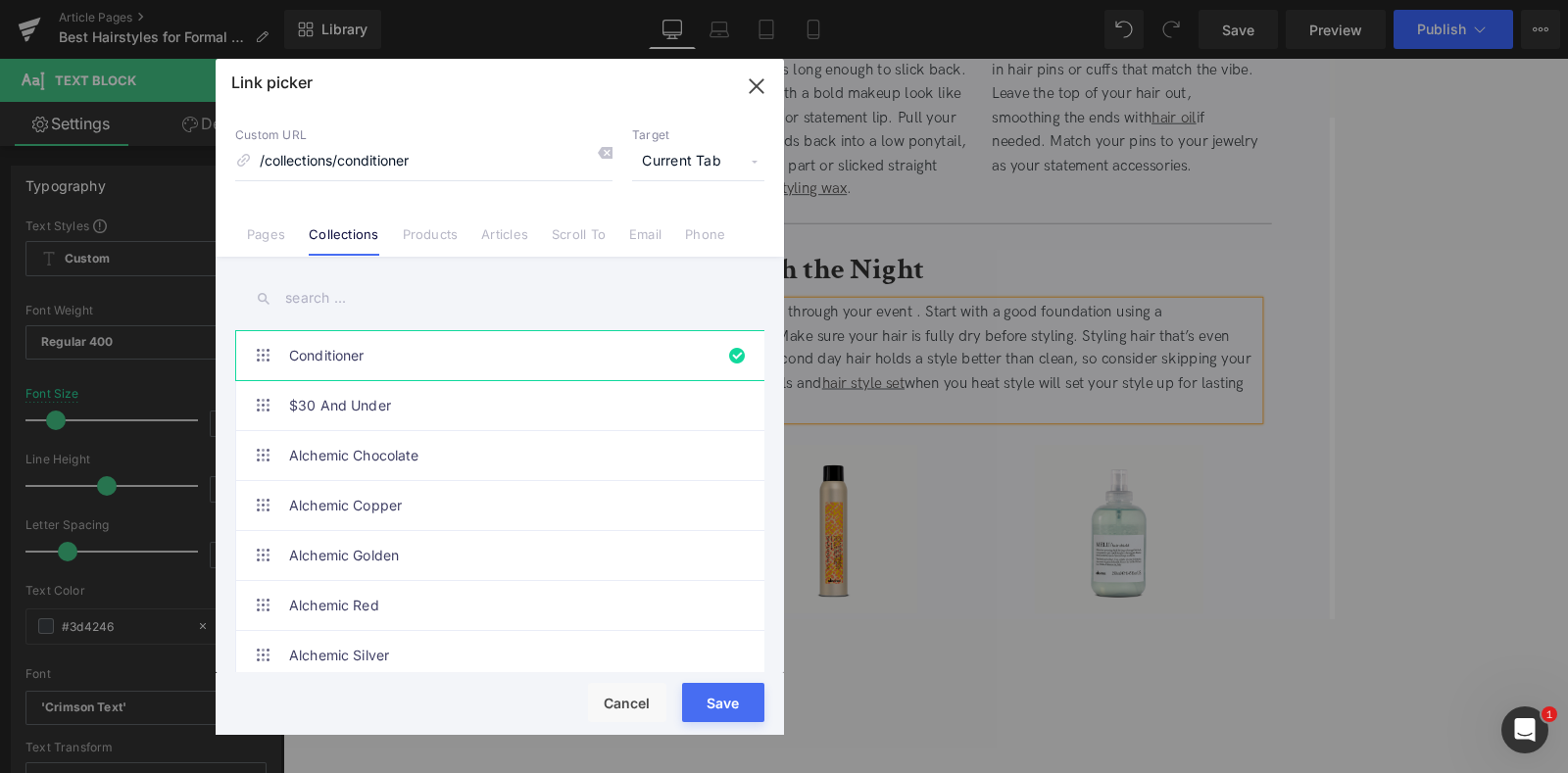 click on "Current Tab" at bounding box center [698, 162] 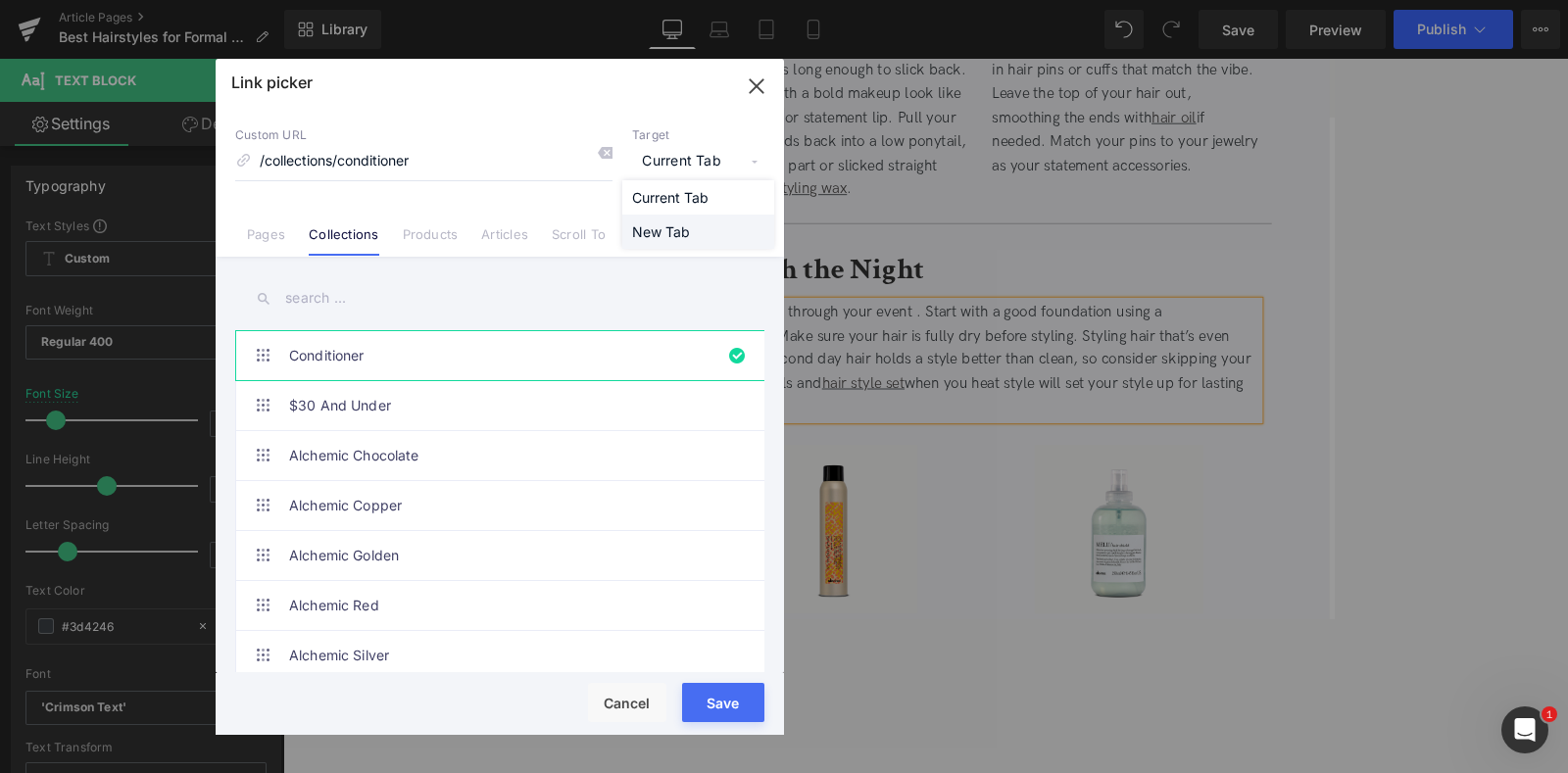click on "New Tab" at bounding box center [698, 231] 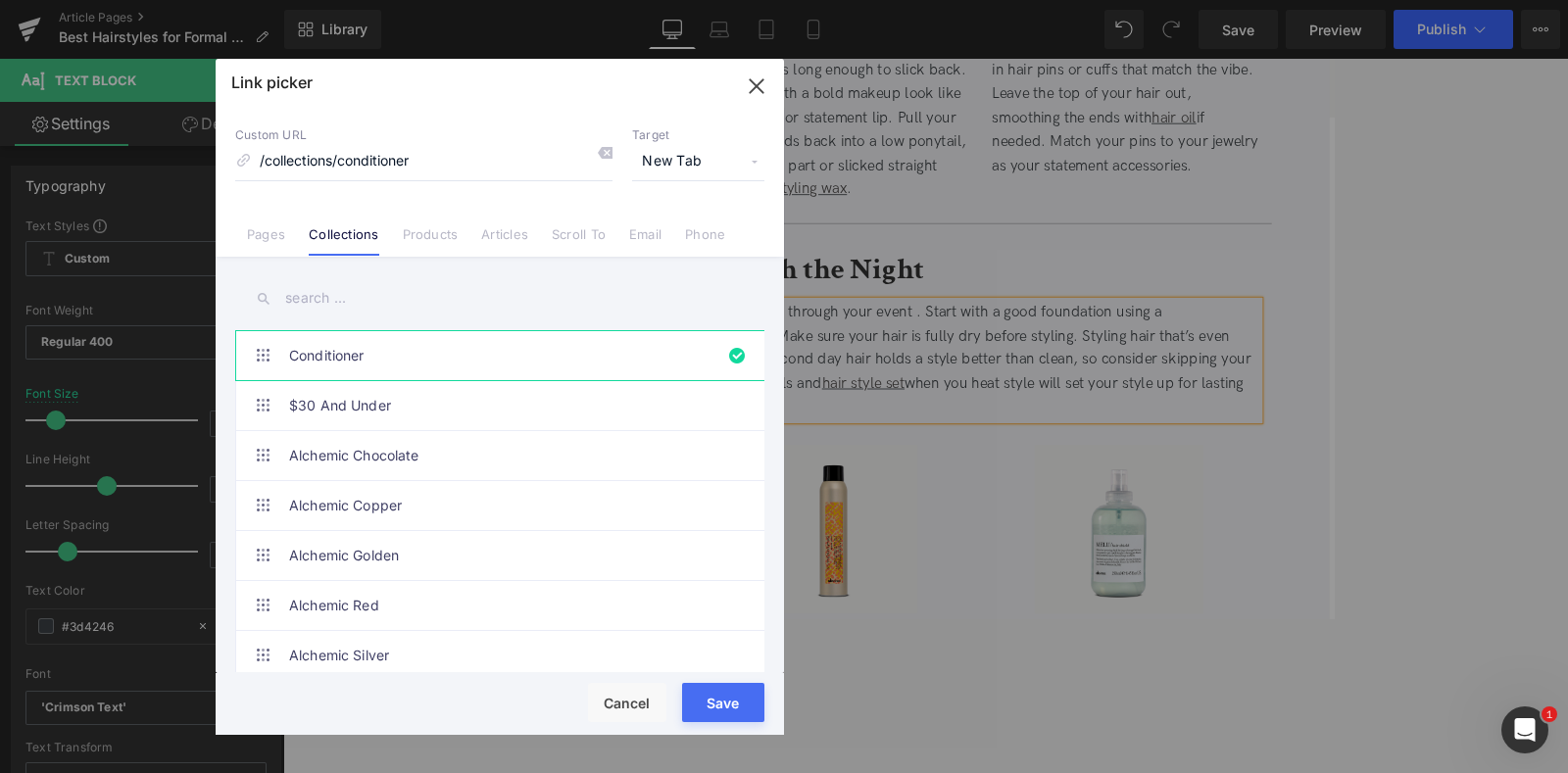 click on "Save" at bounding box center (723, 702) 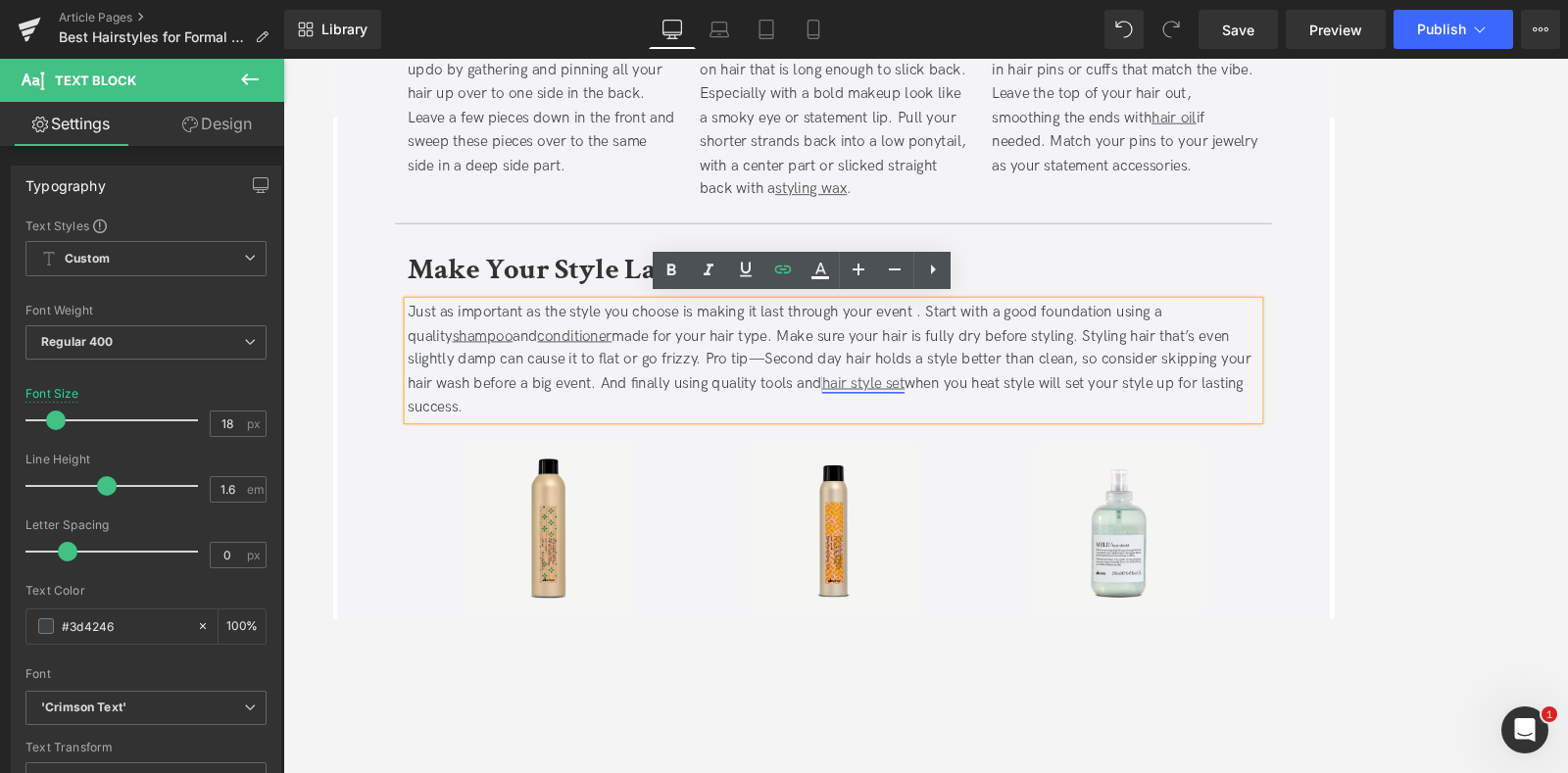 click on "hair style set" at bounding box center [960, 443] 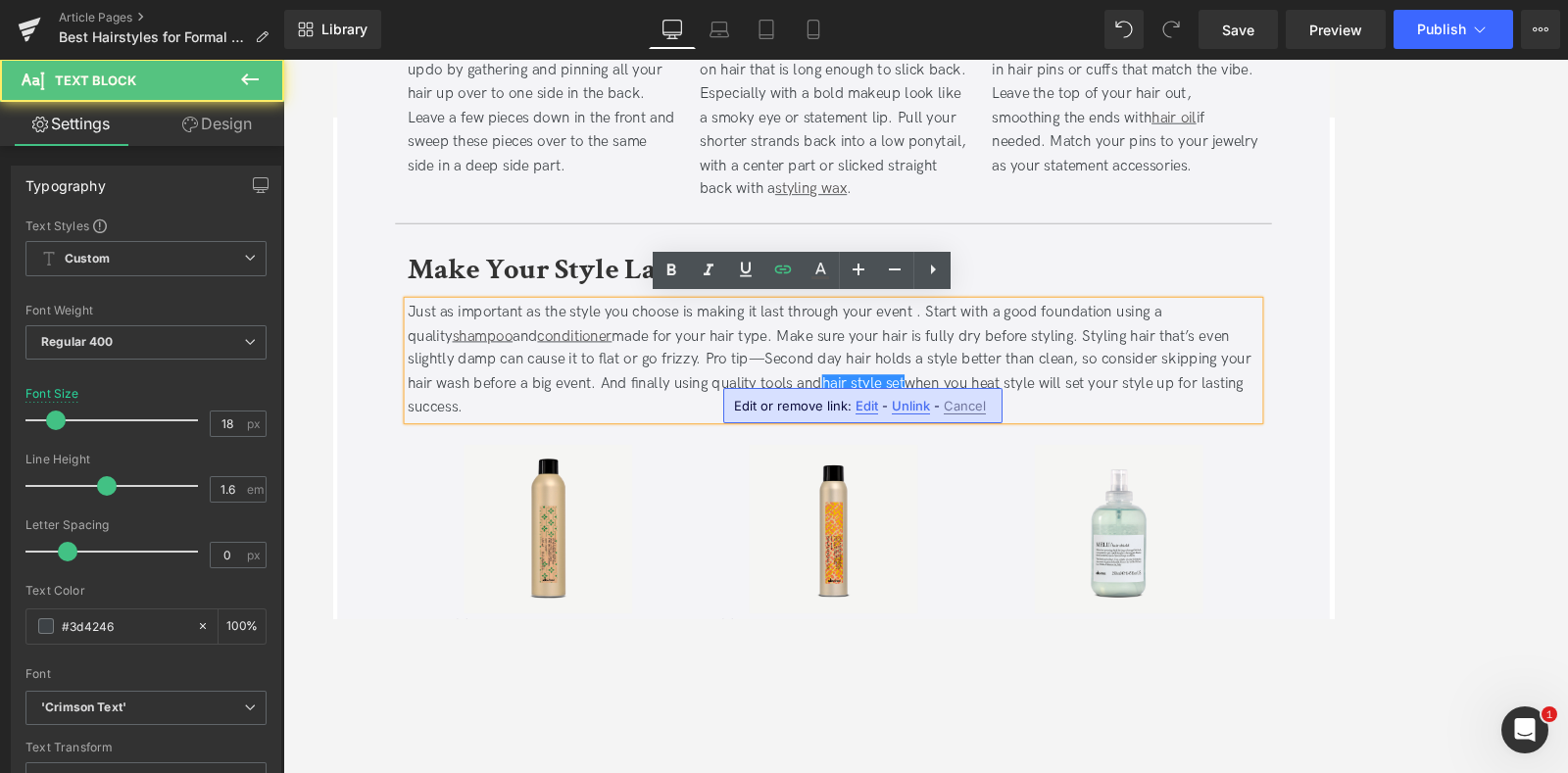 click on "Edit" at bounding box center [866, 406] 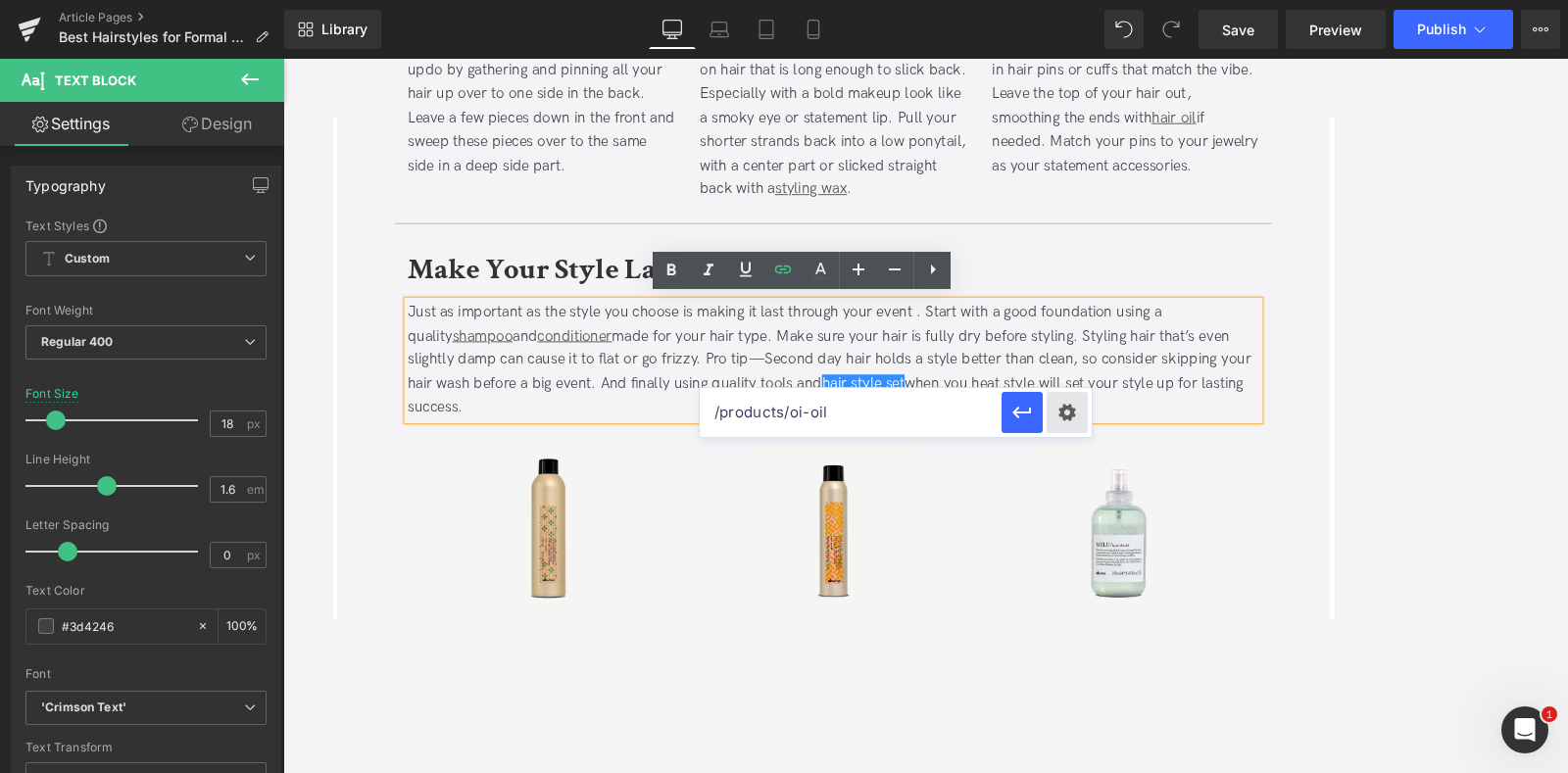click on "Text Color Highlight Color #333333   Edit or remove link:   Edit   -   Unlink   -   Cancel             /products/oi-oil" at bounding box center [784, 0] 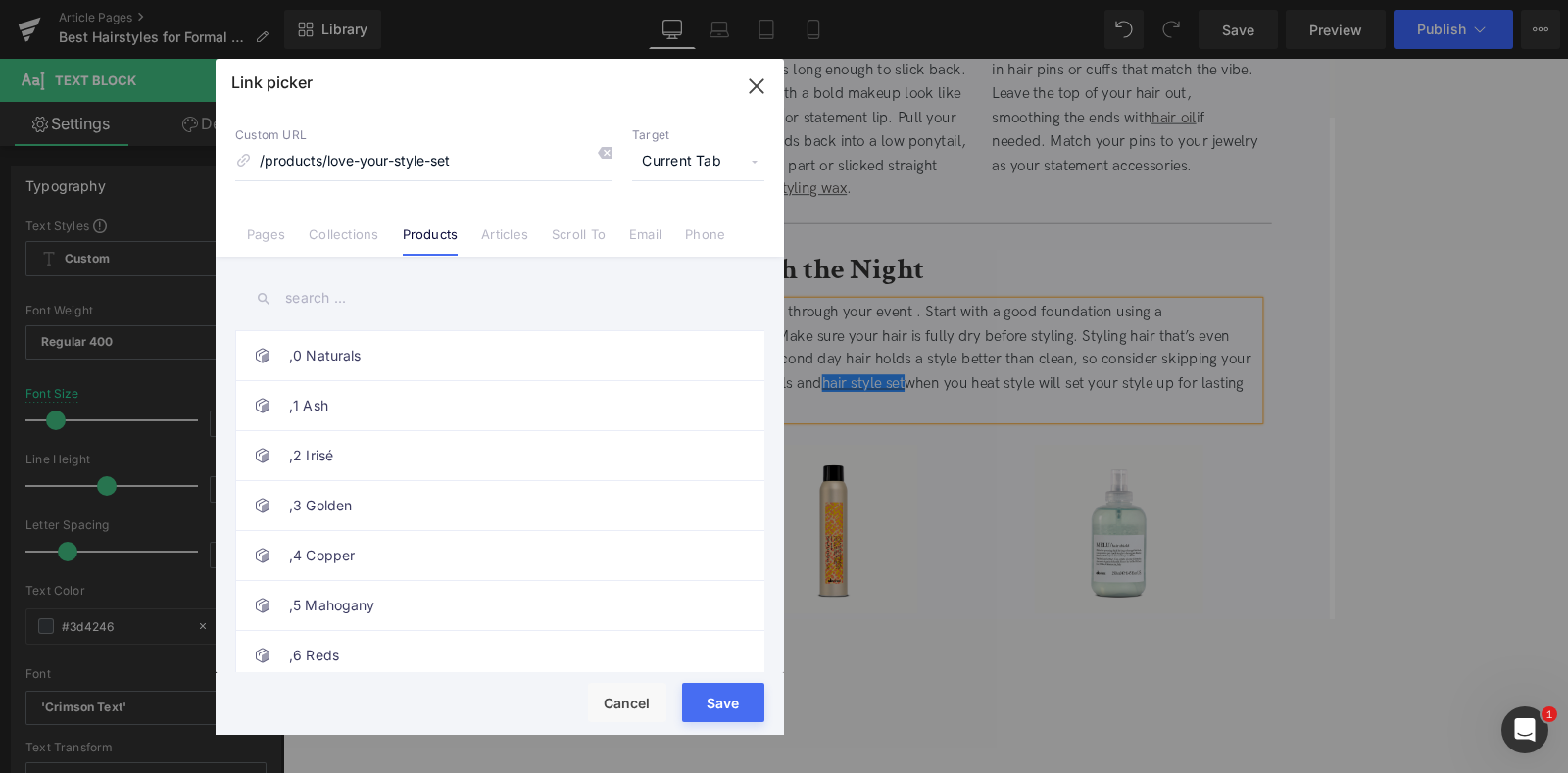 click on "Current Tab" at bounding box center [698, 162] 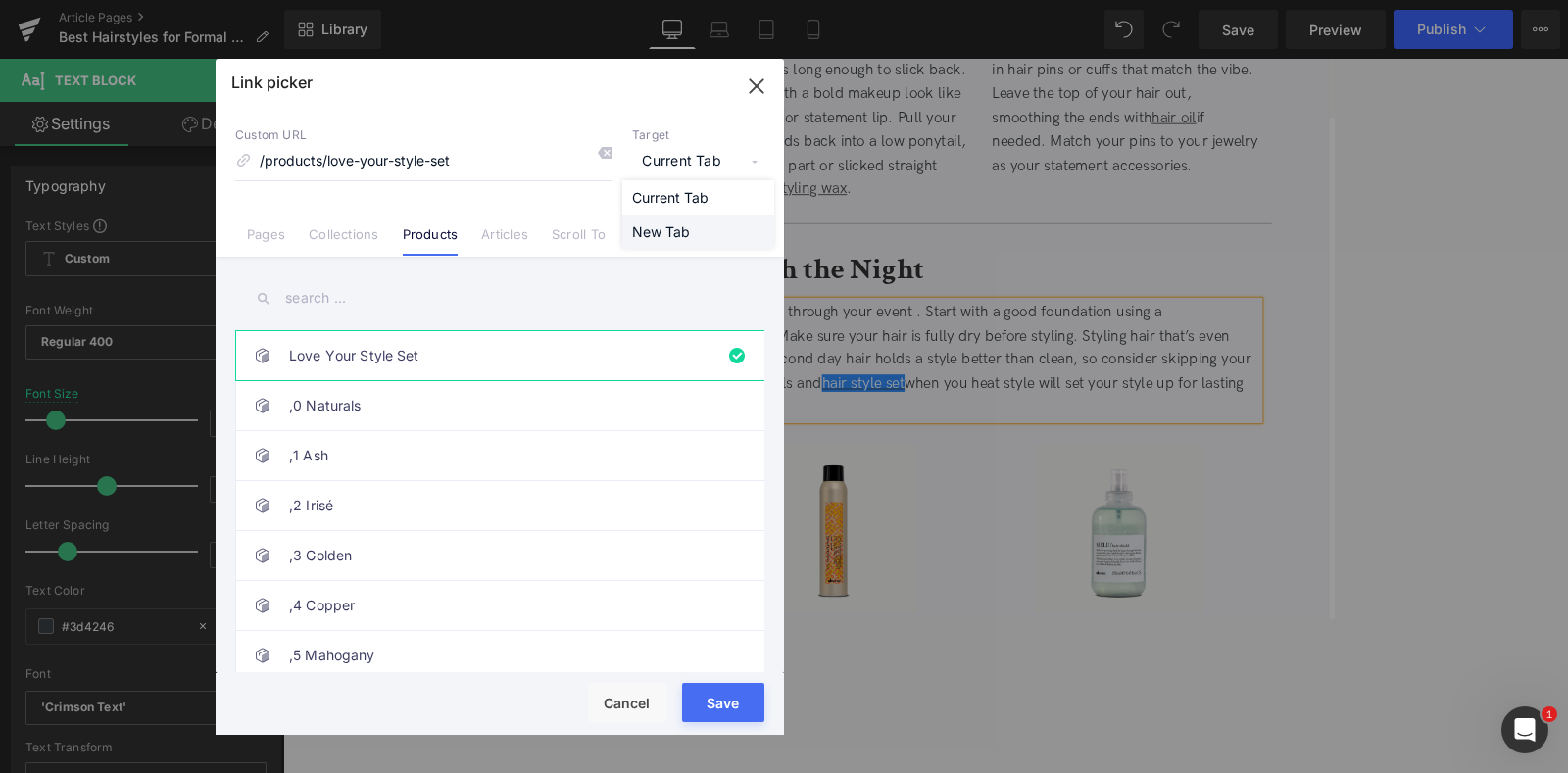 click on "New Tab" at bounding box center (698, 231) 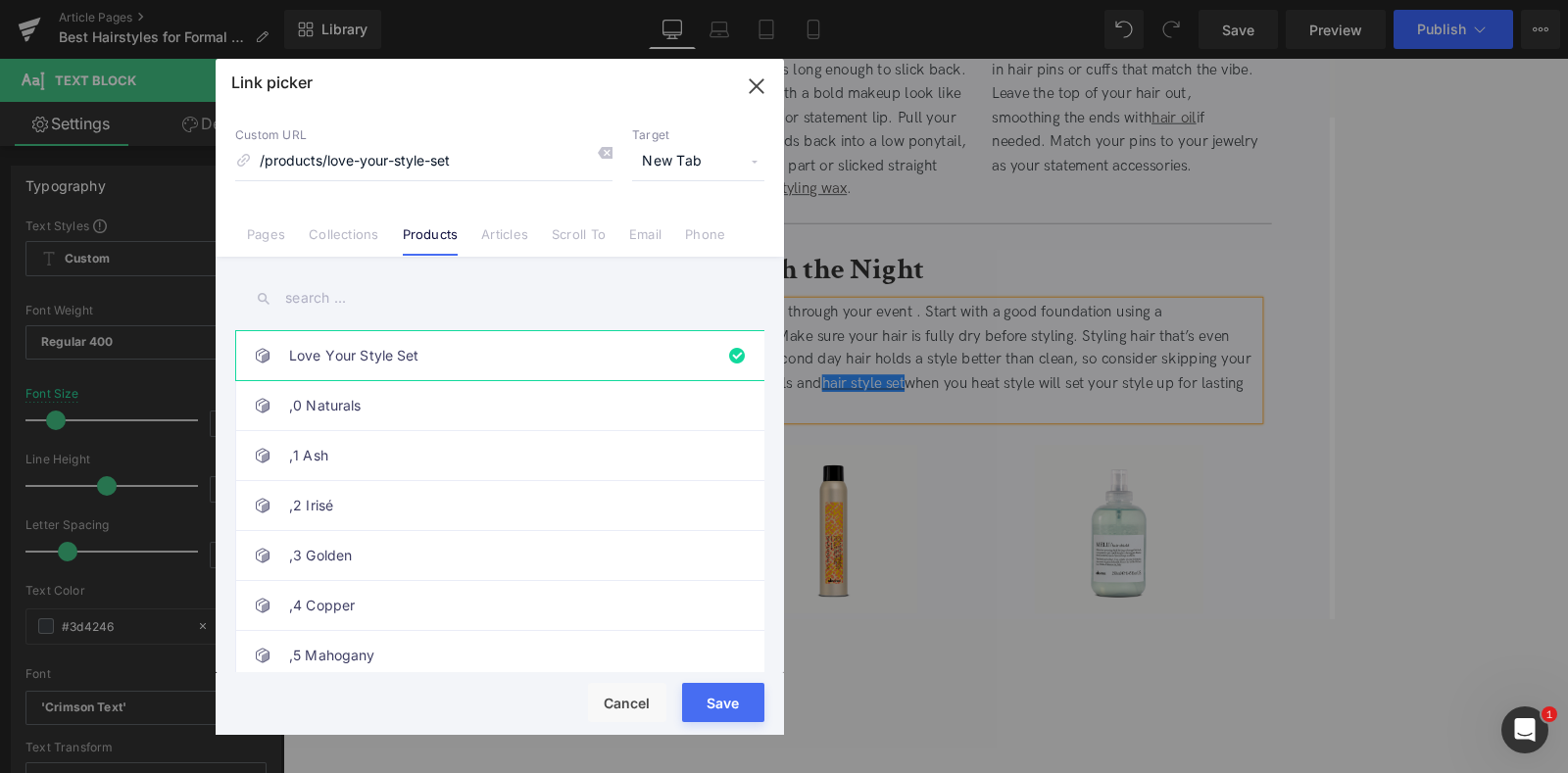 click on "Save" at bounding box center (723, 702) 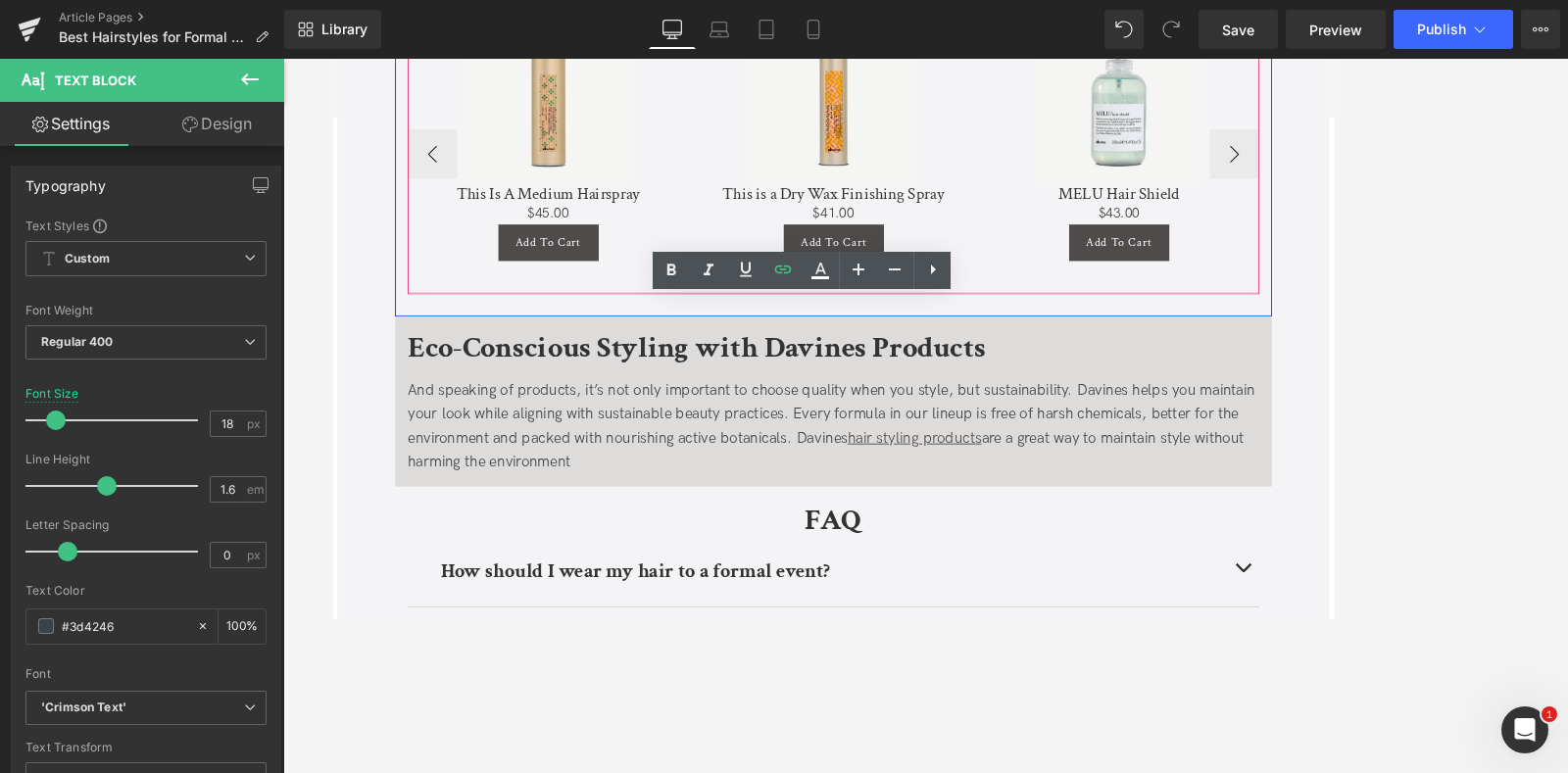 scroll, scrollTop: 4546, scrollLeft: 0, axis: vertical 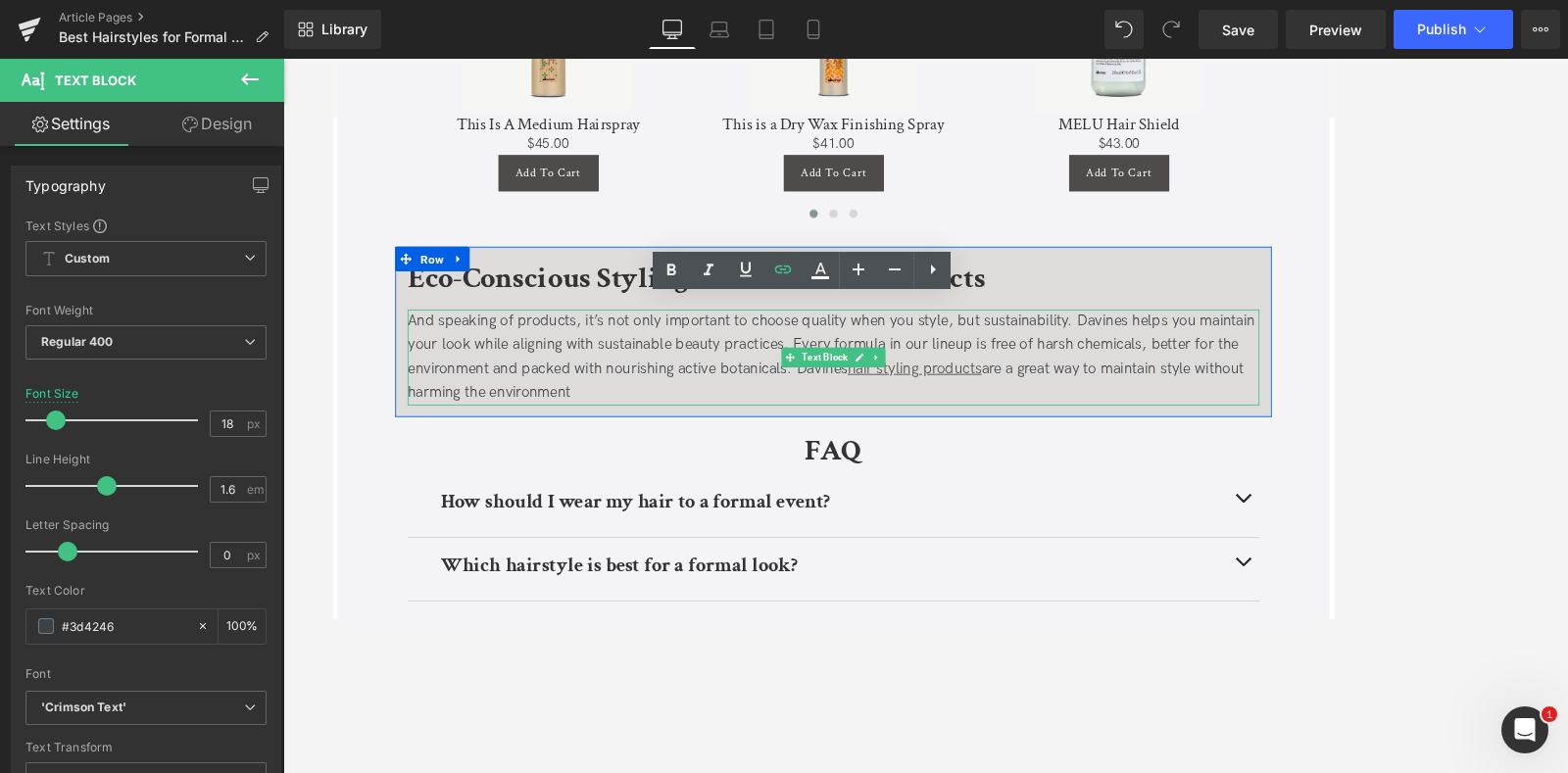 click on "And speaking of products, it’s not only important to choose quality when you style, but sustainability. Davines helps you maintain your look while aligning with sustainable beauty practices. Every formula in our lineup is free of harsh chemicals, better for the environment and packed with nourishing active botanicals. Davines  hair styling products  are a great way to maintain style without harming the environment" at bounding box center (925, 411) 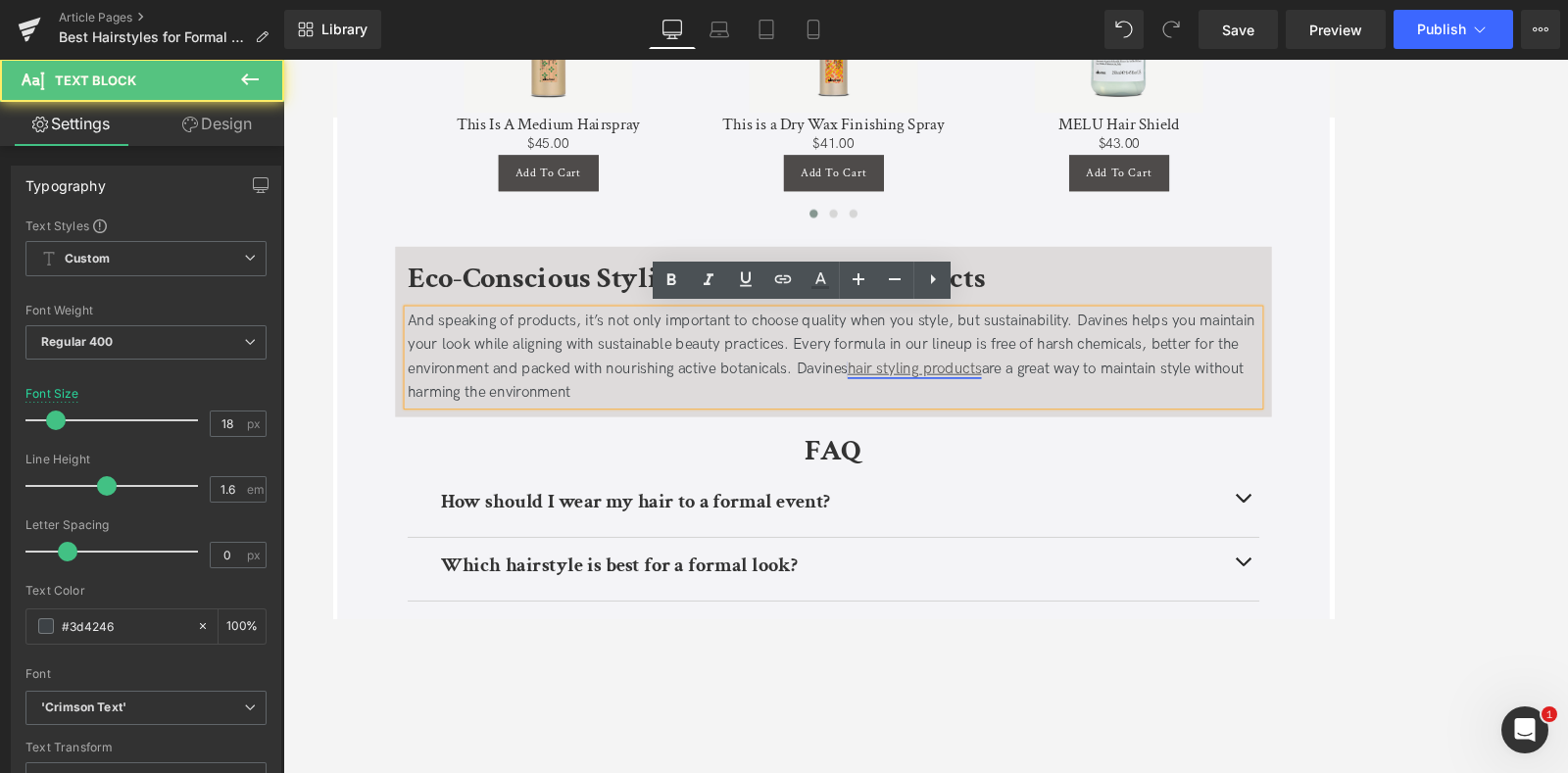 click on "hair styling products" at bounding box center [1021, 425] 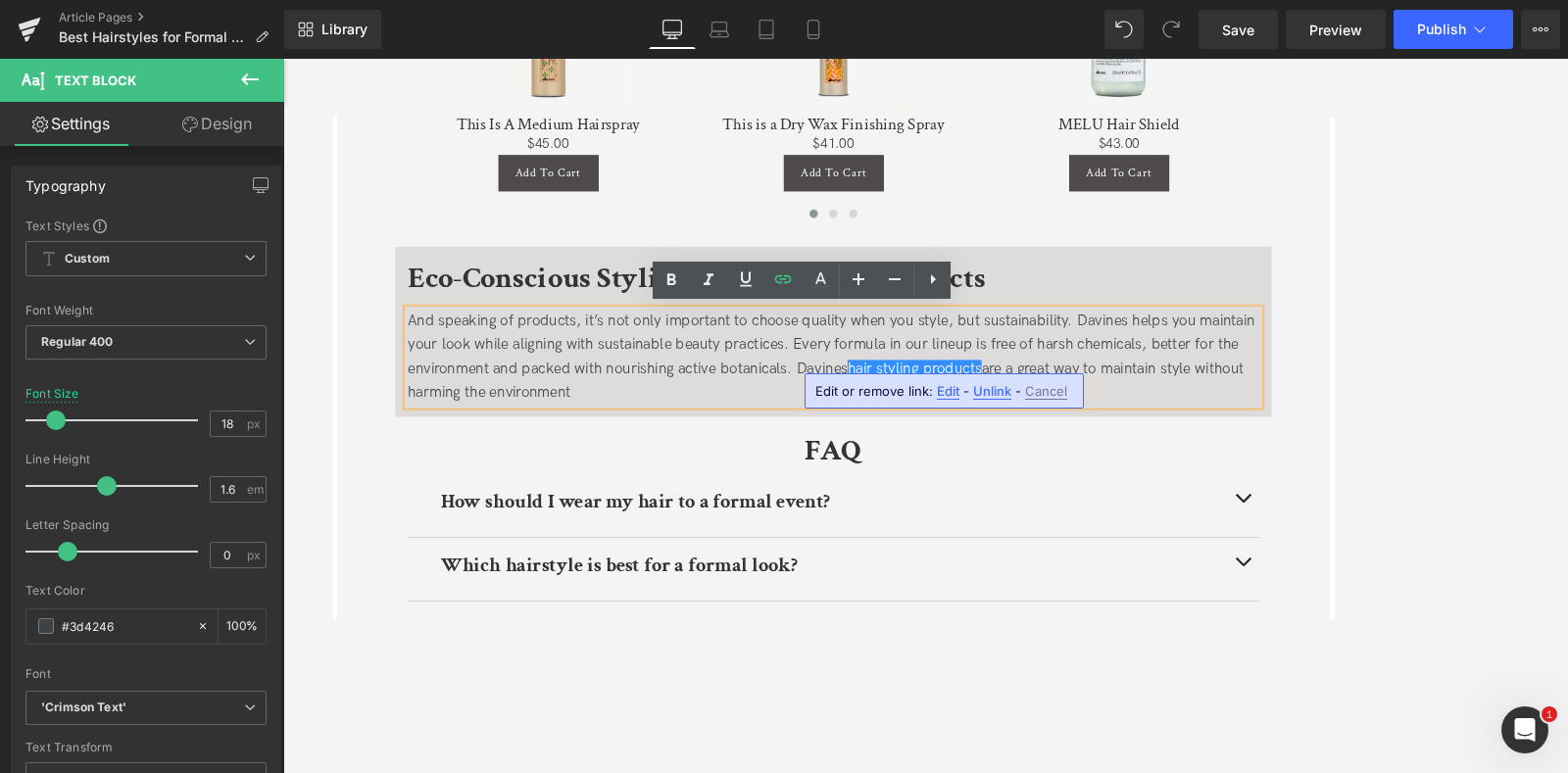 click on "Edit" at bounding box center (948, 391) 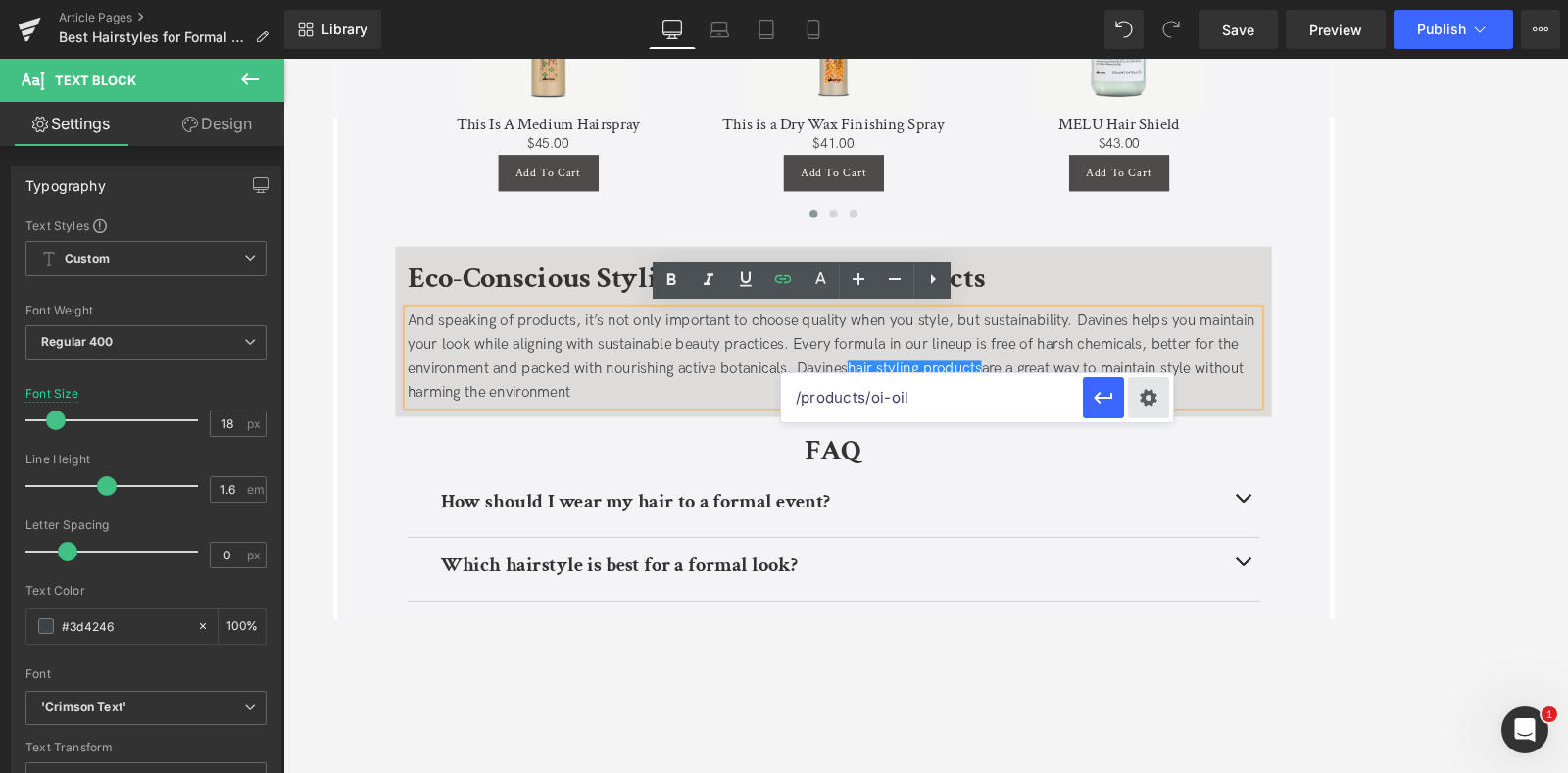 click on "Text Color Highlight Color #333333   Edit or remove link:   Edit   -   Unlink   -   Cancel             /products/oi-oil" at bounding box center (784, 0) 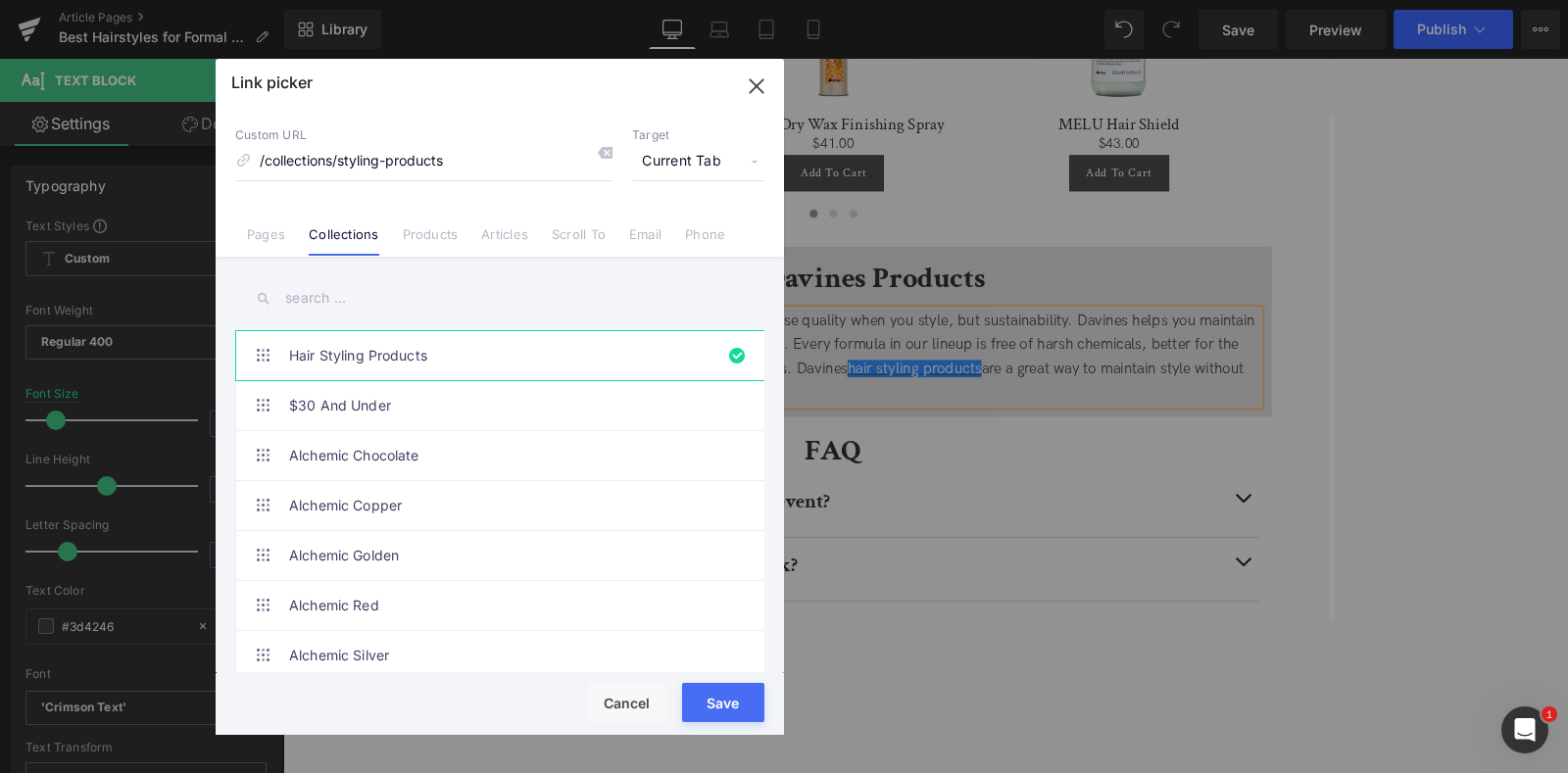 click on "Link picker Back to Library   Insert           Custom URL   /collections/styling-products                 Target   Current Tab     Current Tab   New Tab                 Pages       Collections       Products       Articles       Scroll To       Email       Phone                                   Hair Styling Products $30 And Under Alchemic Chocolate Alchemic Copper Alchemic Golden Alchemic Red Alchemic Silver Alchemic Tobacco ALCHEMIC|CHOCOLATE ALCHEMIC|COPPER ALCHEMIC|GOLDEN ALCHEMIC|RED ALCHEMIC|SILVER ALCHEMIC|TOBACCO Award Winners Best Sellers Biodiverse Beauty Biodiverse Beauty Haircare Blonde Hair Cat's Favorite Picks Clarifying Shampoo Daily Essentials Delicate Hair Detoxifying Essentials Dry Shampoo Essential Haircare Refill Pouches Essential Haircare Solid Shampoo Bars Eugenie's Favorite Picks Fall Favorites Fan Favorites For Him Gift Sets Gifts Hair & Scalp Treatments Hair Serums and Oils Haircare for Him Hairsprays Heat Protectant Products Holiday Favorites Influencer Favorites Long Hair Offsets" at bounding box center [500, 397] 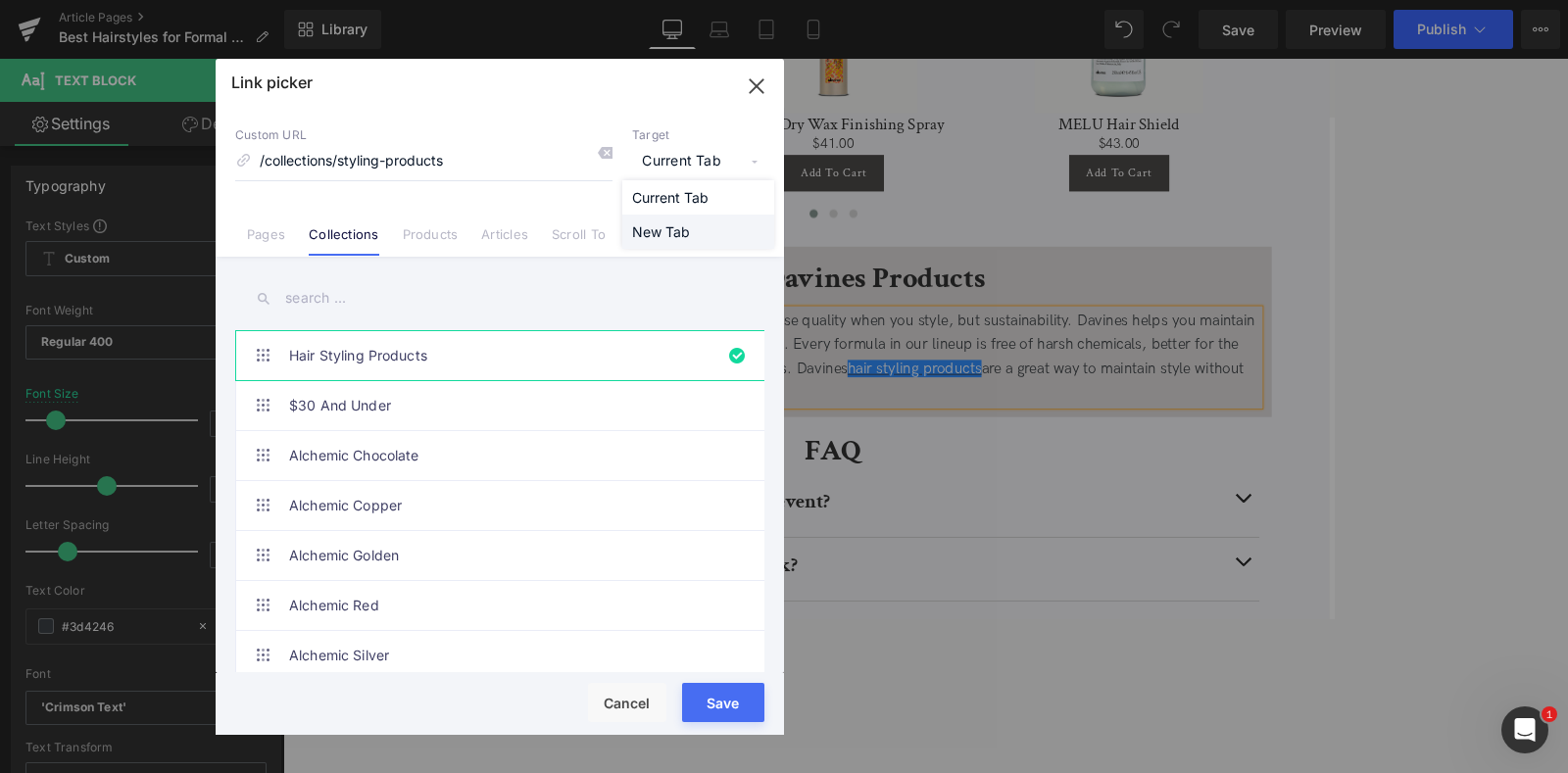 click on "New Tab" at bounding box center (698, 231) 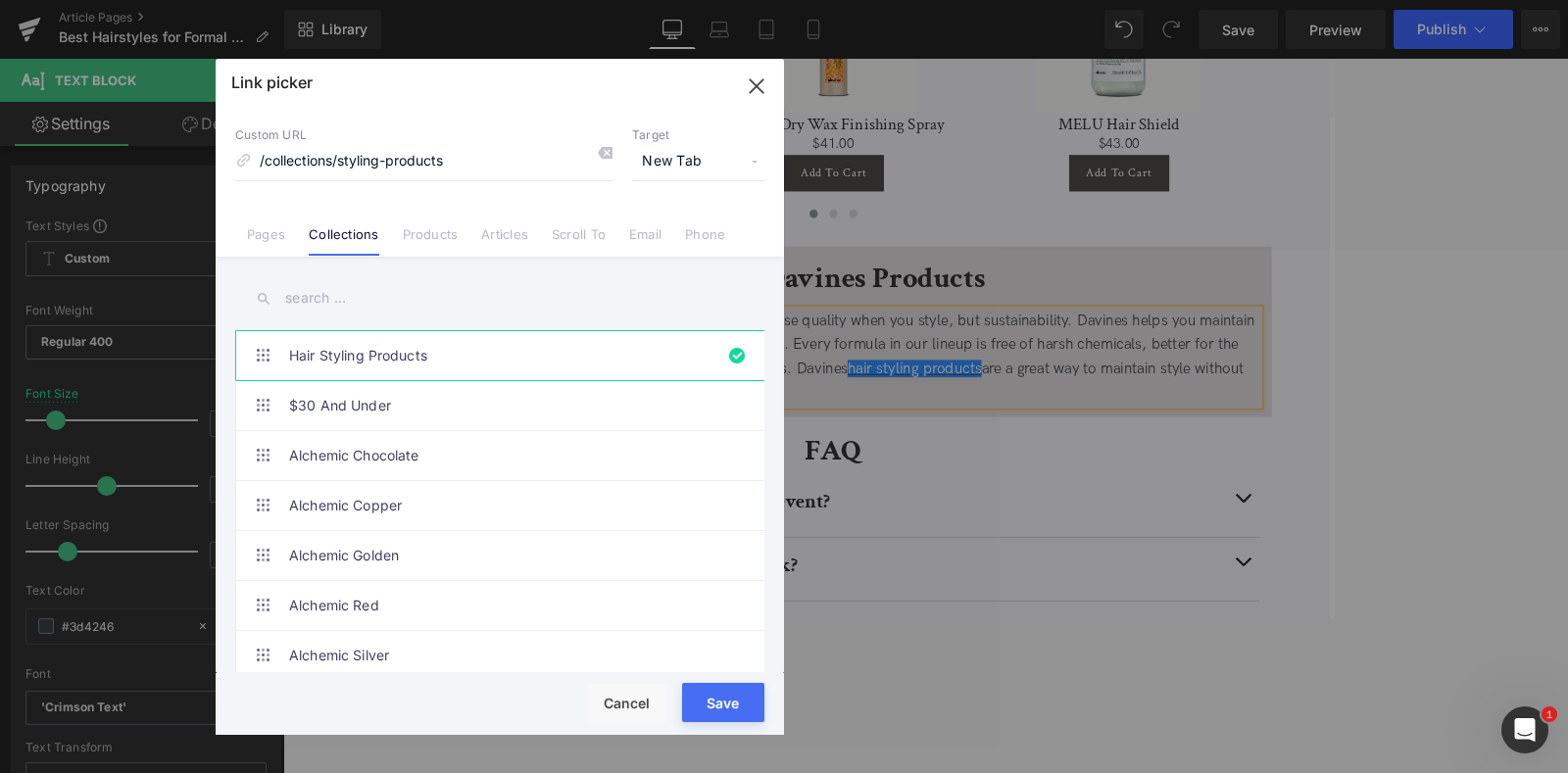 click on "Rendering Content" at bounding box center [784, 696] 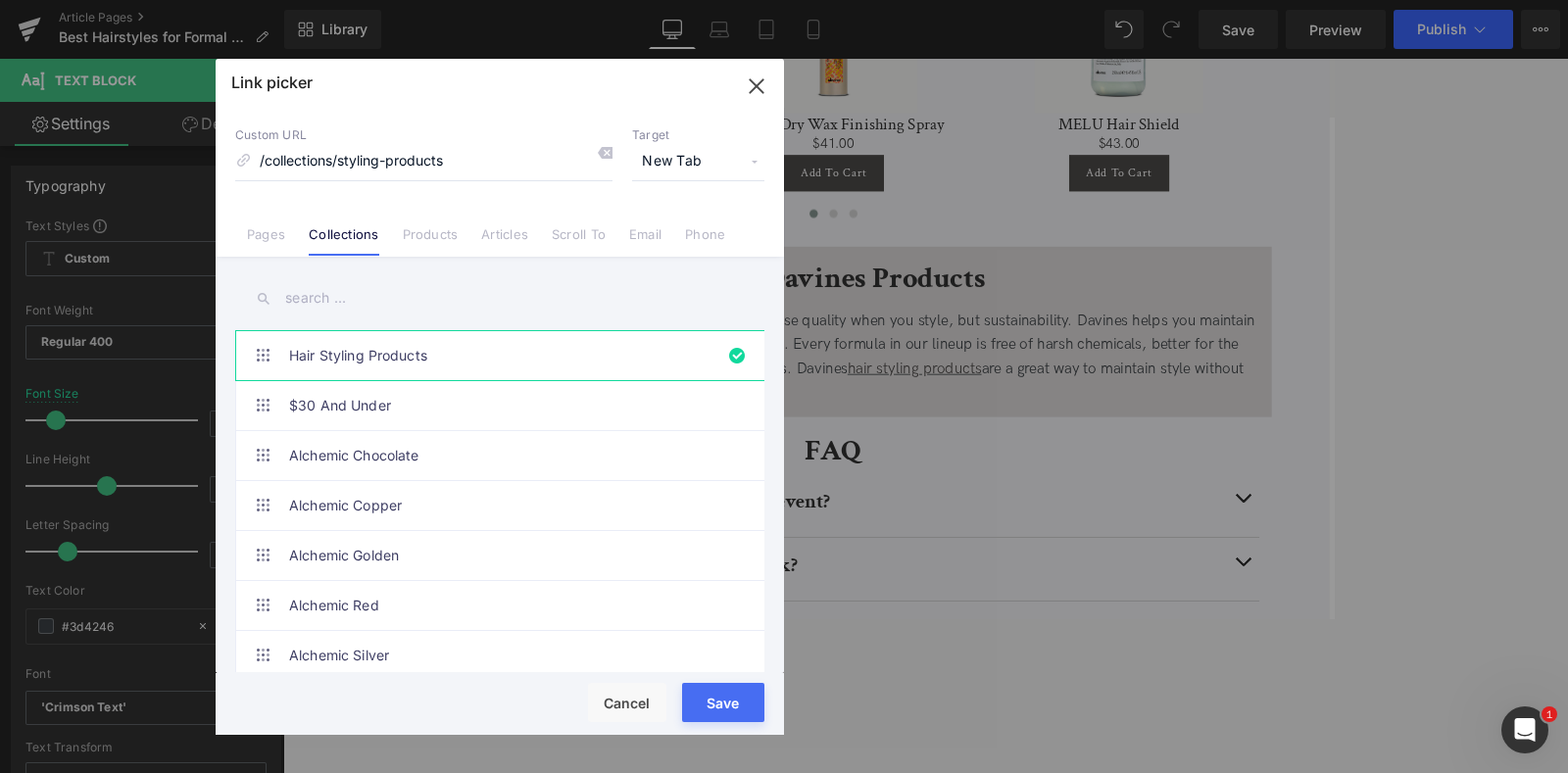 click on "Save" at bounding box center (723, 702) 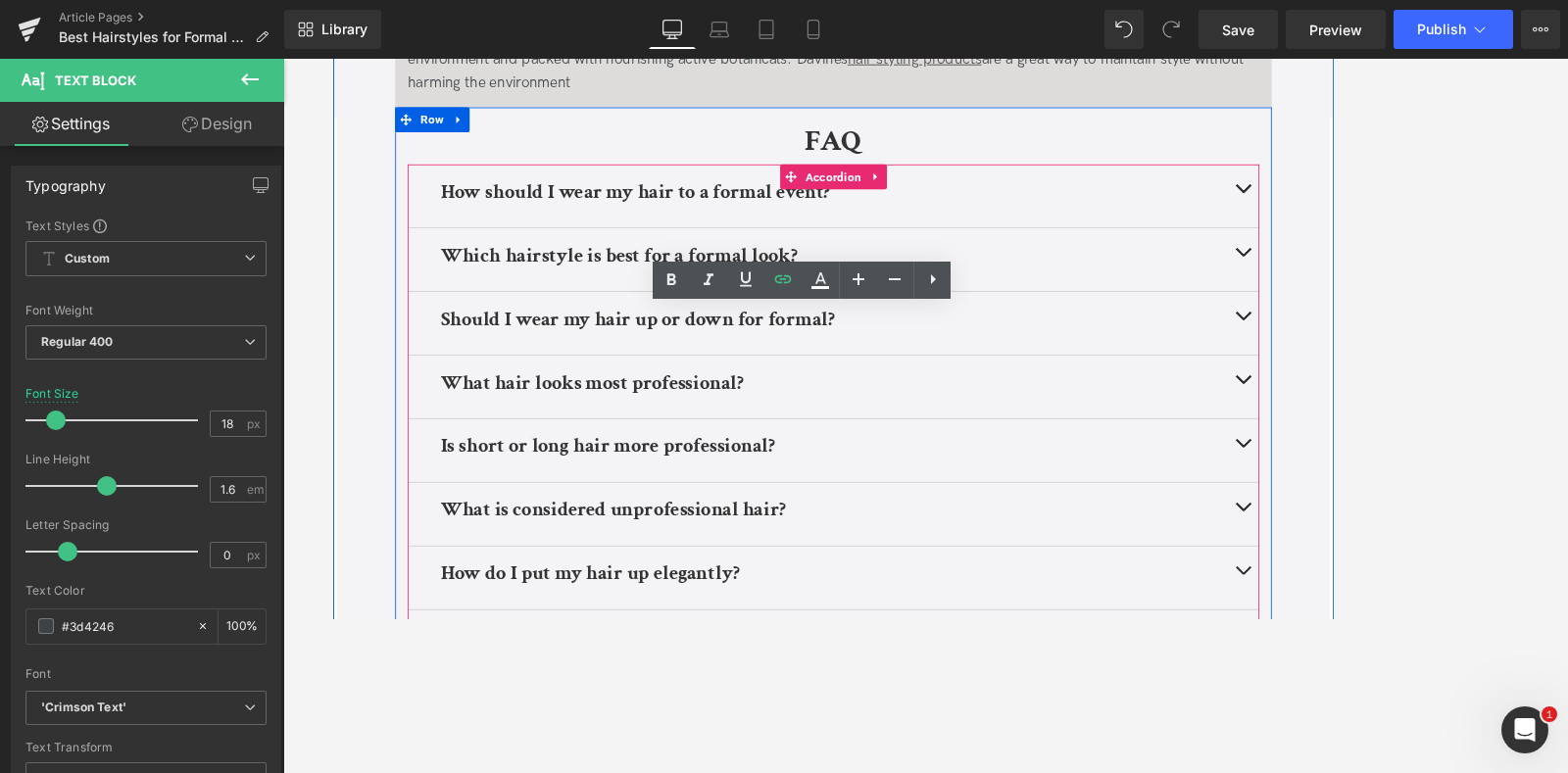 scroll, scrollTop: 4913, scrollLeft: 0, axis: vertical 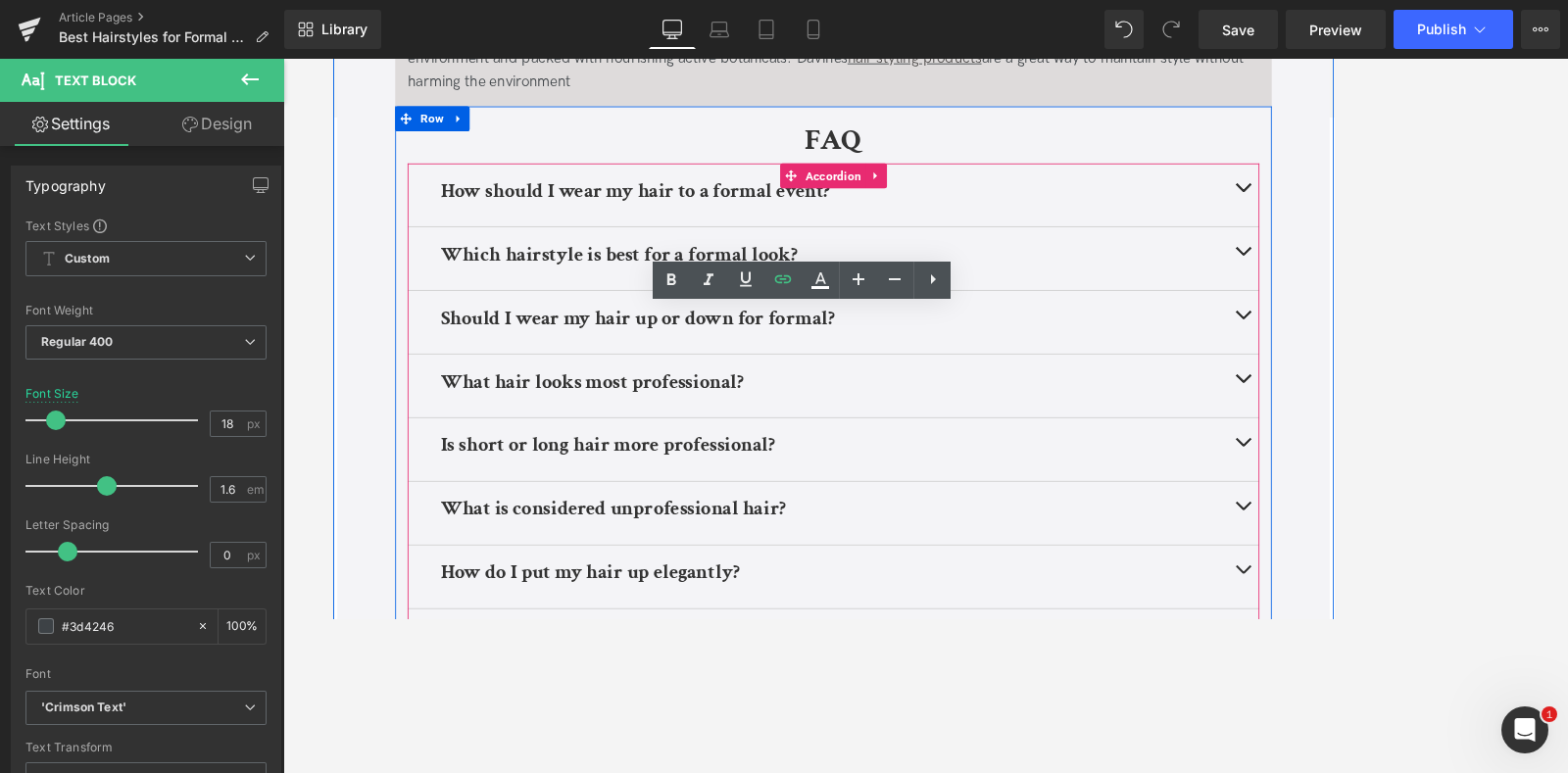 click at bounding box center [1410, 220] 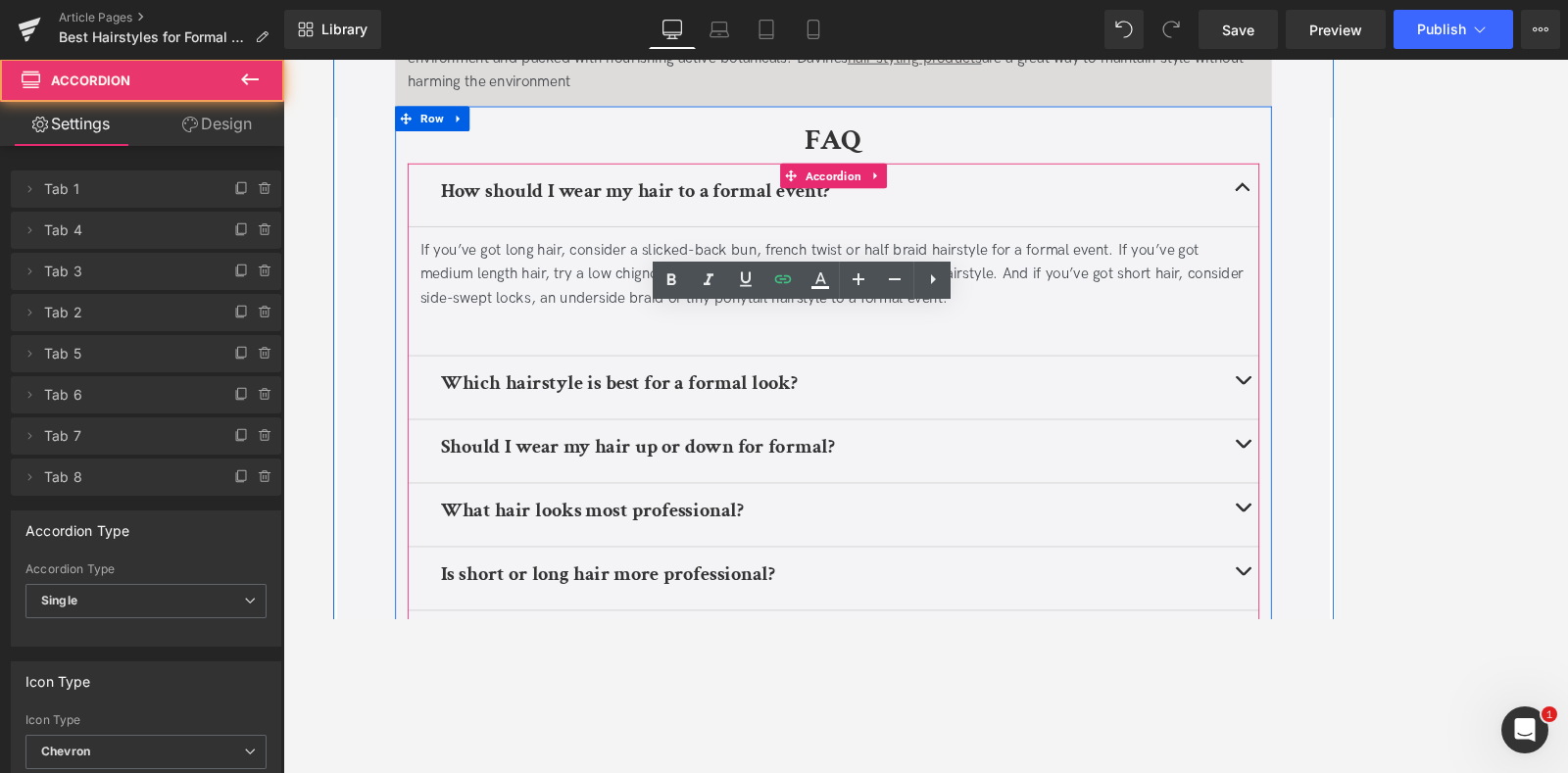 click at bounding box center (1410, 445) 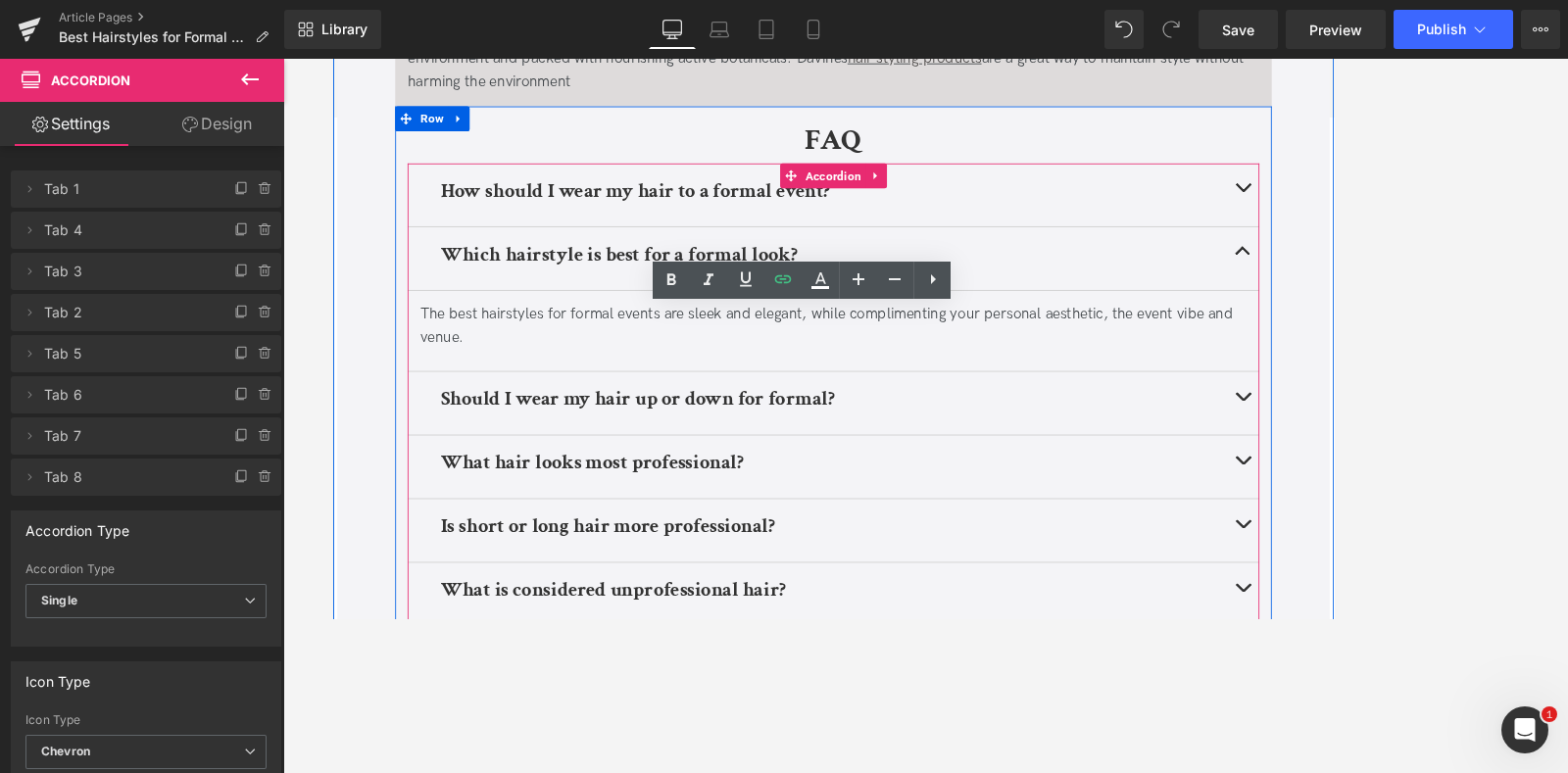 click at bounding box center [1410, 467] 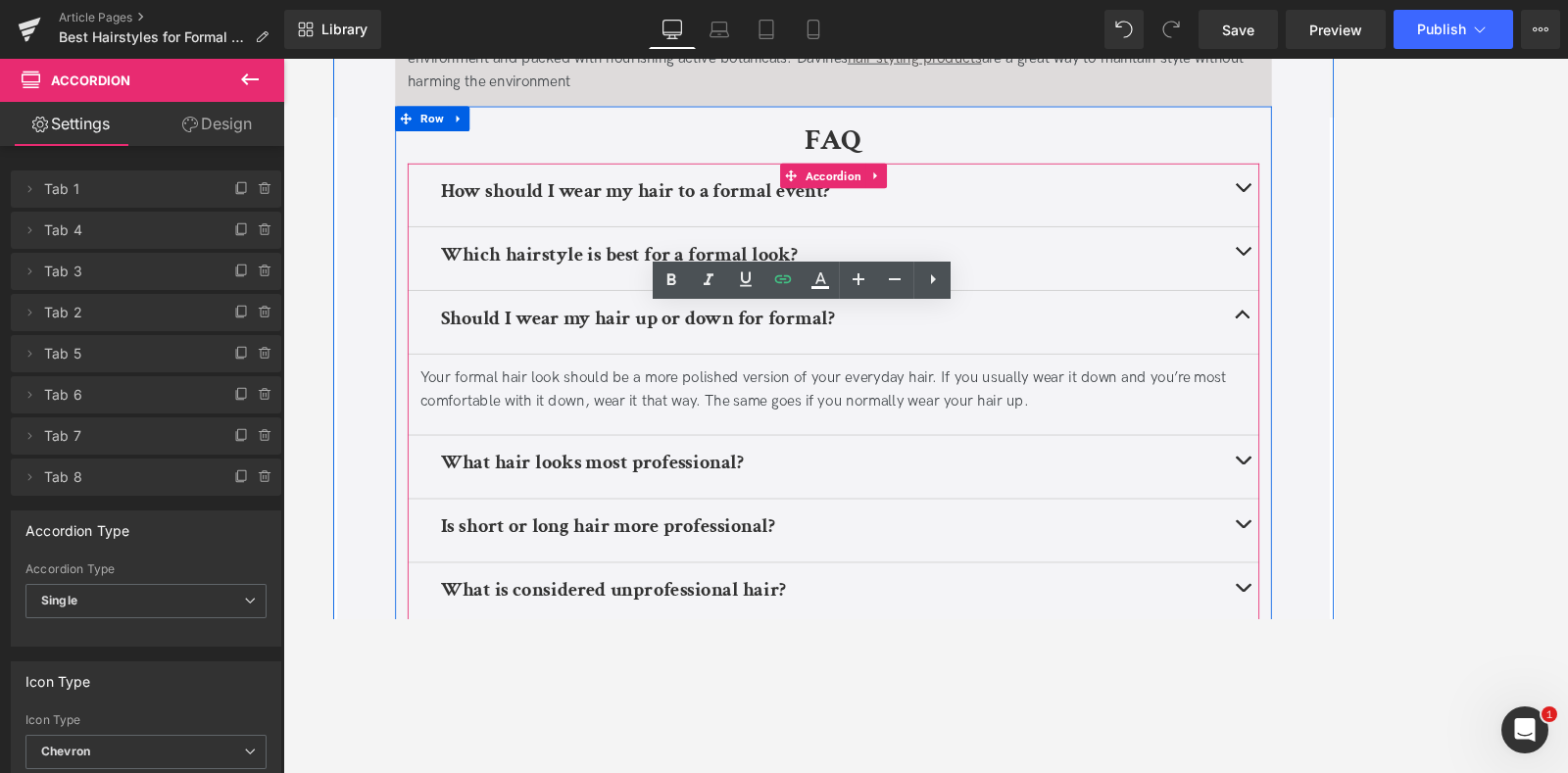 click at bounding box center [1410, 543] 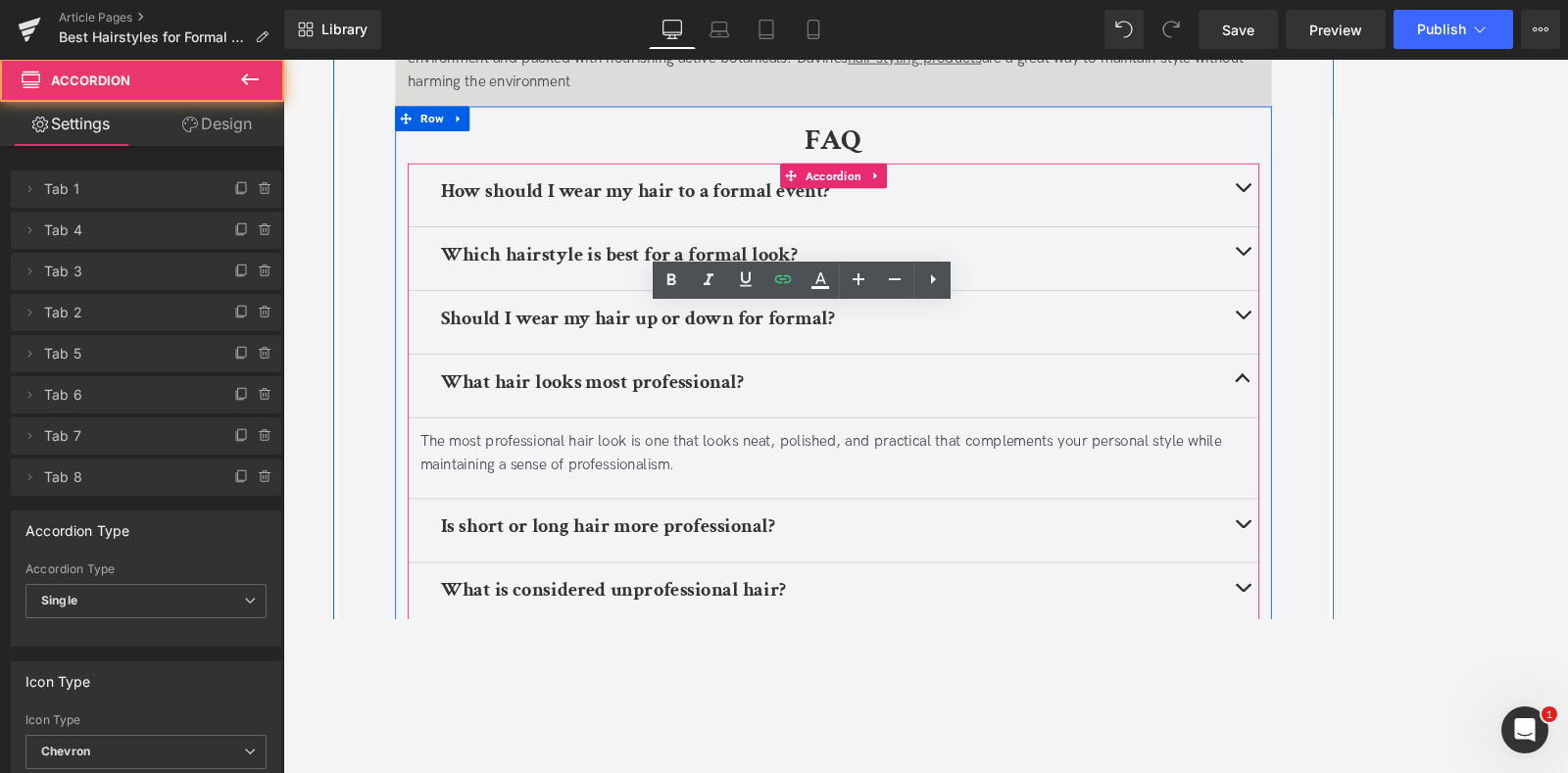 click at bounding box center [1410, 618] 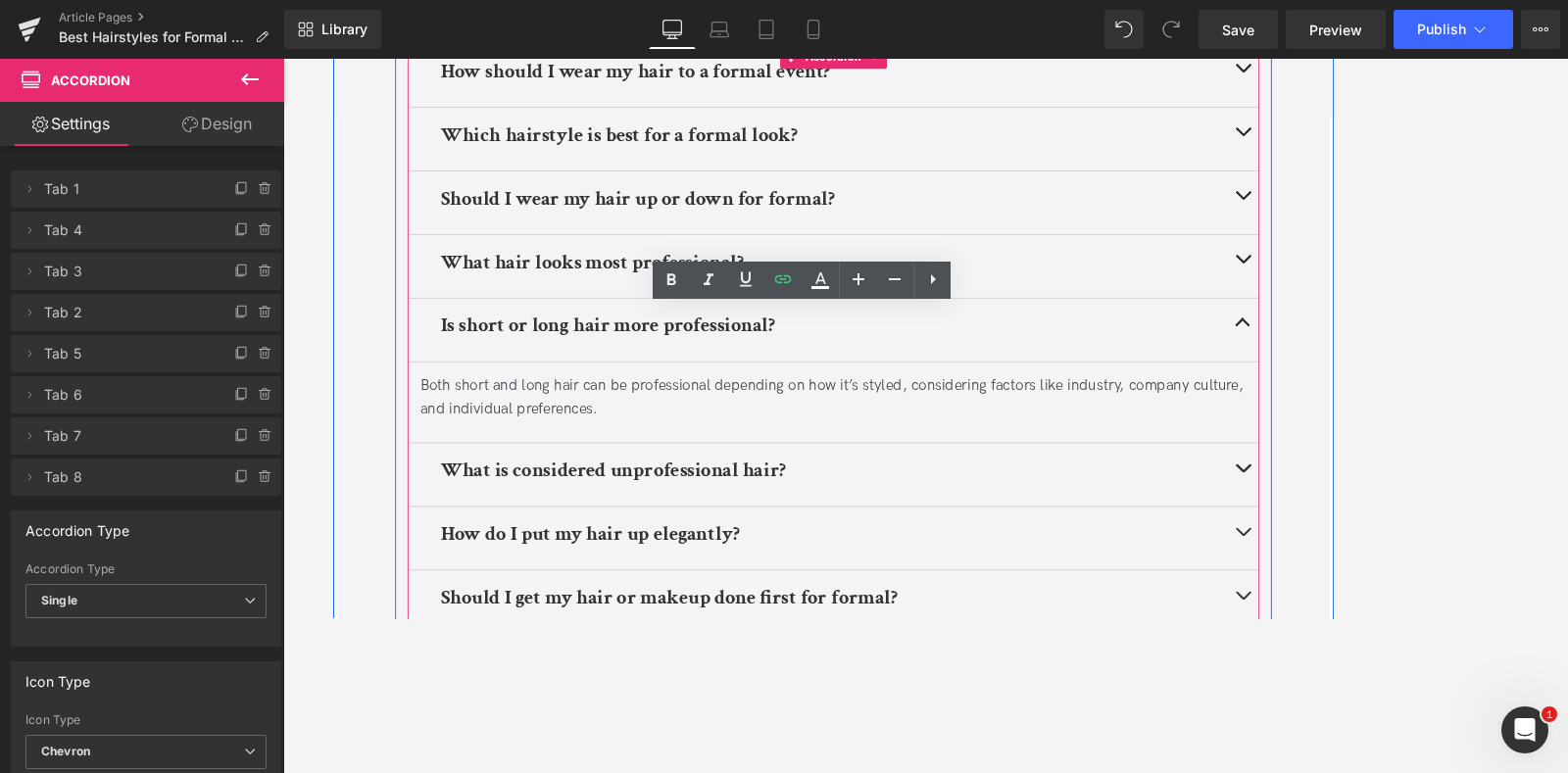click at bounding box center (1410, 552) 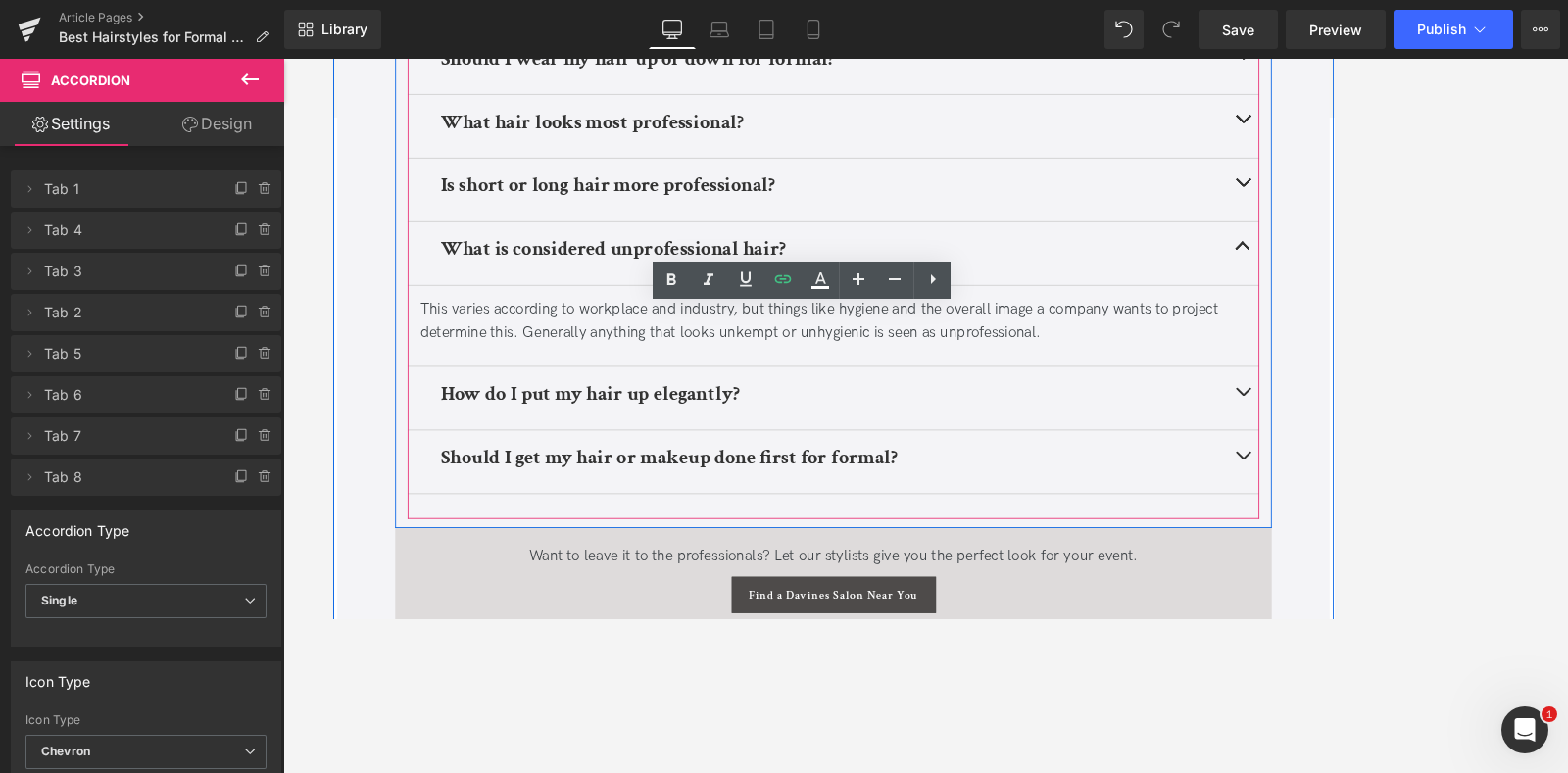 click at bounding box center [1410, 461] 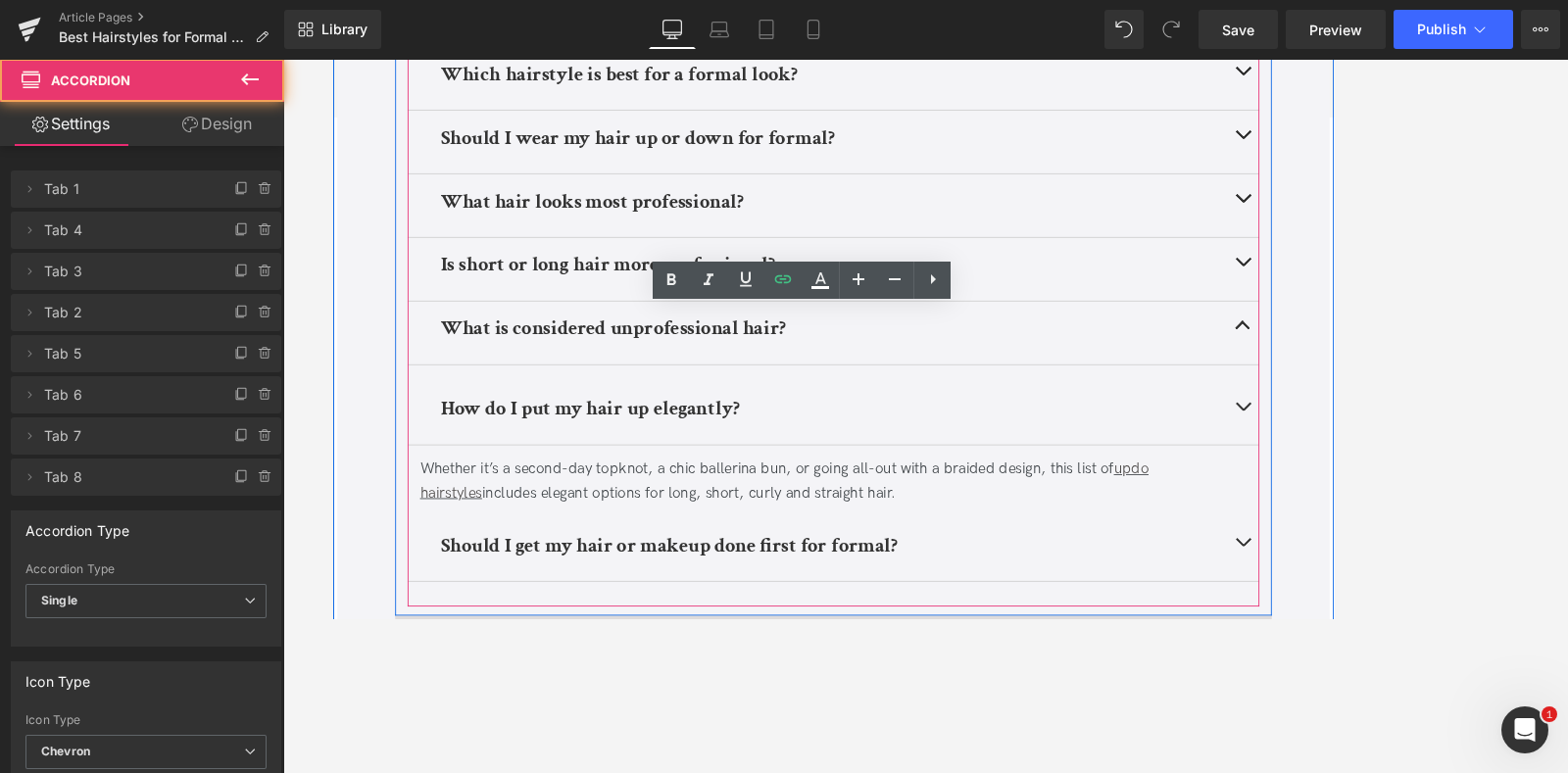 scroll, scrollTop: 5124, scrollLeft: 0, axis: vertical 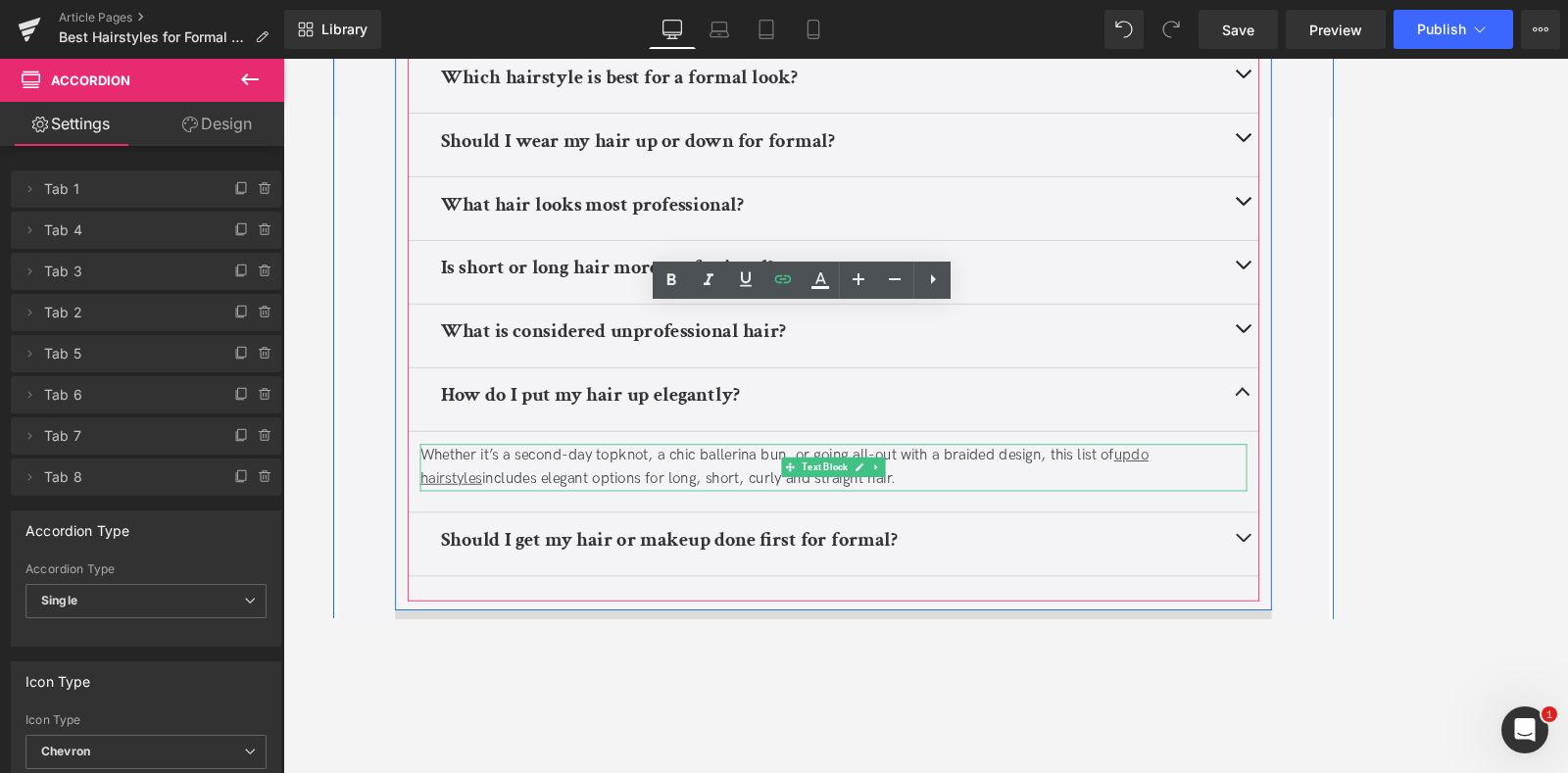 click on "Whether it’s a second-day topknot, a chic ballerina bun, or going all-out with a braided design, this list of  updo hairstyles  includes elegant options for long, short, curly and straight hair." at bounding box center [925, 544] 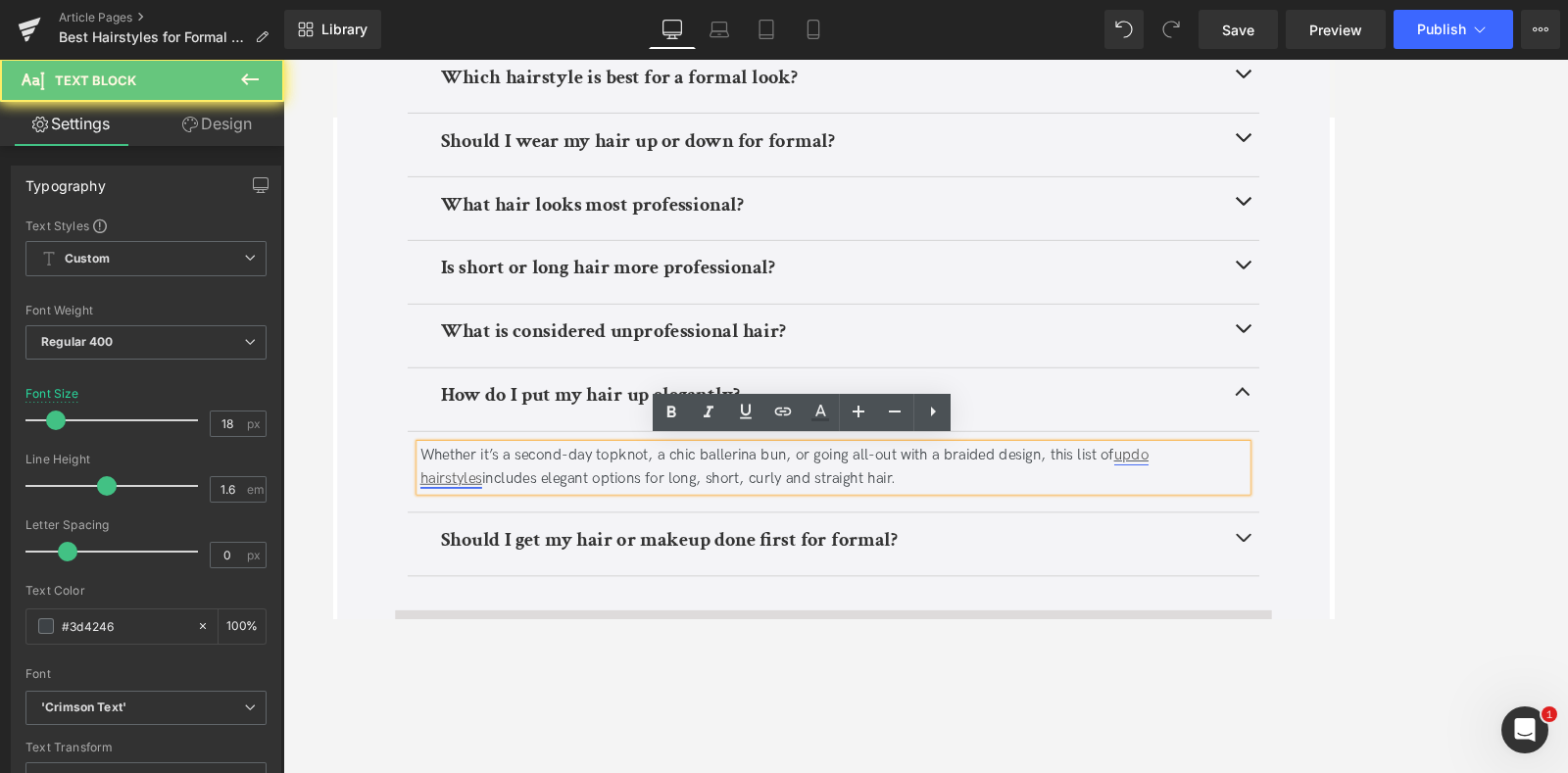 click on "updo hairstyles" at bounding box center [866, 543] 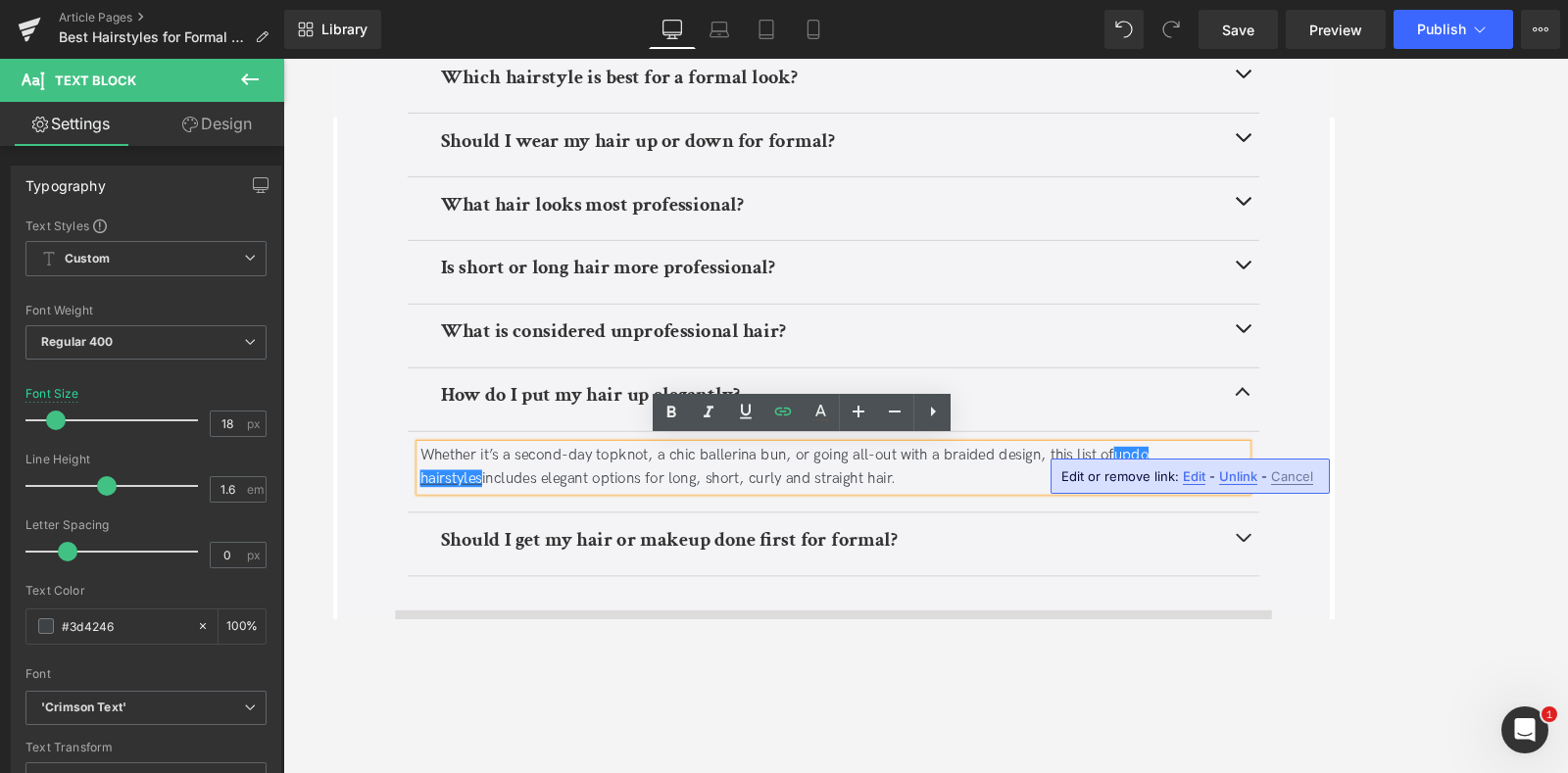 click on "Edit" at bounding box center [1194, 476] 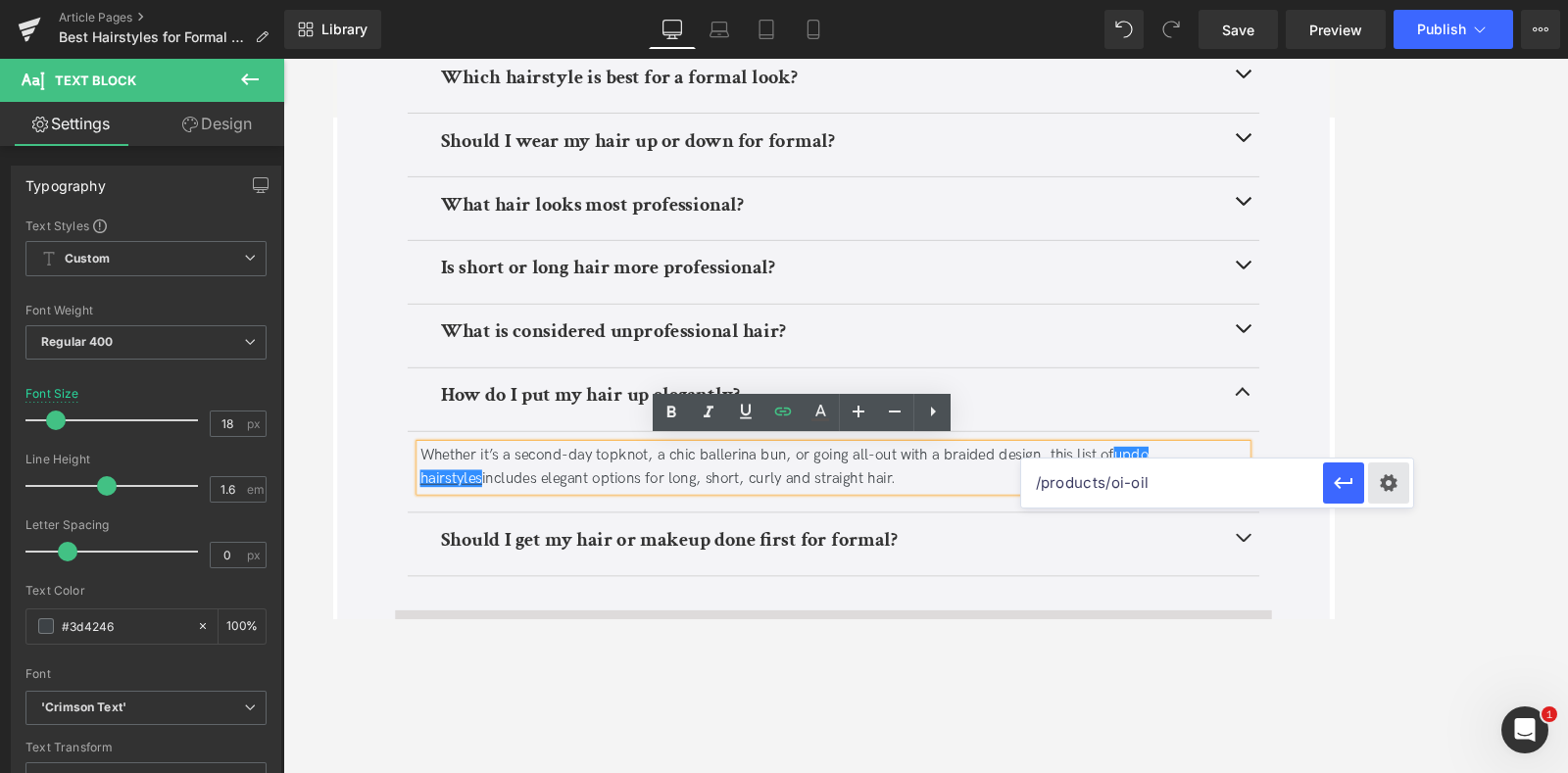 click on "Text Color Highlight Color #333333   Edit or remove link:   Edit   -   Unlink   -   Cancel             /products/oi-oil" at bounding box center [784, 0] 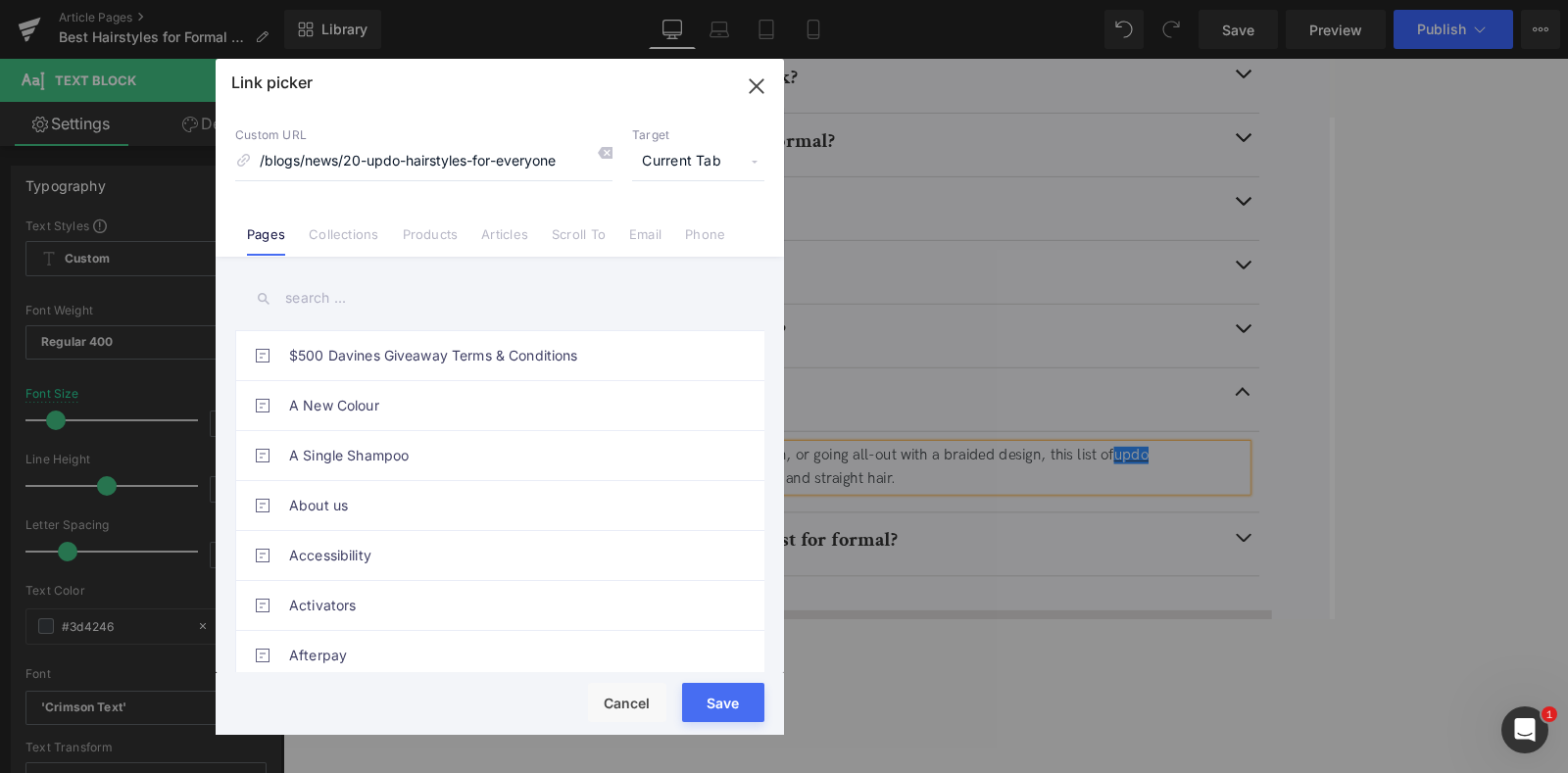 click on "Current Tab" at bounding box center [698, 162] 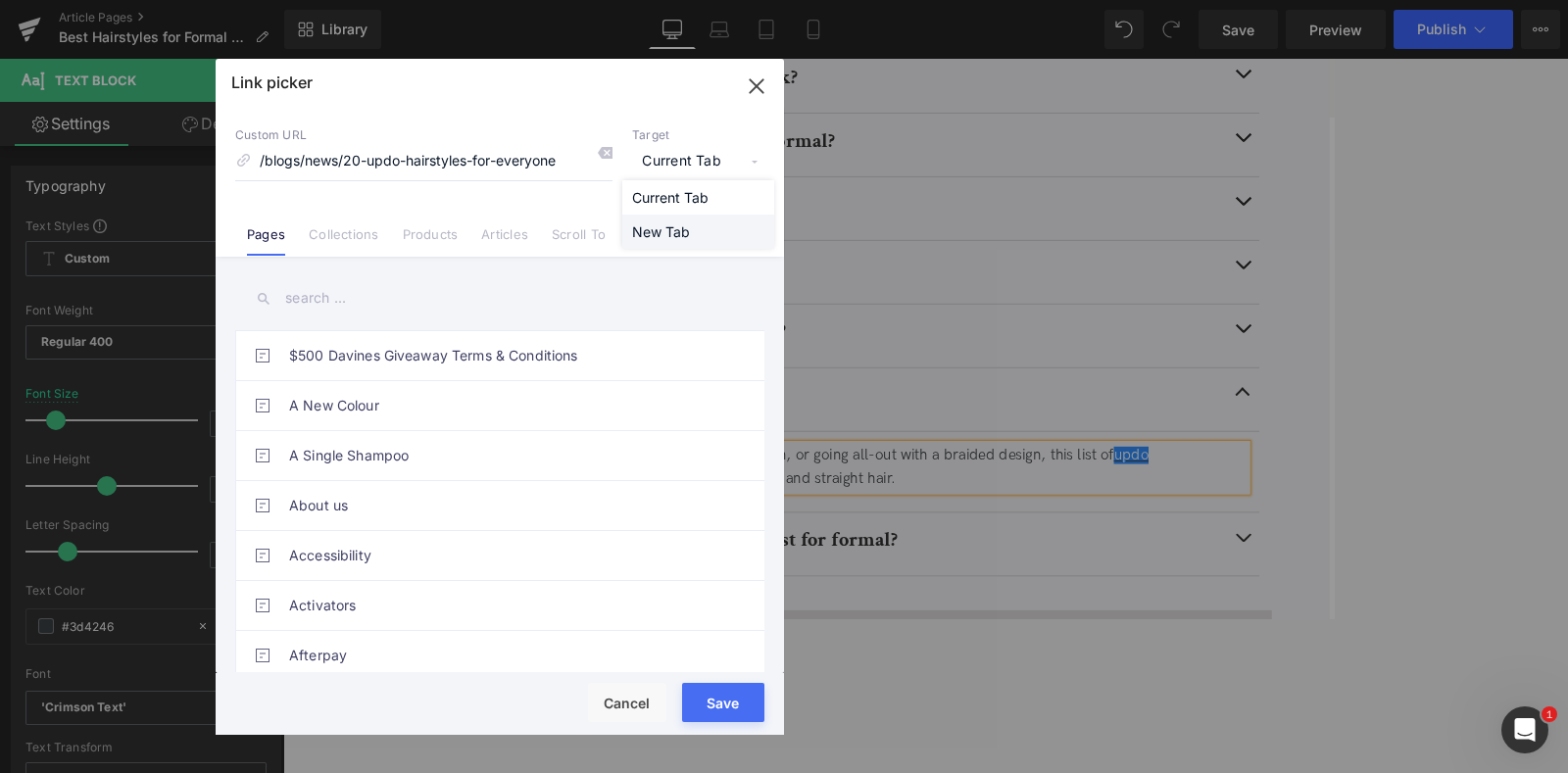 click on "New Tab" at bounding box center [698, 231] 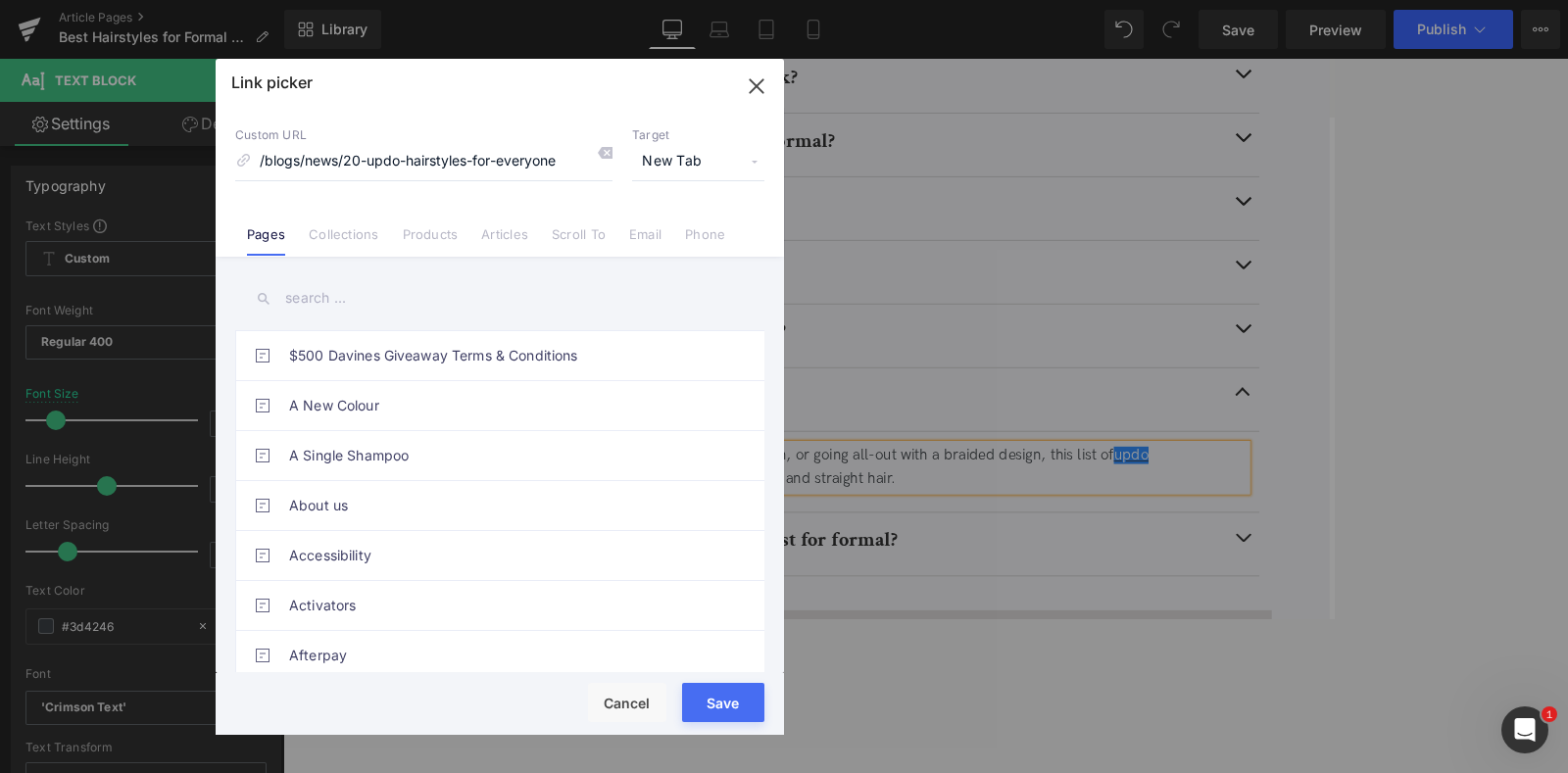 click on "Save" at bounding box center [723, 702] 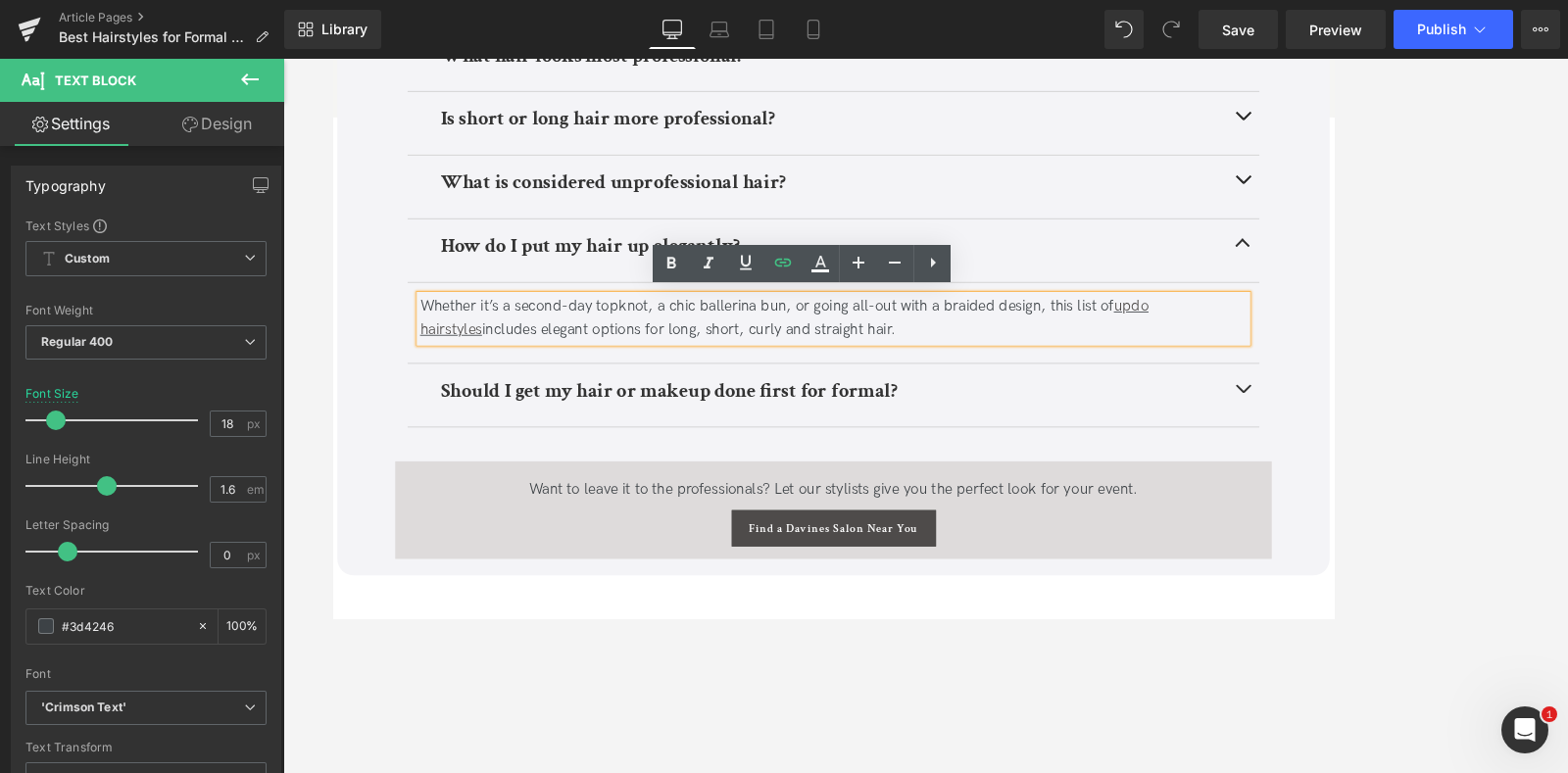 click at bounding box center (1410, 458) 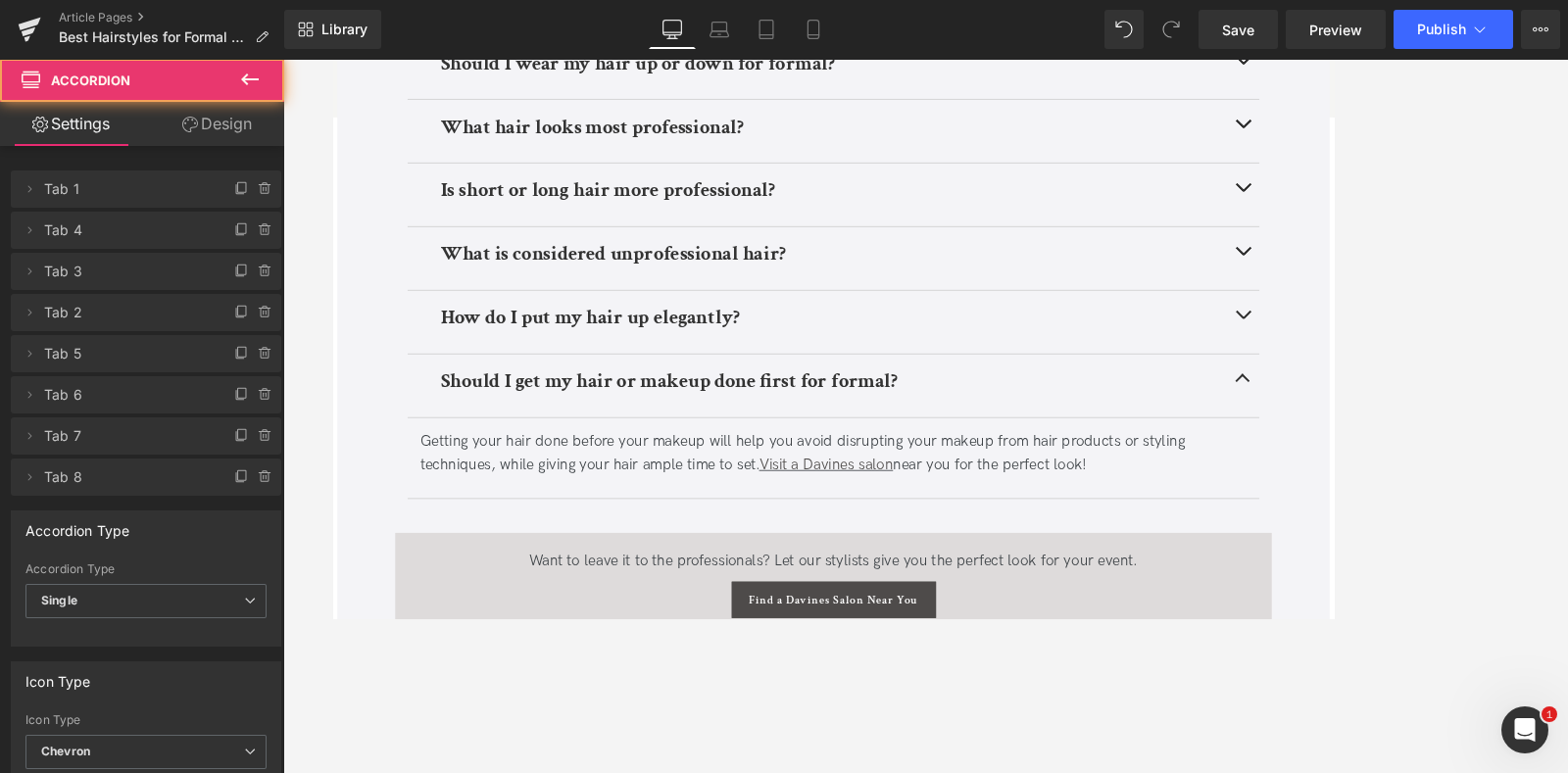 scroll, scrollTop: 5204, scrollLeft: 0, axis: vertical 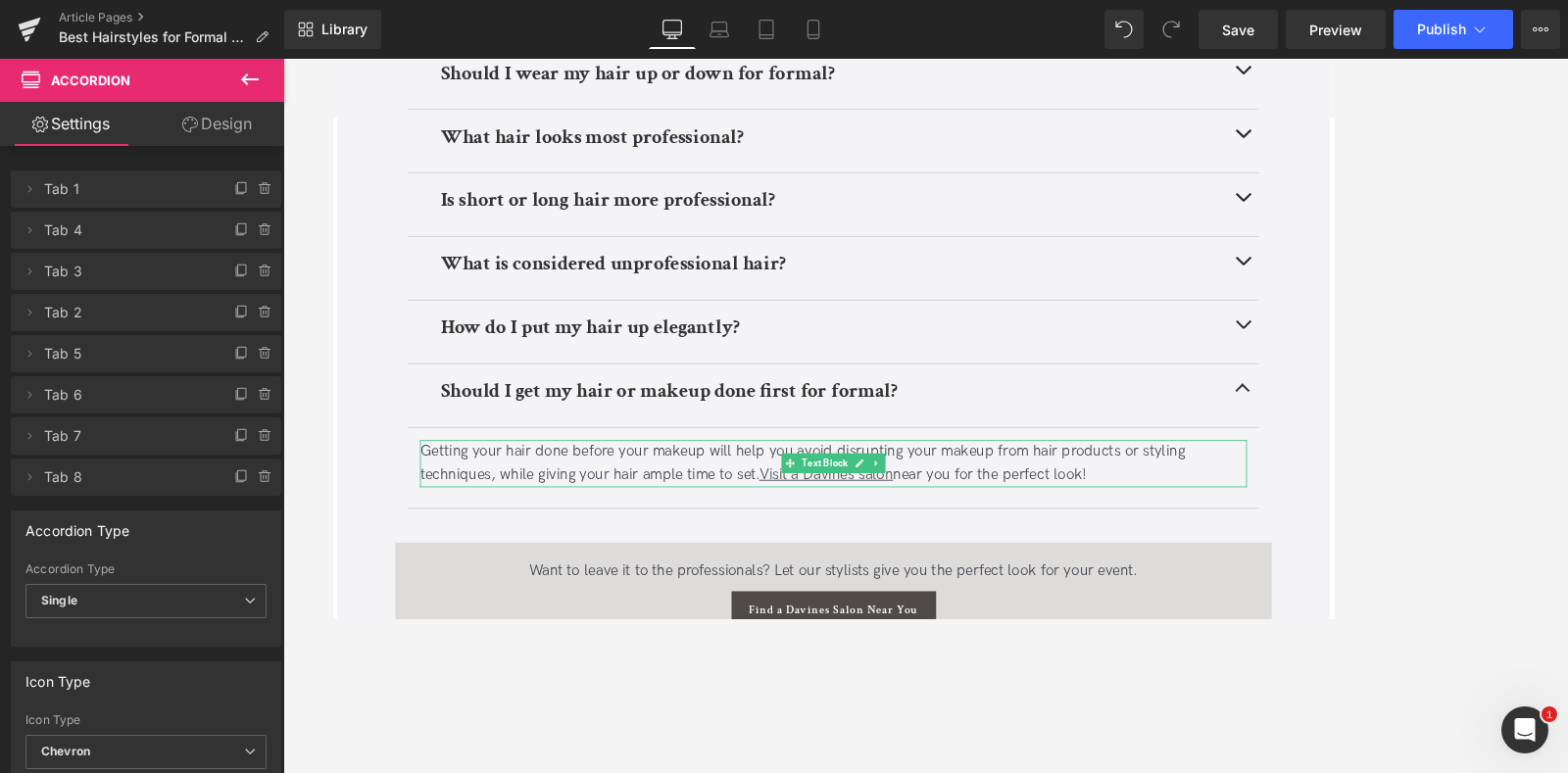 click on "Getting your hair done before your makeup will help you avoid disrupting your makeup from hair products or styling techniques, while giving your hair ample time to set.  Visit a Davines salon  near you for the perfect look!" at bounding box center (925, 539) 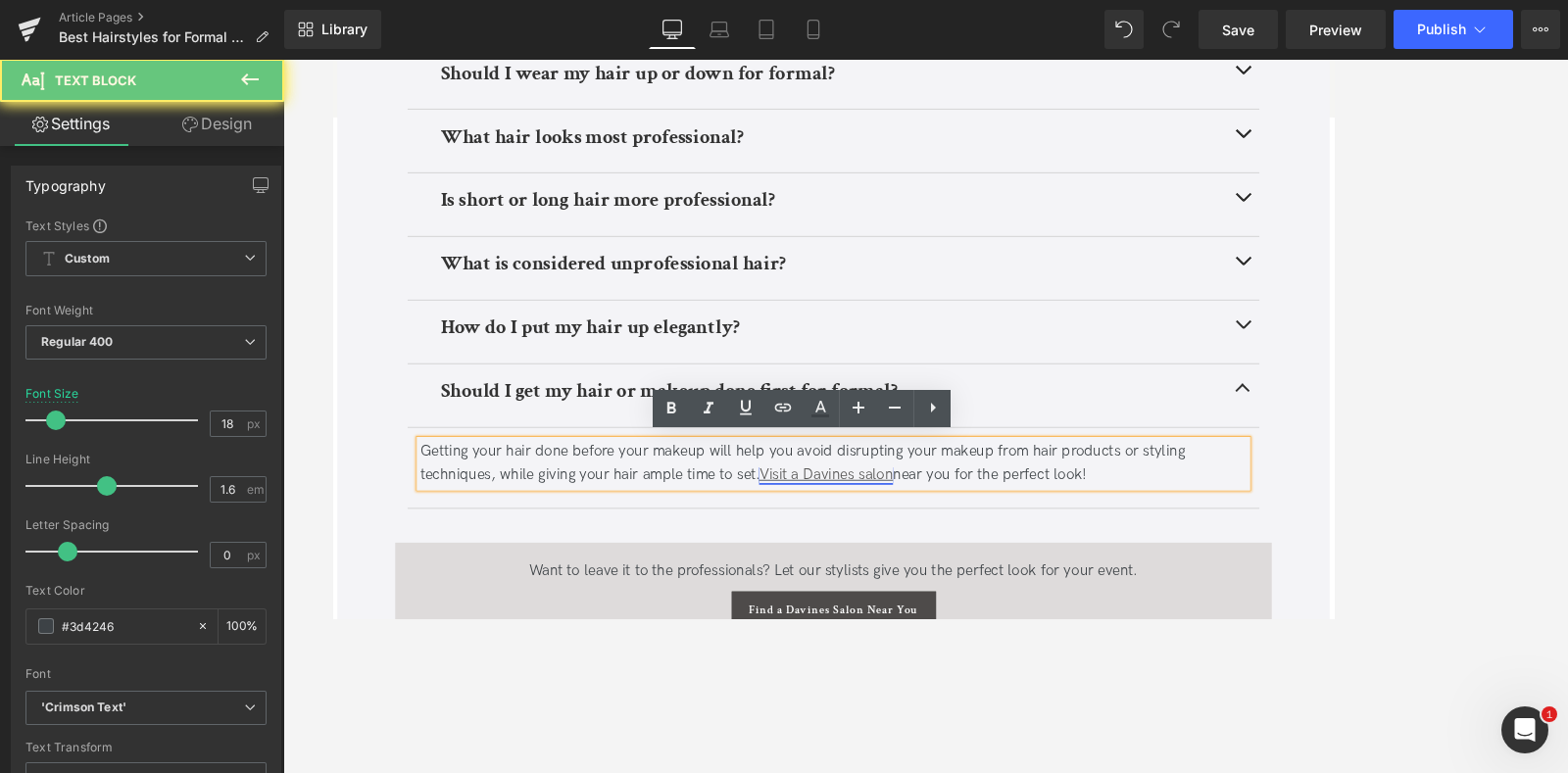 click on "Visit a Davines salon" at bounding box center (916, 551) 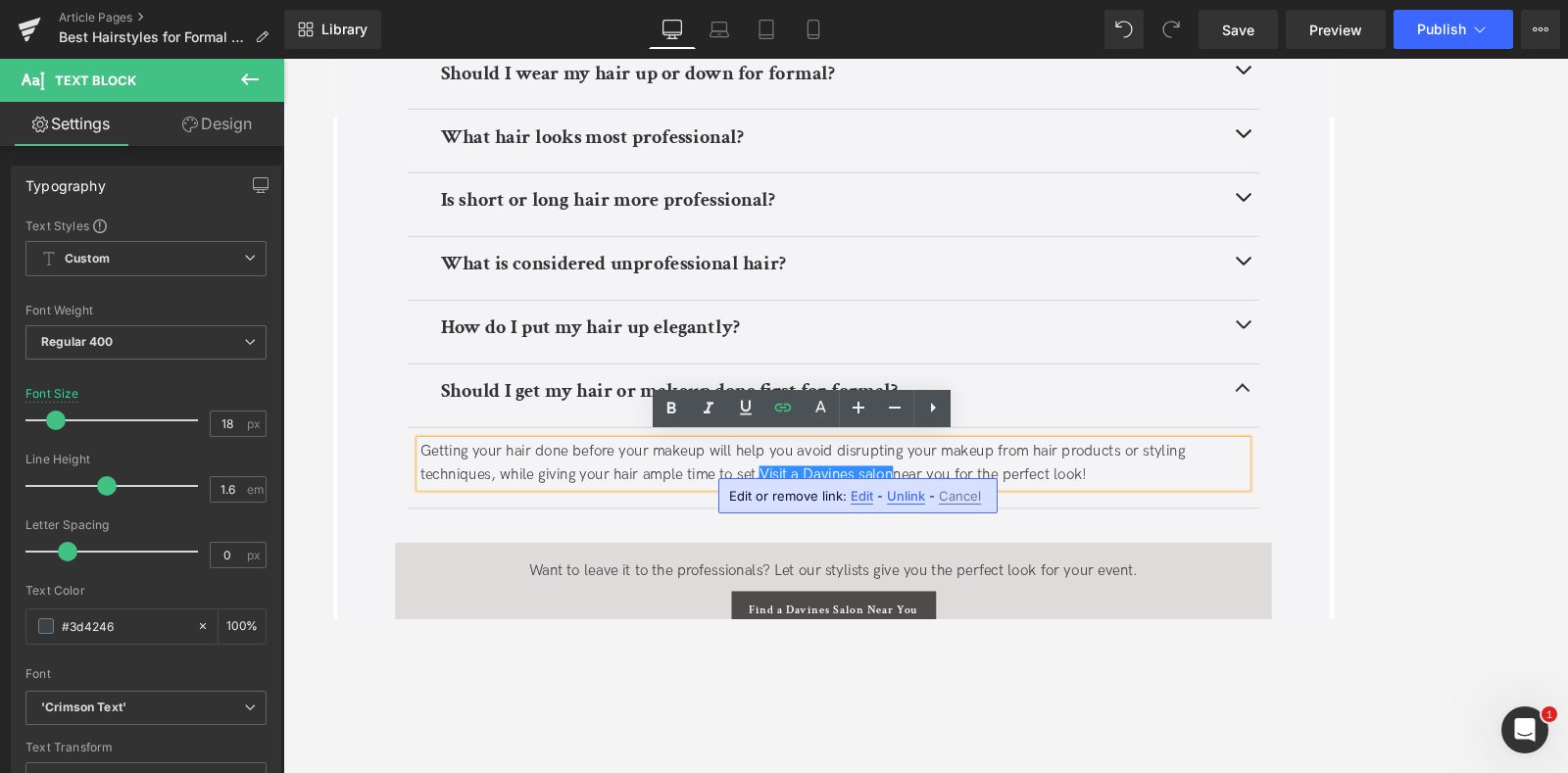 click on "Edit" at bounding box center (861, 496) 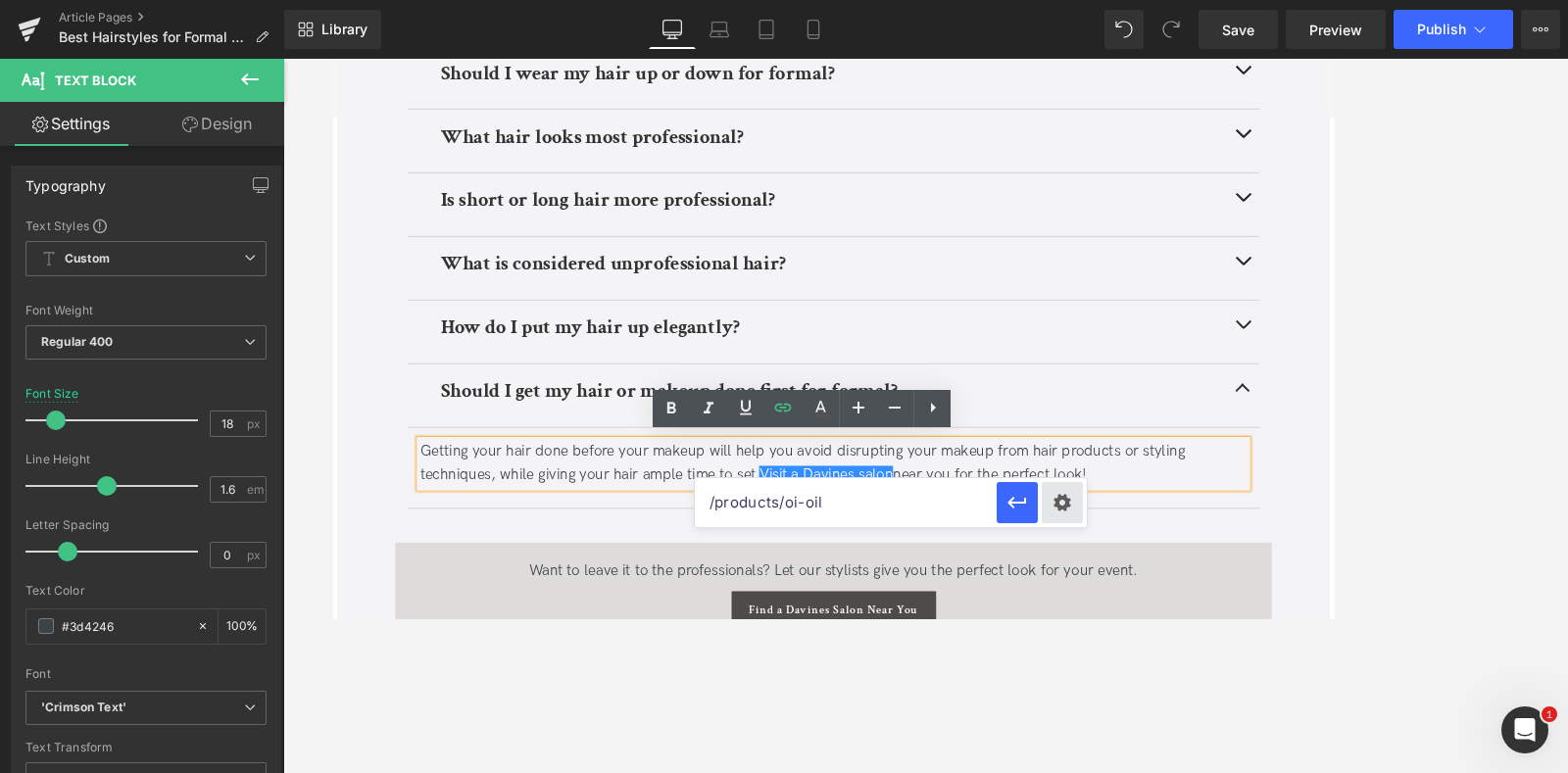 click on "Text Color Highlight Color #333333   Edit or remove link:   Edit   -   Unlink   -   Cancel             /products/oi-oil" at bounding box center [784, 0] 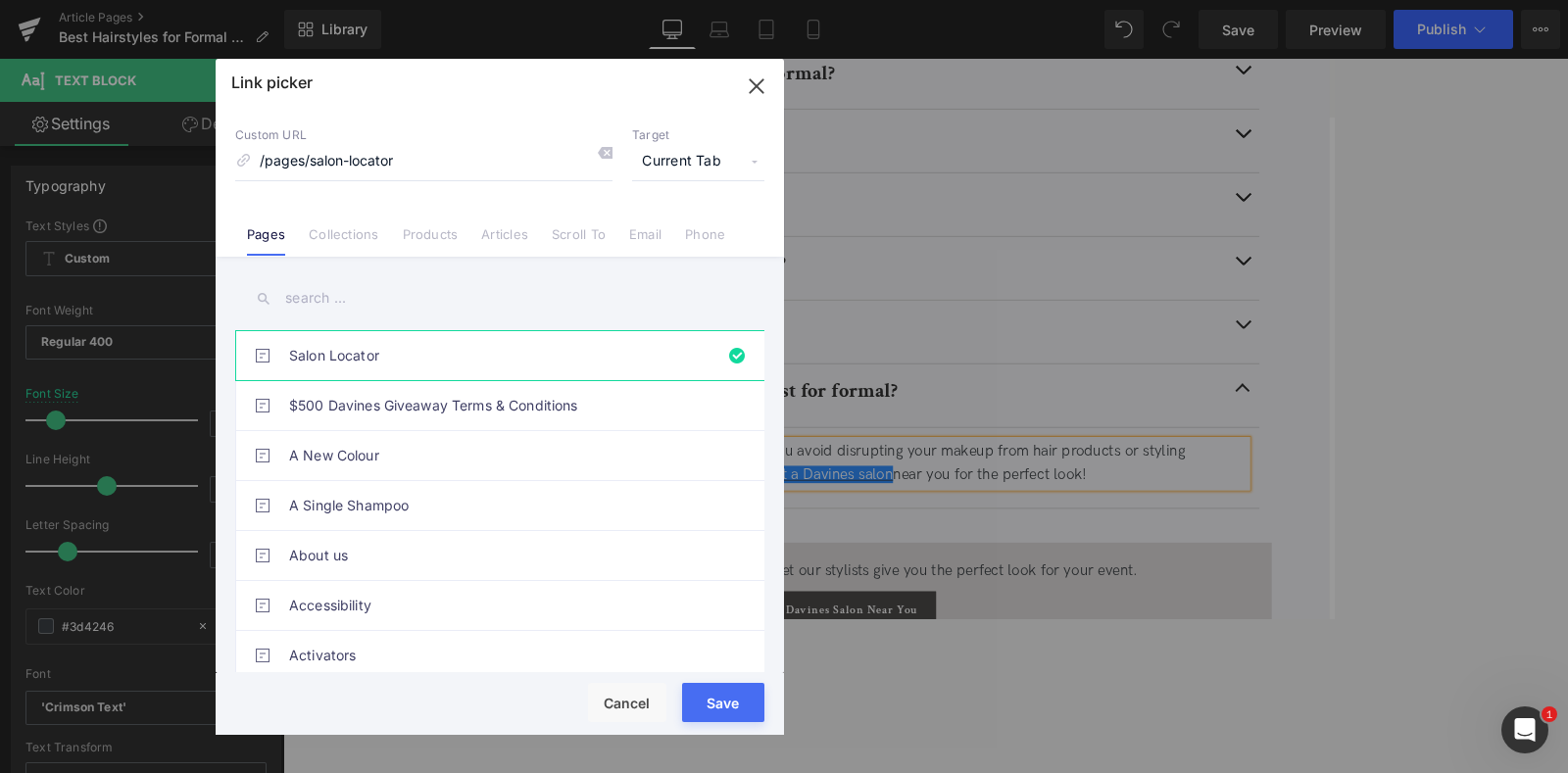 click on "Current Tab" at bounding box center (698, 162) 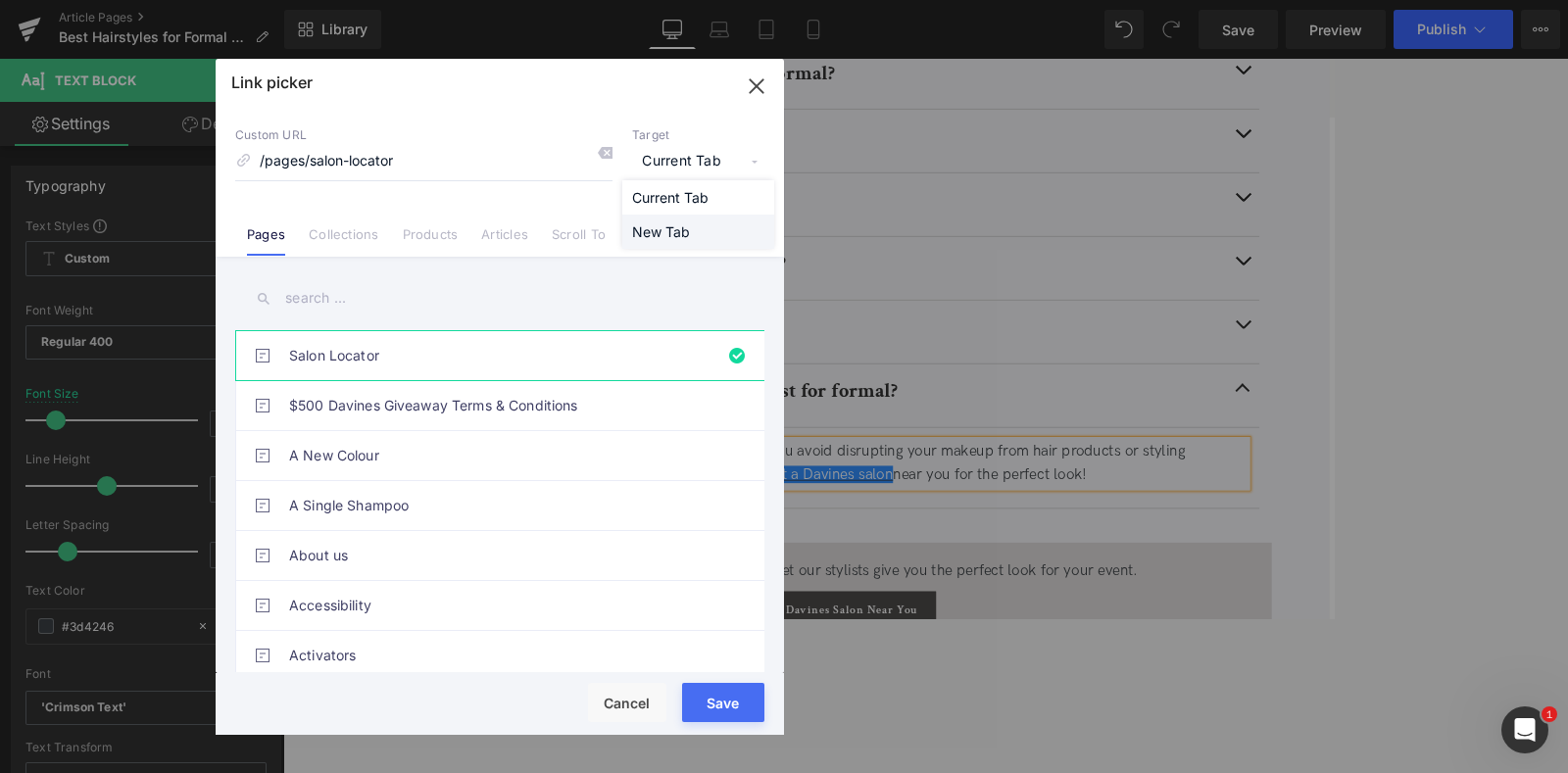 click on "New Tab" at bounding box center [698, 231] 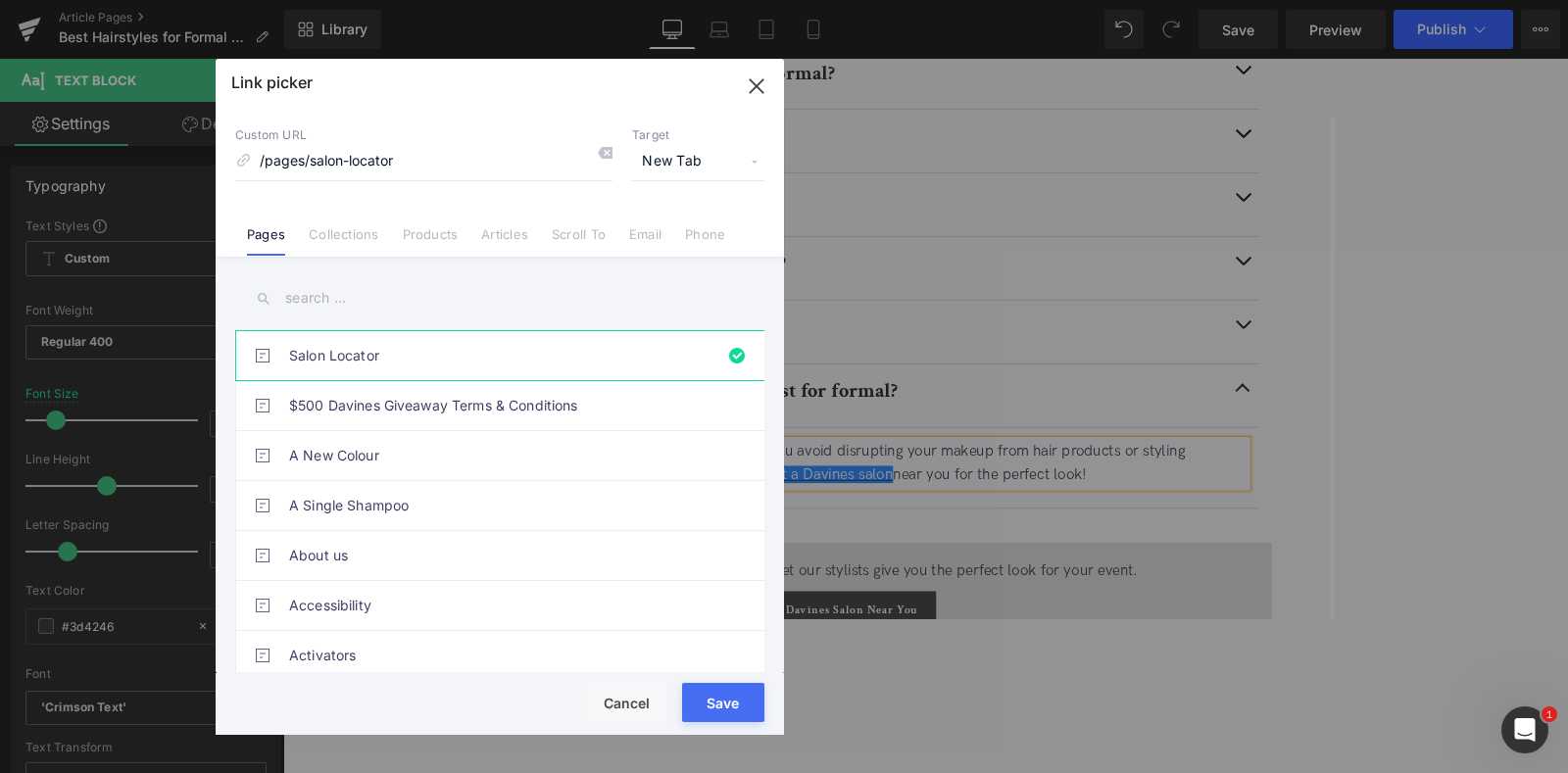 click on "Rendering Content" at bounding box center (784, 696) 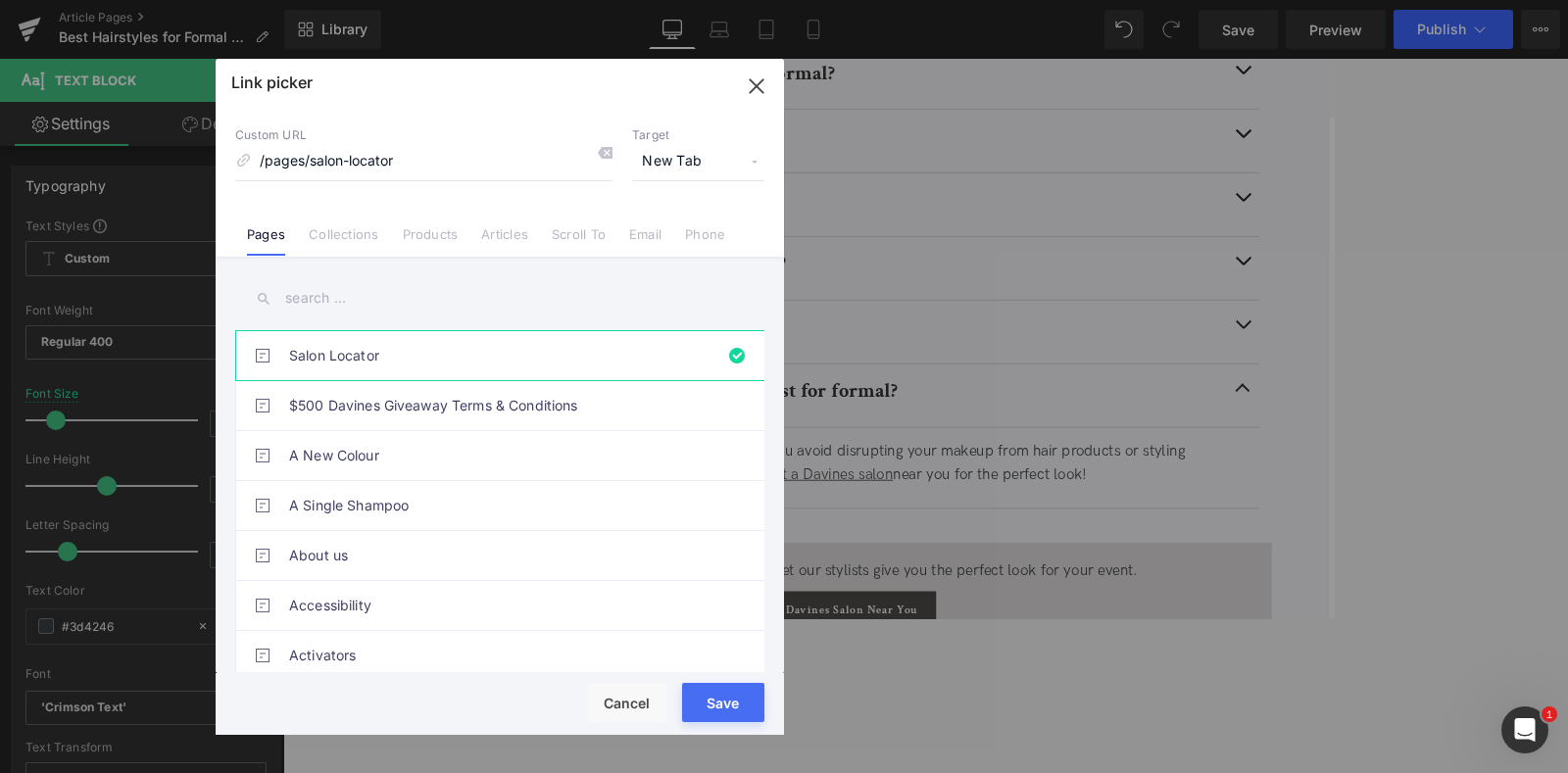 click on "Save" at bounding box center [723, 702] 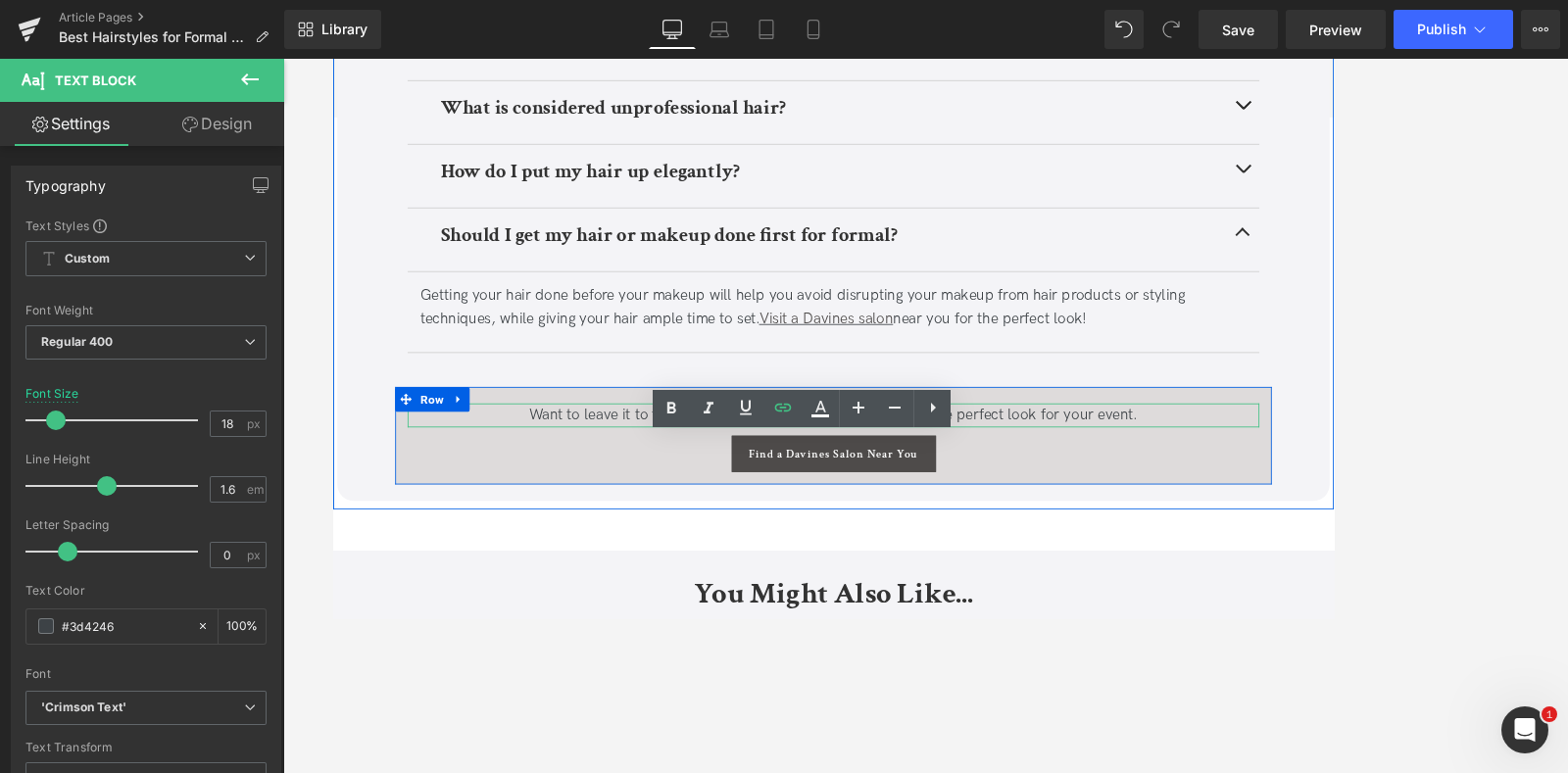 scroll, scrollTop: 5400, scrollLeft: 0, axis: vertical 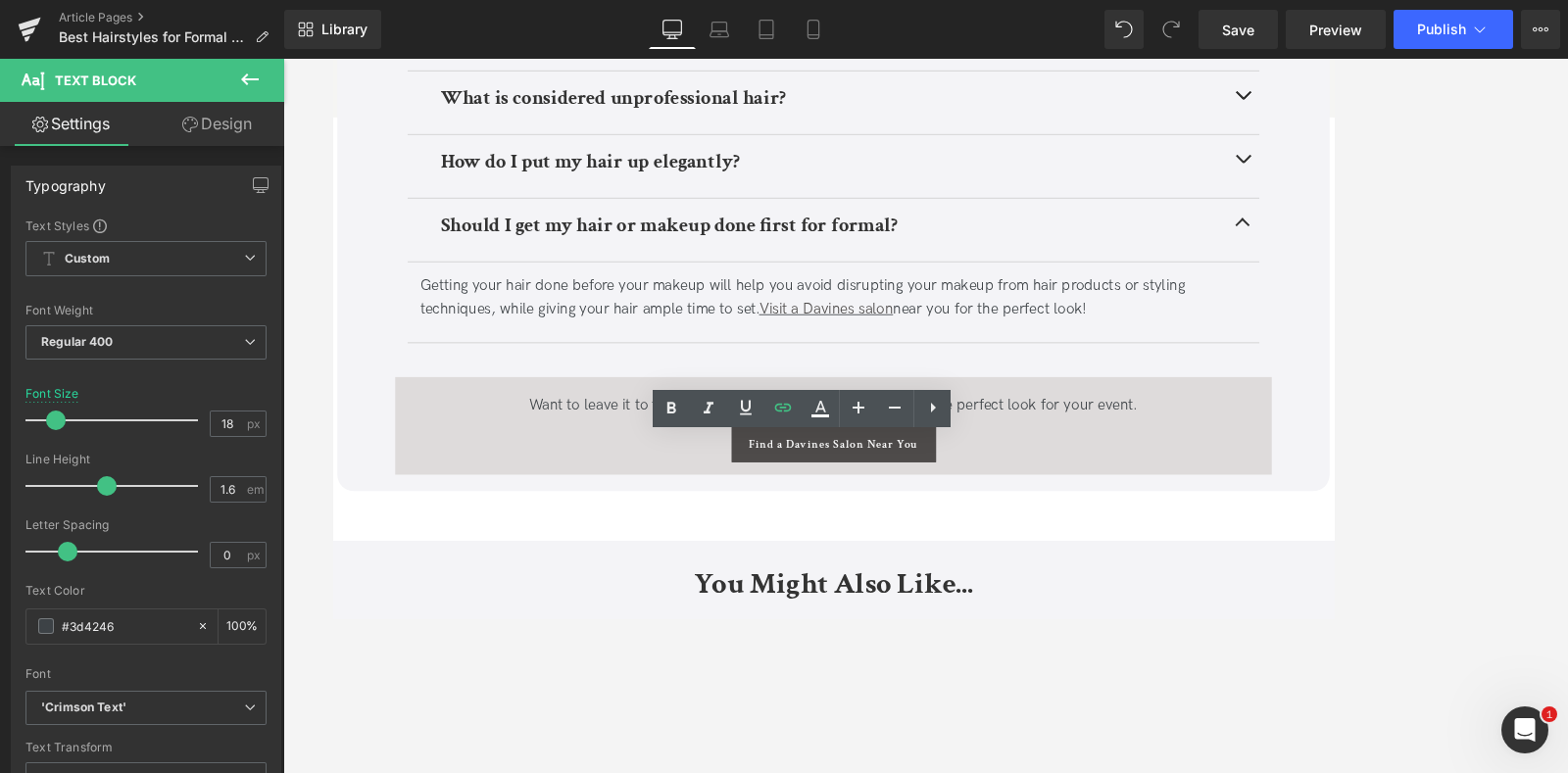 click on "Find a Davines Salon Near You" at bounding box center (925, 515) 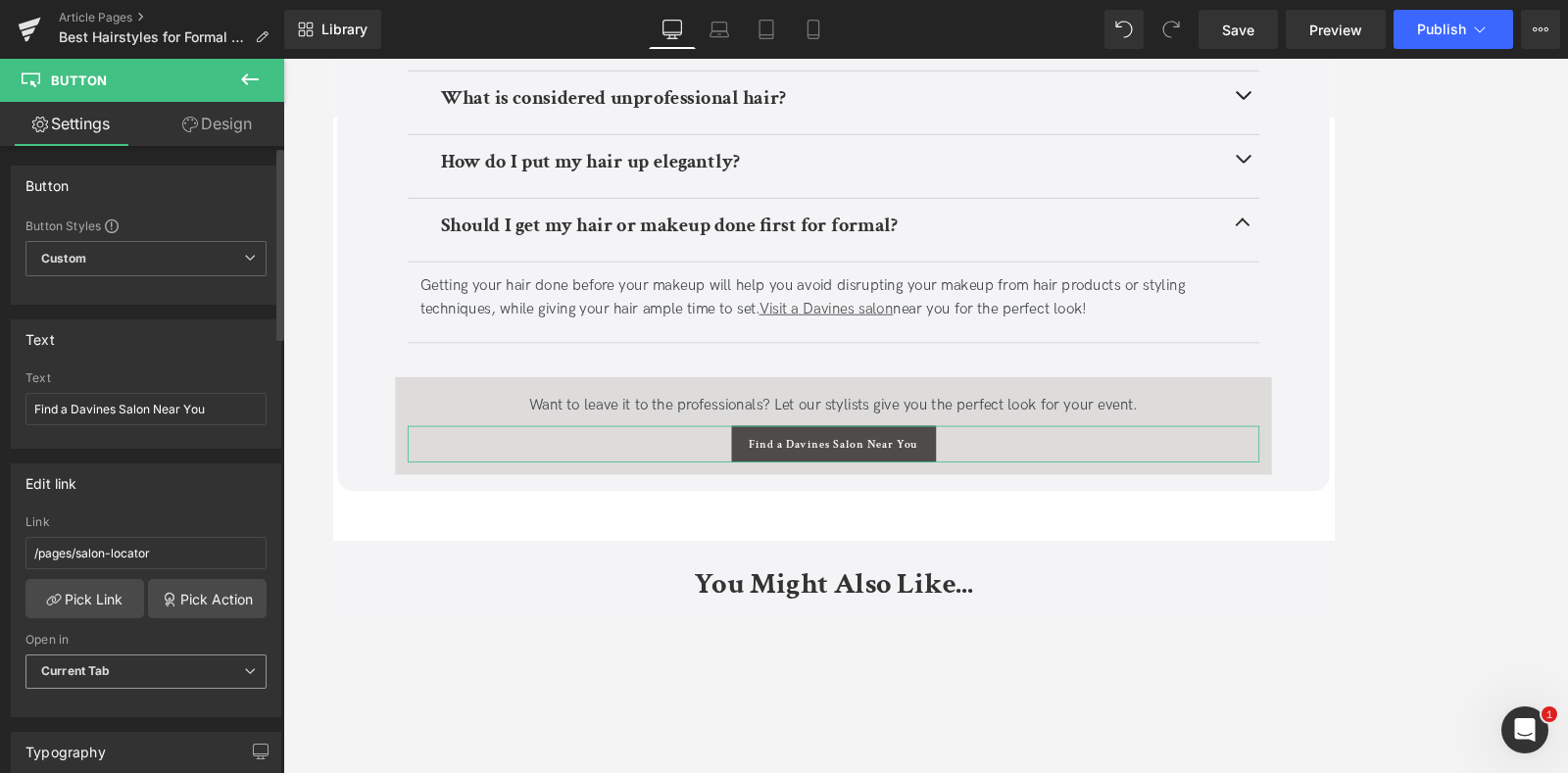 click on "Current Tab" at bounding box center (146, 671) 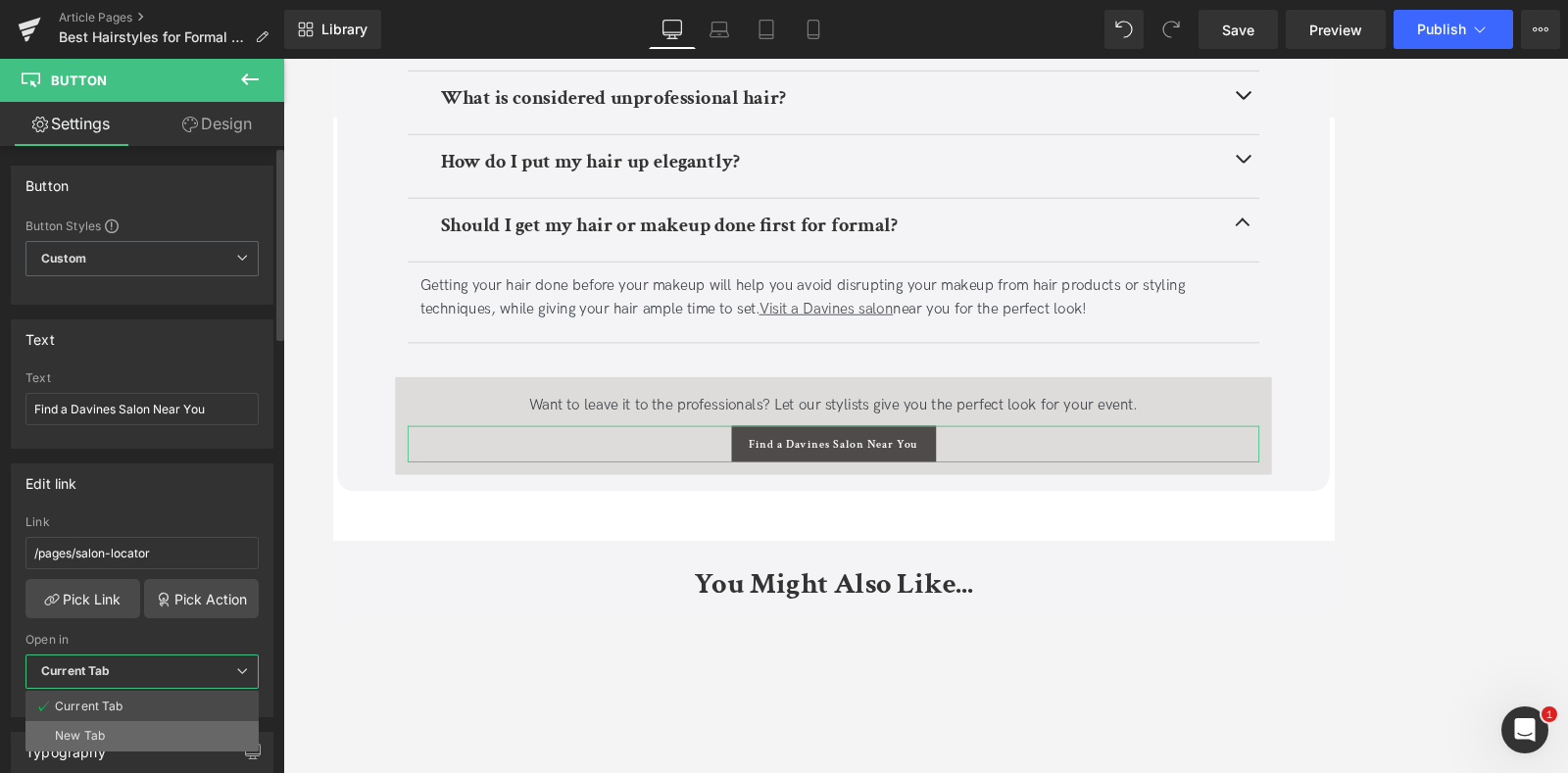 click on "New Tab" at bounding box center [142, 736] 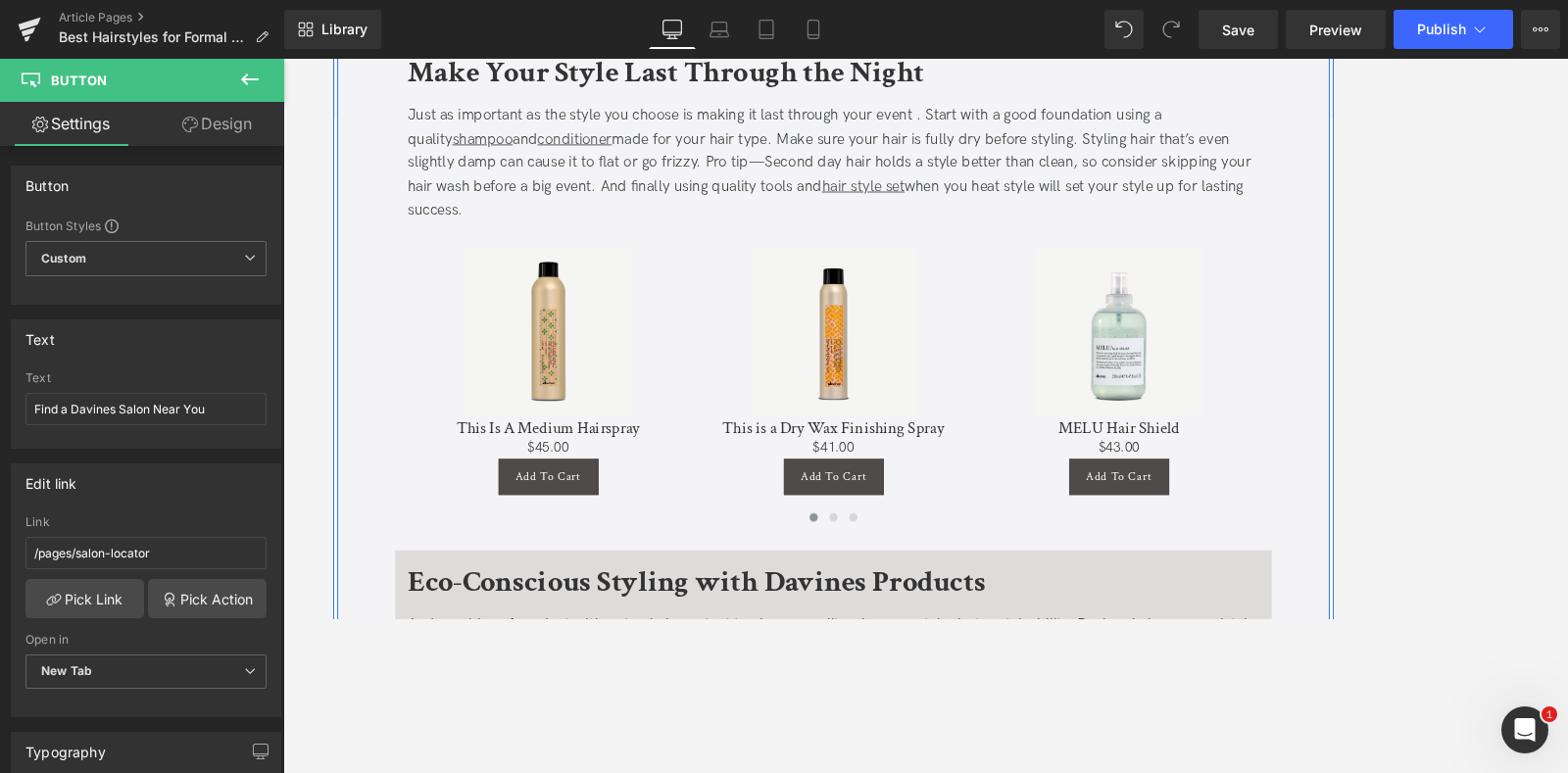 scroll, scrollTop: 4242, scrollLeft: 0, axis: vertical 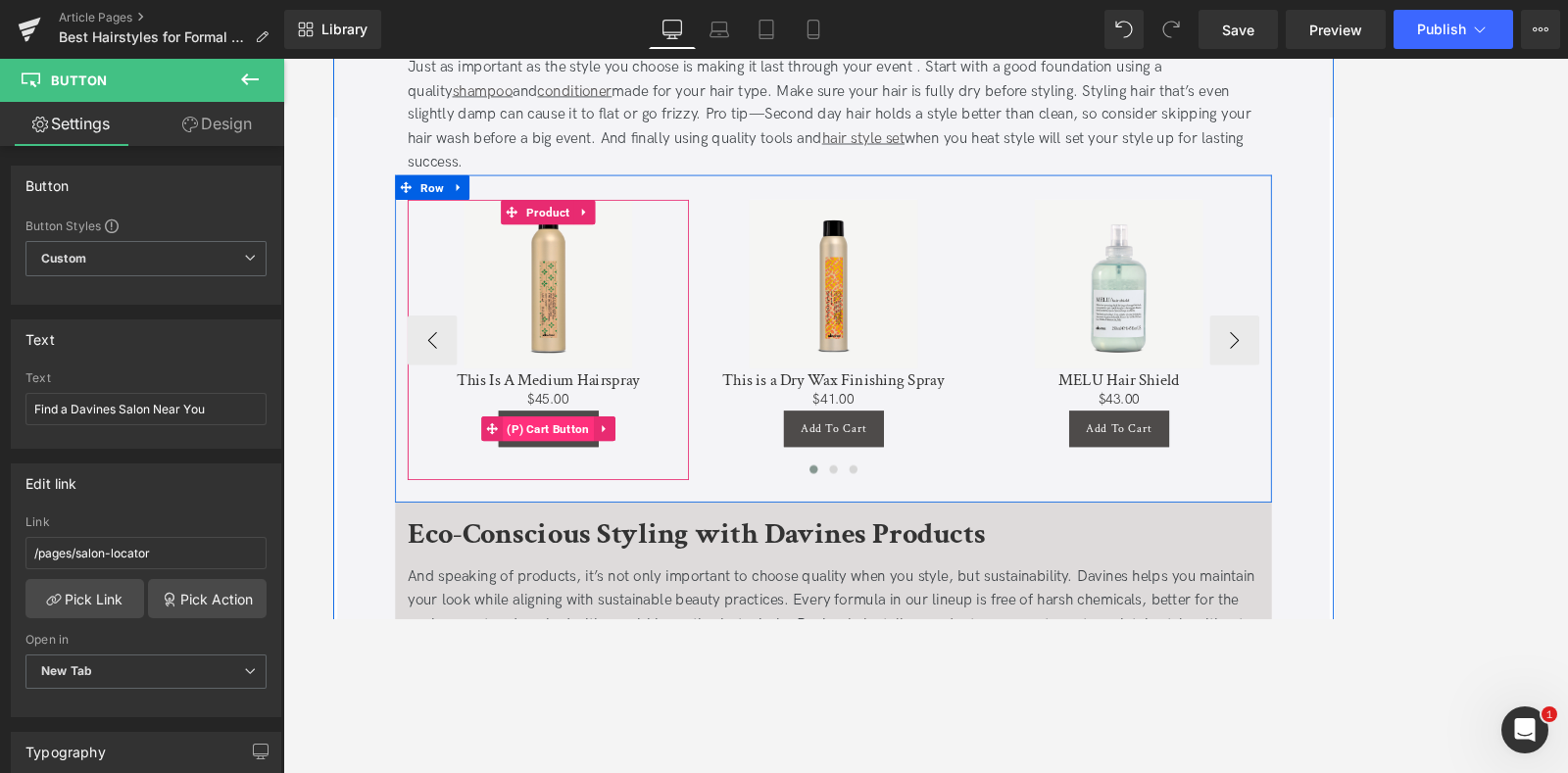 click on "(P) Cart Button" at bounding box center (587, 498) 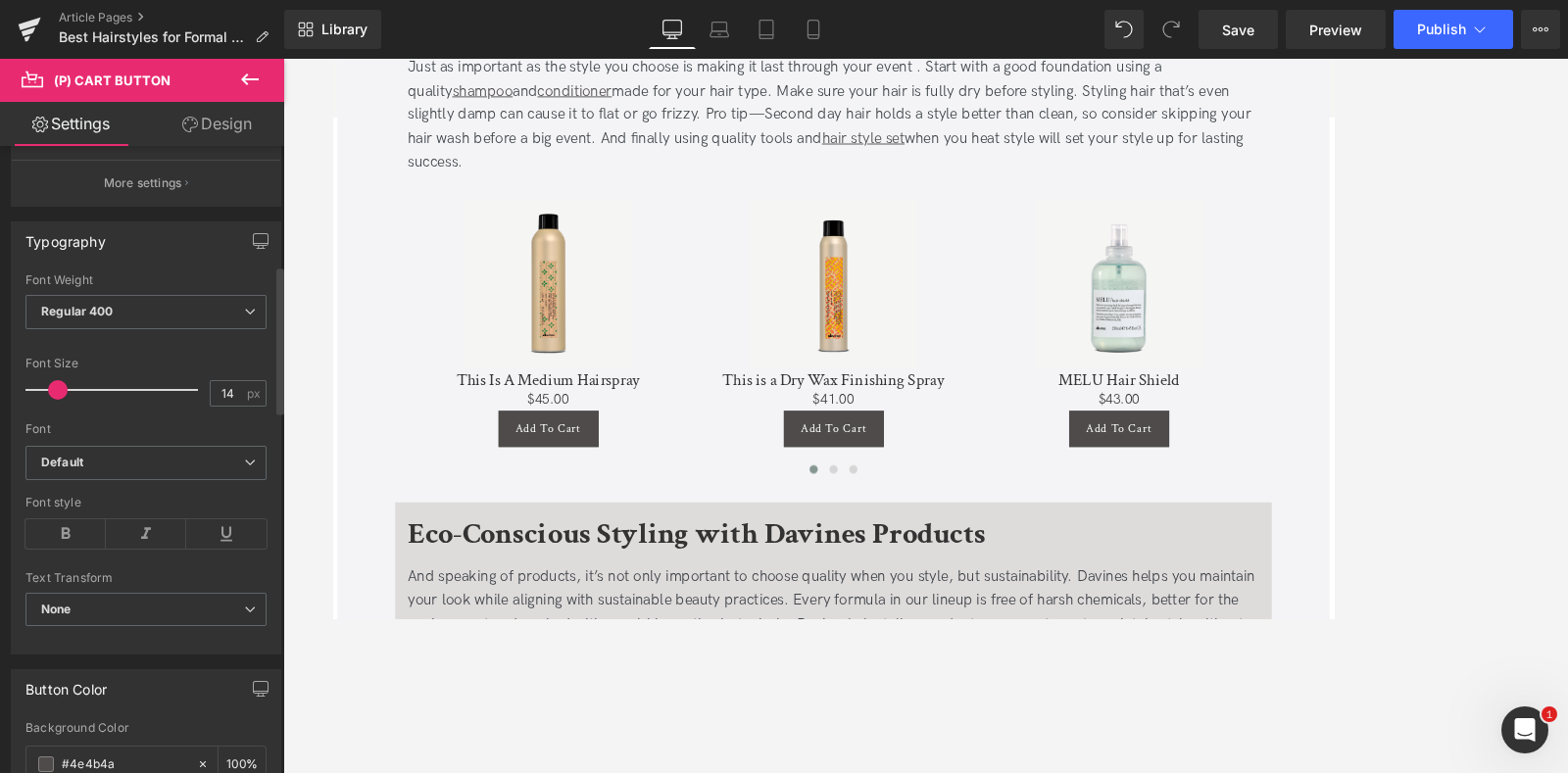 scroll, scrollTop: 505, scrollLeft: 0, axis: vertical 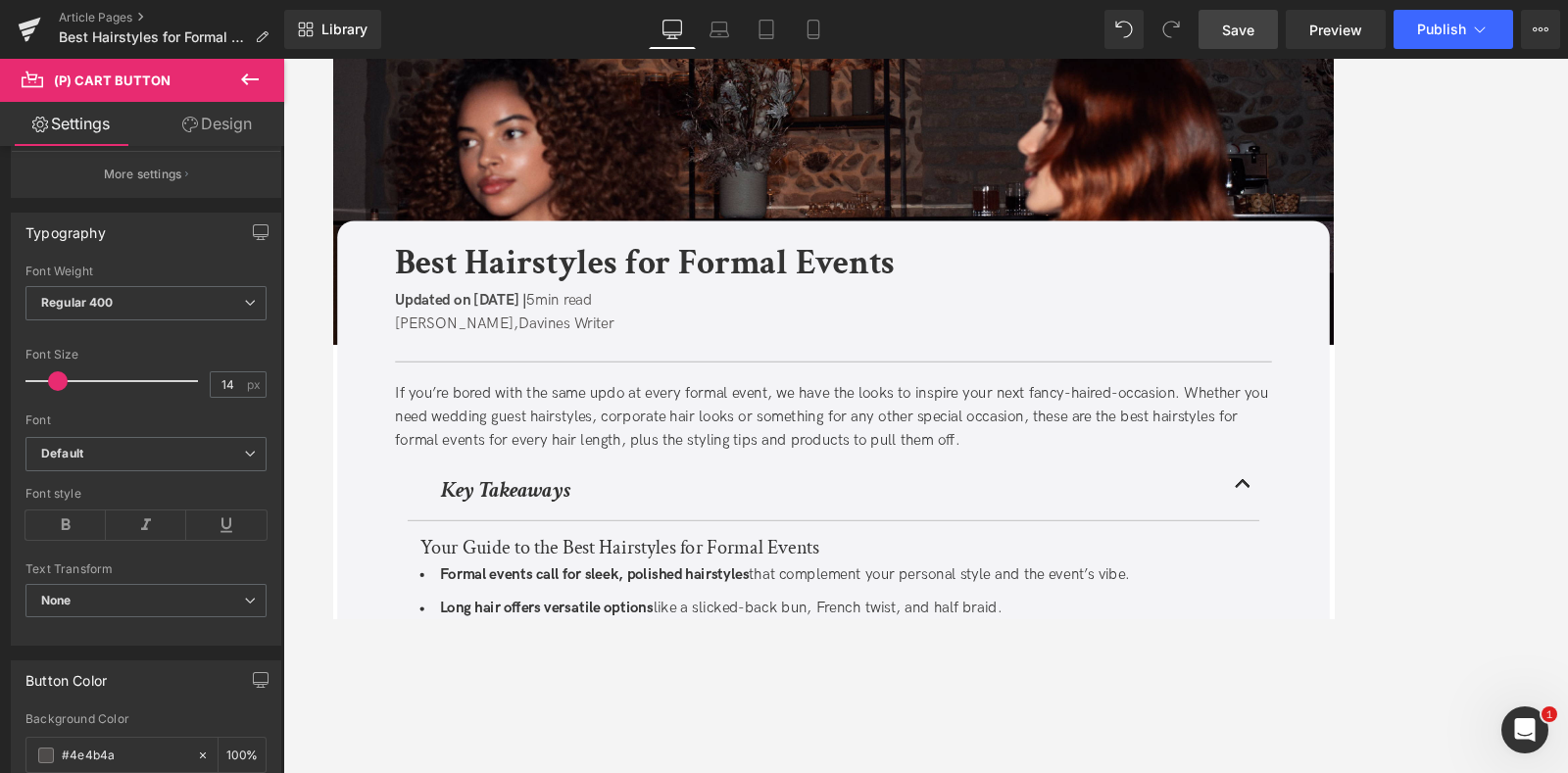 click on "Save" at bounding box center (1238, 29) 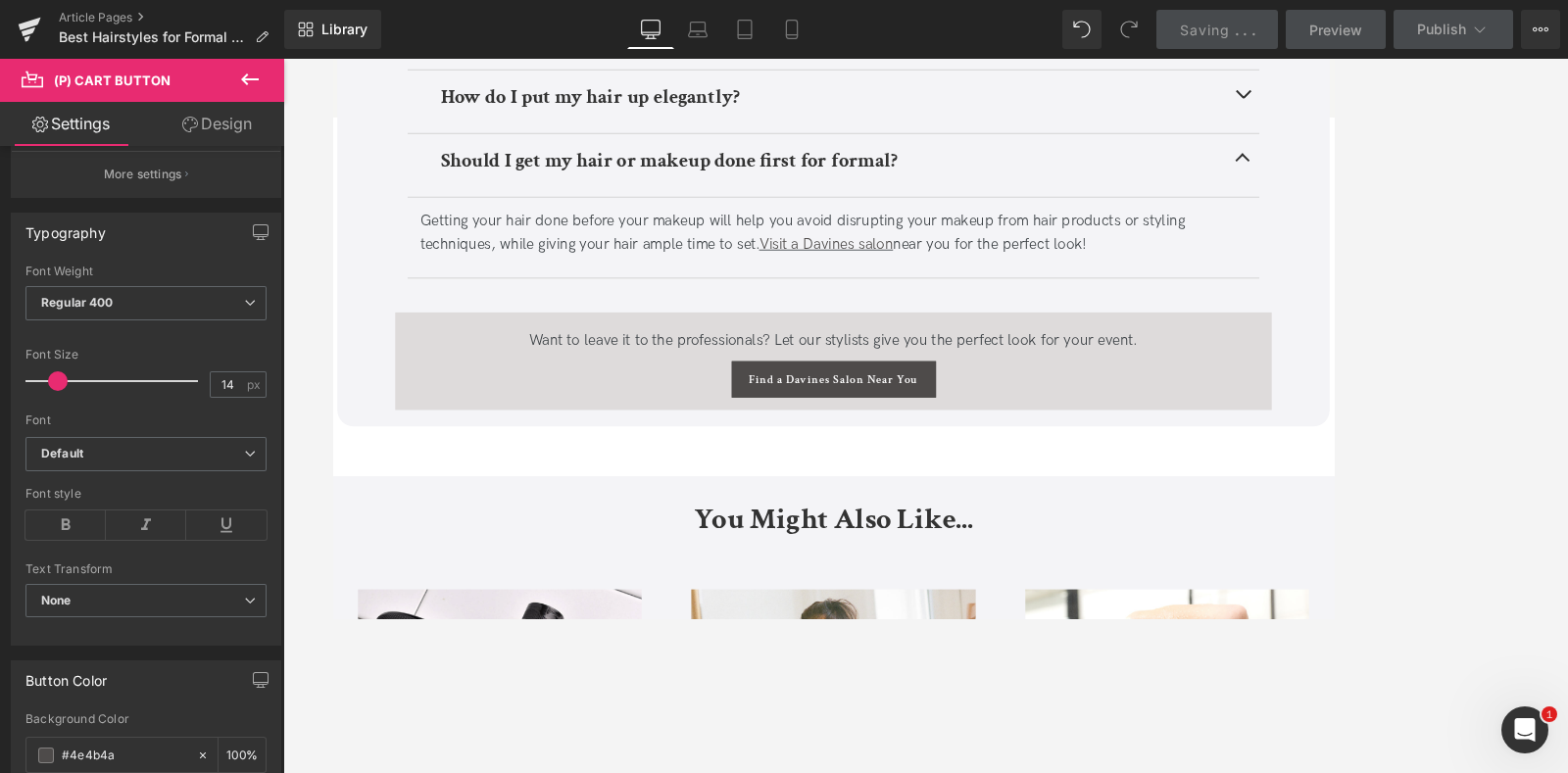 scroll, scrollTop: 5476, scrollLeft: 0, axis: vertical 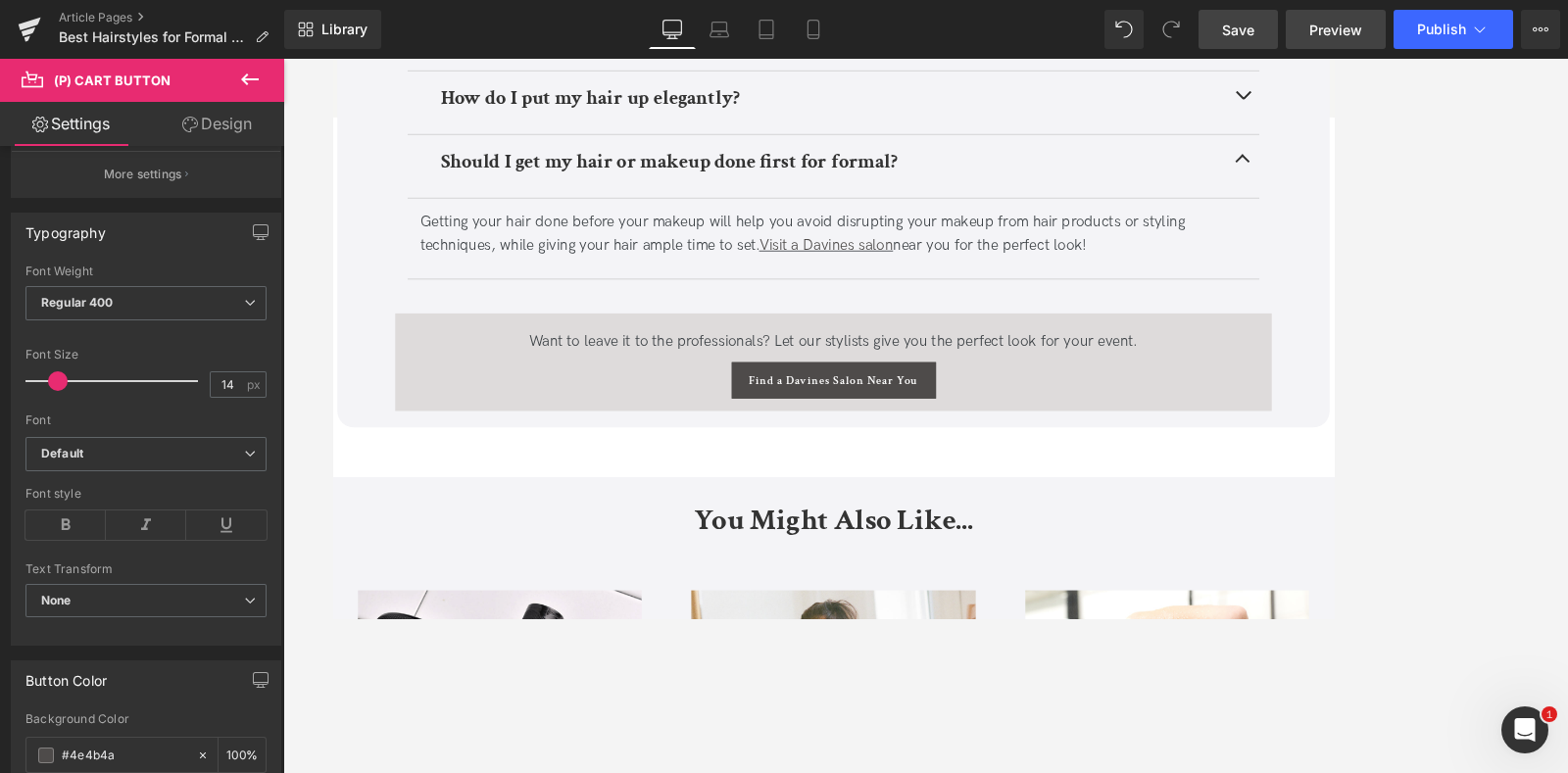 click on "Preview" at bounding box center (1336, 29) 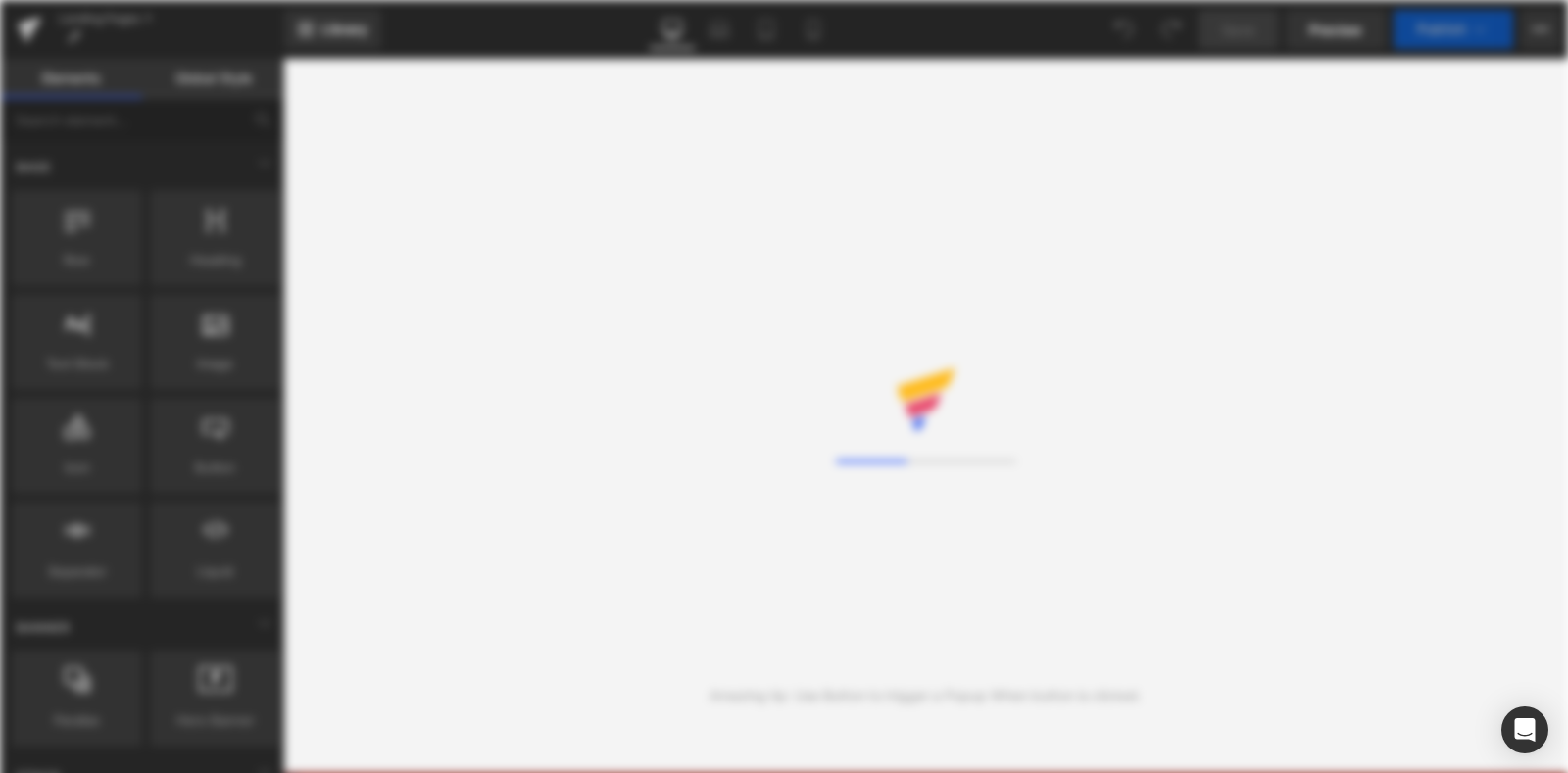 scroll, scrollTop: 0, scrollLeft: 0, axis: both 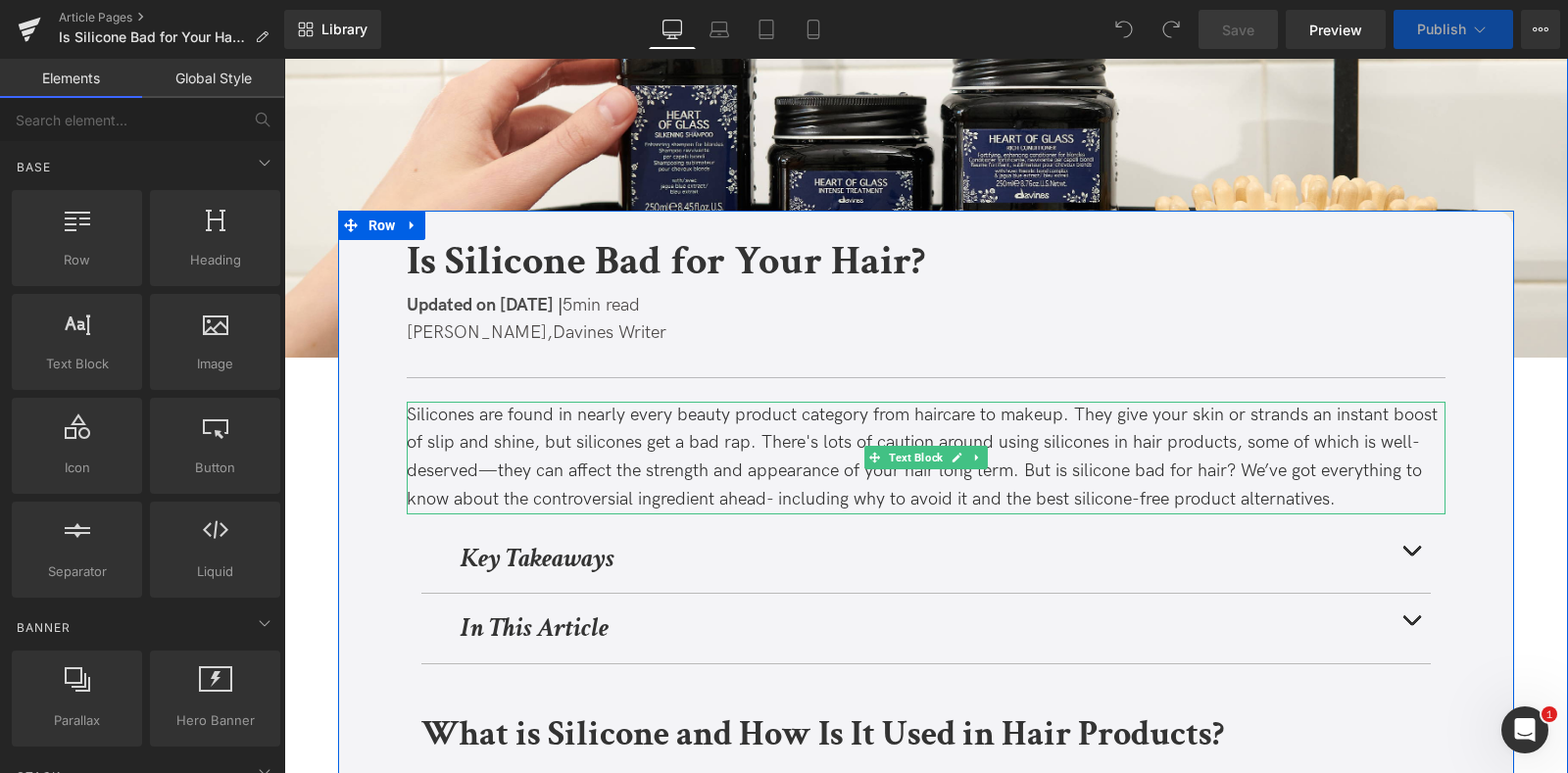 click on "Silicones are found in nearly every beauty product category from haircare to makeup. They give your skin or strands an instant boost of slip and shine, but silicones get a bad rap. There's lots of caution around using silicones in hair products, some of which is well- deserved—they can affect the strength and appearance of your hair long term. But is silicone bad for hair? We’ve got everything to know about the controversial ingredient ahead- including why to avoid it and the best silicone-free product alternatives." at bounding box center (926, 458) 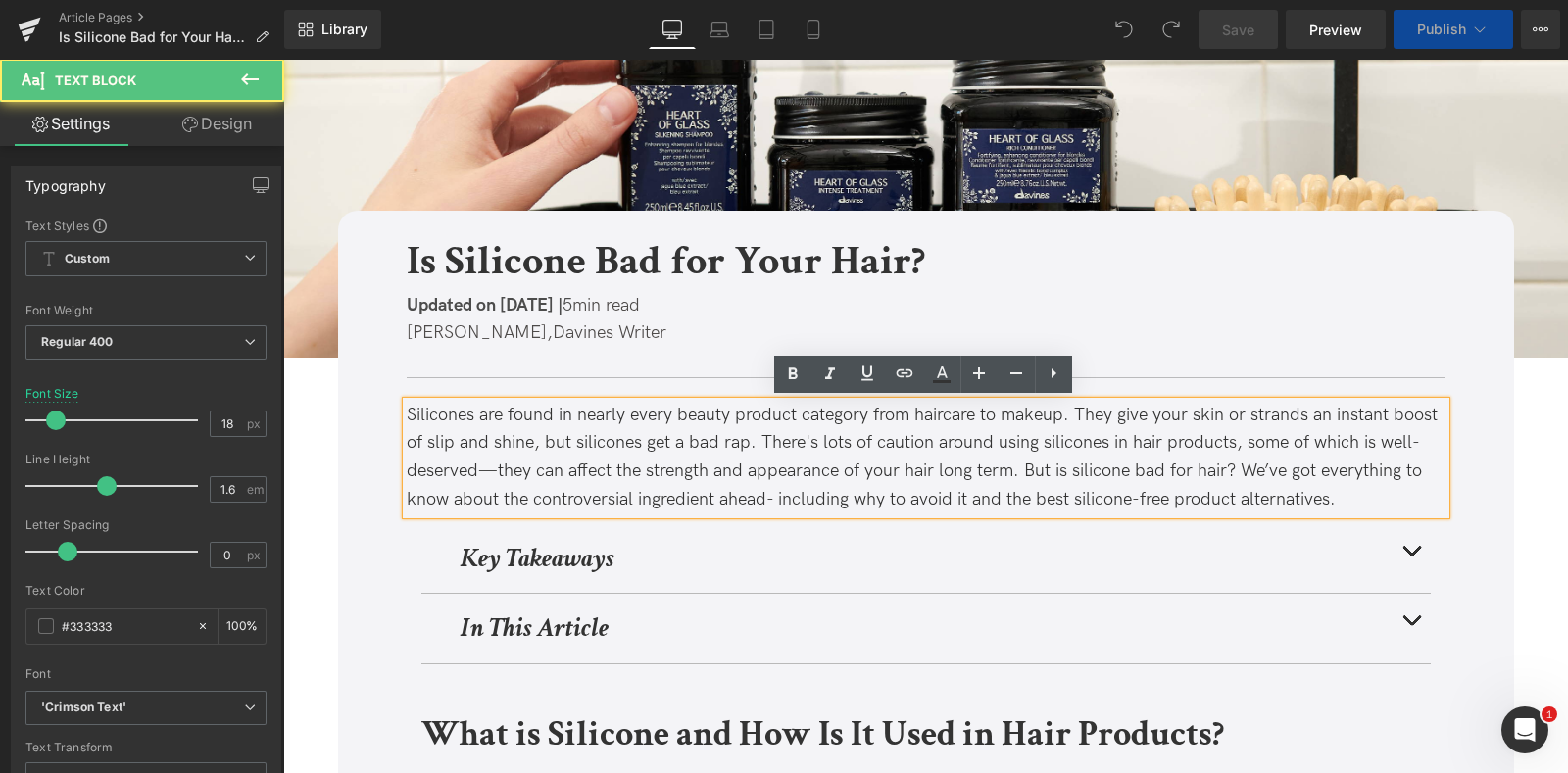 click on "Silicones are found in nearly every beauty product category from haircare to makeup. They give your skin or strands an instant boost of slip and shine, but silicones get a bad rap. There's lots of caution around using silicones in hair products, some of which is well- deserved—they can affect the strength and appearance of your hair long term. But is silicone bad for hair? We’ve got everything to know about the controversial ingredient ahead- including why to avoid it and the best silicone-free product alternatives." at bounding box center (926, 458) 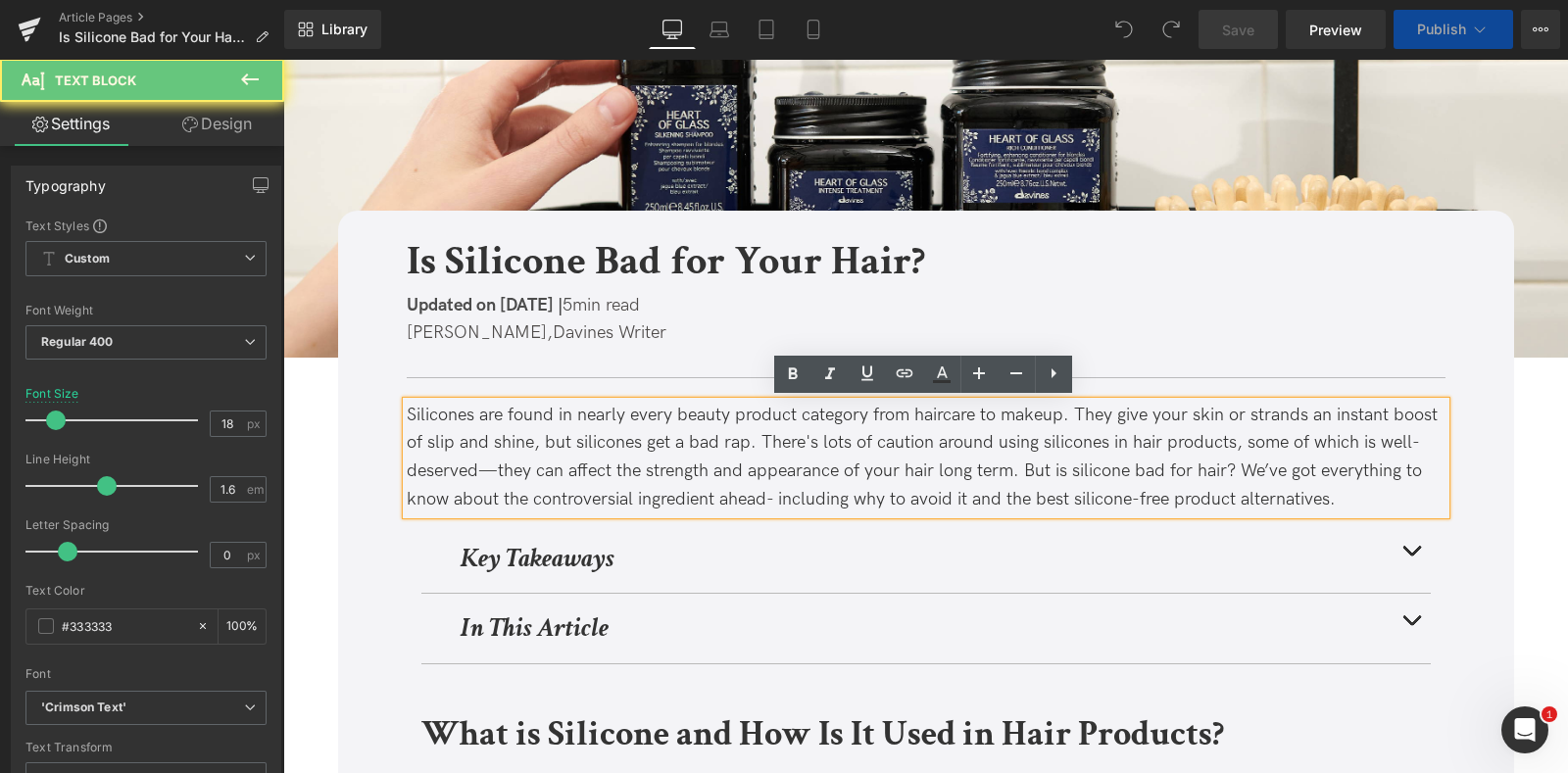 click on "Silicones are found in nearly every beauty product category from haircare to makeup. They give your skin or strands an instant boost of slip and shine, but silicones get a bad rap. There's lots of caution around using silicones in hair products, some of which is well- deserved—they can affect the strength and appearance of your hair long term. But is silicone bad for hair? We’ve got everything to know about the controversial ingredient ahead- including why to avoid it and the best silicone-free product alternatives." at bounding box center (926, 458) 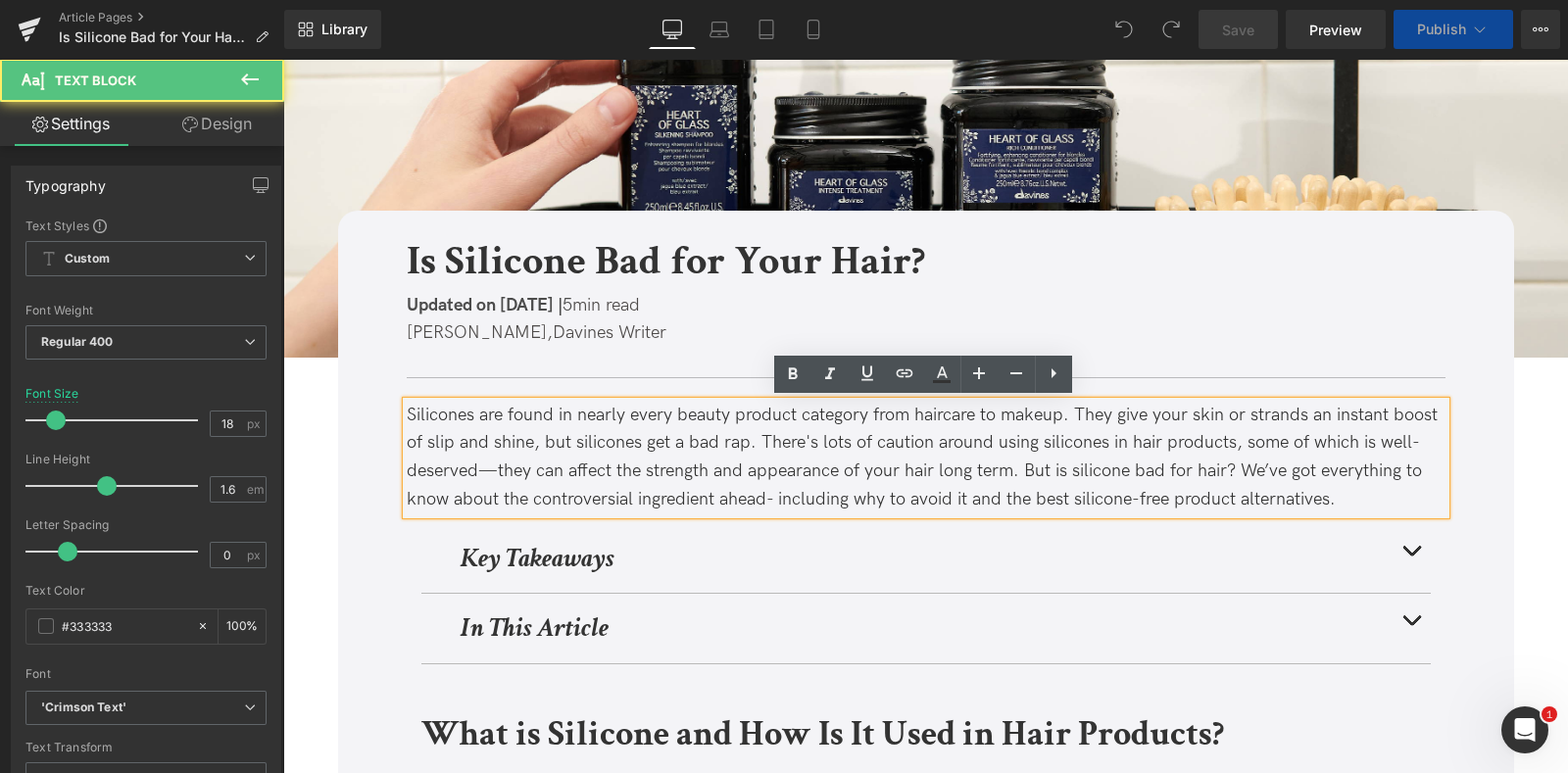 click on "Silicones are found in nearly every beauty product category from haircare to makeup. They give your skin or strands an instant boost of slip and shine, but silicones get a bad rap. There's lots of caution around using silicones in hair products, some of which is well- deserved—they can affect the strength and appearance of your hair long term. But is silicone bad for hair? We’ve got everything to know about the controversial ingredient ahead- including why to avoid it and the best silicone-free product alternatives." at bounding box center [926, 458] 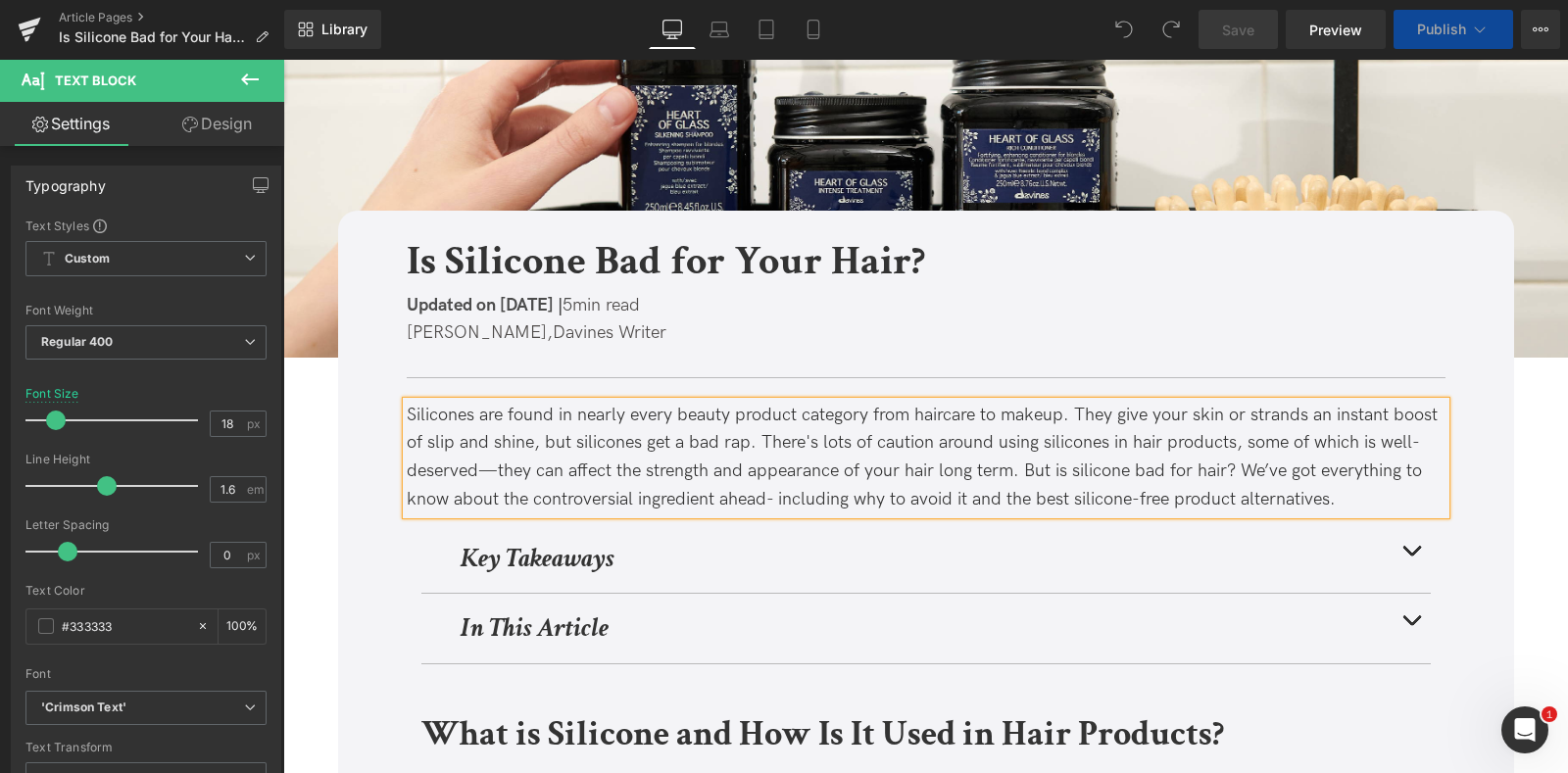 type 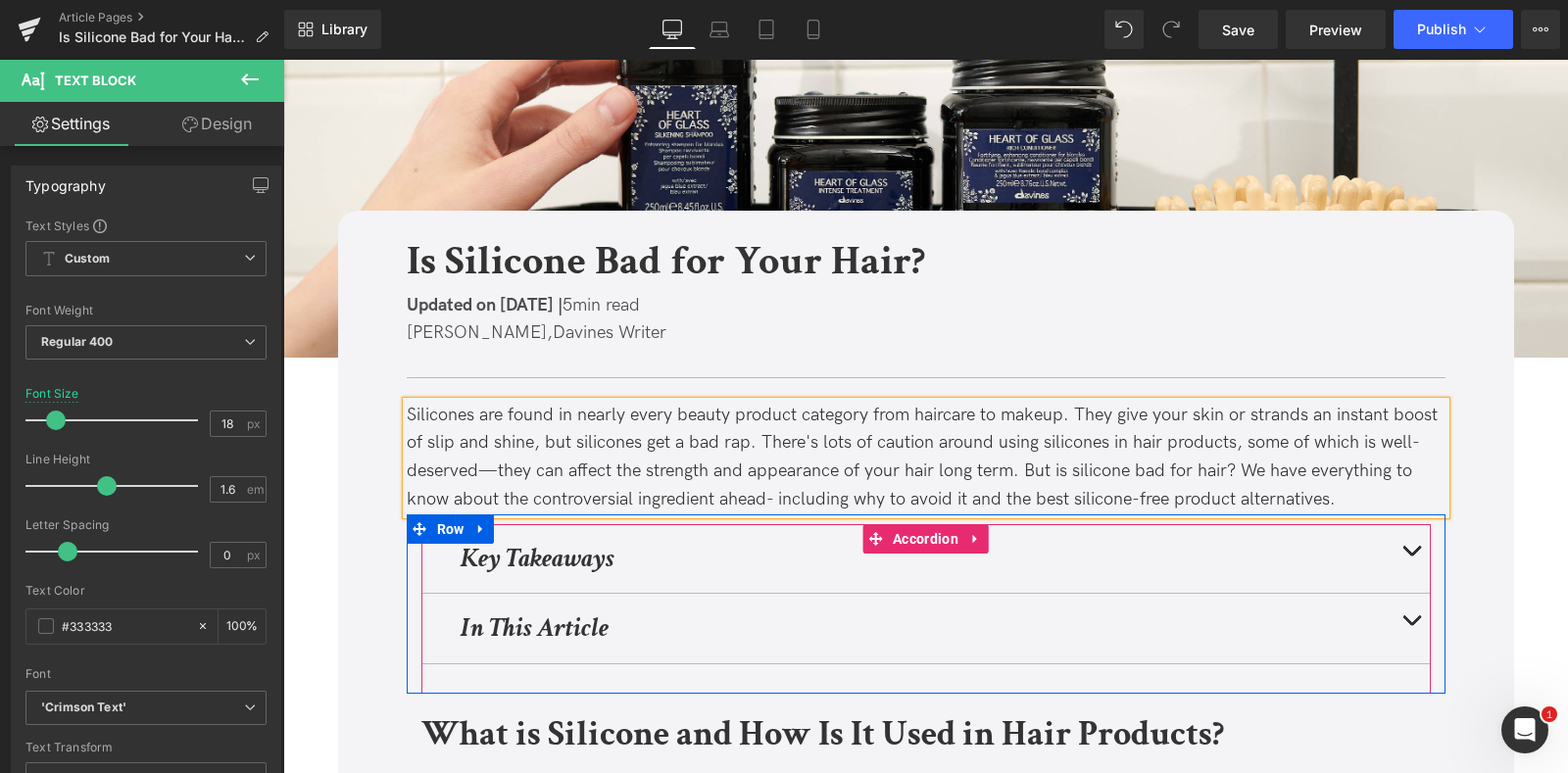 click at bounding box center (1411, 558) 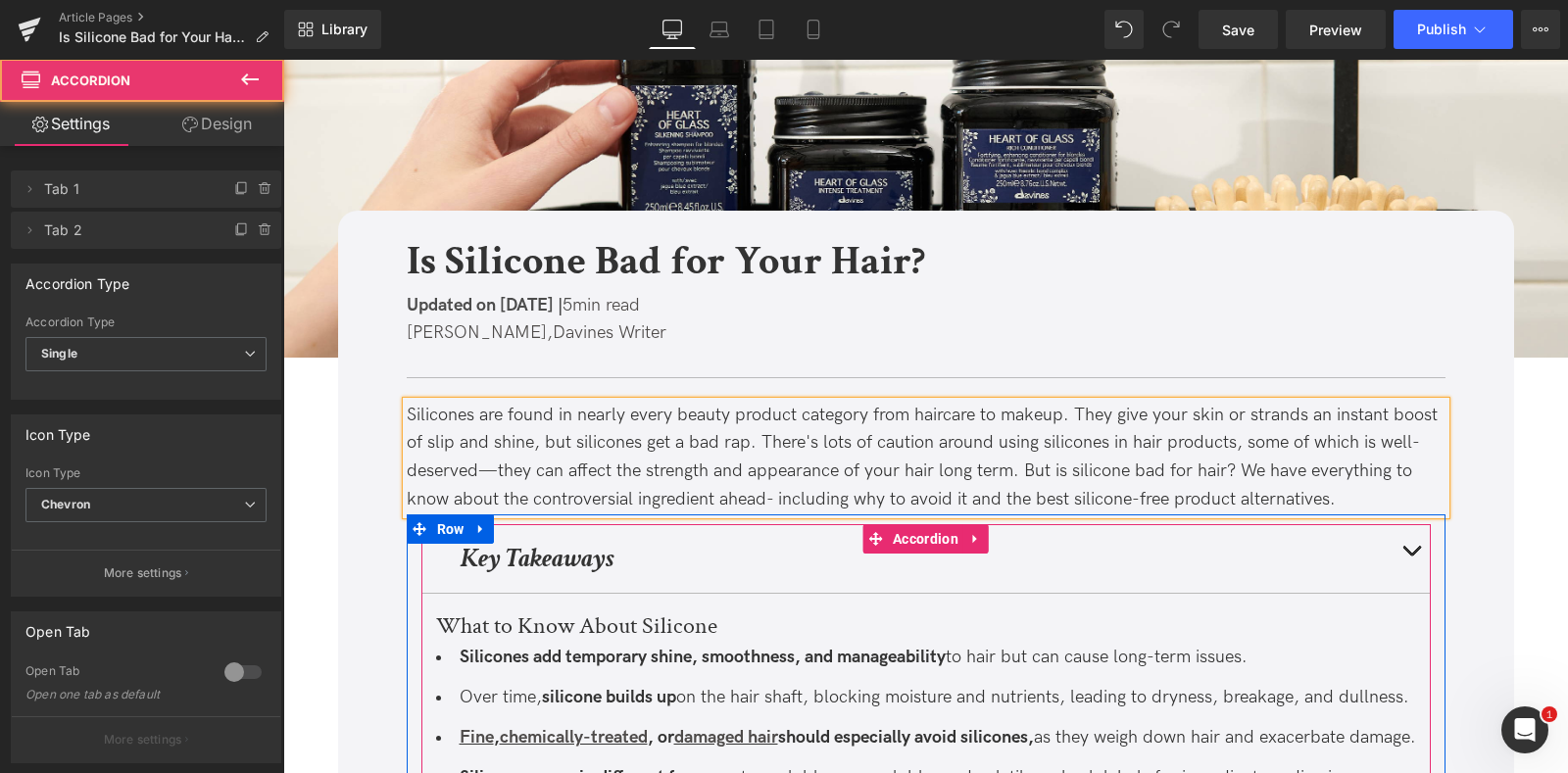 scroll, scrollTop: 574, scrollLeft: 0, axis: vertical 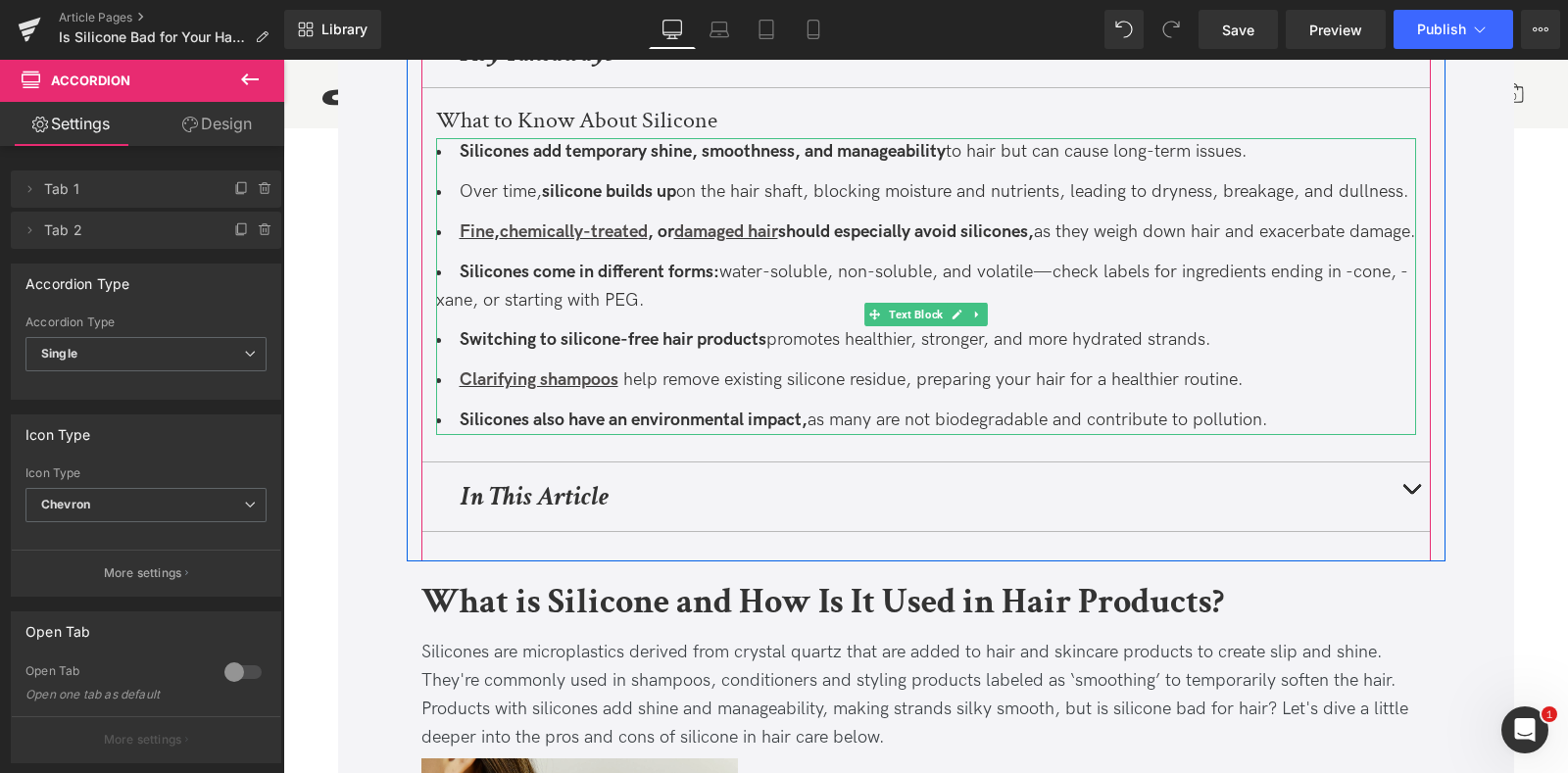 click on "Over time,  silicone builds up  on the hair shaft, blocking moisture and nutrients, leading to dryness, breakage, and dullness." at bounding box center (926, 192) 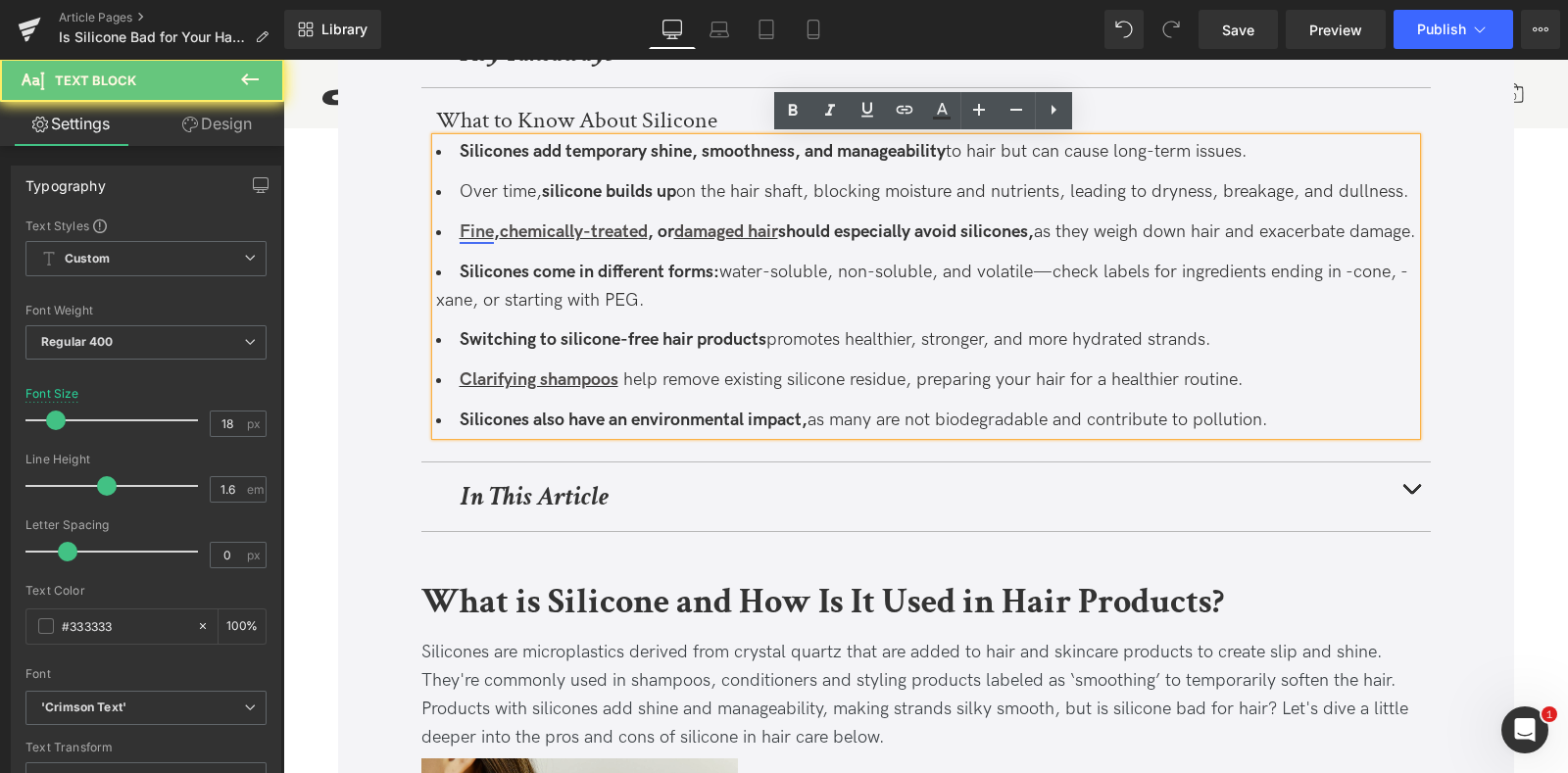 click on "Fine" at bounding box center [476, 231] 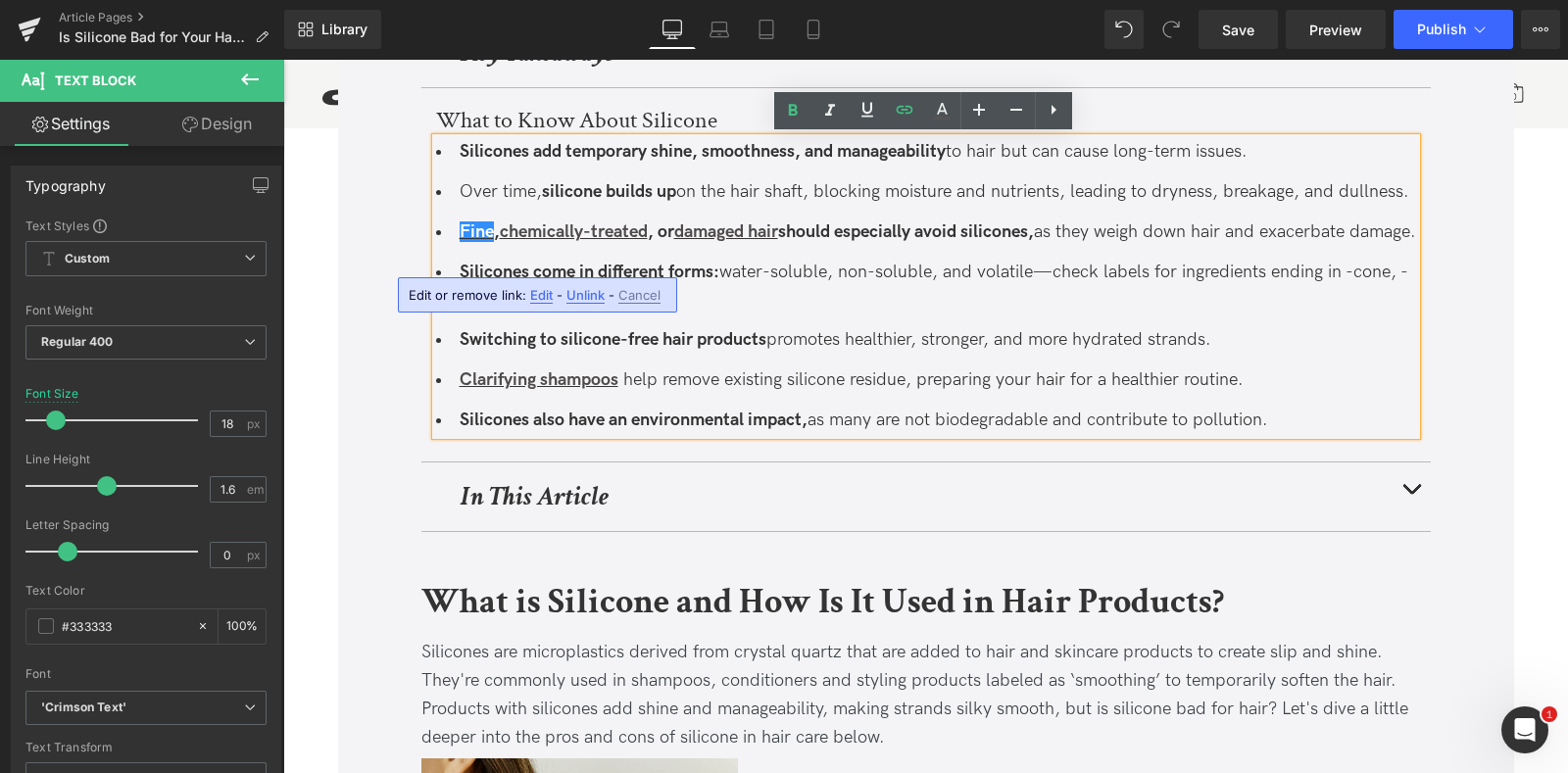 click on "Edit" at bounding box center [541, 295] 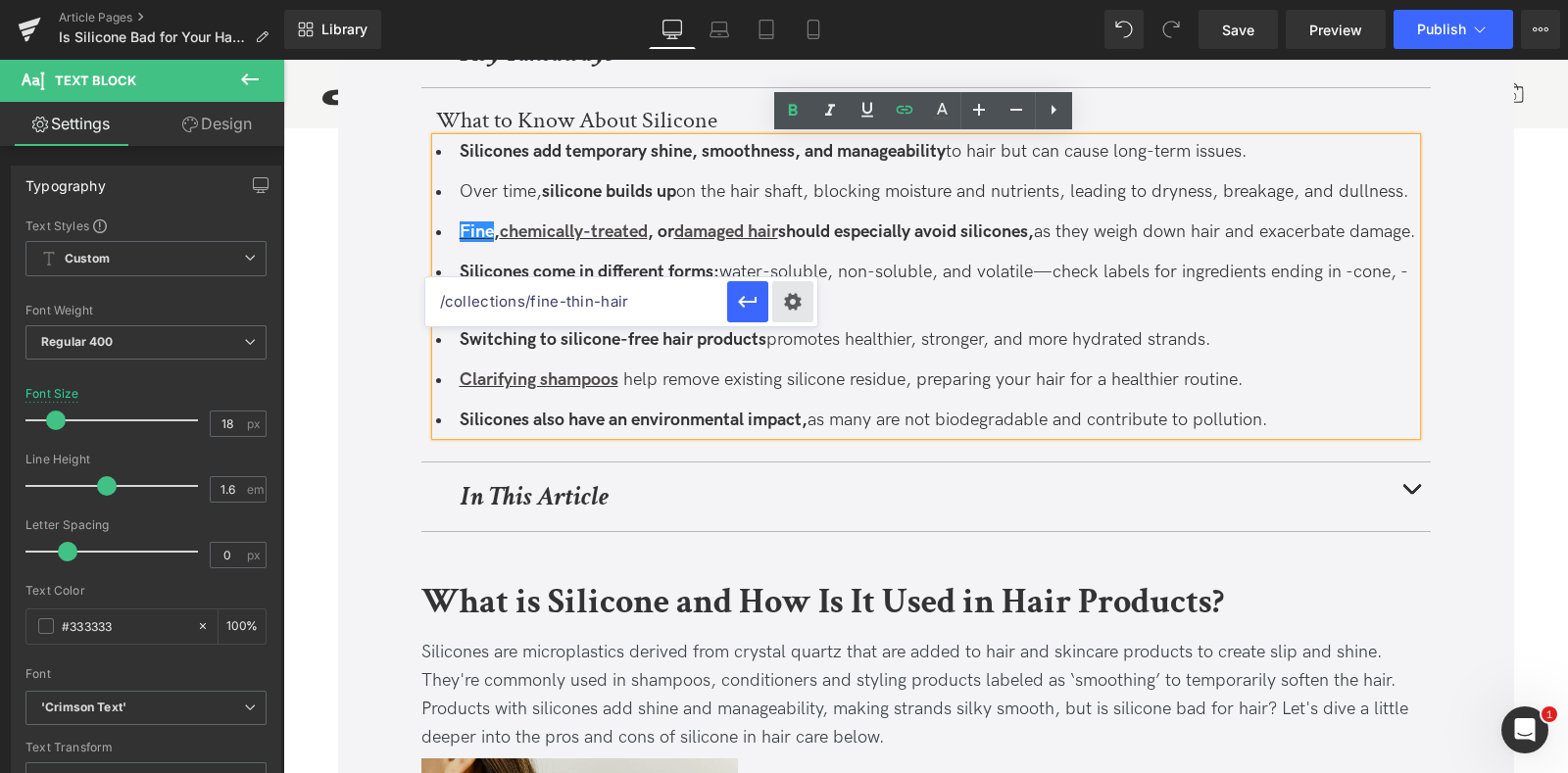 click on "Text Color Highlight Color #333333   Edit or remove link:   Edit   -   Unlink   -   Cancel             /collections/fine-thin-hair" at bounding box center (784, 0) 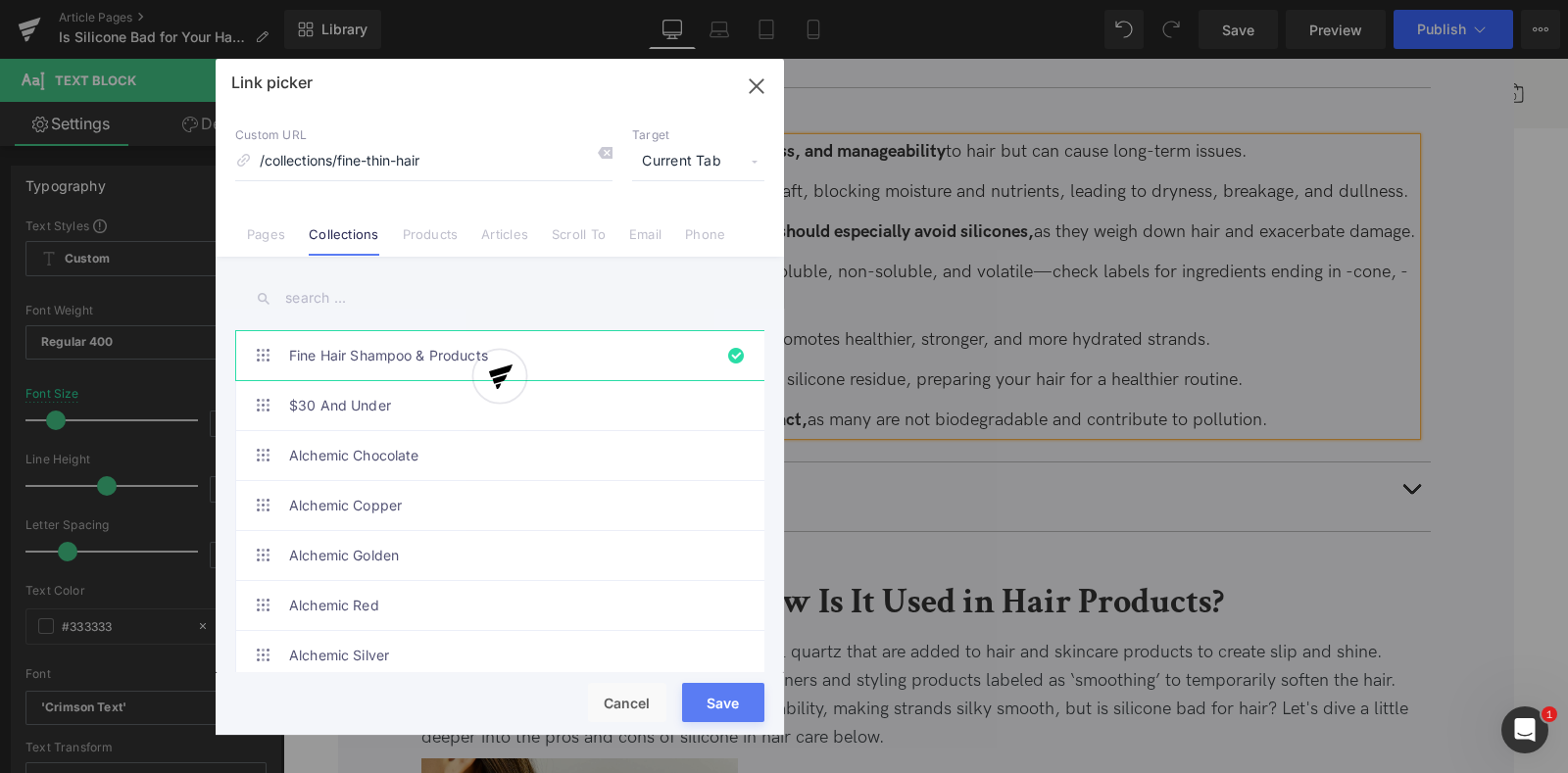 click on "Link picker Back to Library   Insert           Custom URL   /collections/fine-thin-hair                 Target   Current Tab     Current Tab   New Tab                 Pages       Collections       Products       Articles       Scroll To       Email       Phone                                   Fine Hair Shampoo & Products $30 And Under Alchemic Chocolate Alchemic Copper Alchemic Golden Alchemic Red Alchemic Silver Alchemic Tobacco ALCHEMIC|CHOCOLATE ALCHEMIC|COPPER ALCHEMIC|GOLDEN ALCHEMIC|RED ALCHEMIC|SILVER ALCHEMIC|TOBACCO Award Winners Best Sellers Biodiverse Beauty Biodiverse Beauty Haircare Blonde Hair Cat's Favorite Picks Clarifying Shampoo Daily Essentials Delicate Hair Detoxifying Essentials Dry Shampoo Essential Haircare Refill Pouches Essential Haircare Solid Shampoo Bars [PERSON_NAME]'s Favorite Picks Fall Favorites Fan Favorites For Him Gift Sets Gifts Hair & Scalp Treatments Hair Serums and Oils Haircare for Him Hairsprays Heat Protectant Products Holiday Favorites Influencer Favorites Long Hair OI|OI" at bounding box center (500, 397) 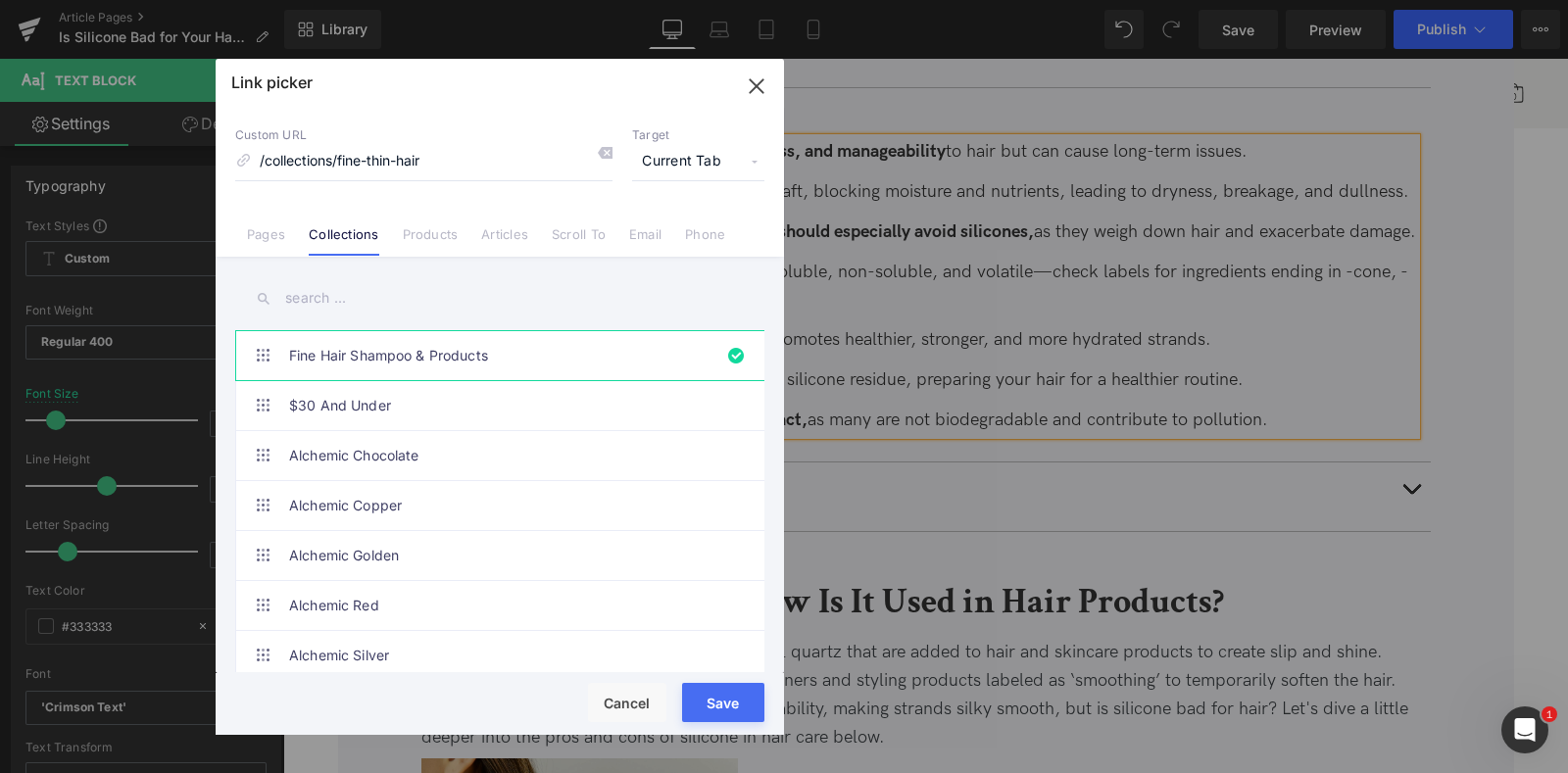 click on "Current Tab" at bounding box center (698, 162) 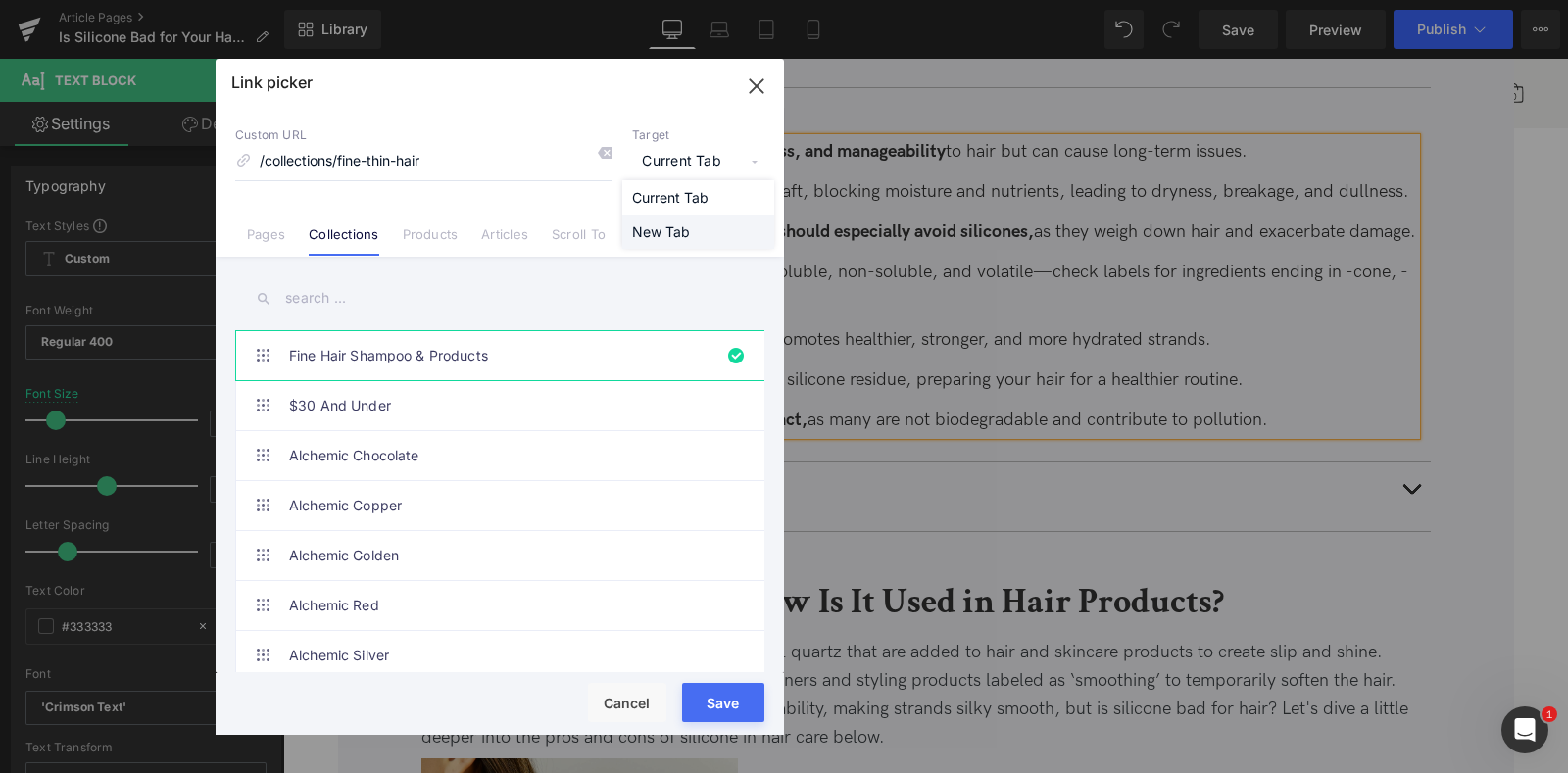 click on "New Tab" at bounding box center [698, 231] 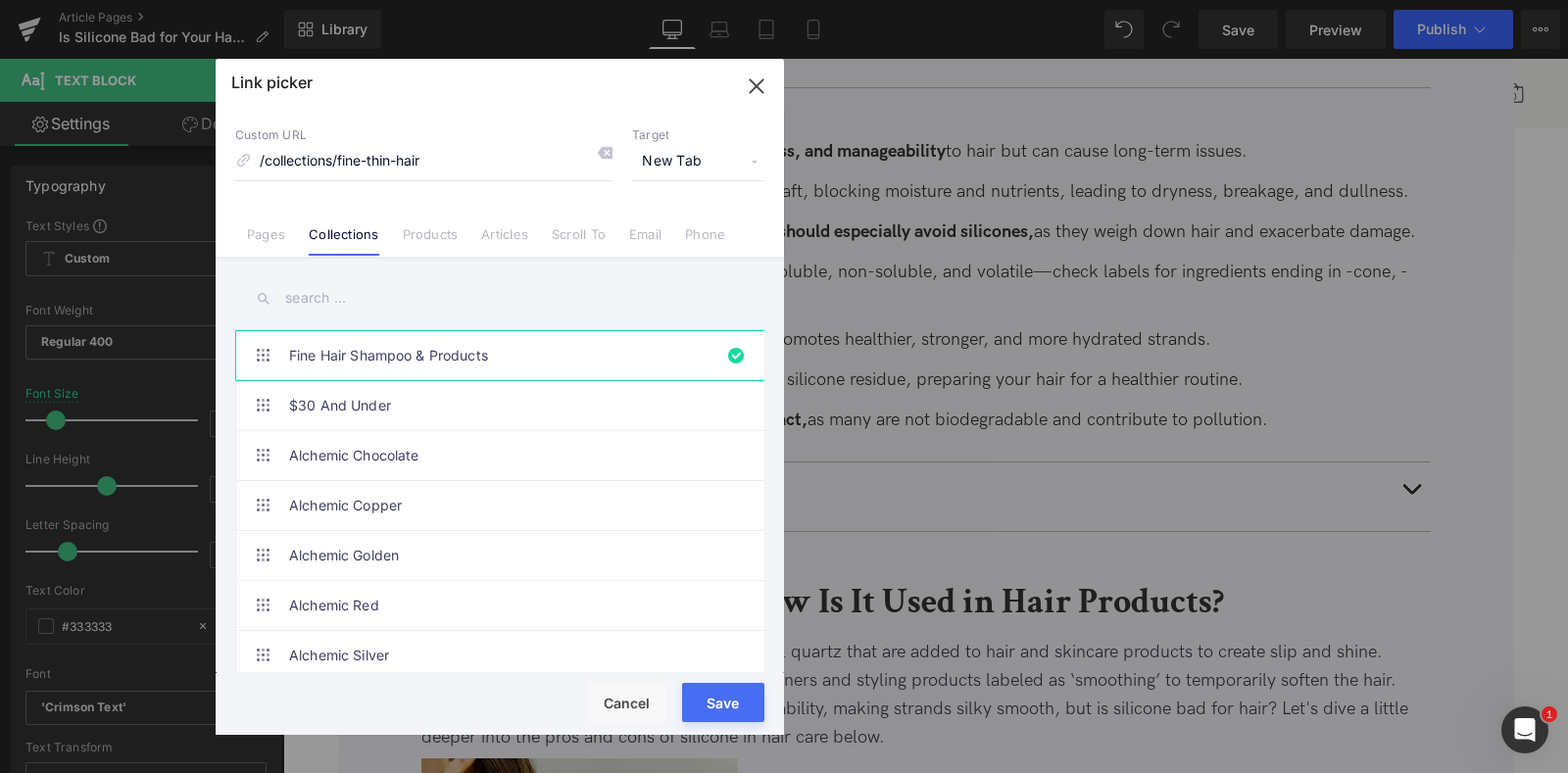 click on "Rendering Content" at bounding box center [784, 696] 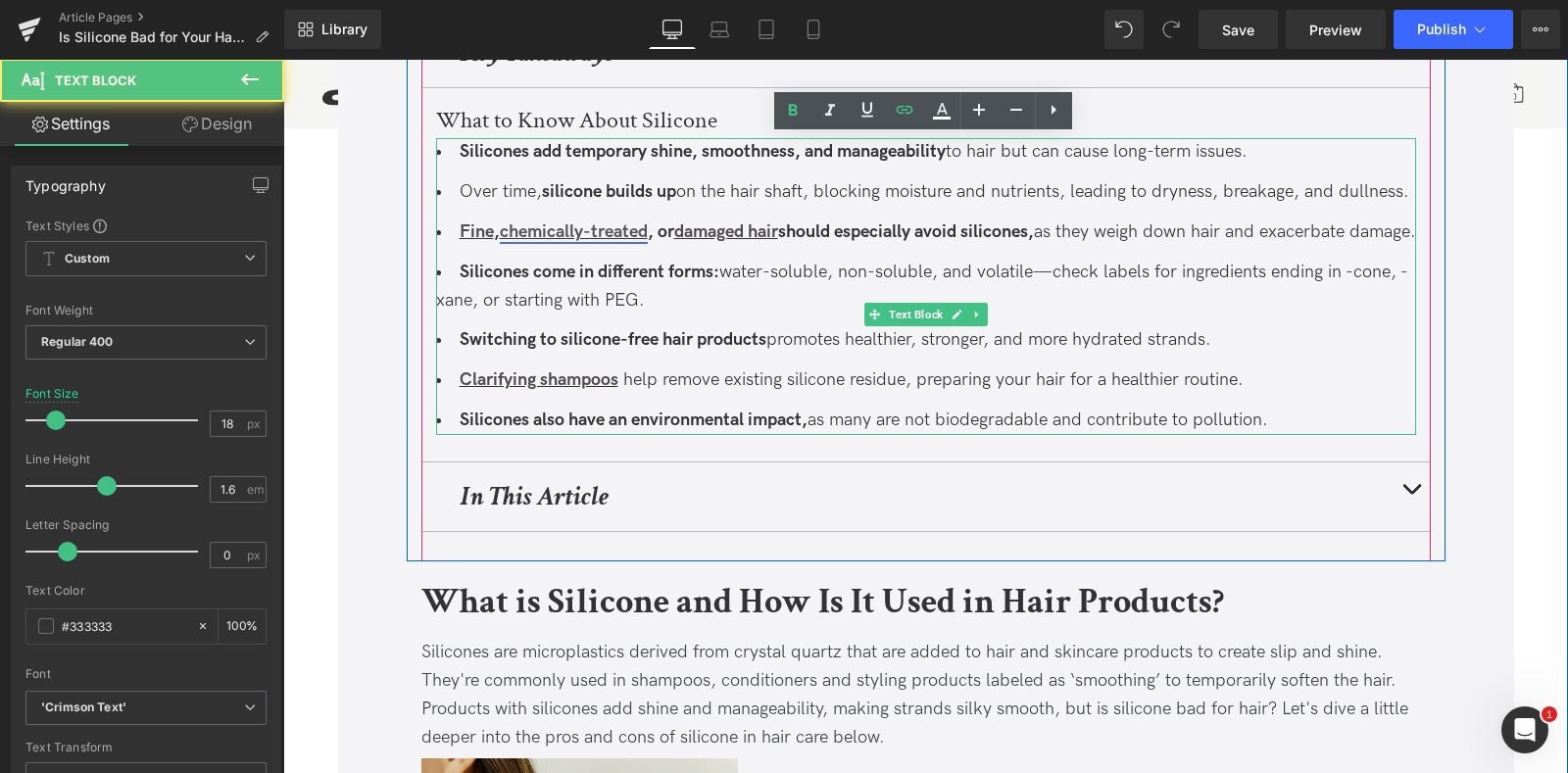 click on "chemically-treated" at bounding box center [573, 231] 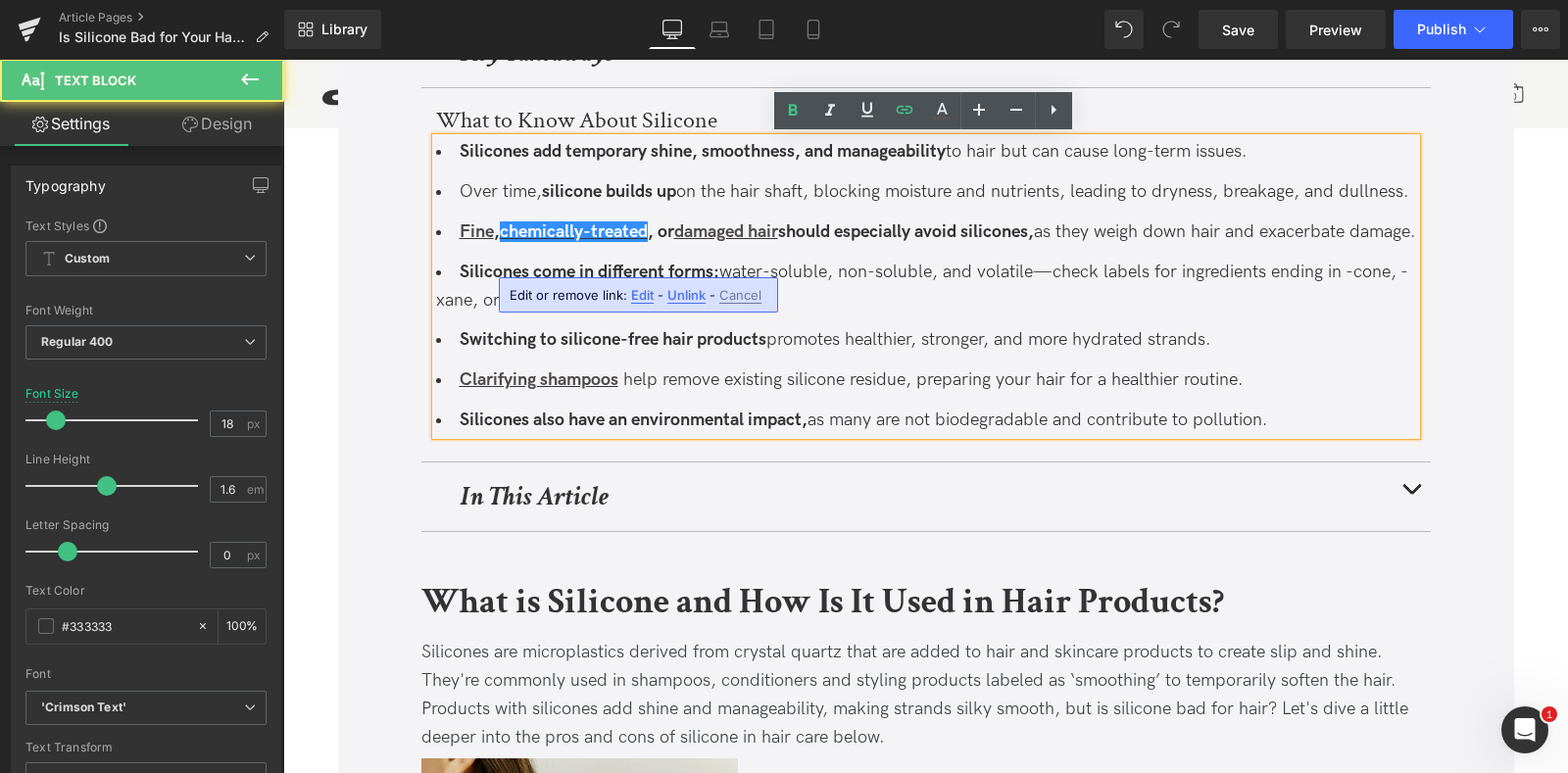 click on "Edit" at bounding box center [642, 295] 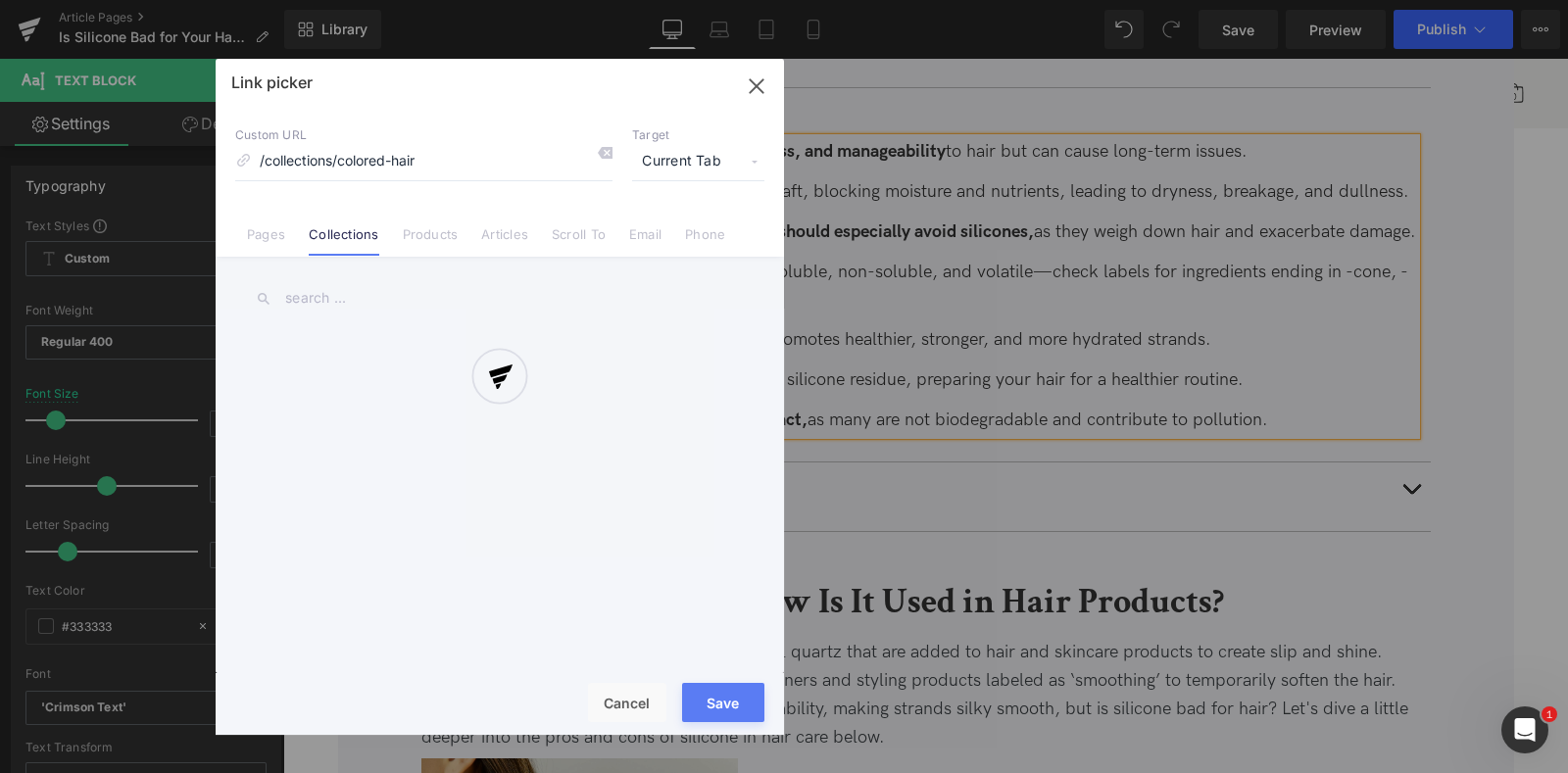 click on "Text Color Highlight Color #333333   Edit or remove link:   Edit   -   Unlink   -   Cancel             /collections/fine-thin-hair                                 Link picker Back to Library   Insert           Custom URL   /collections/colored-hair                 Target   Current Tab     Current Tab   New Tab                 Pages       Collections       Products       Articles       Scroll To       Email       Phone                                                       Email Address     Subject     Message             Phone Number           Save Cancel" at bounding box center [784, 0] 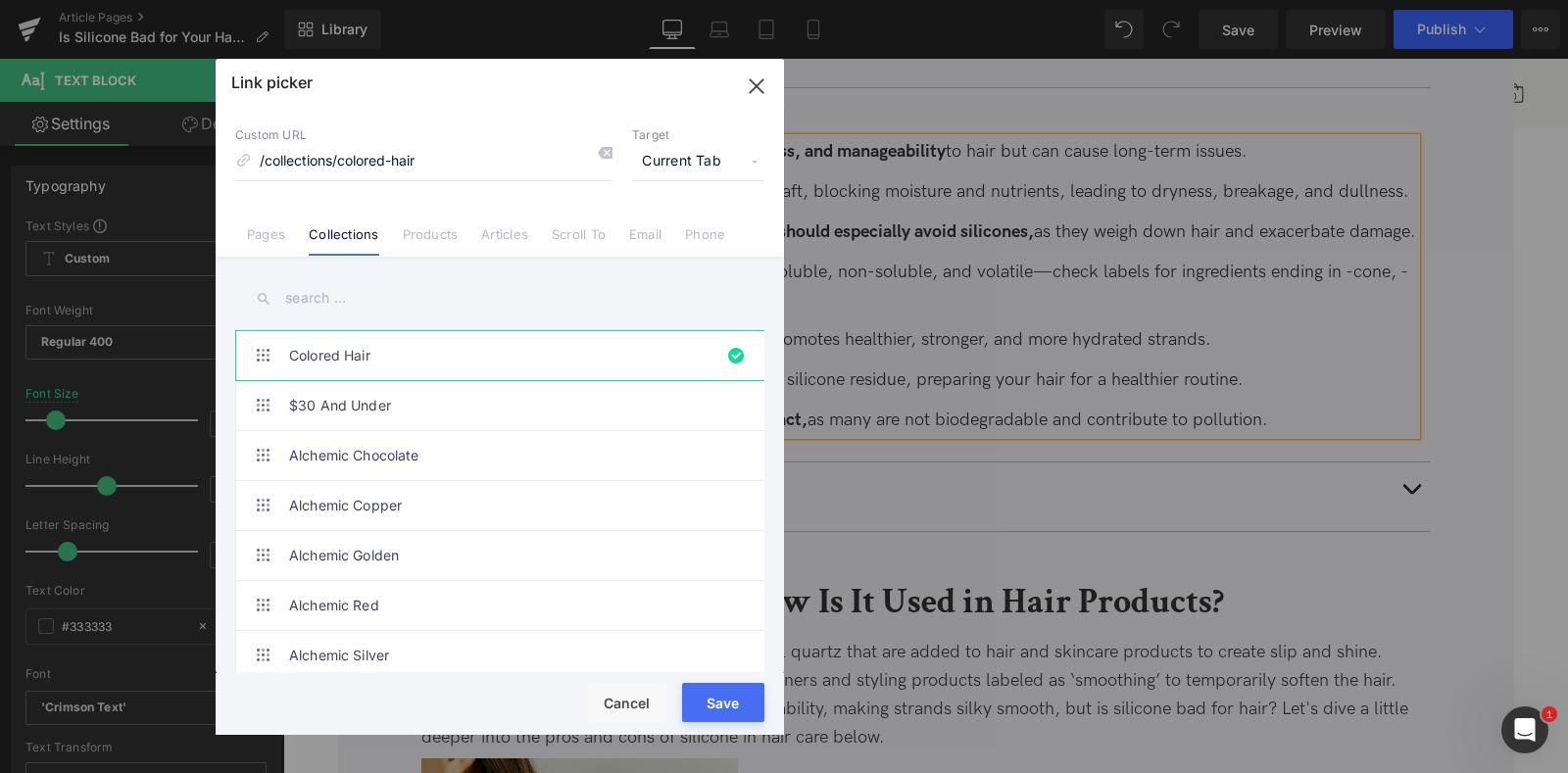 click on "Link picker Back to Library   Insert           Custom URL   /collections/colored-hair                 Target   Current Tab     Current Tab   New Tab                 Pages       Collections       Products       Articles       Scroll To       Email       Phone                                   Colored Hair $30 And Under Alchemic Chocolate Alchemic Copper Alchemic Golden Alchemic Red Alchemic Silver Alchemic Tobacco ALCHEMIC|CHOCOLATE ALCHEMIC|COPPER ALCHEMIC|GOLDEN ALCHEMIC|RED ALCHEMIC|SILVER ALCHEMIC|TOBACCO Award Winners Best Sellers Biodiverse Beauty Biodiverse Beauty Haircare Blonde Hair Cat's Favorite Picks Clarifying Shampoo Daily Essentials Delicate Hair Detoxifying Essentials Dry Shampoo Essential Haircare Refill Pouches Essential Haircare Solid Shampoo Bars [PERSON_NAME]'s Favorite Picks Fall Favorites Fan Favorites For Him Gift Sets Gifts Hair & Scalp Treatments Hair Serums and Oils Haircare for Him Hairsprays Heat Protectant Products Holiday Favorites Influencer Favorites Liquid Spell for beautiful hair" at bounding box center [500, 397] 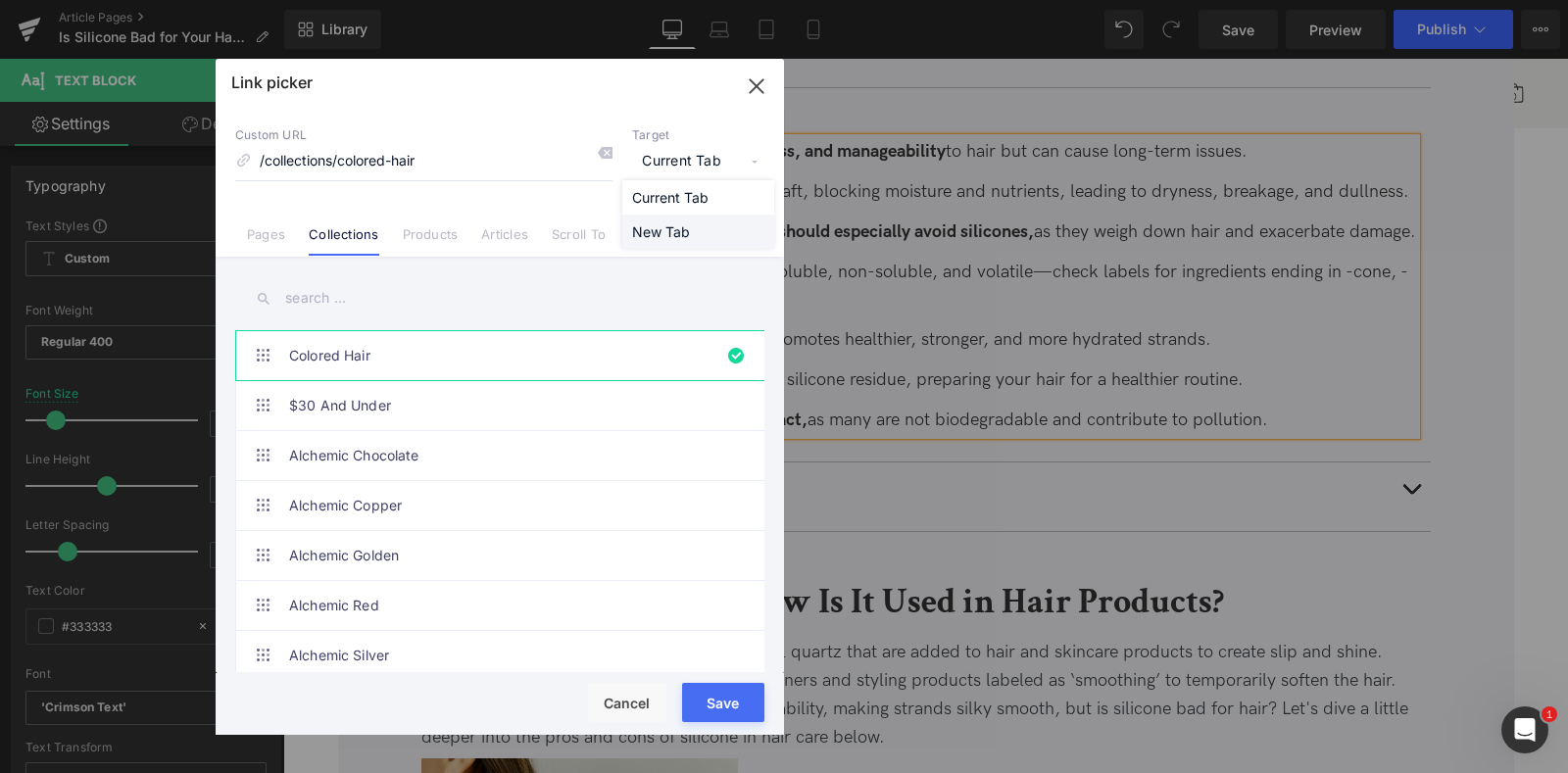 click on "New Tab" at bounding box center [698, 231] 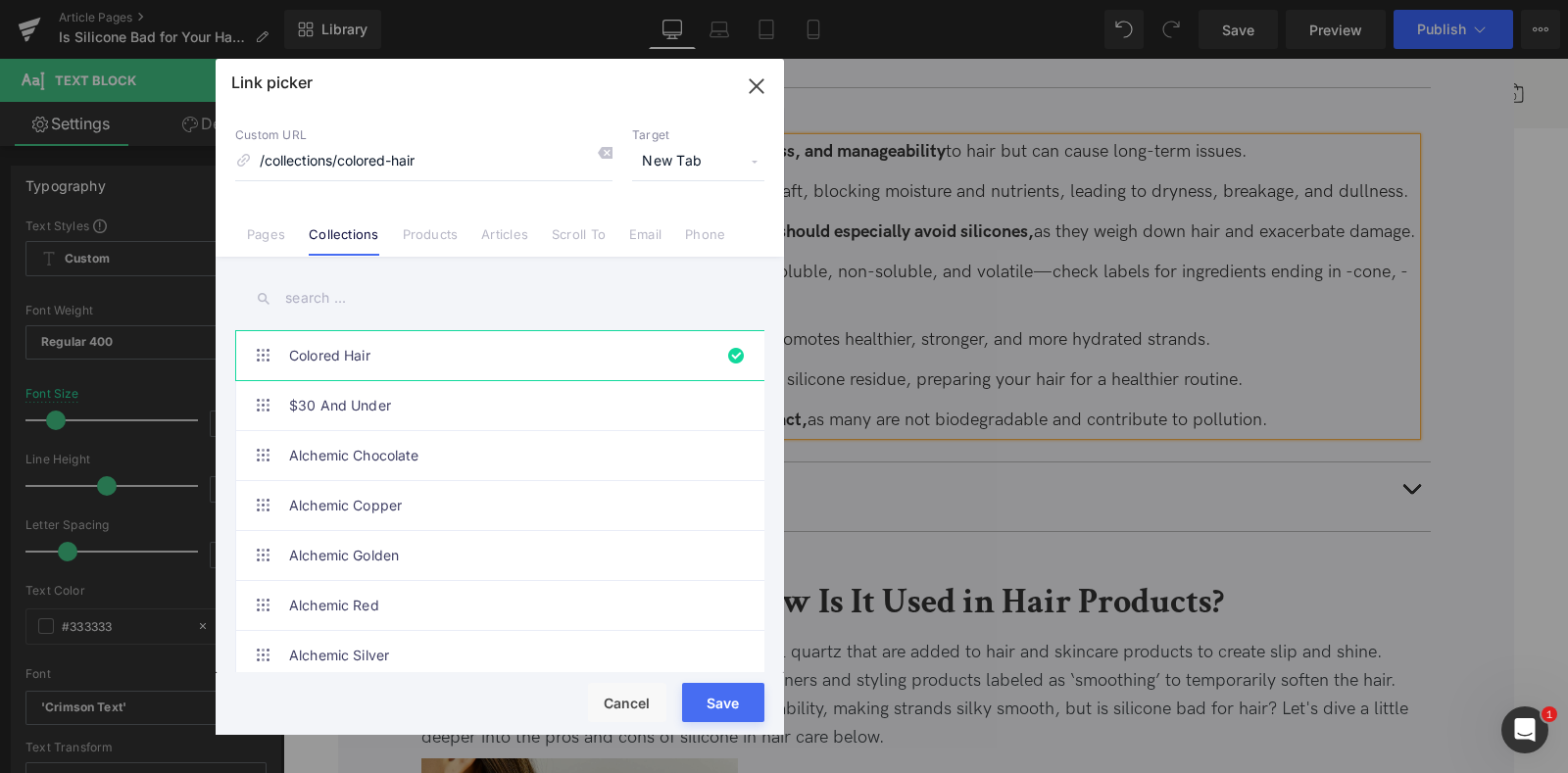 click on "Save" at bounding box center (723, 702) 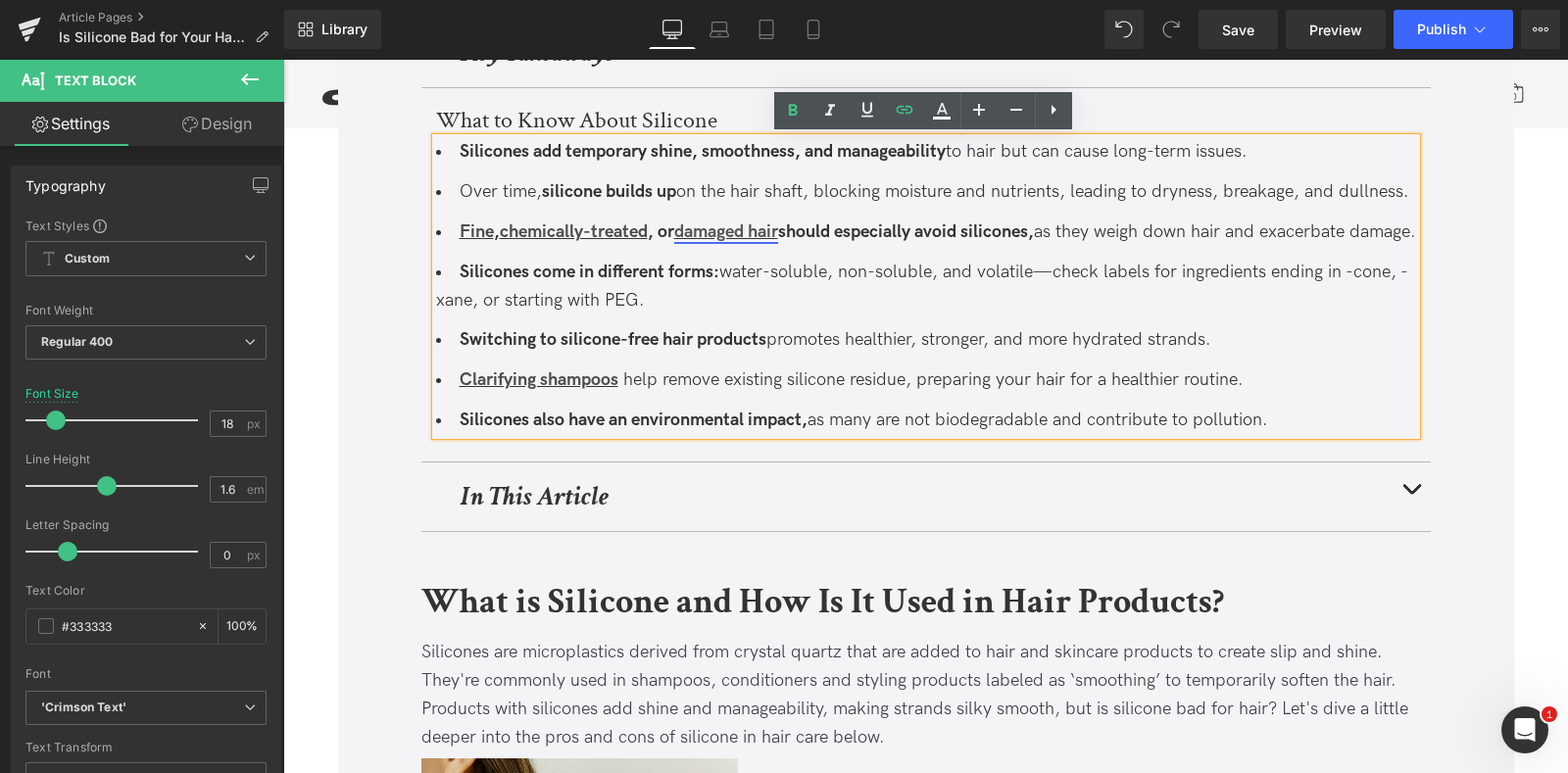 click on "damaged hair" at bounding box center [726, 231] 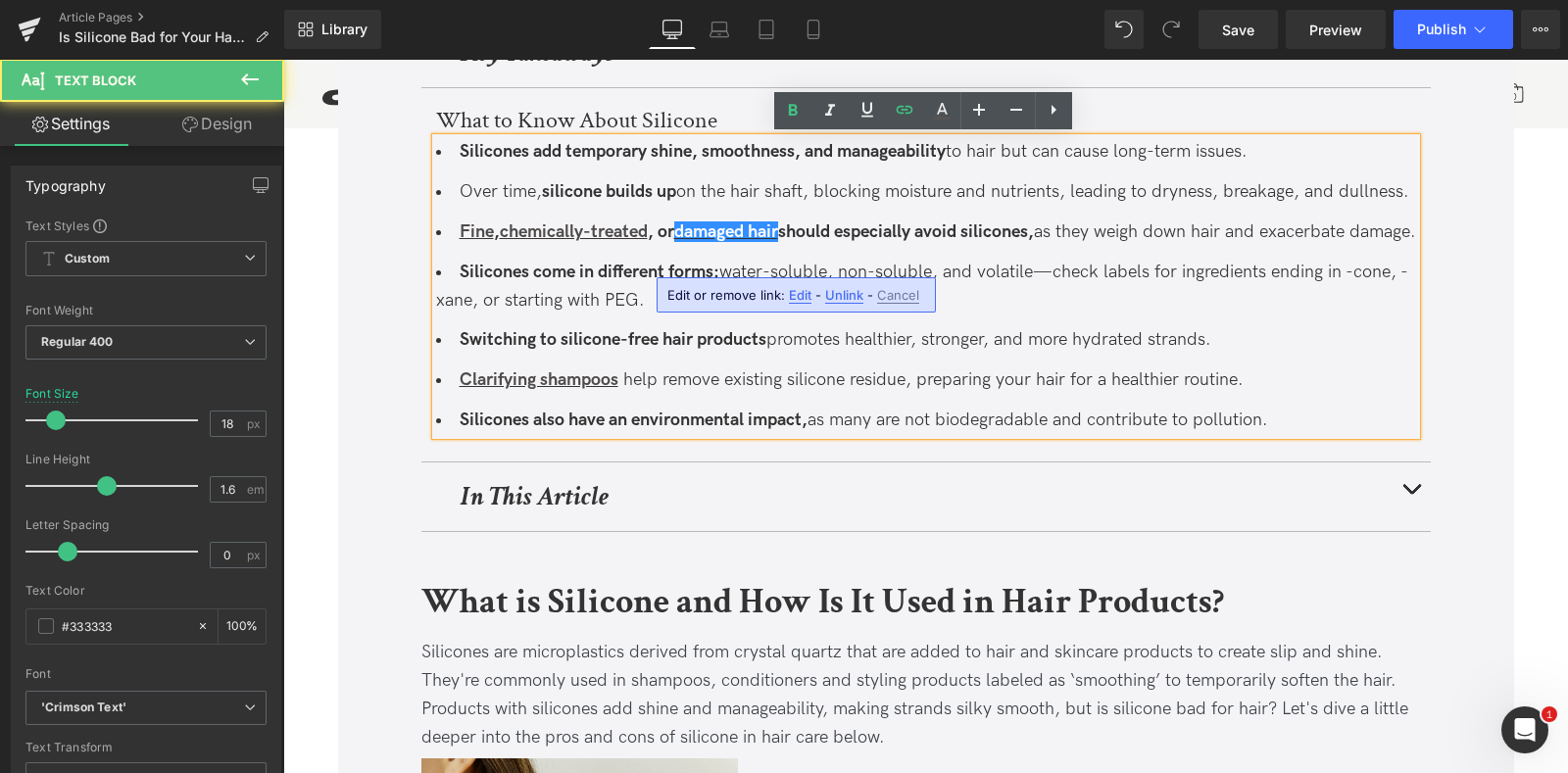 click on "Edit" at bounding box center [800, 295] 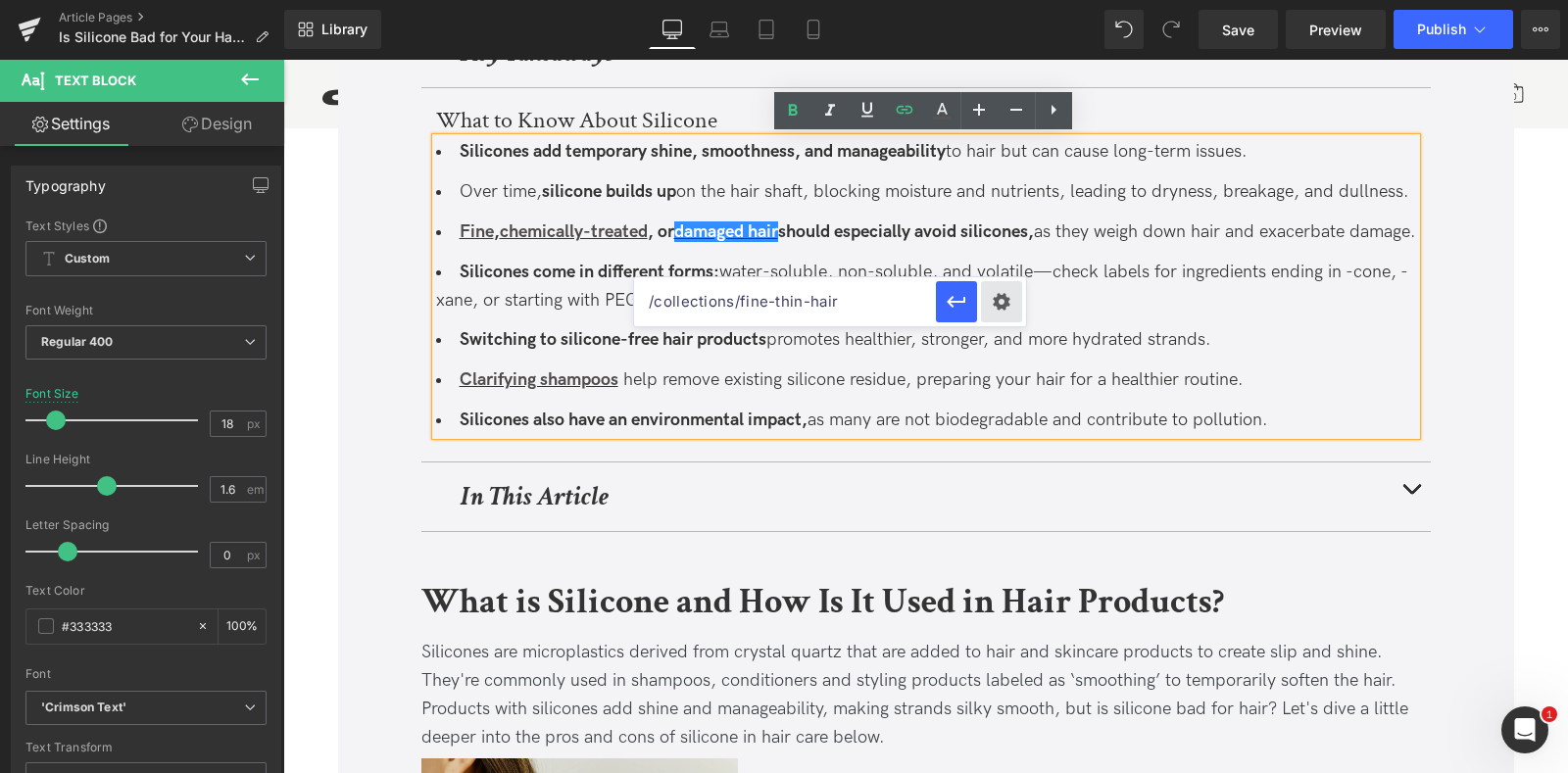 click on "Text Color Highlight Color #333333   Edit or remove link:   Edit   -   Unlink   -   Cancel             /collections/fine-thin-hair" at bounding box center (784, 0) 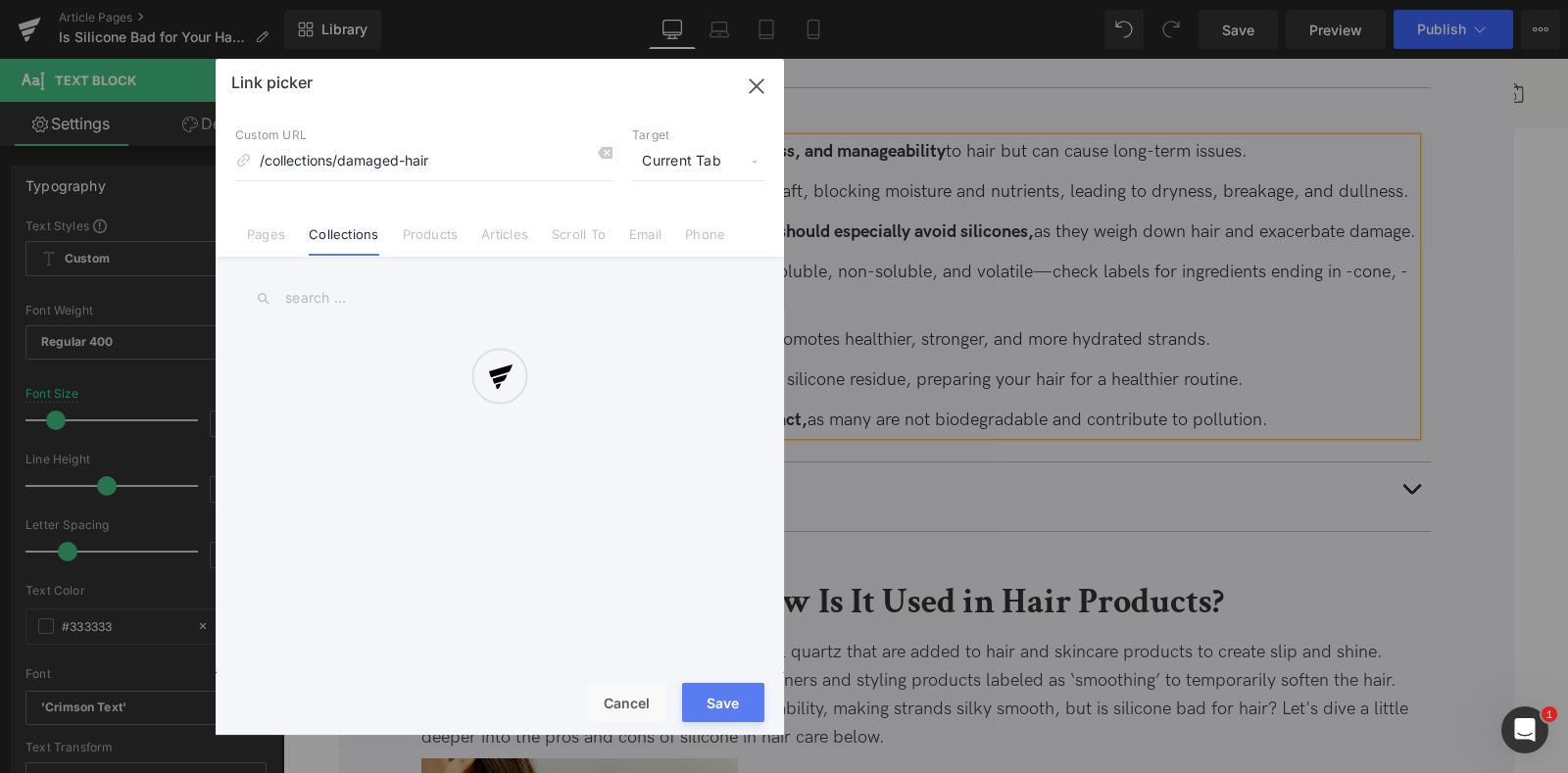 click on "Current Tab" at bounding box center (698, 162) 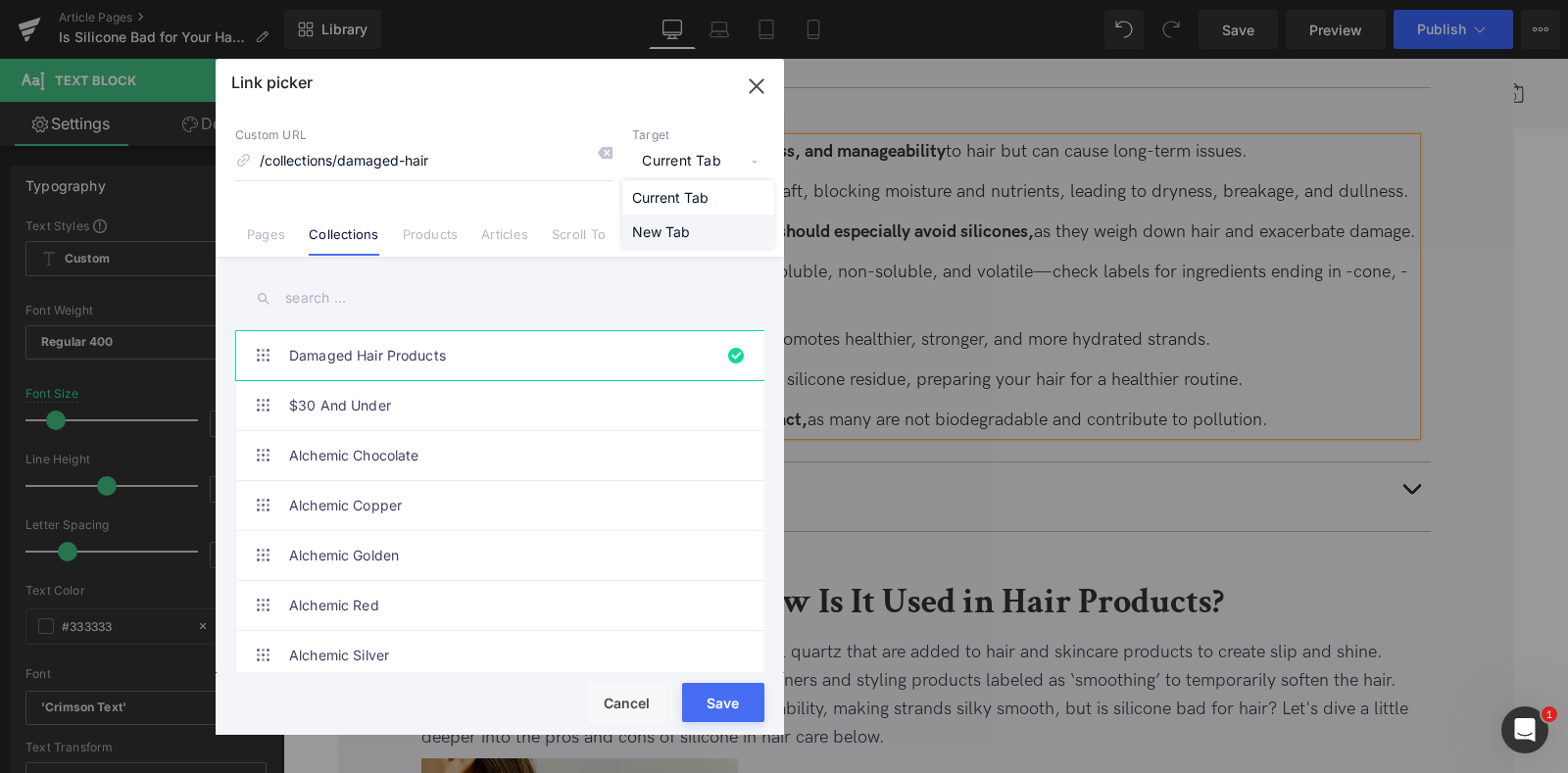 click on "New Tab" at bounding box center [698, 231] 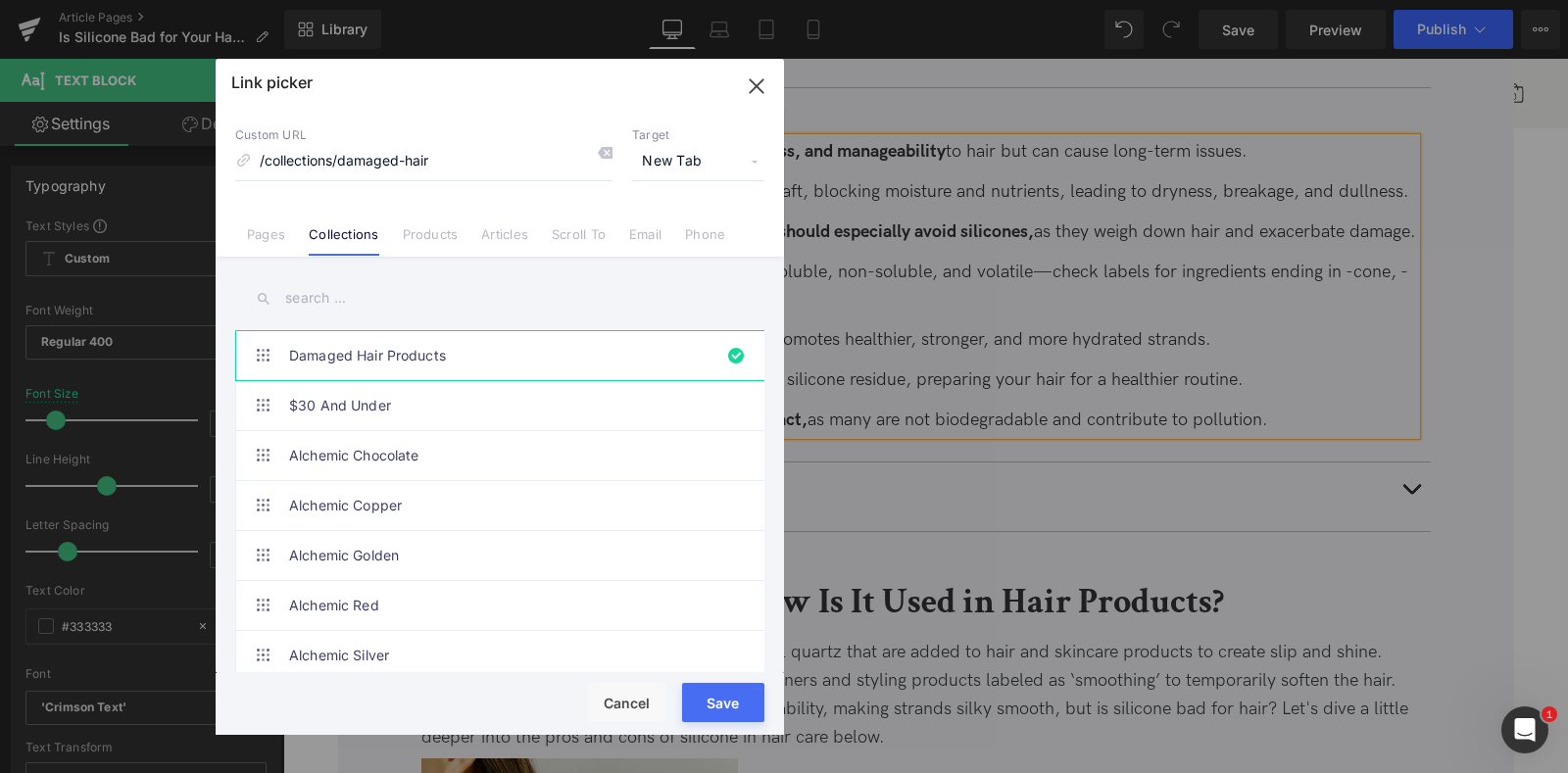 click on "Rendering Content" at bounding box center (784, 696) 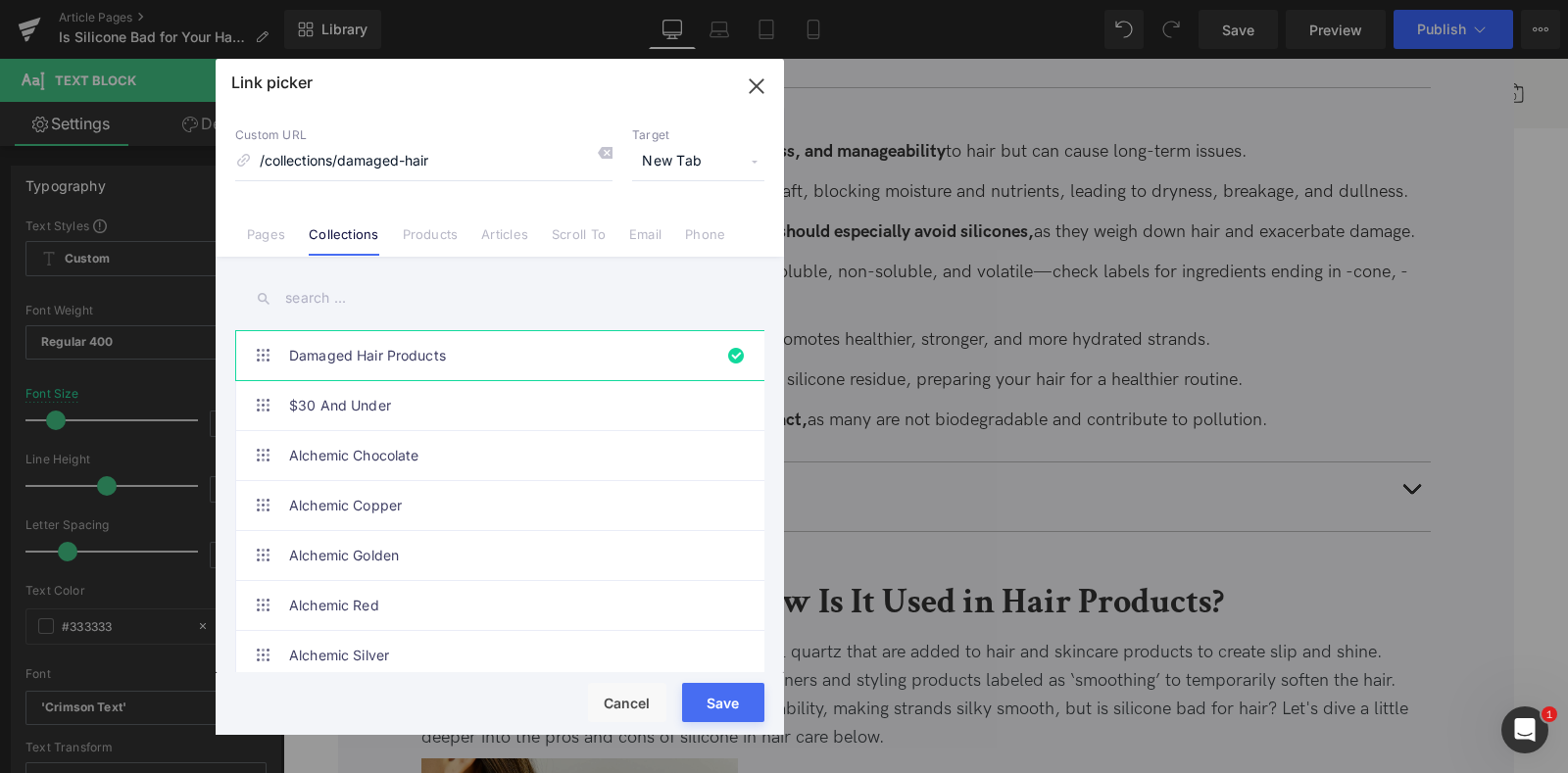 click on "Save" at bounding box center (723, 702) 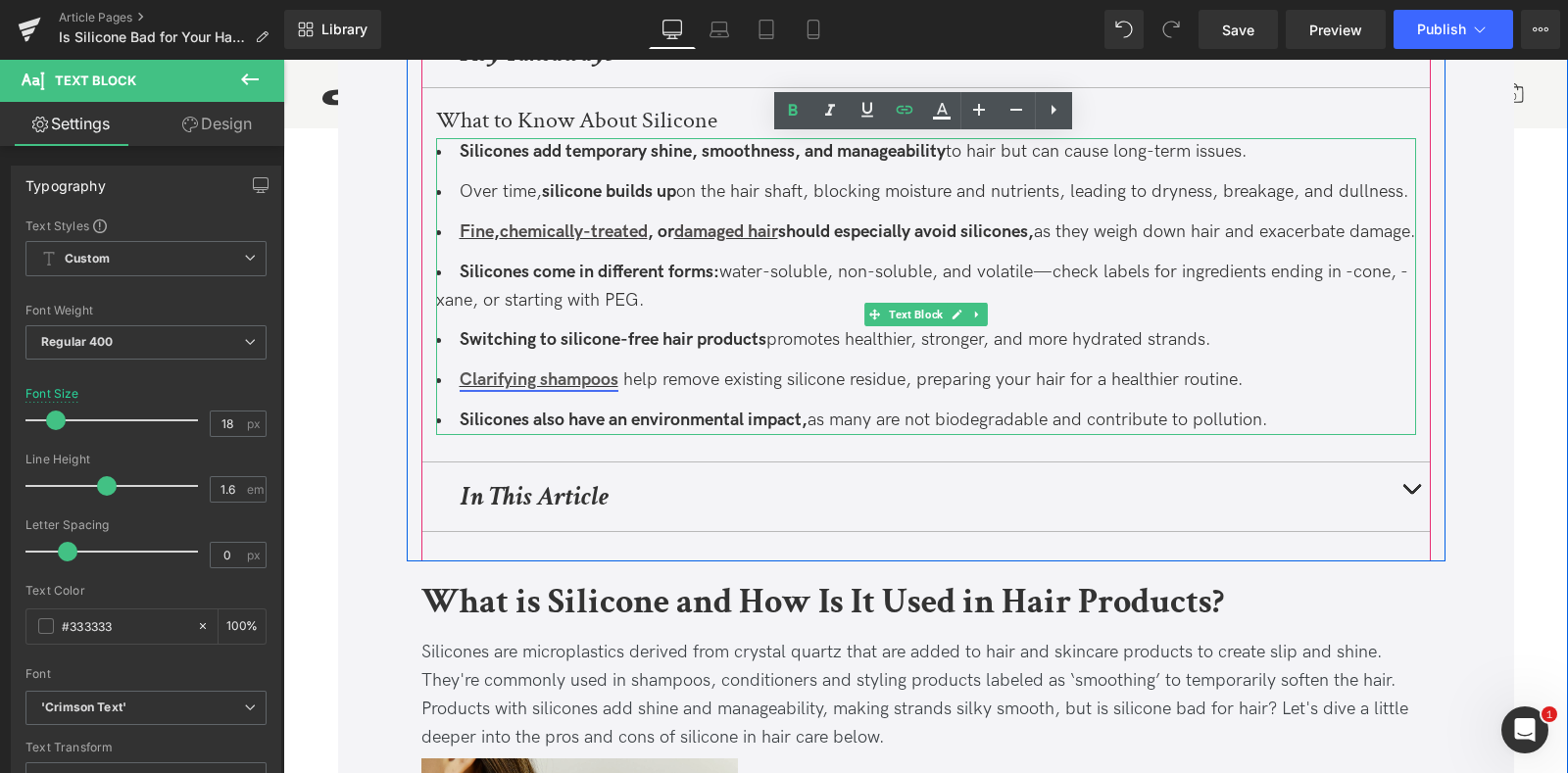 click on "Clarifying shampoos" at bounding box center [539, 379] 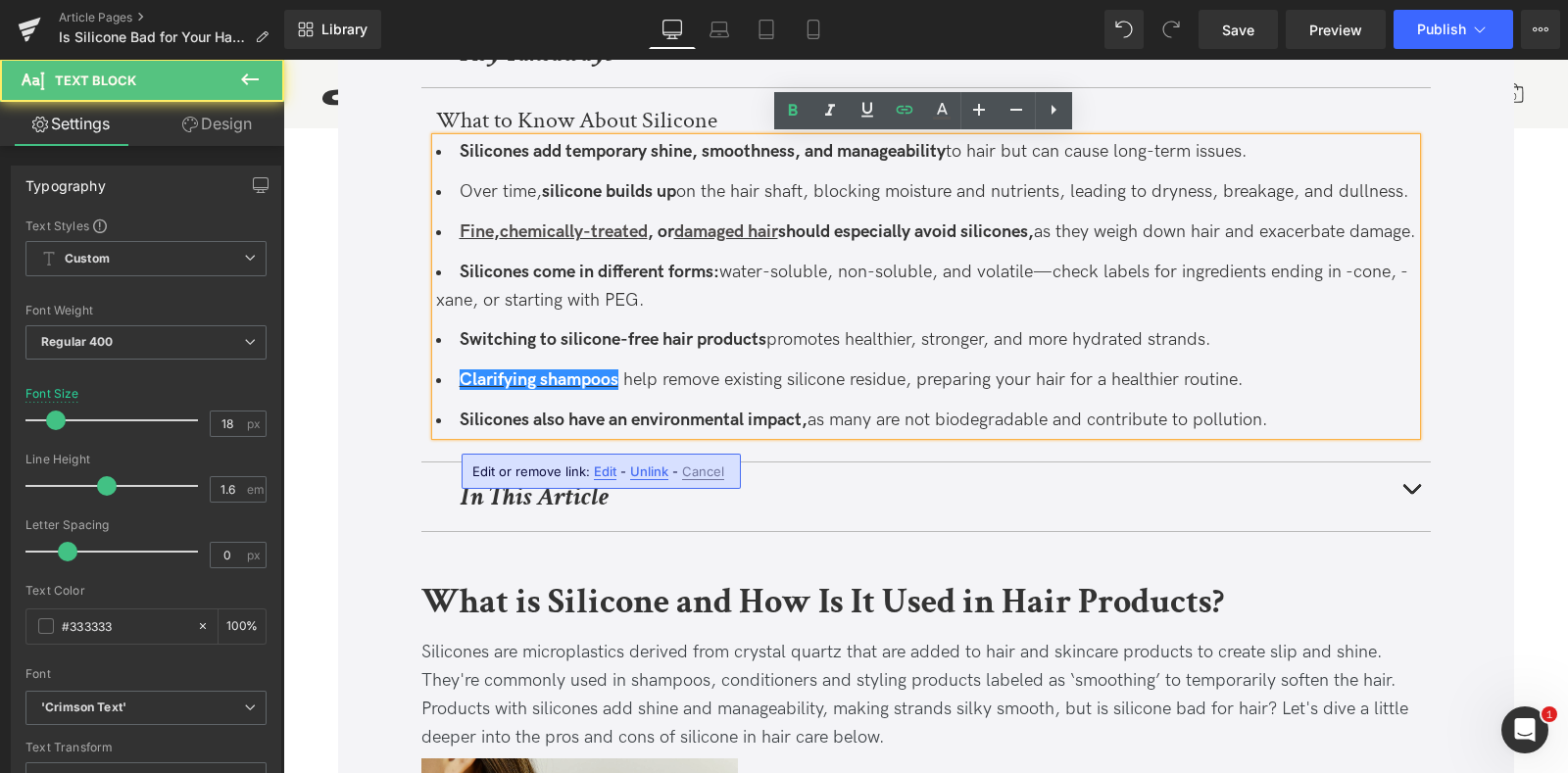click on "Edit" at bounding box center [605, 471] 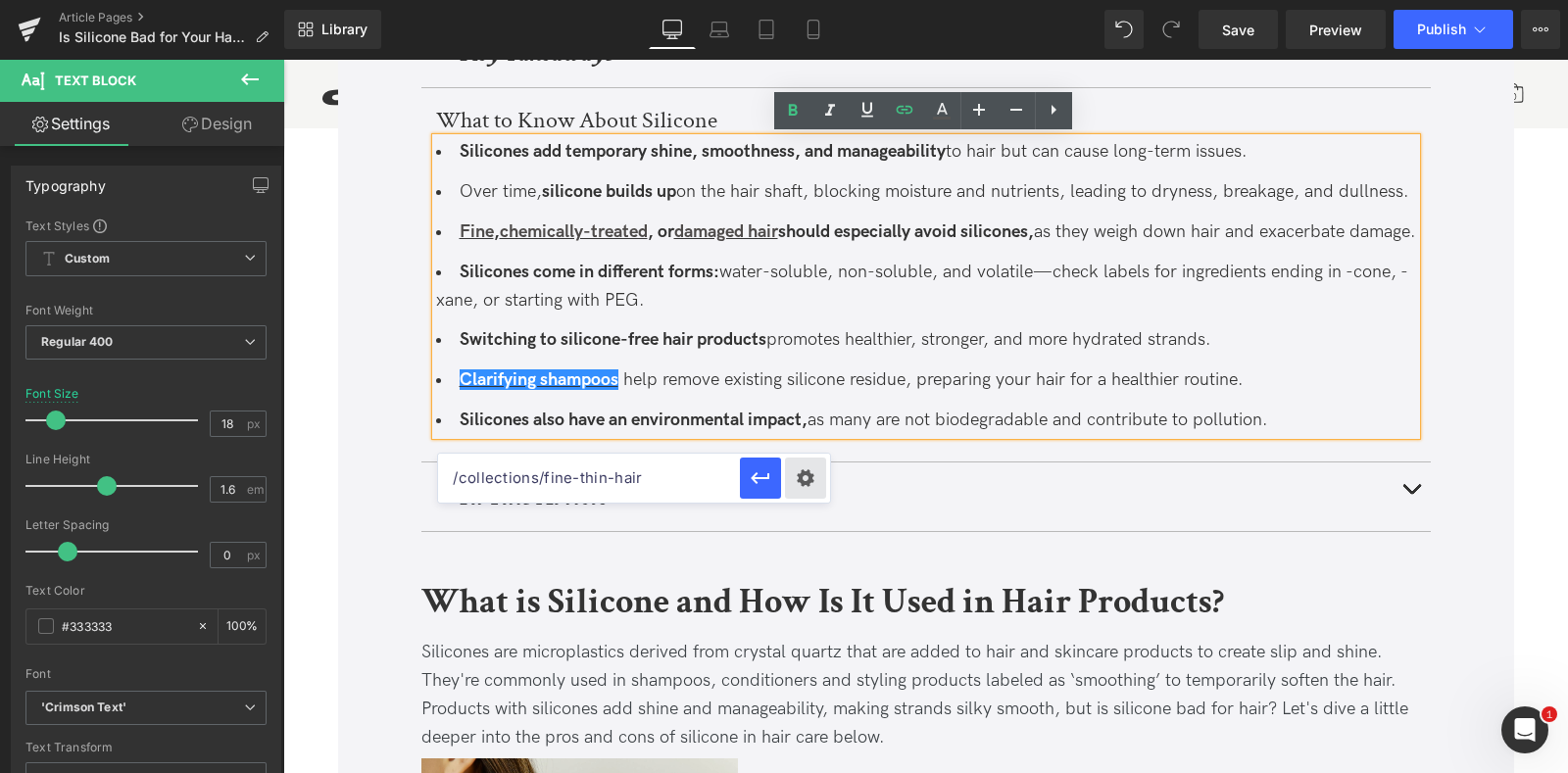 click on "Text Color Highlight Color #333333   Edit or remove link:   Edit   -   Unlink   -   Cancel             /collections/fine-thin-hair" at bounding box center (784, 0) 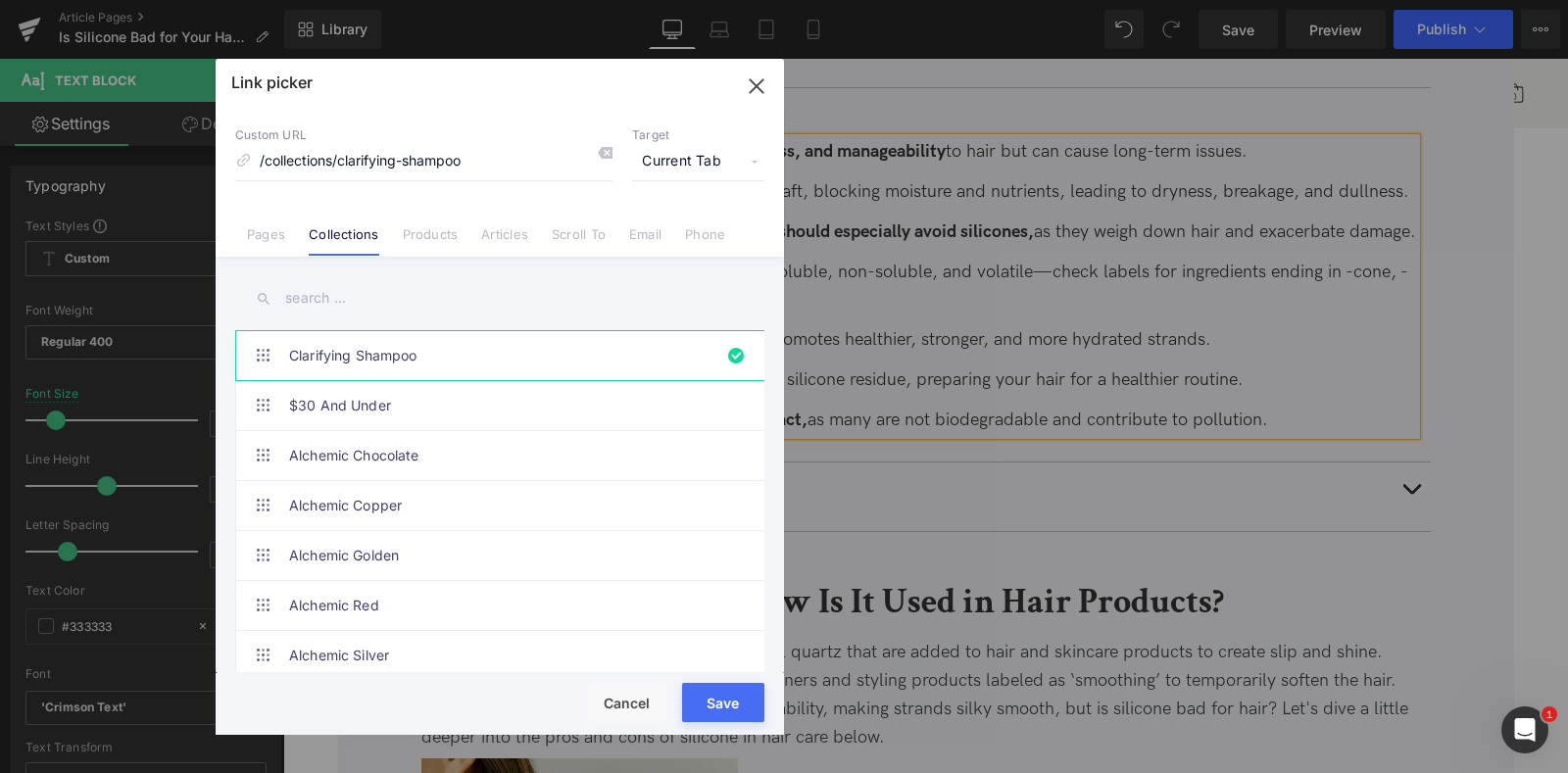 click on "Current Tab" at bounding box center [698, 162] 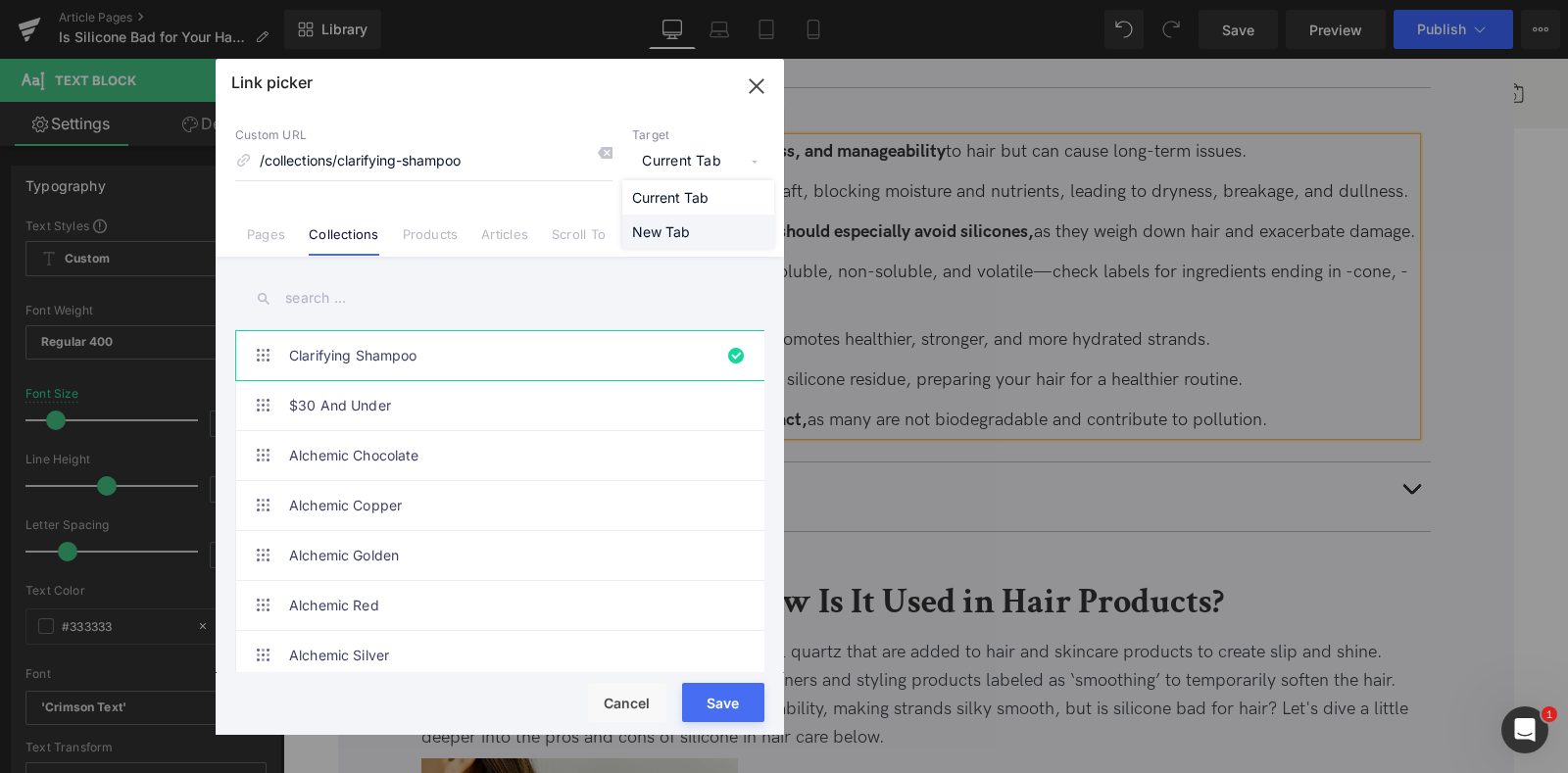 click on "New Tab" at bounding box center (698, 231) 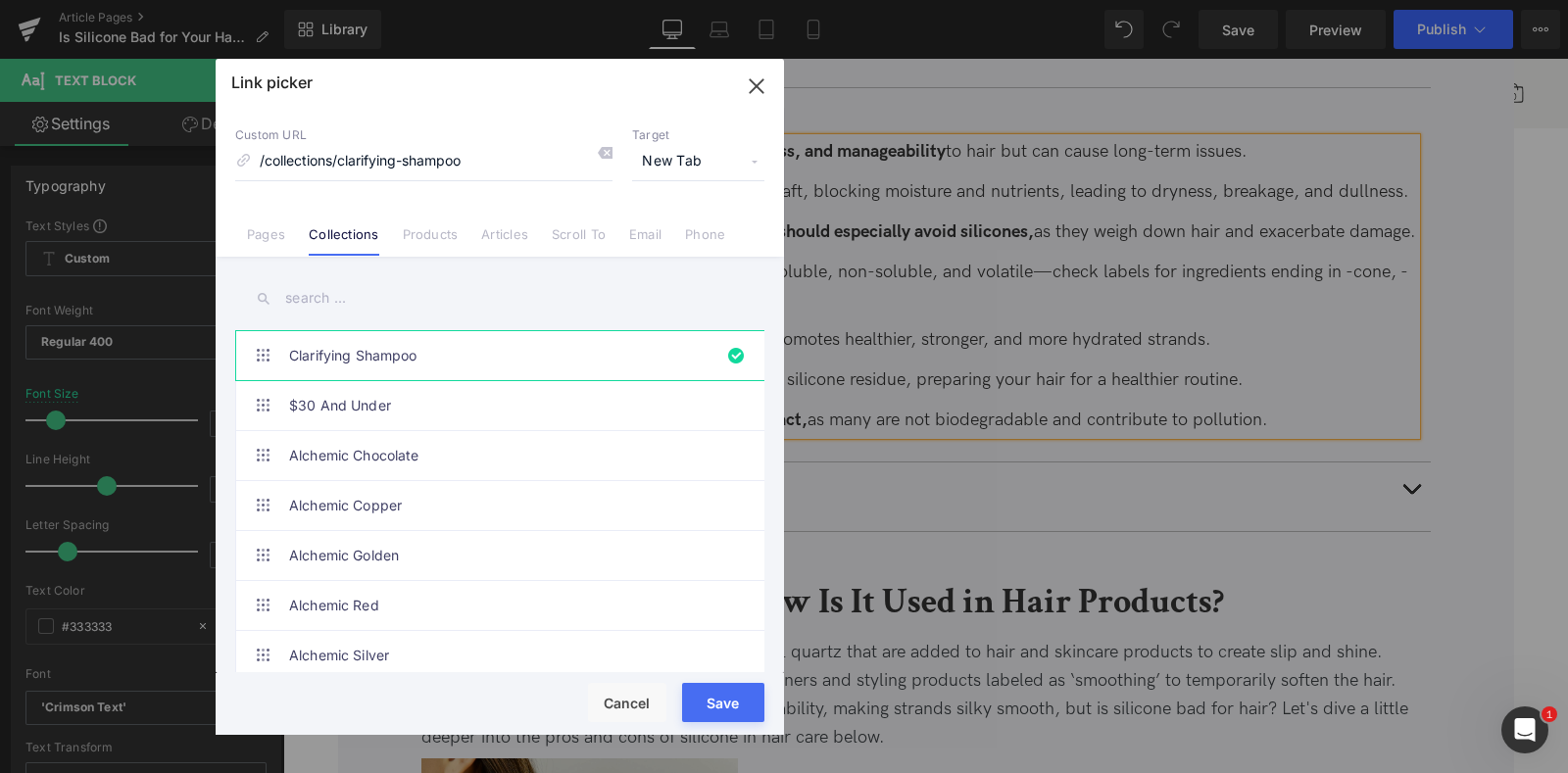 click on "Save" at bounding box center [723, 702] 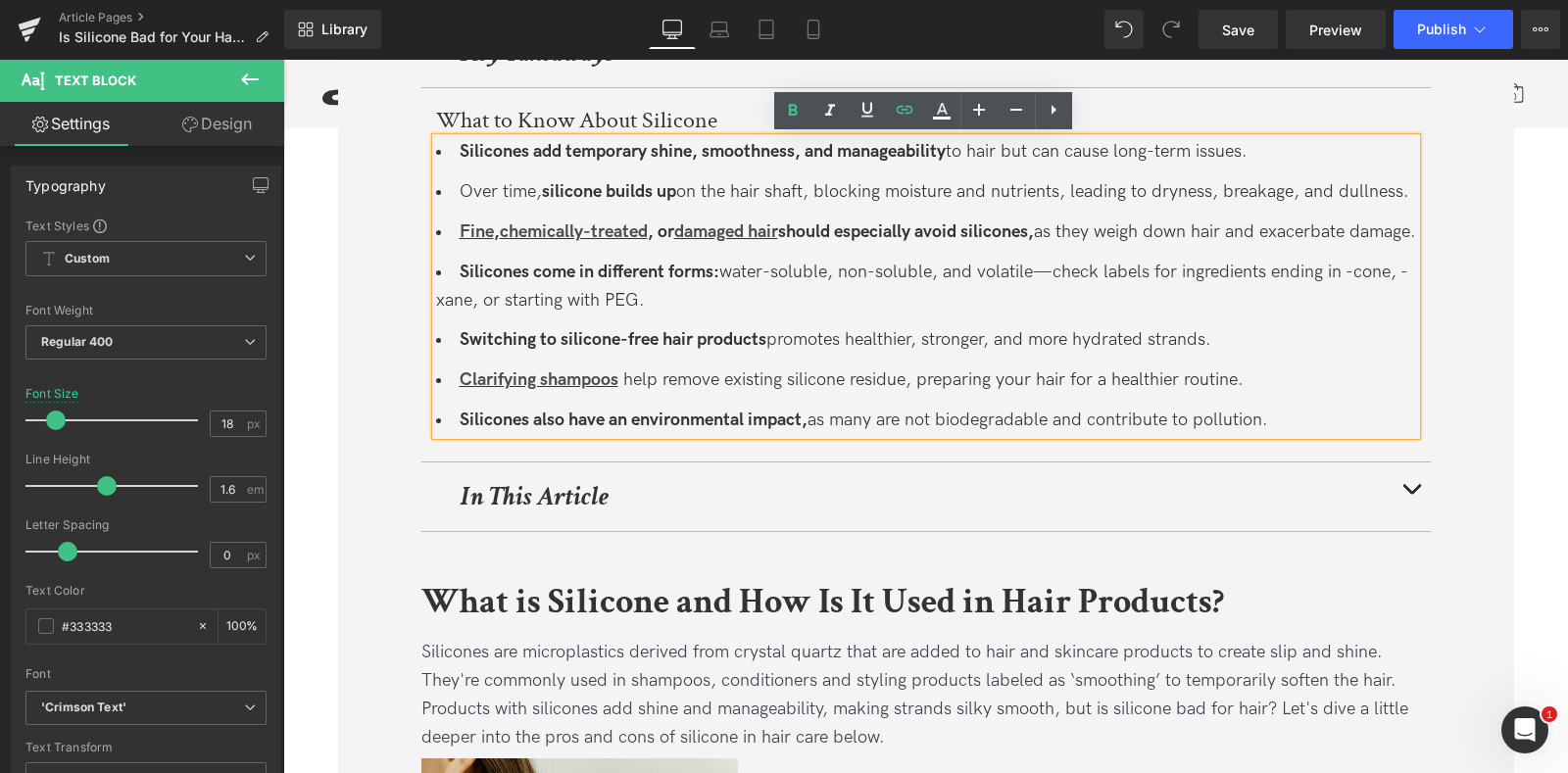 scroll, scrollTop: 688, scrollLeft: 0, axis: vertical 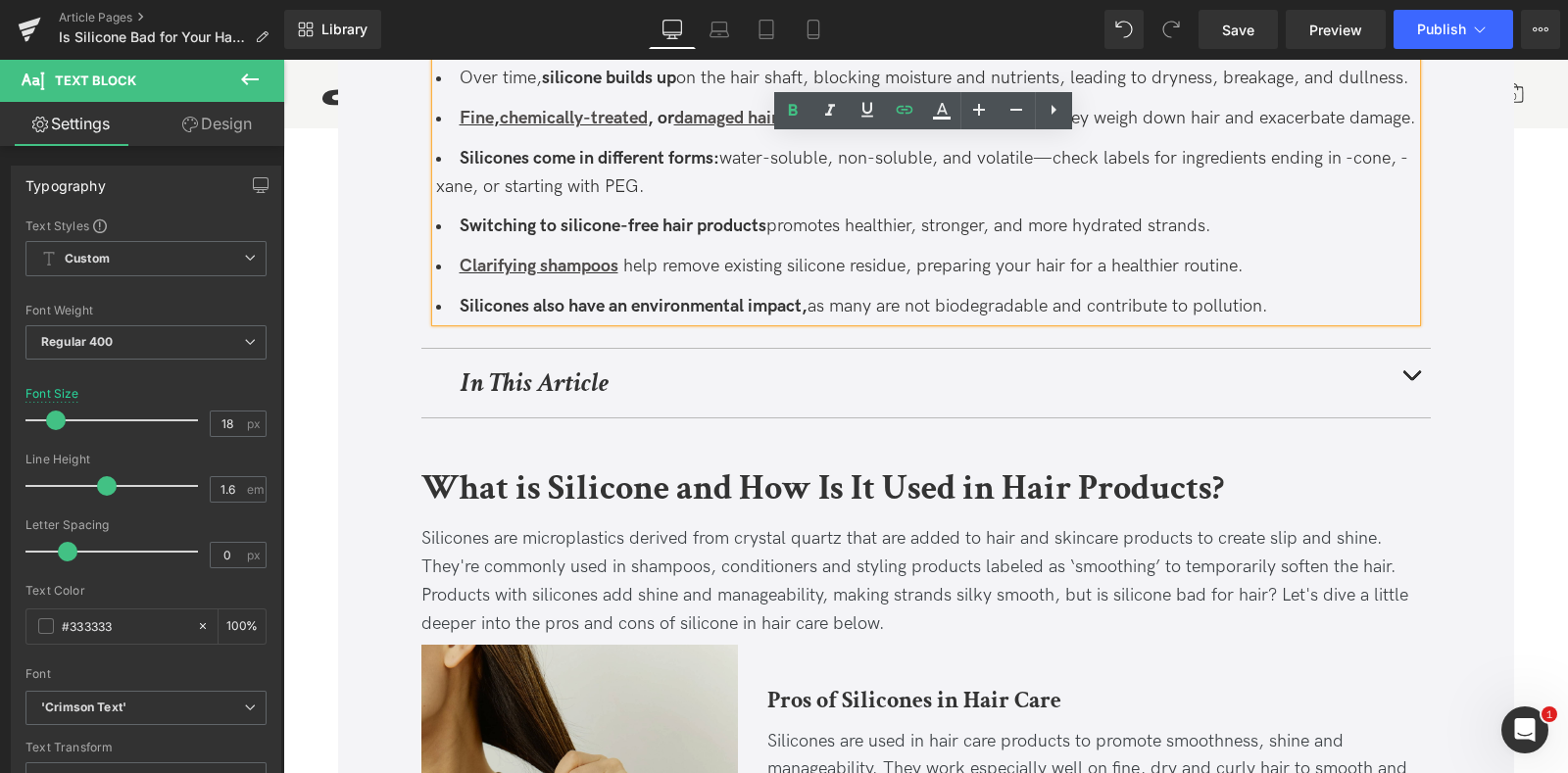 click at bounding box center (1411, 383) 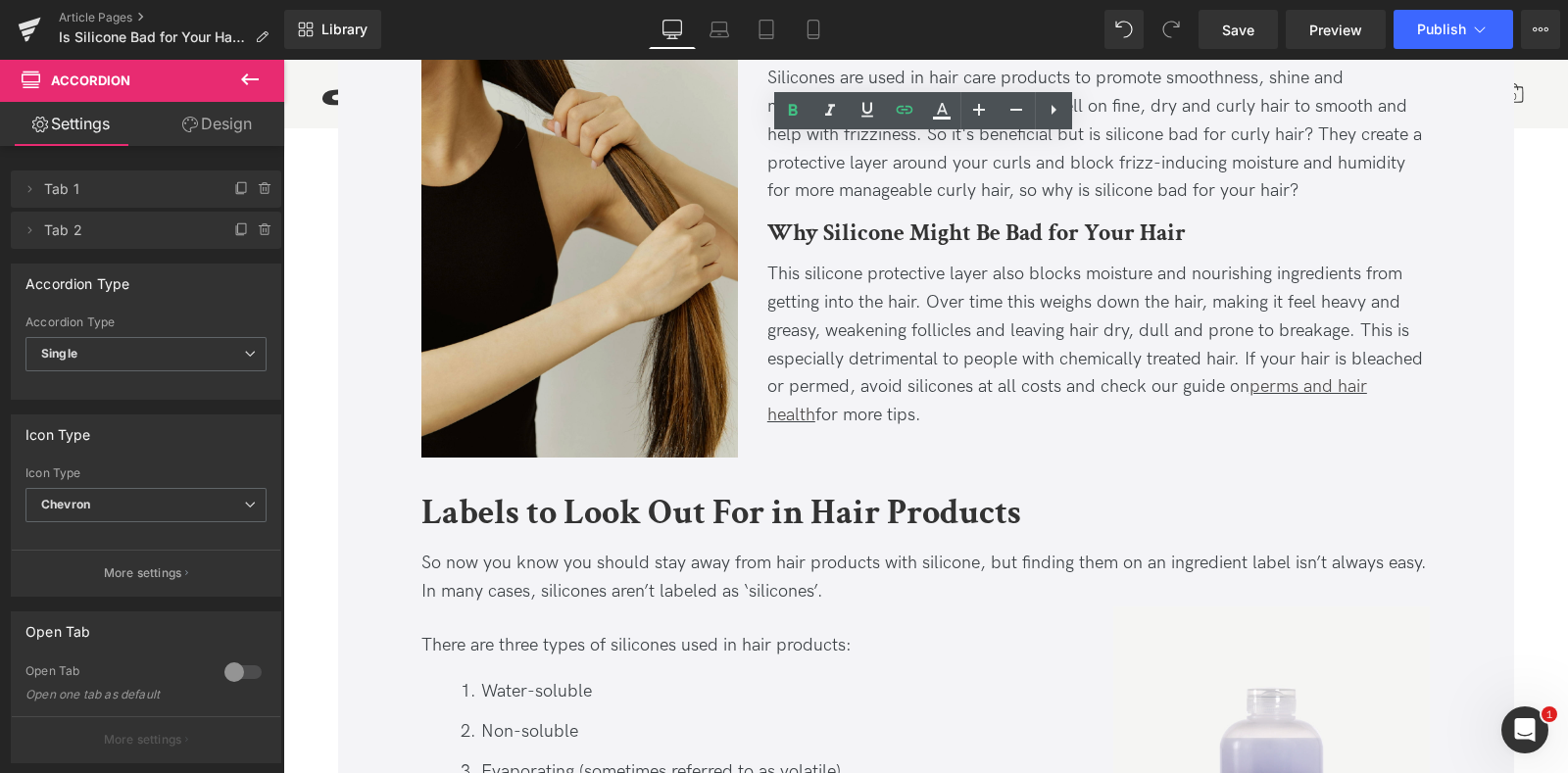 scroll, scrollTop: 1195, scrollLeft: 0, axis: vertical 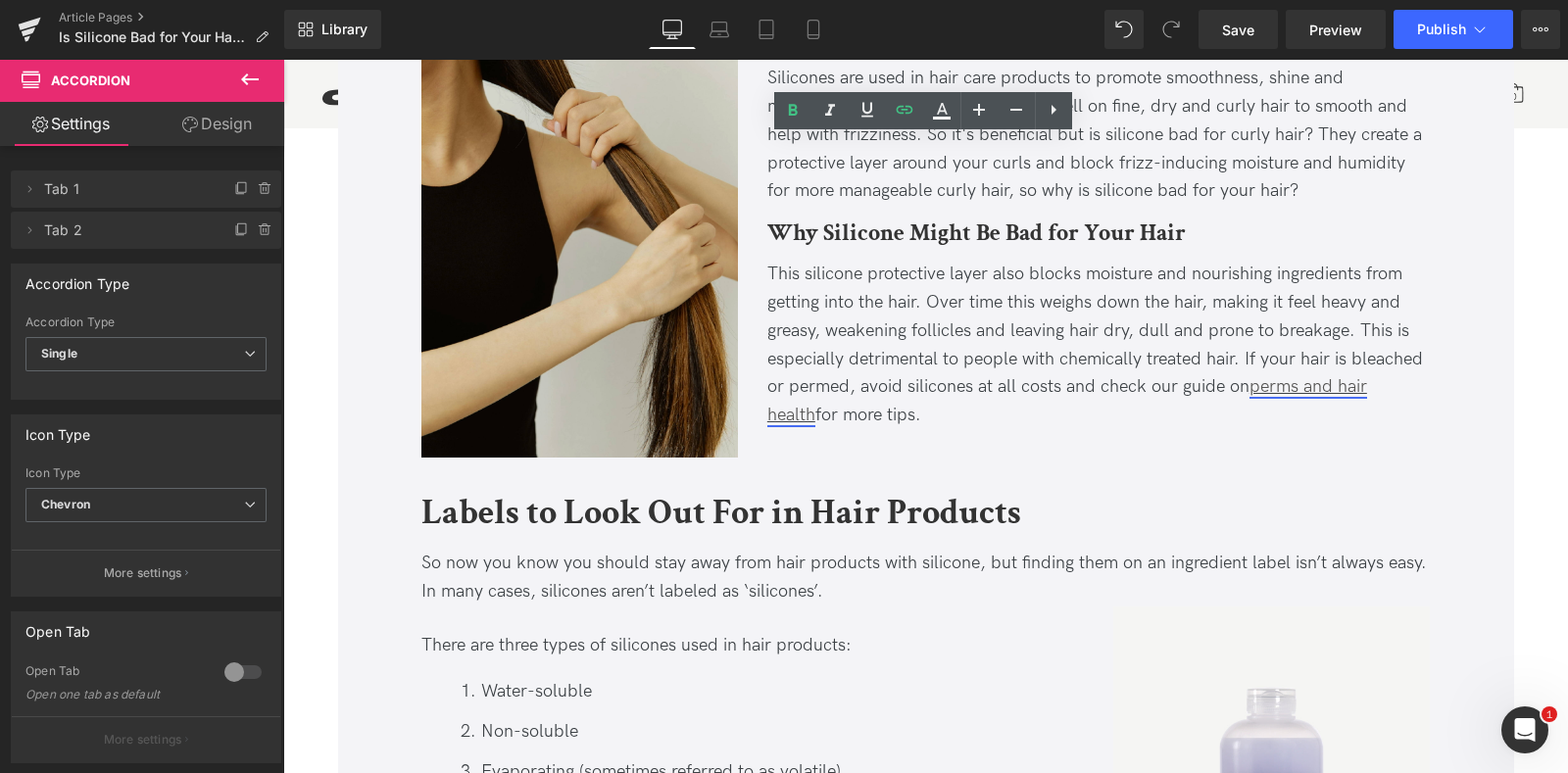 click on "This silicone protective layer also blocks moisture and nourishing ingredients from getting into the hair. Over time this weighs down the hair, making it feel heavy and greasy, weakening follicles and leaving hair dry, dull and prone to breakage. This is especially detrimental to people with chemically treated hair. If your hair is bleached or permed, avoid silicones at all costs and check our guide on  perms and hair health  for more tips." at bounding box center [1099, 345] 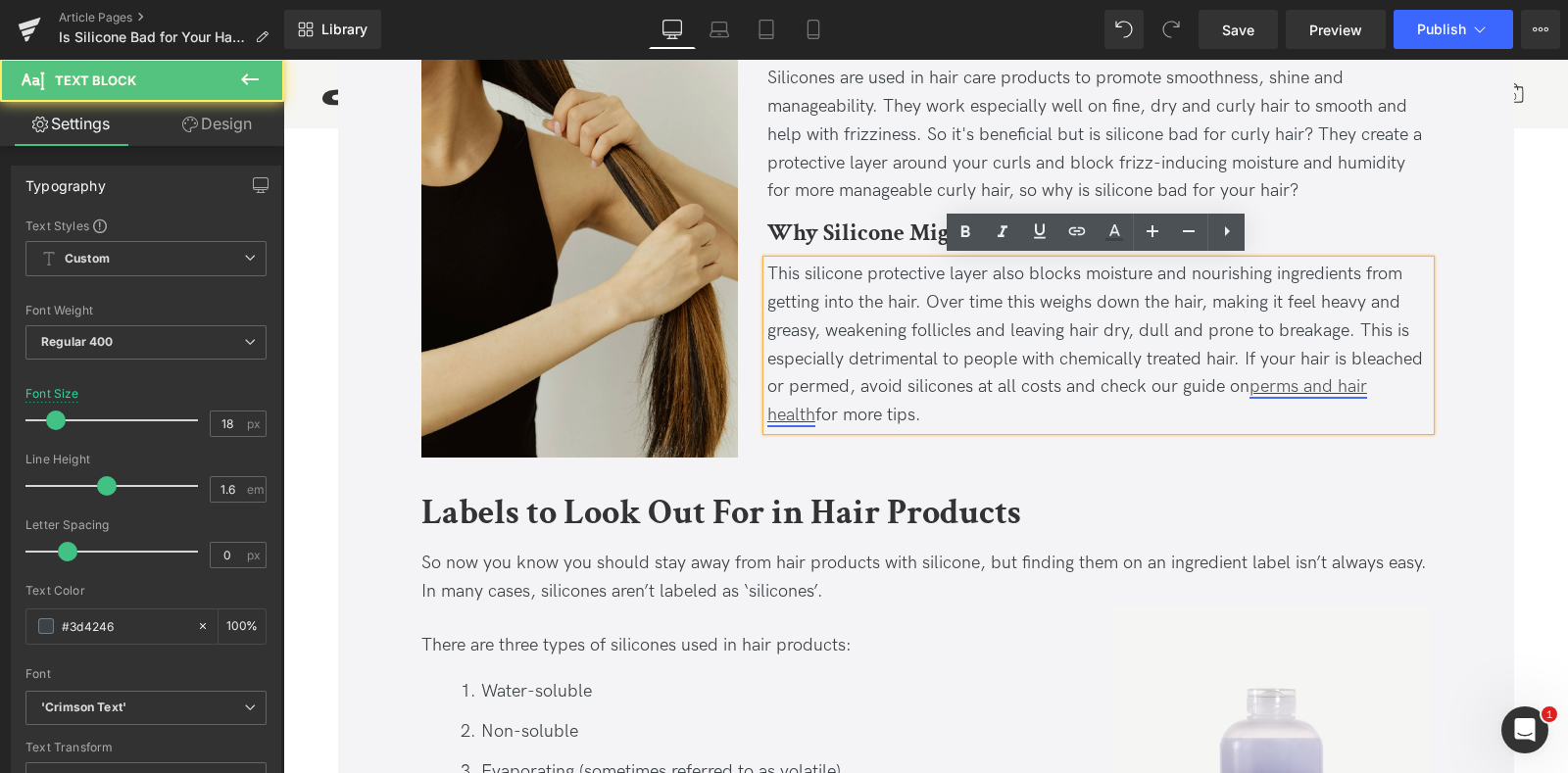click on "perms and hair health" at bounding box center [1067, 401] 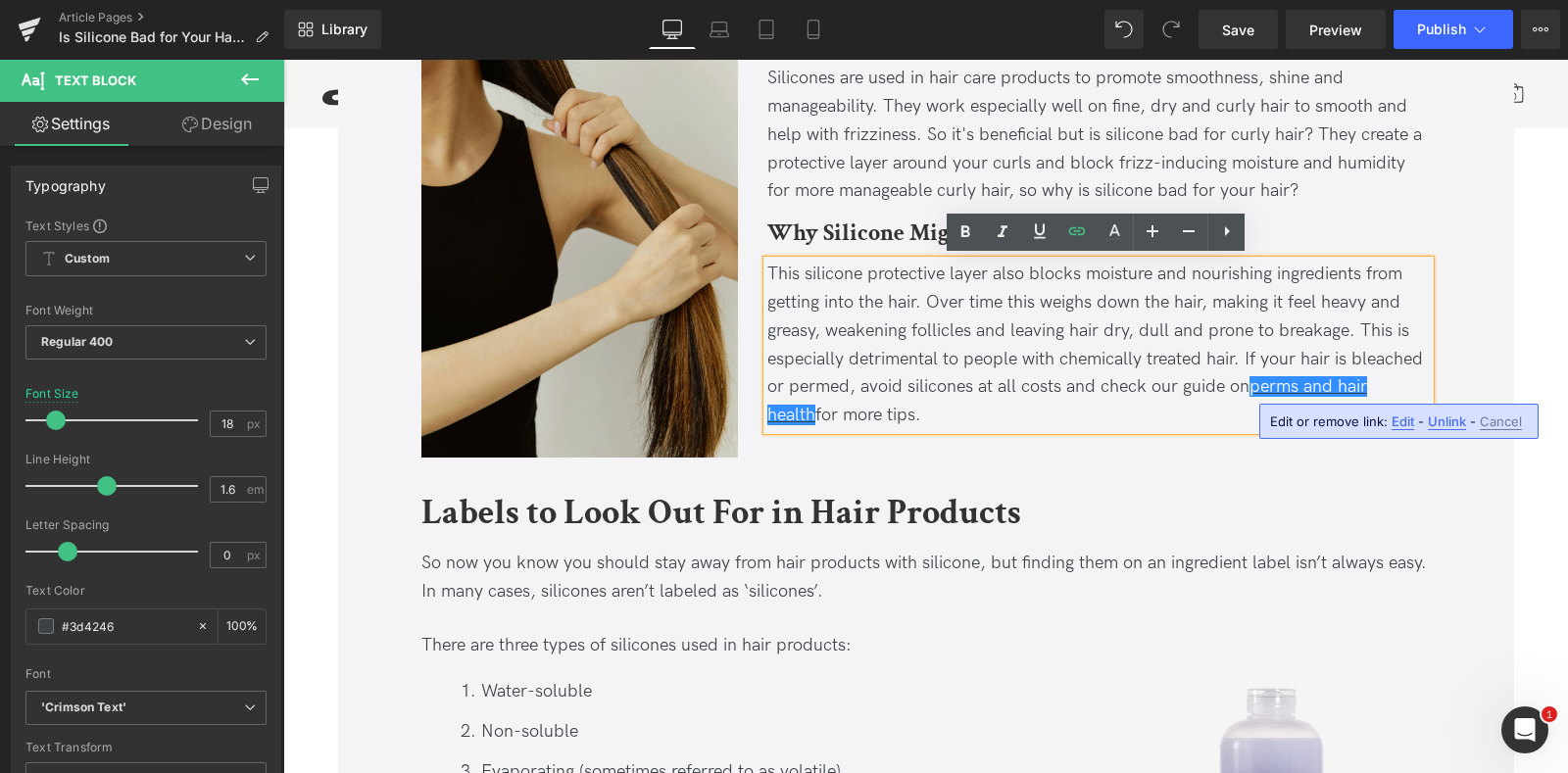 click on "Edit" at bounding box center [1402, 421] 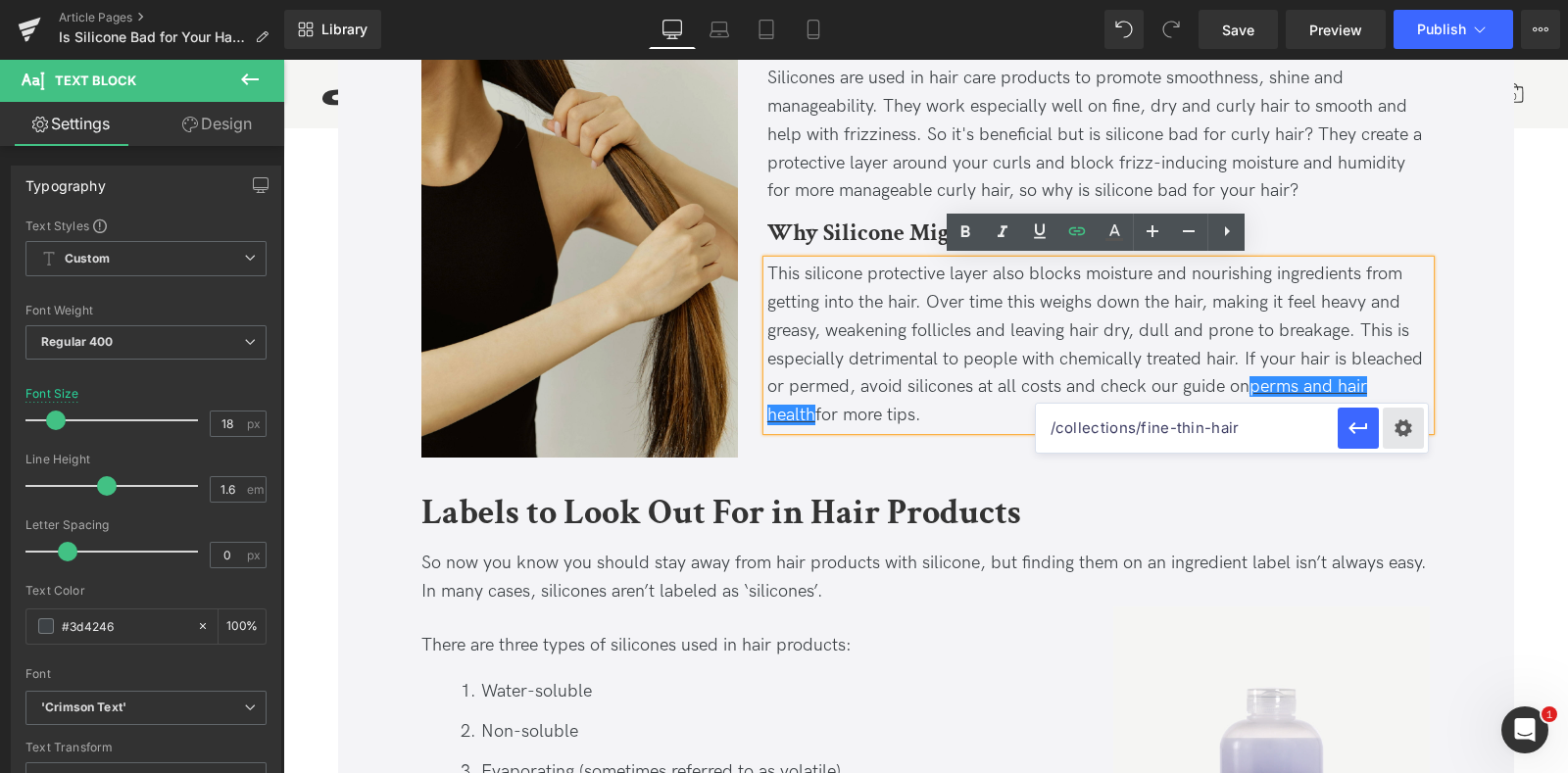 click on "Text Color Highlight Color #333333   Edit or remove link:   Edit   -   Unlink   -   Cancel             /collections/fine-thin-hair" at bounding box center [784, 0] 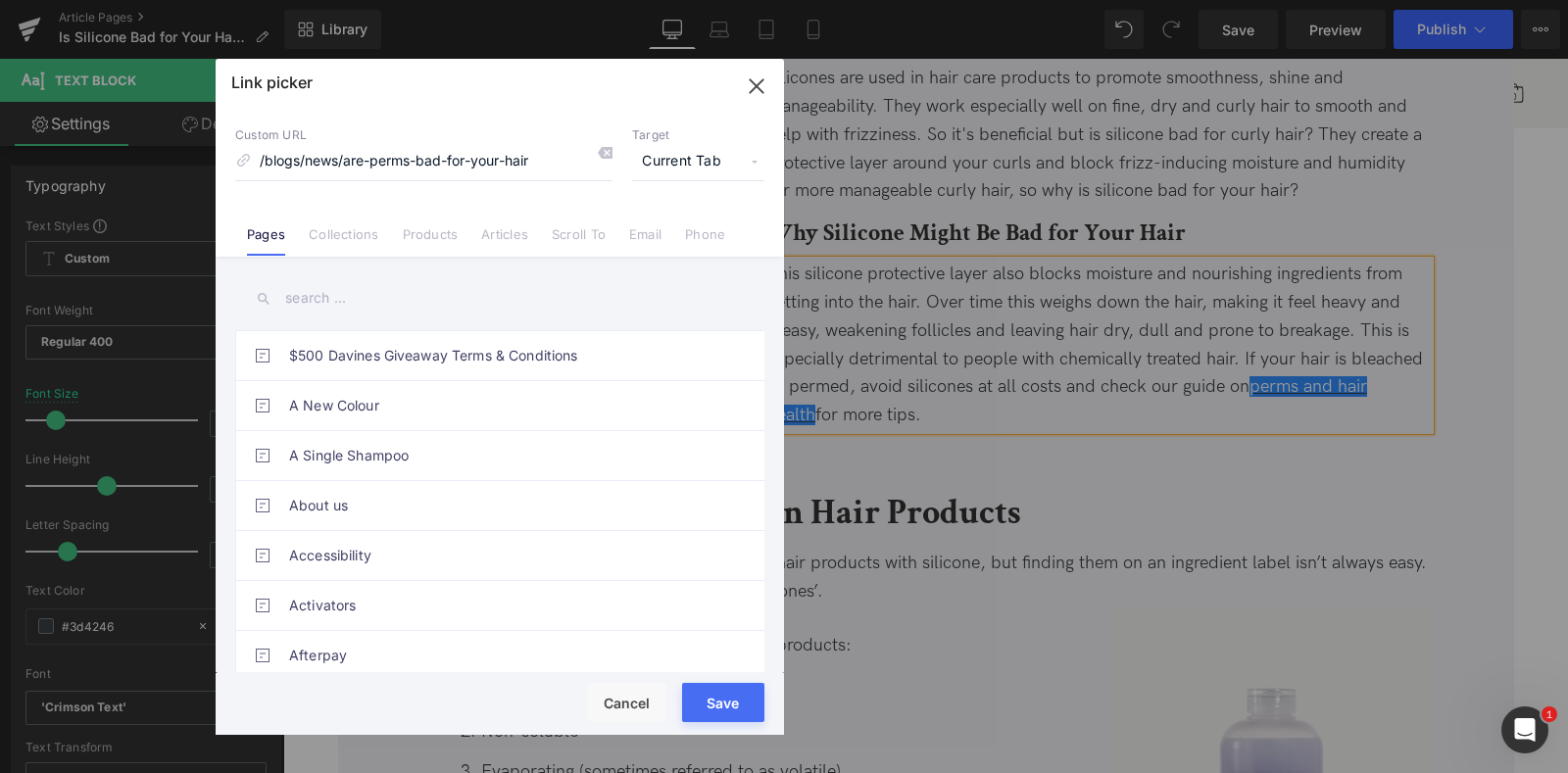 click on "Current Tab" at bounding box center (698, 162) 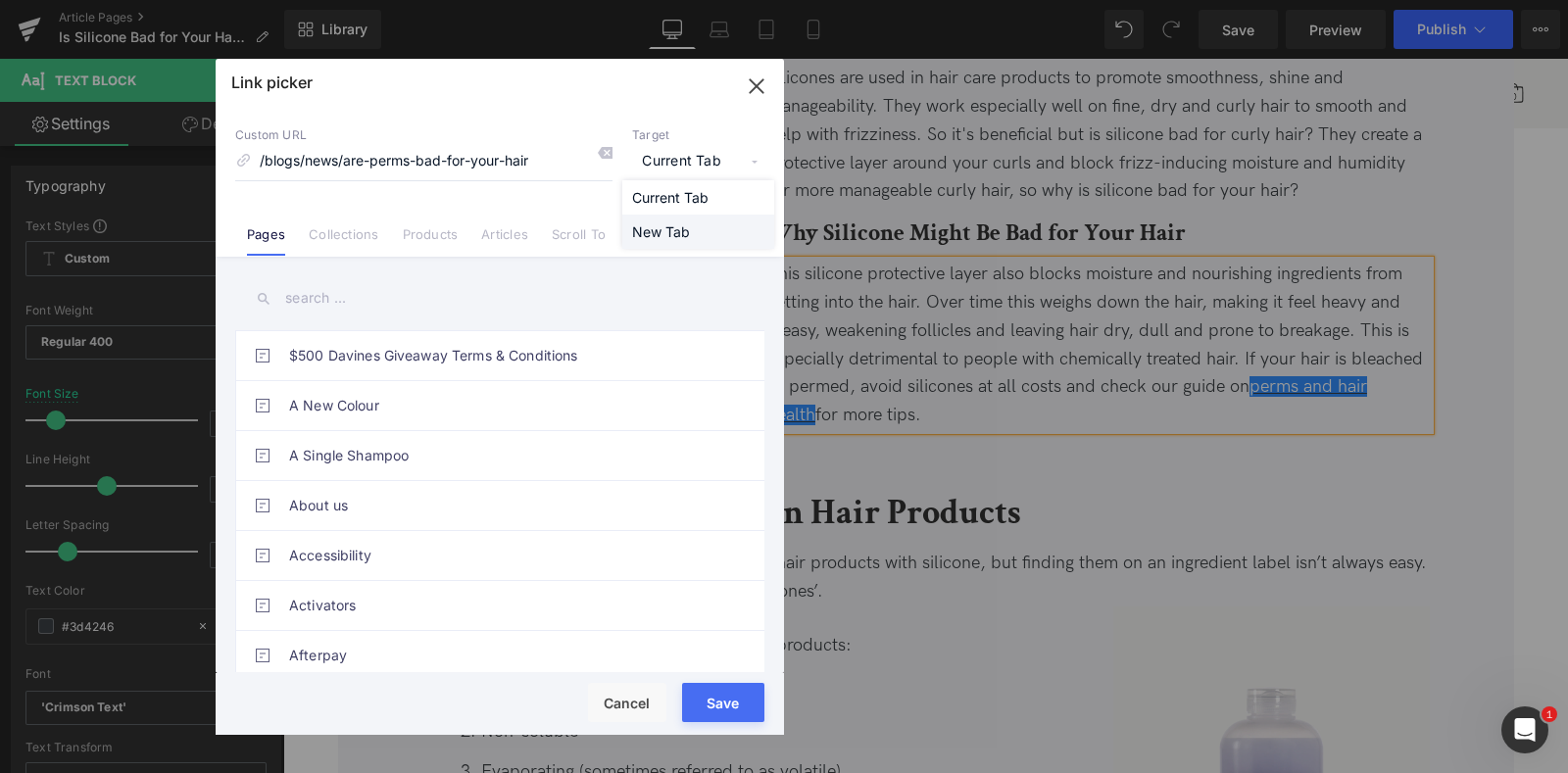 click on "New Tab" at bounding box center (698, 231) 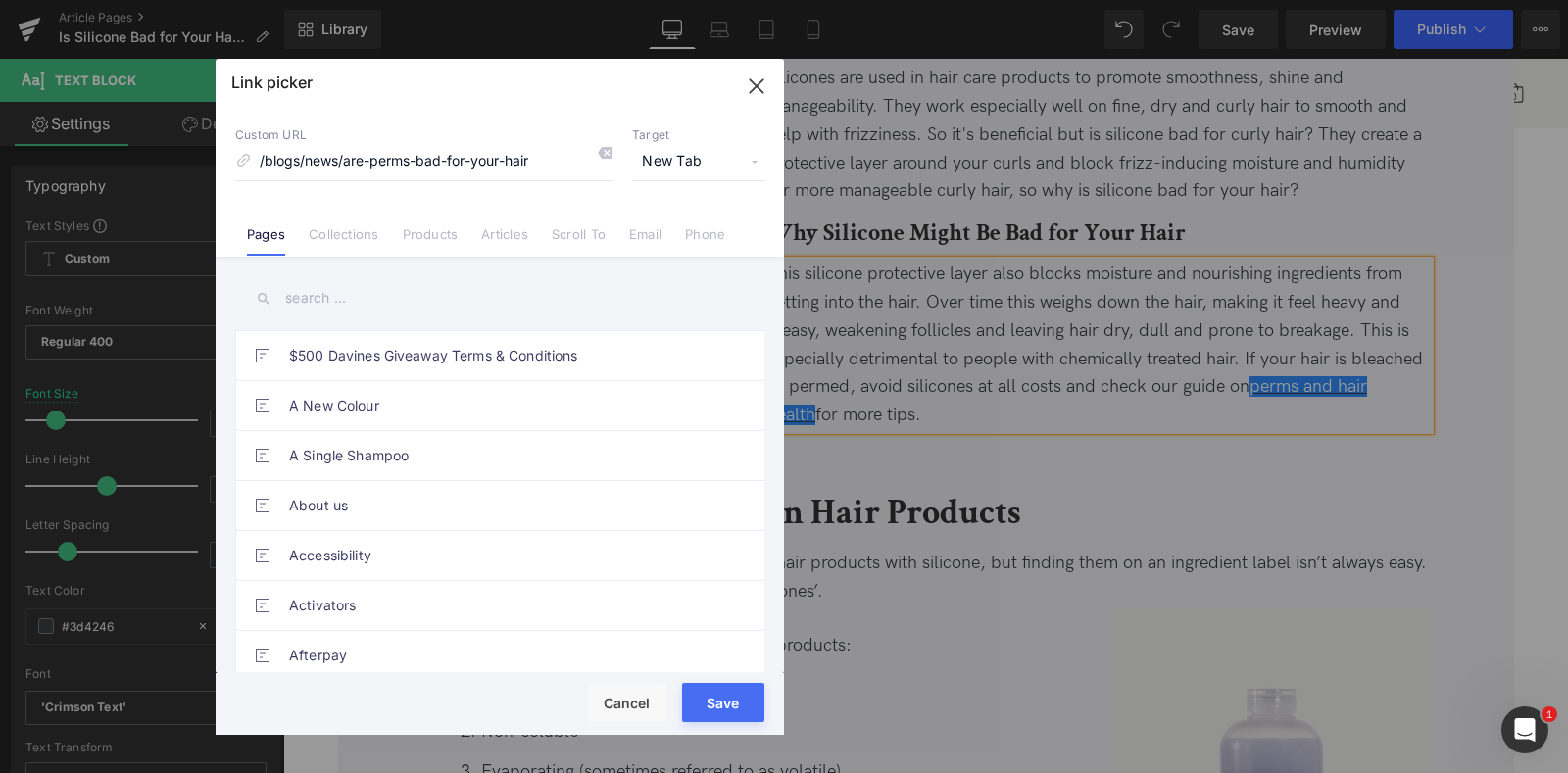 click on "Save" at bounding box center [723, 702] 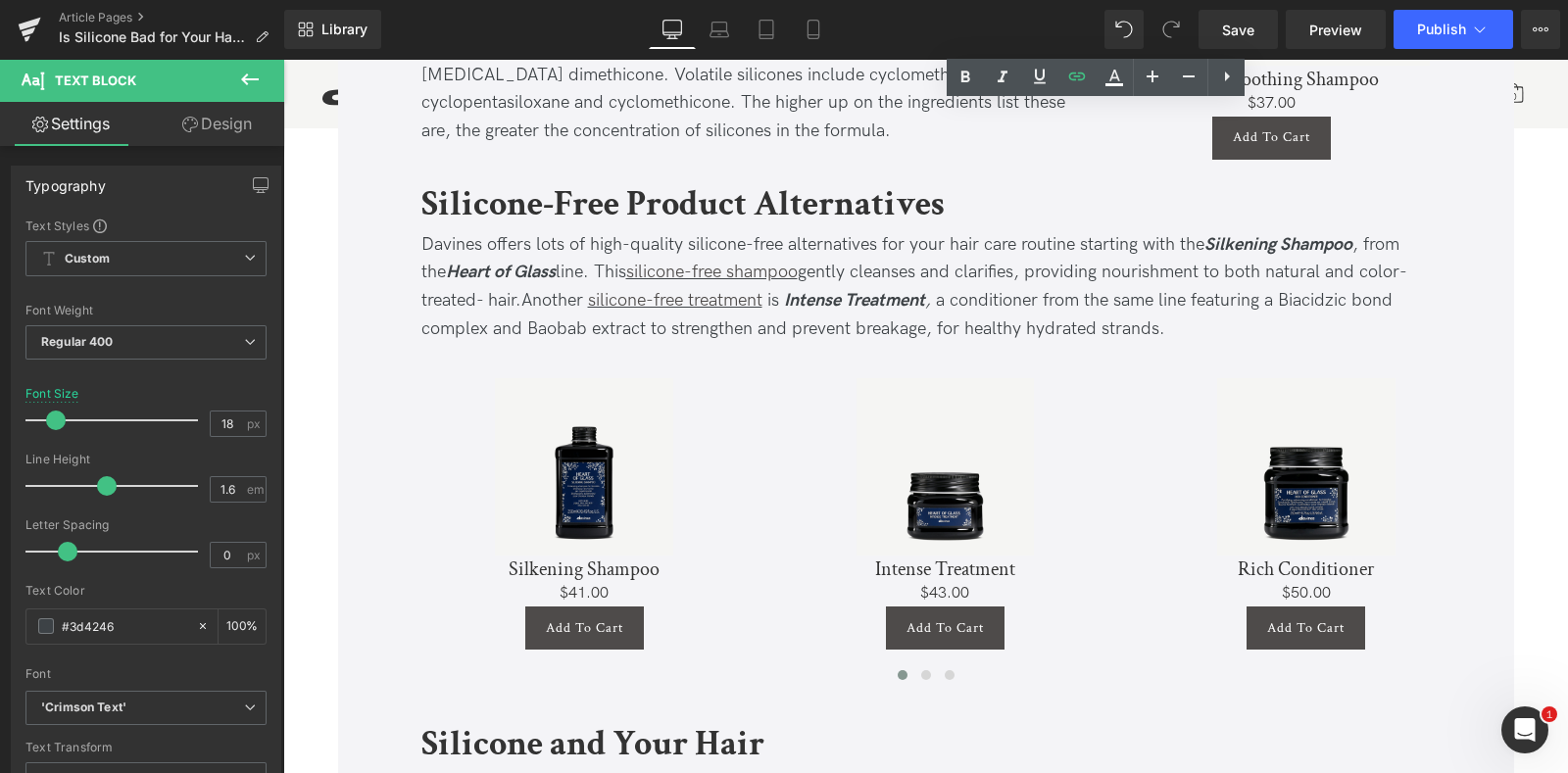 scroll, scrollTop: 2082, scrollLeft: 0, axis: vertical 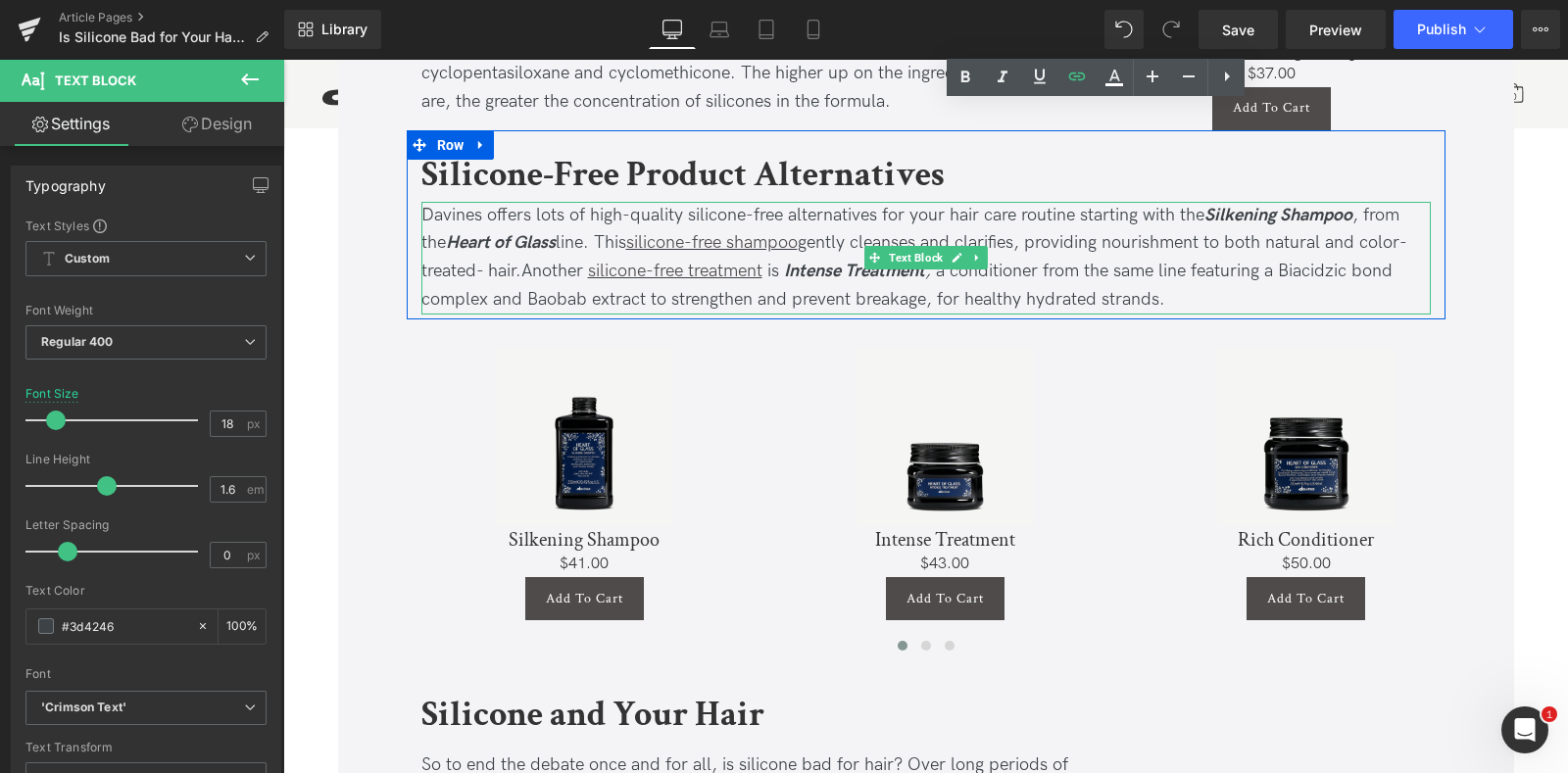click on "Davines offers lots of high-quality silicone-free alternatives for your hair care routine starting with the  Silkening Shampoo , from the  Heart of Glass  line. This  silicone-free shampoo  gently cleanses and clarifies, providing nourishment to both natural and color-treated- hair.  Another   silicone-free treatment   is   Intense Treatment ,   a conditioner from the same line featuring a Biacidzic bond complex and Baobab extract to strengthen and prevent breakage, for healthy hydrated strands." at bounding box center (926, 258) 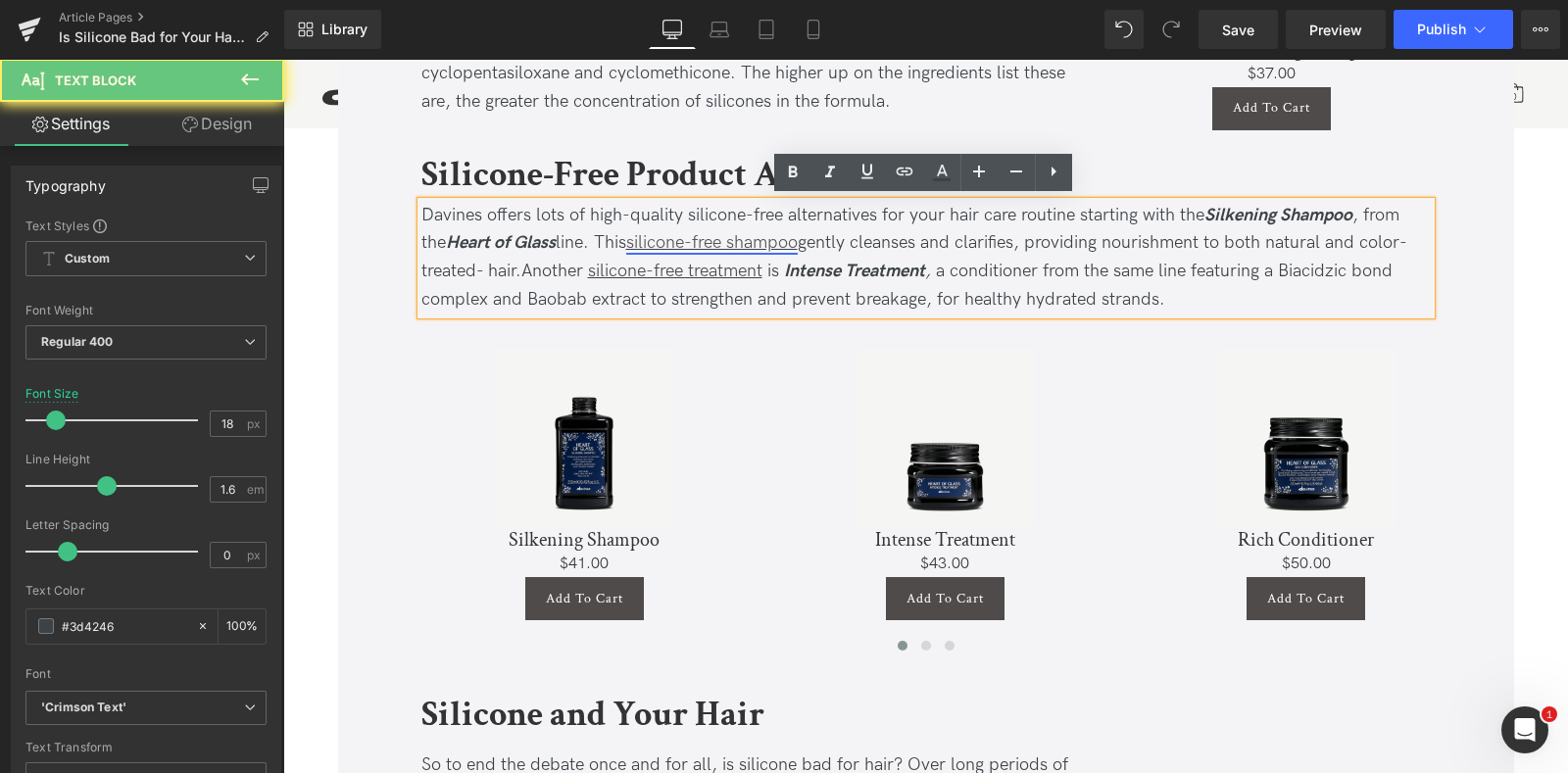 click on "silicone-free shampoo" at bounding box center [711, 242] 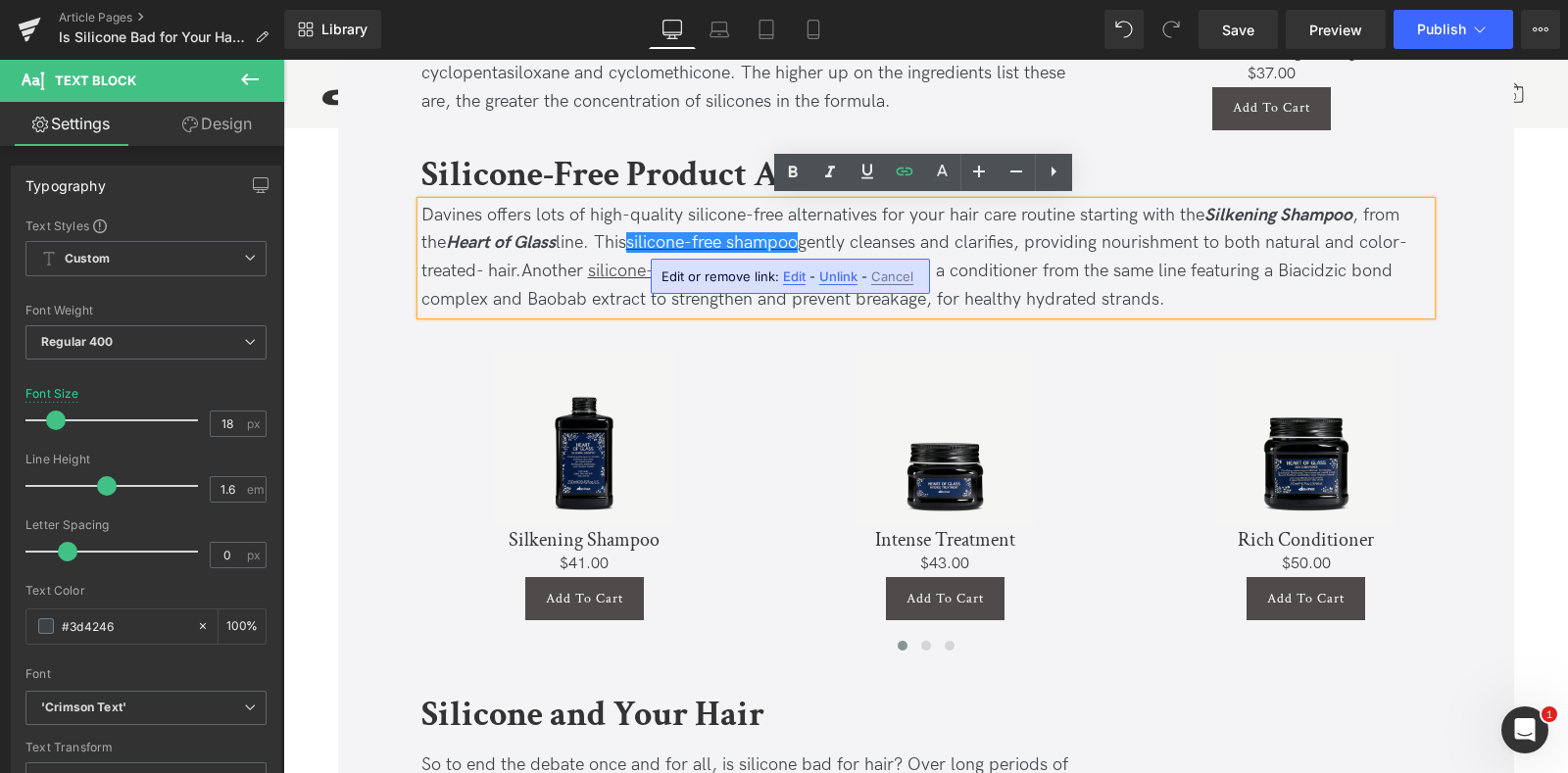 click on "Edit or remove link:   Edit   -   Unlink   -   Cancel" at bounding box center [790, 276] 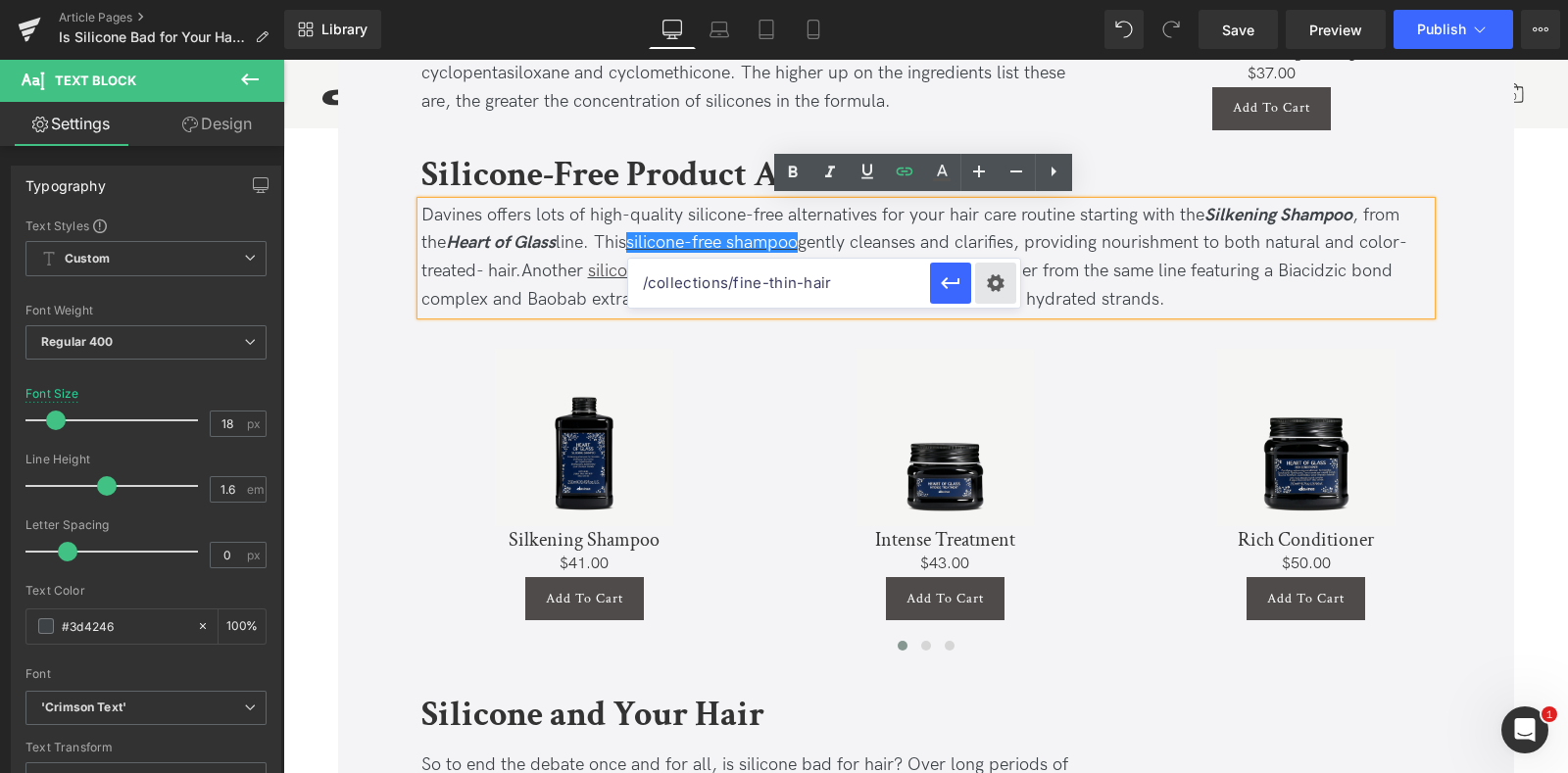 click on "Text Color Highlight Color #333333   Edit or remove link:   Edit   -   Unlink   -   Cancel             /collections/fine-thin-hair" at bounding box center [784, 0] 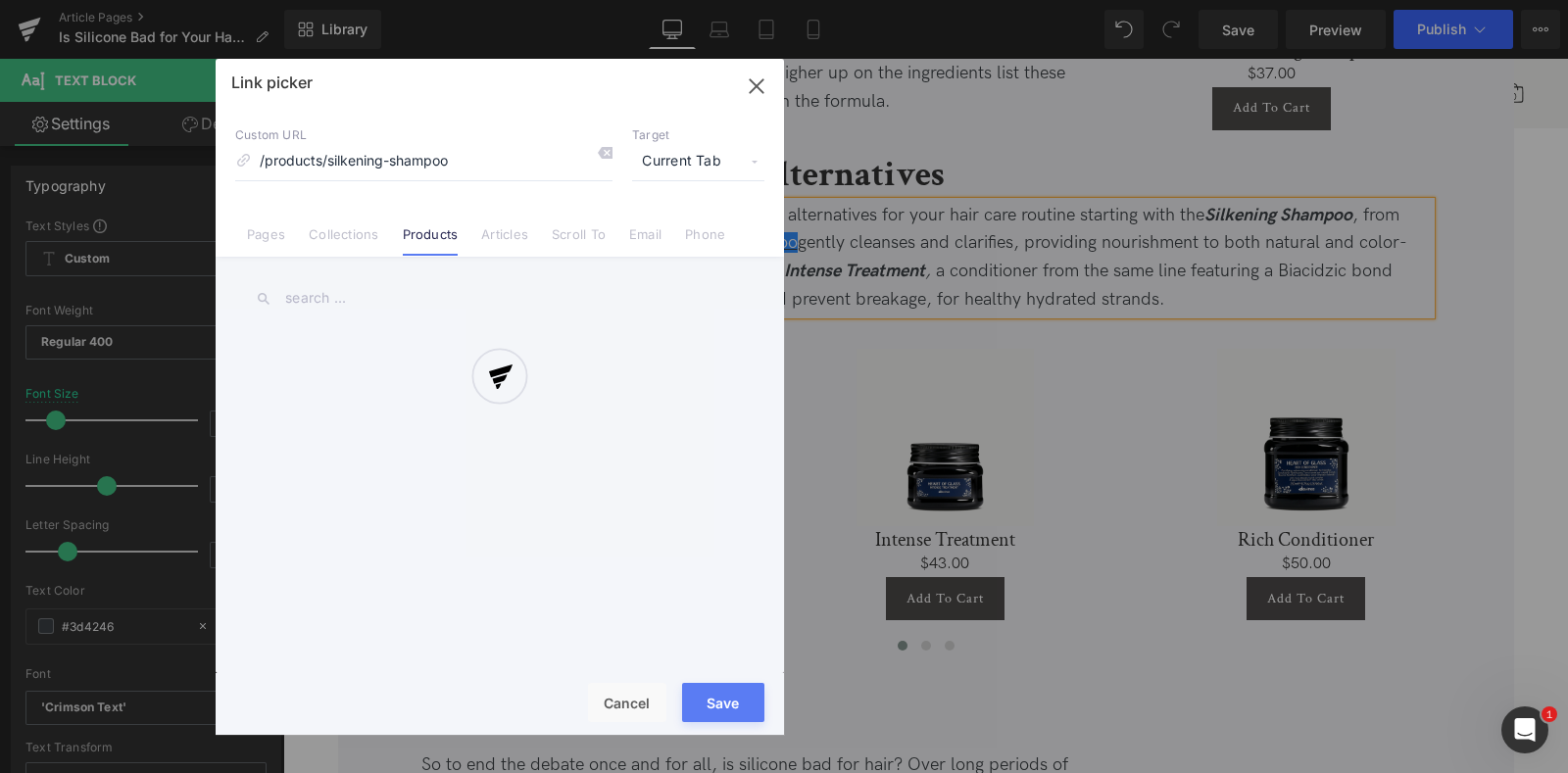 click at bounding box center (500, 397) 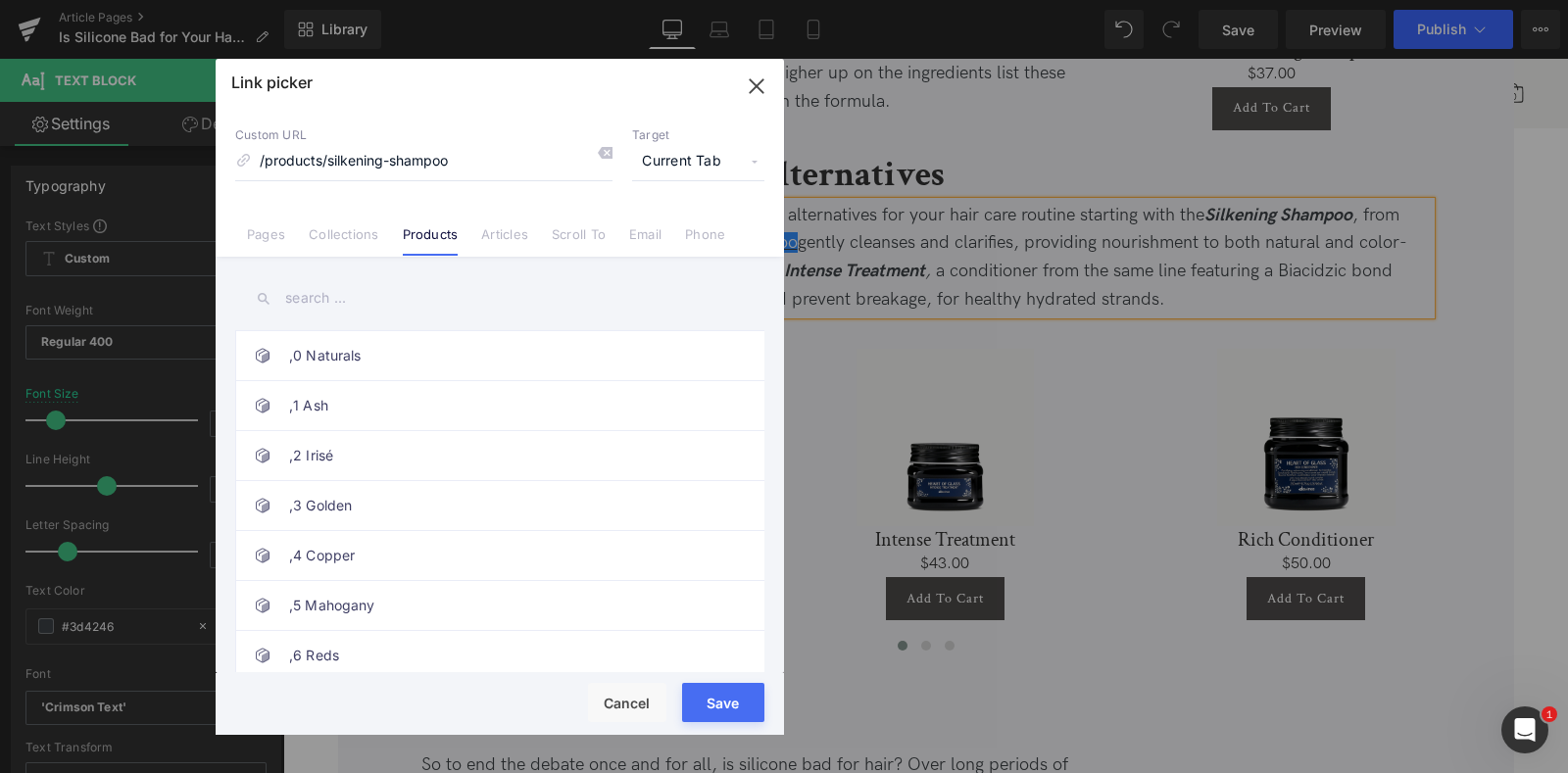 click on "Current Tab" at bounding box center [698, 162] 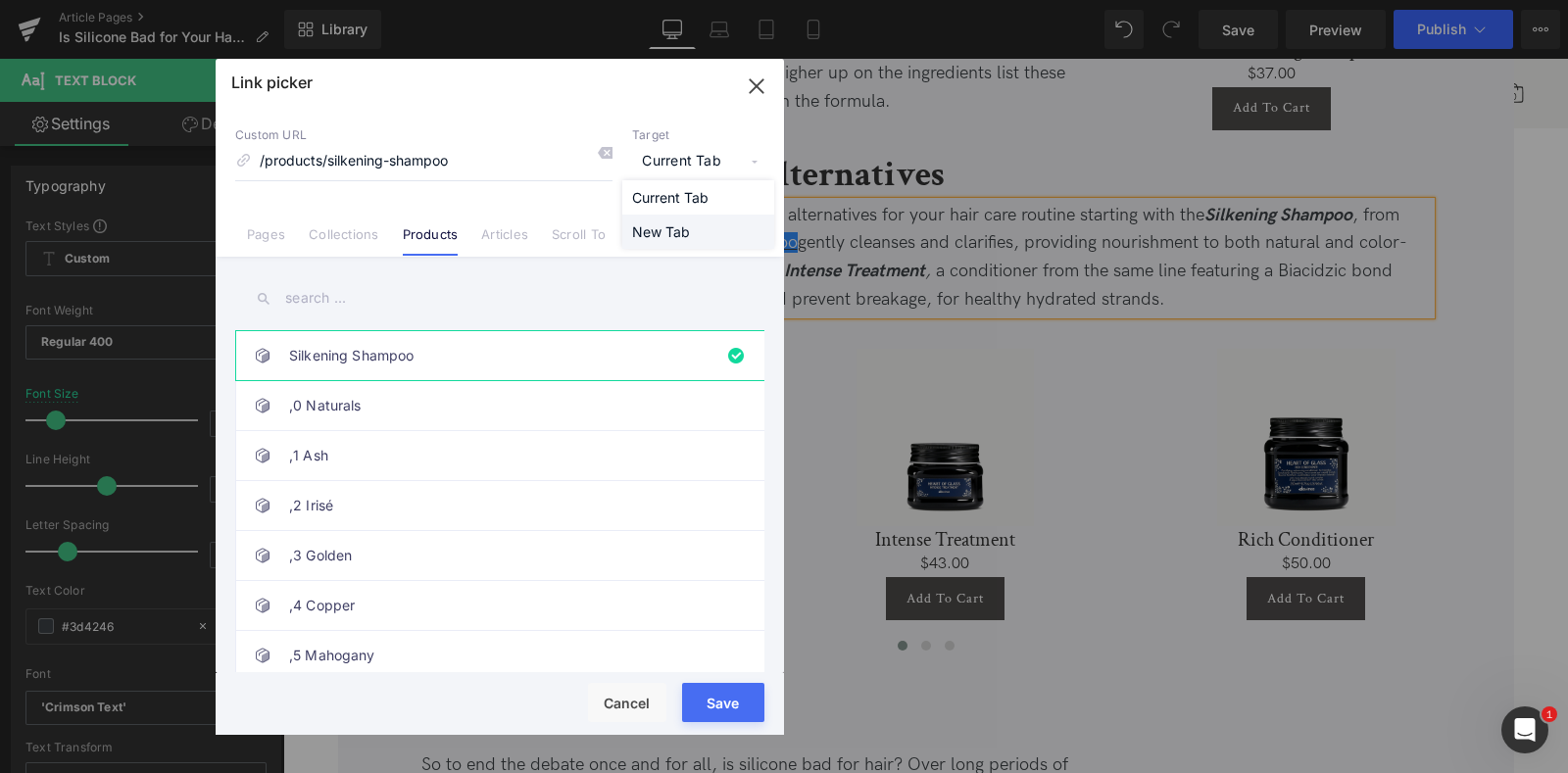 click on "New Tab" at bounding box center (698, 231) 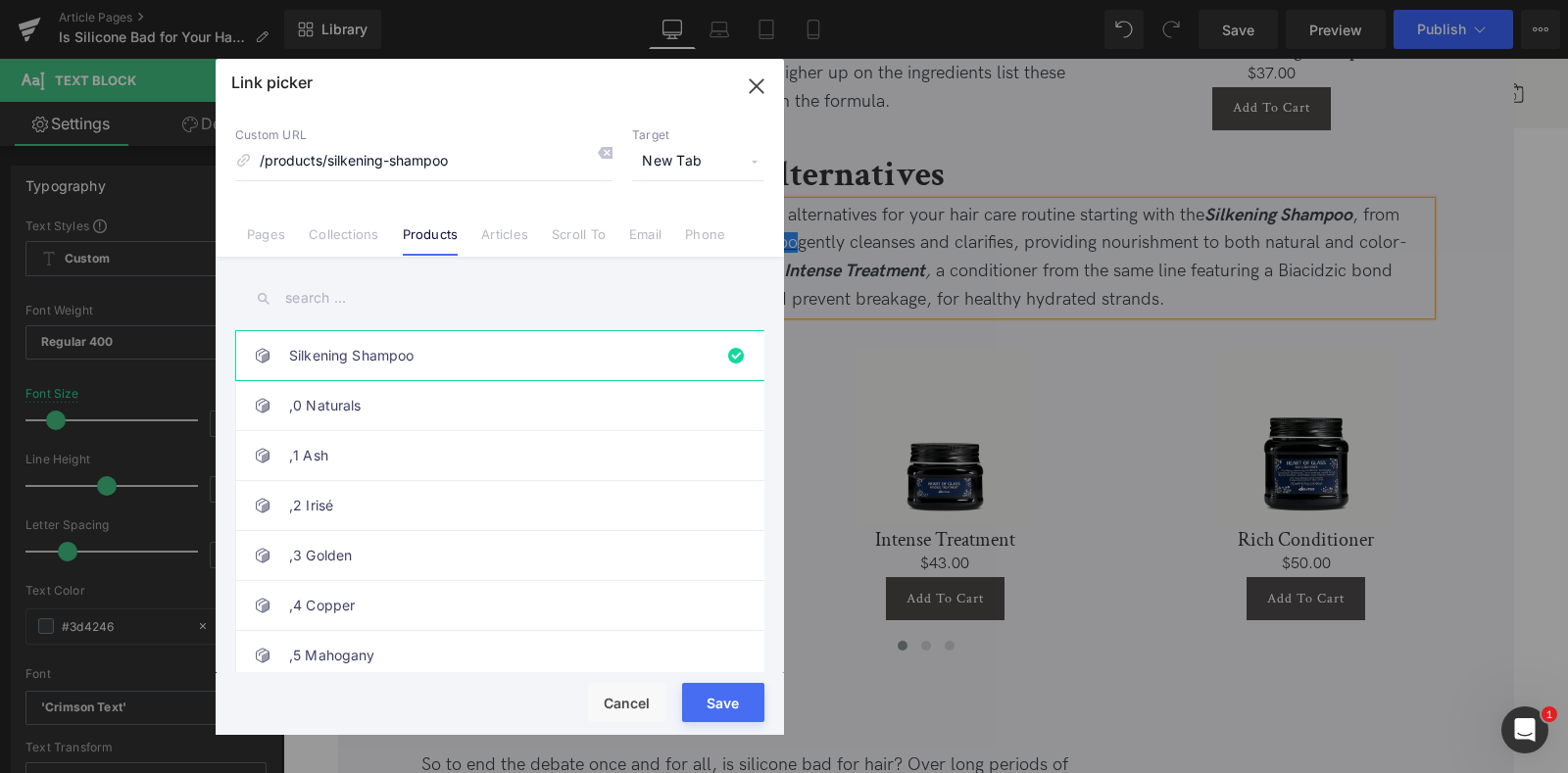 click on "Save" at bounding box center (723, 702) 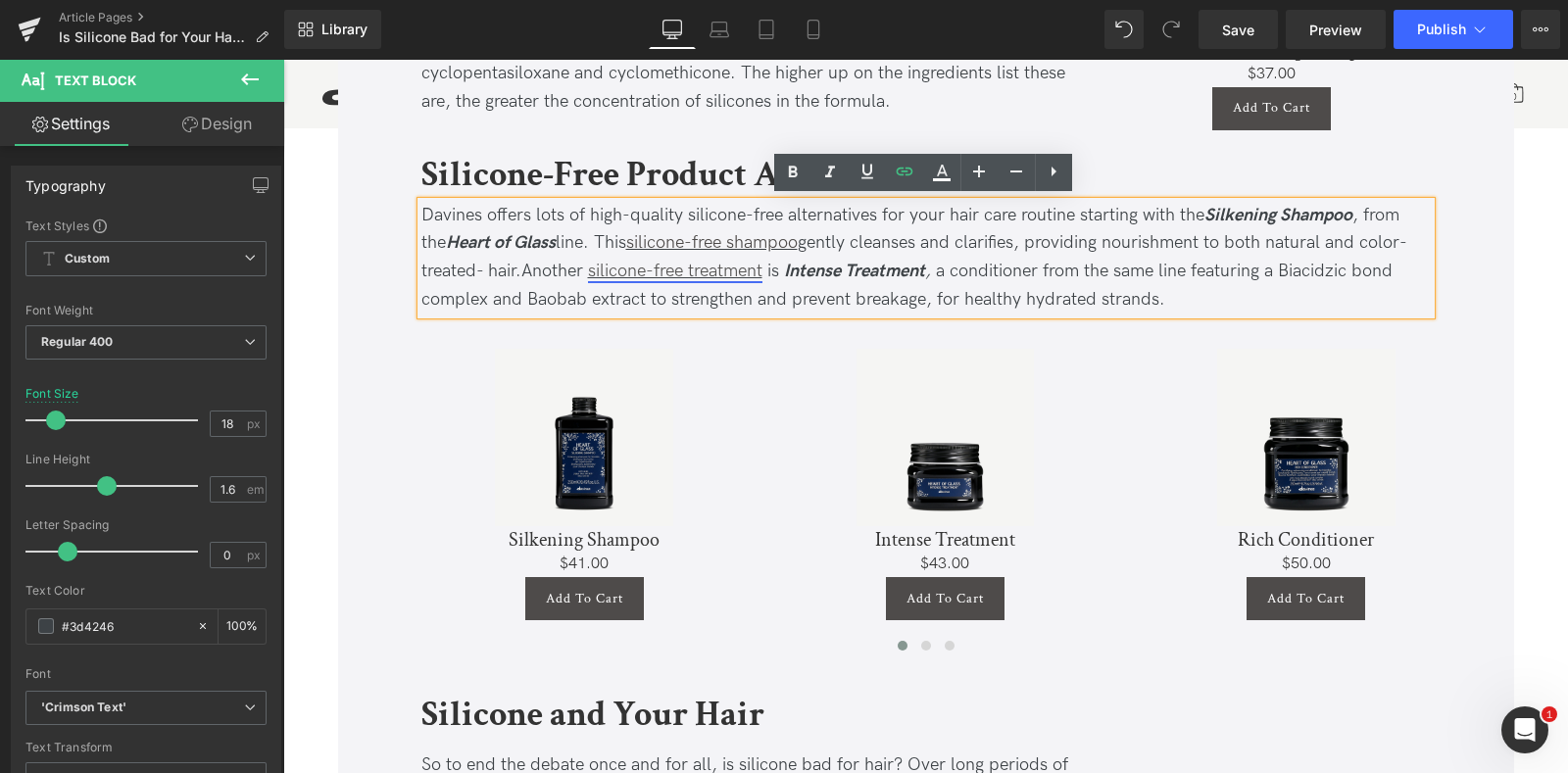 click on "silicone-free treatment" at bounding box center [675, 270] 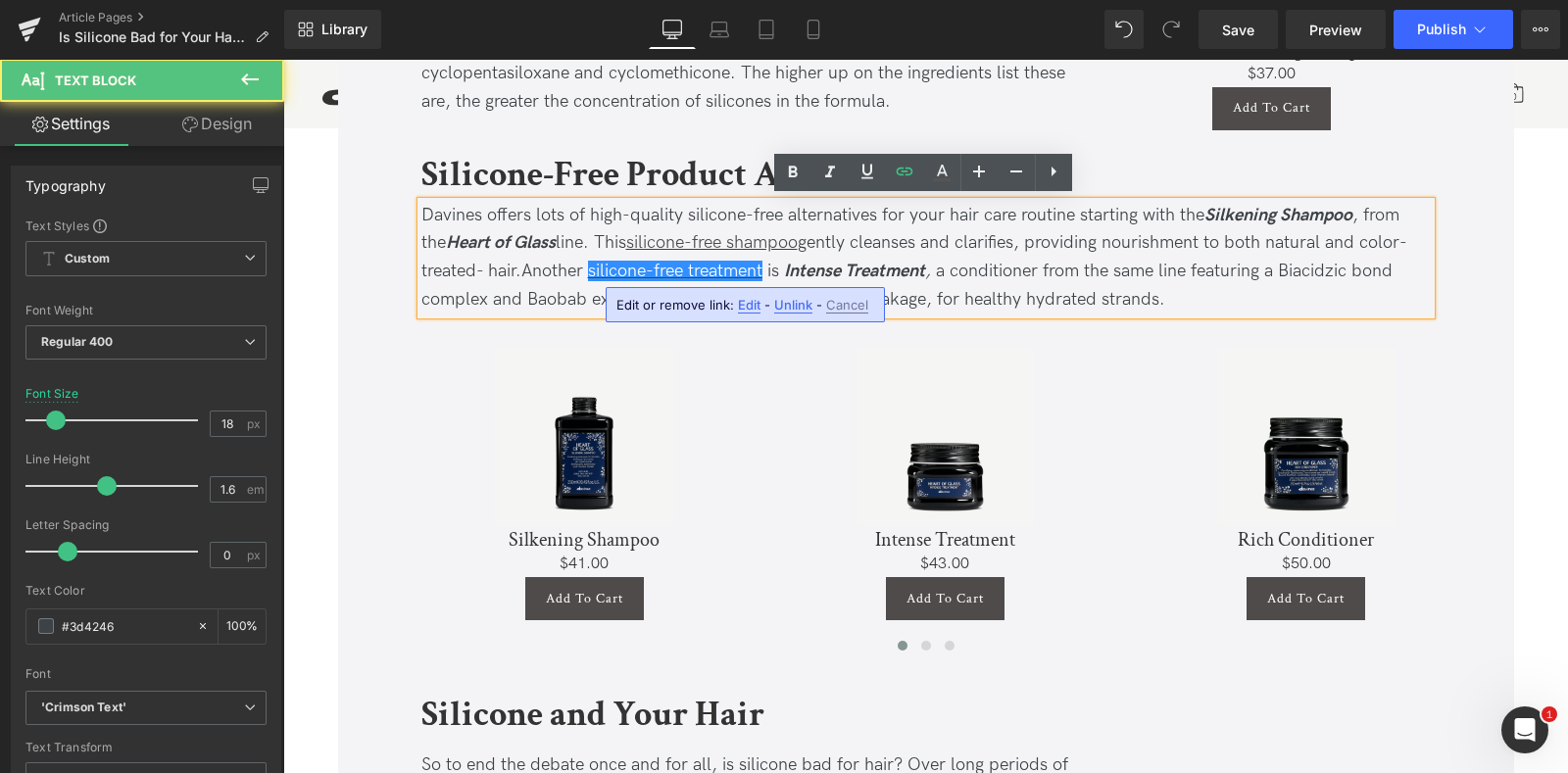 click on "Edit" at bounding box center (749, 305) 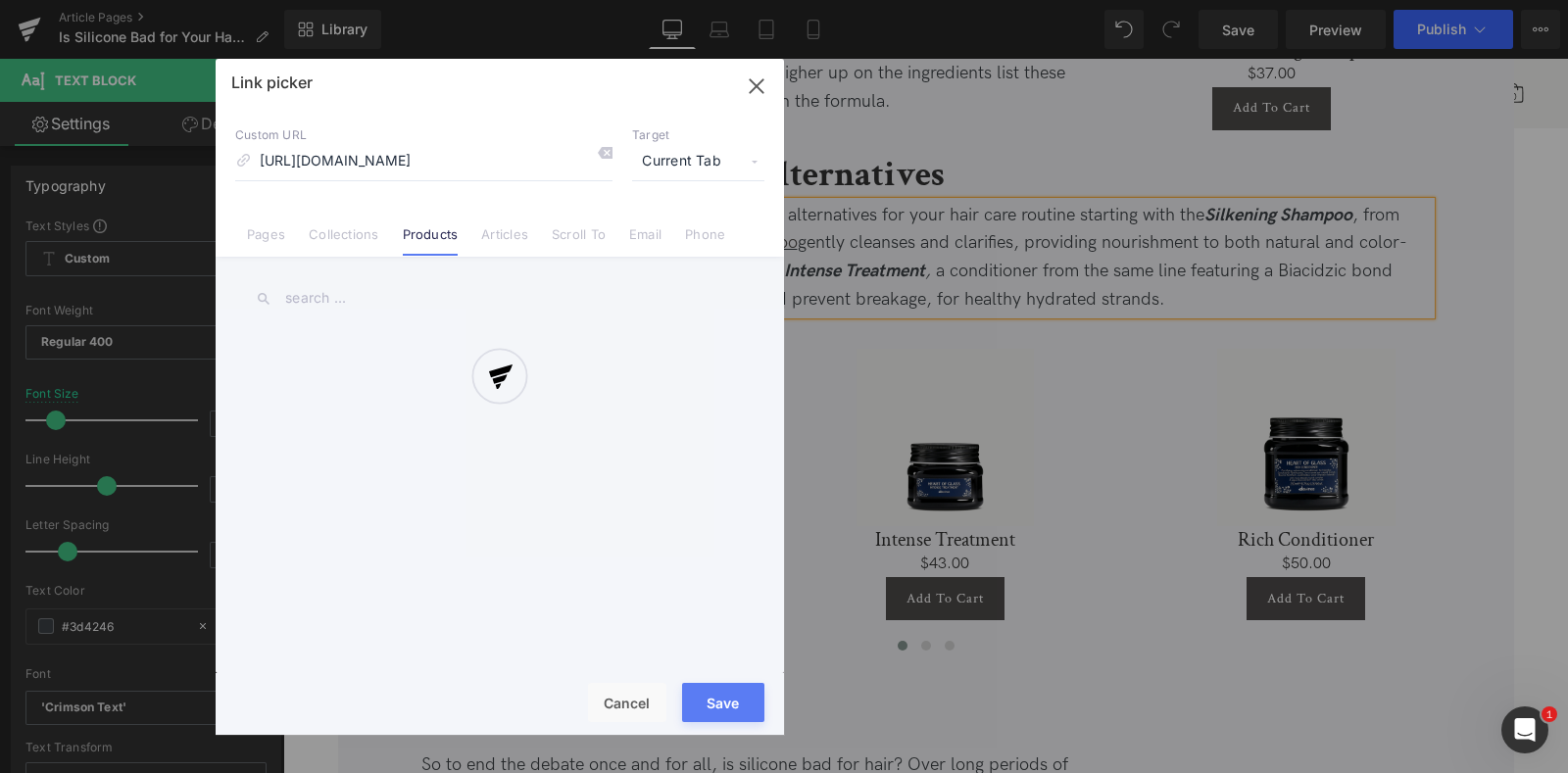 click on "Text Color Highlight Color #333333   Edit or remove link:   Edit   -   Unlink   -   Cancel             /collections/fine-thin-hair                                 Link picker Back to Library   Insert           Custom URL   [URL][DOMAIN_NAME]                 Target   Current Tab     Current Tab   New Tab                 Pages       Collections       Products       Articles       Scroll To       Email       Phone                                                       Email Address     Subject     Message             Phone Number           Save Cancel" at bounding box center (784, 0) 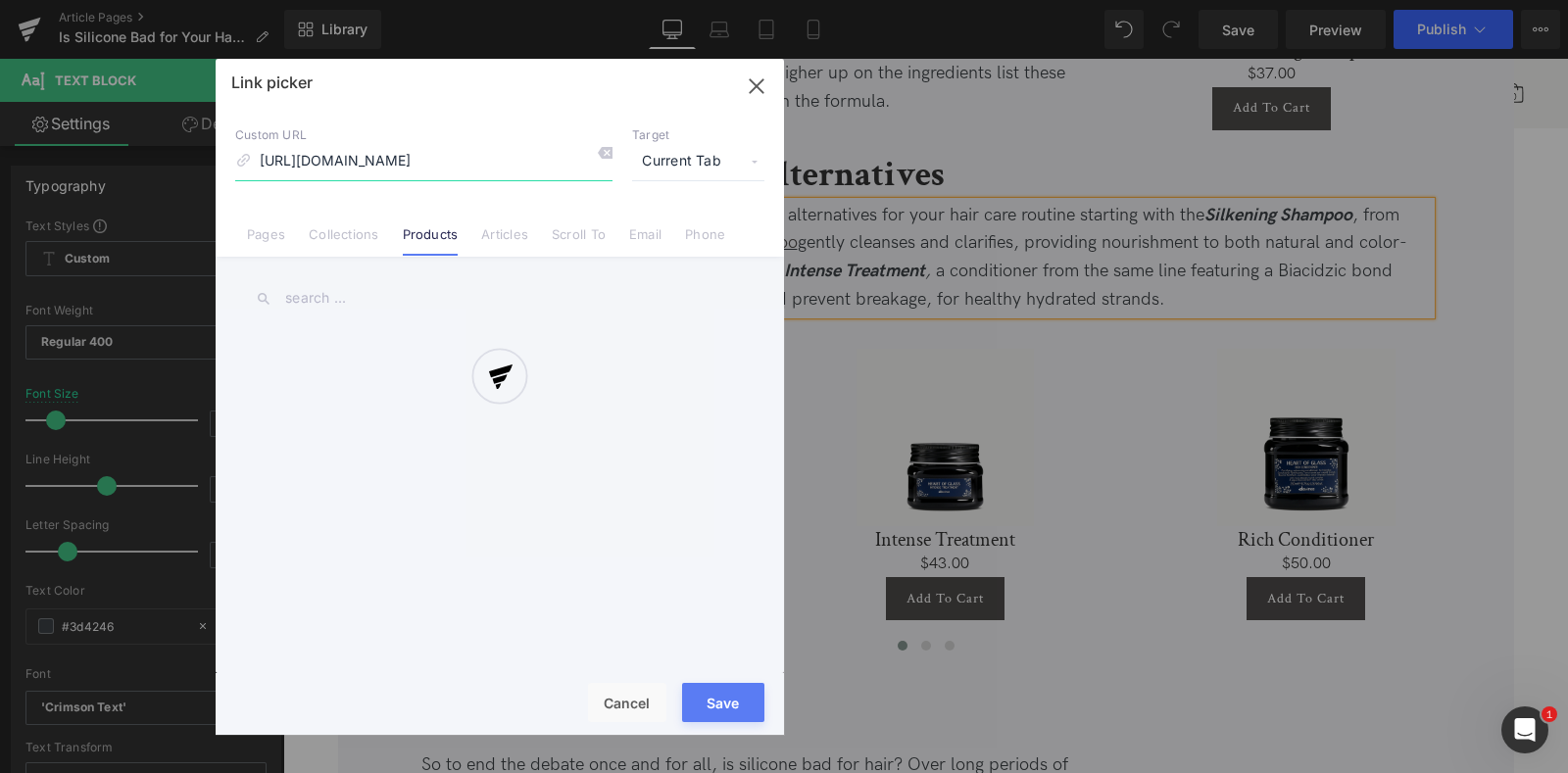 scroll, scrollTop: 0, scrollLeft: 70, axis: horizontal 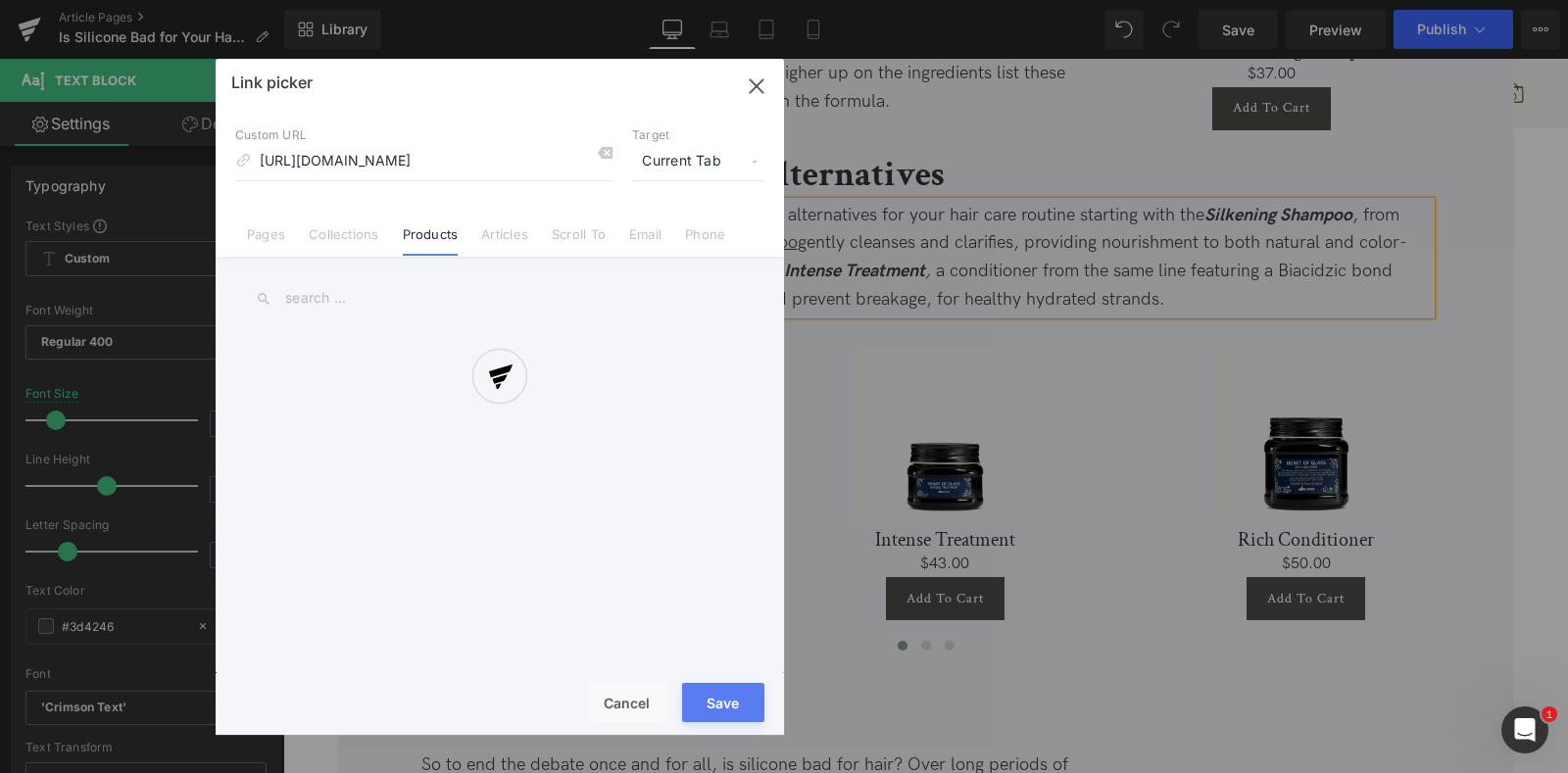 click at bounding box center [500, 397] 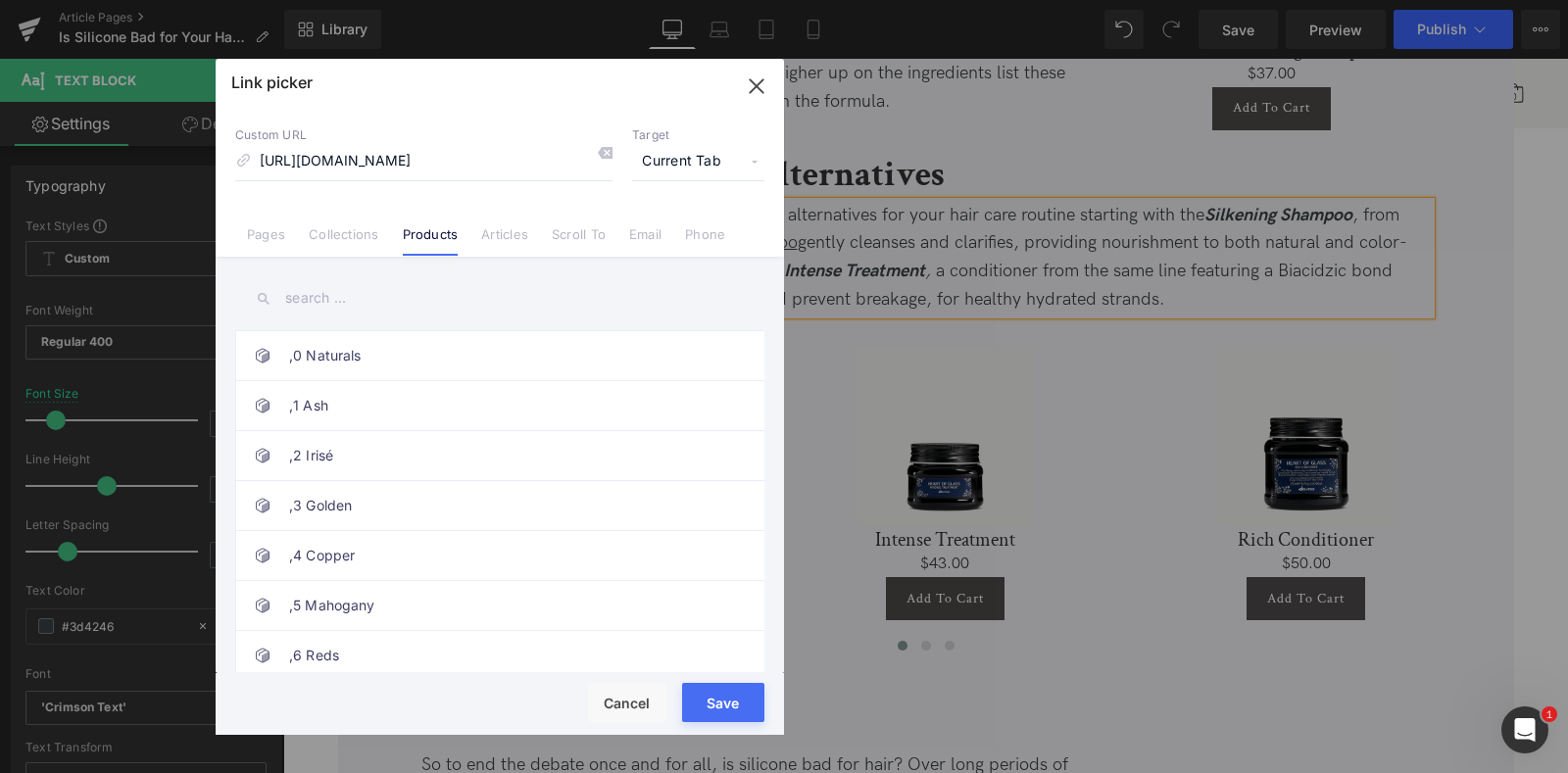 click on "Current Tab" at bounding box center (698, 162) 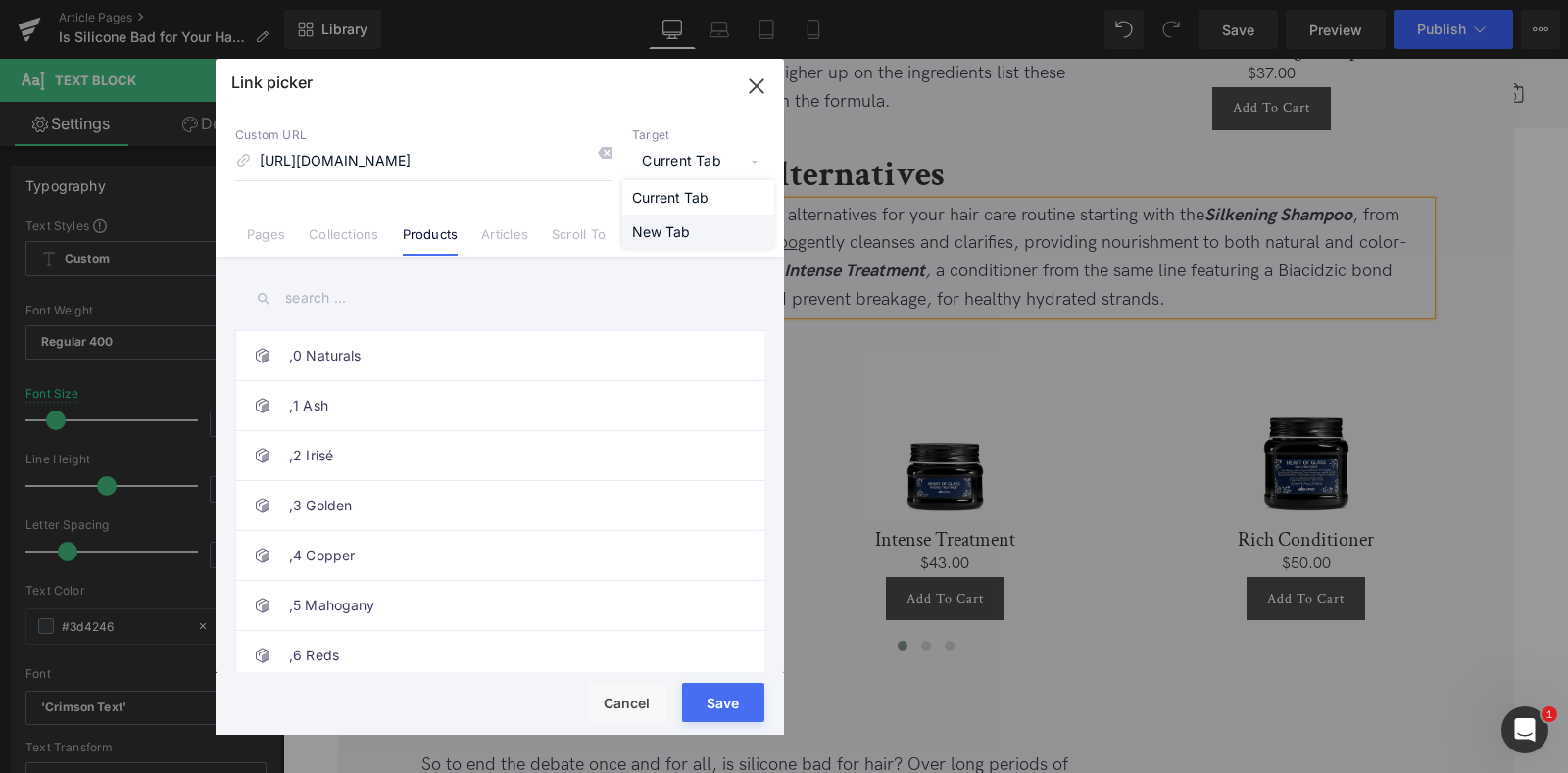 click on "New Tab" at bounding box center [698, 231] 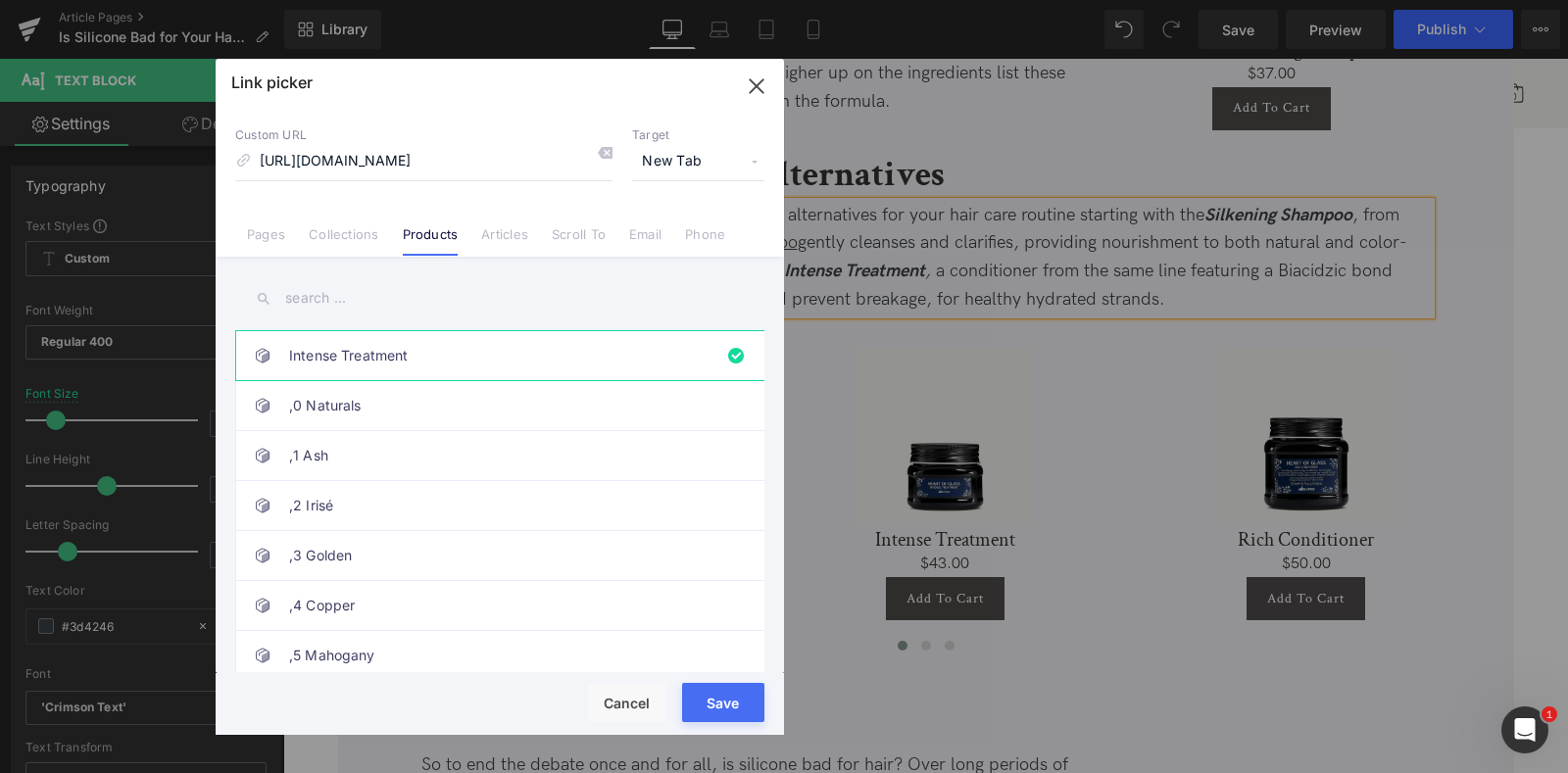 click on "Save" at bounding box center (723, 702) 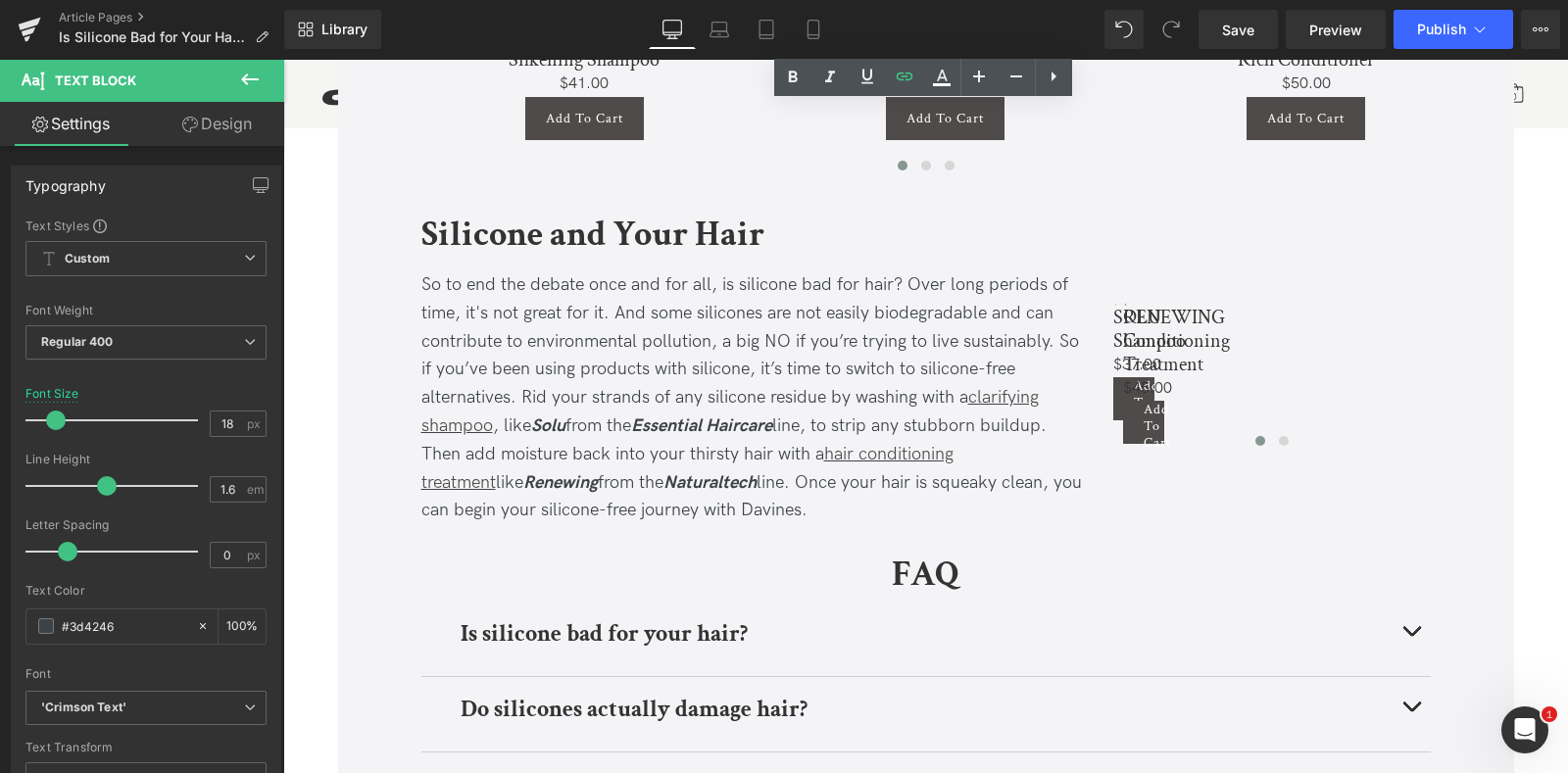 scroll, scrollTop: 2569, scrollLeft: 0, axis: vertical 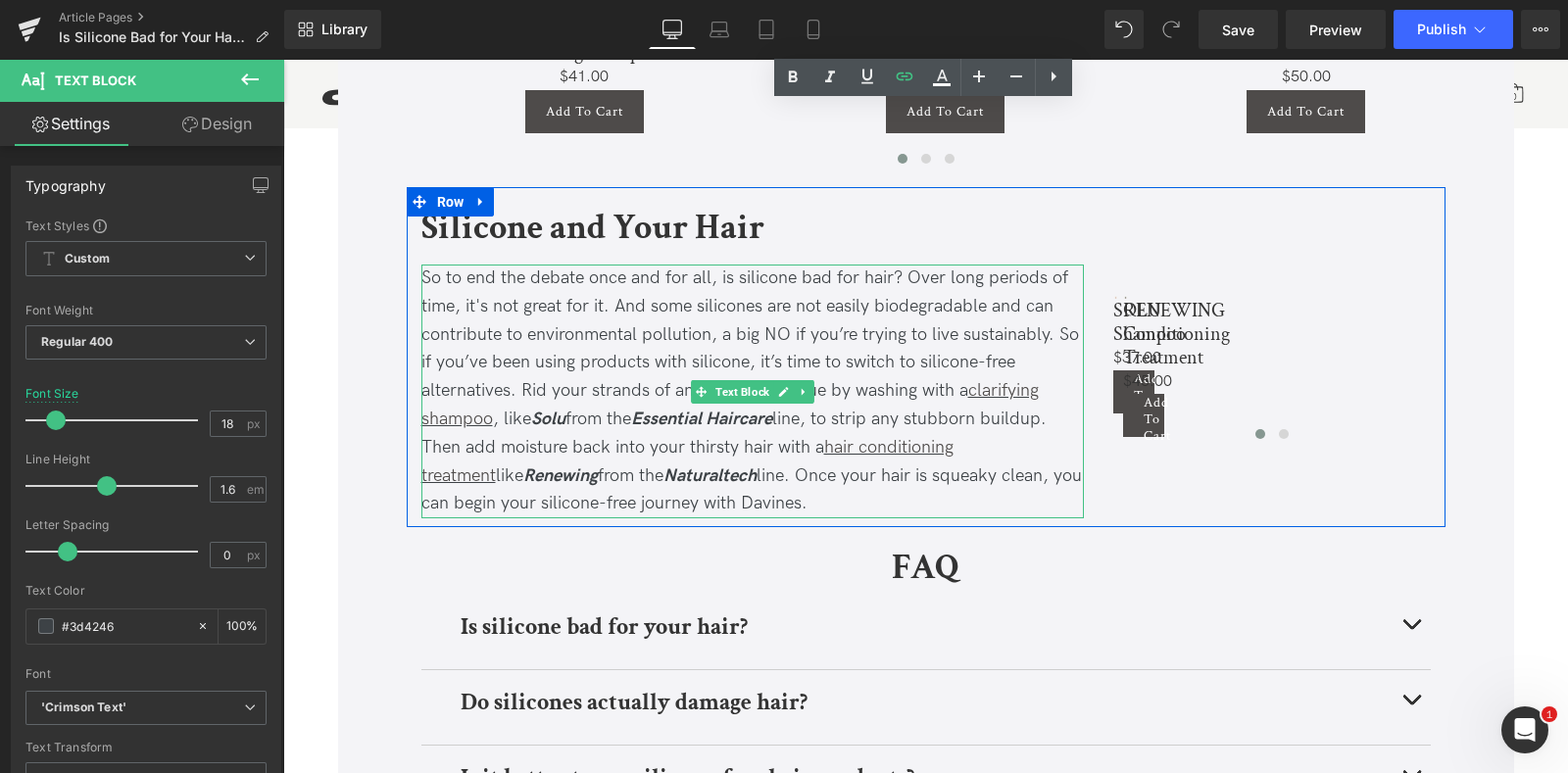 click on "So to end the debate once and for all, is silicone bad for hair? Over long periods of time, it's not great for it. And some silicones are not easily biodegradable and can contribute to environmental pollution, a big NO if you’re trying to live sustainably. So if you’ve been using products with silicone, it’s time to switch to silicone-free alternatives. Rid your strands of any silicone residue by washing with a  clarifying shampoo , like  Solu  from the  Essential Haircare  line, to strip any stubborn buildup. Then add moisture back into your thirsty hair with a  hair conditioning treatment  like  Renewing  from the  Naturaltech  line. Once your hair is squeaky clean, you can begin your silicone-free journey with Davines." at bounding box center [753, 391] 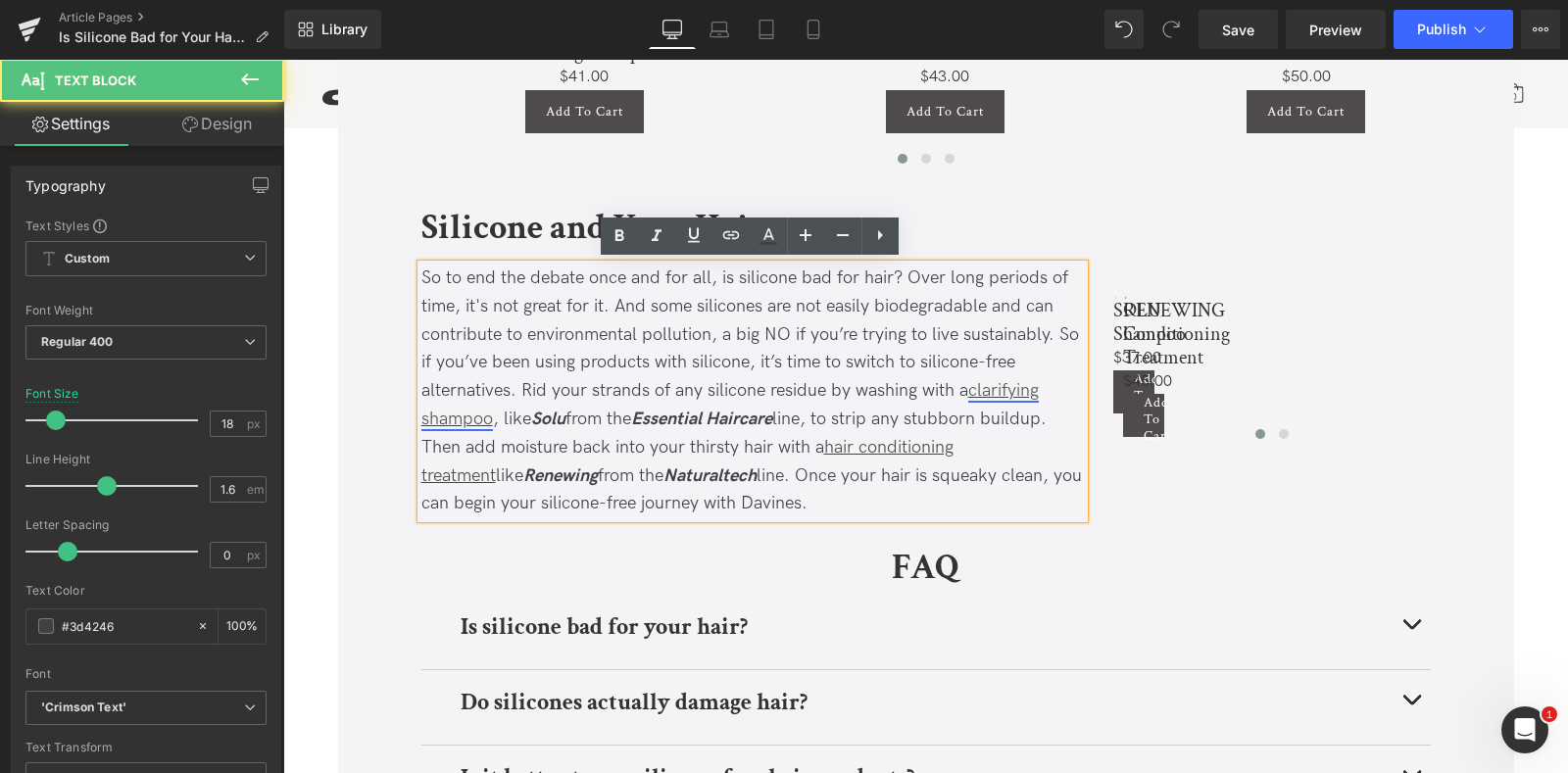 click on "clarifying shampoo" at bounding box center (730, 405) 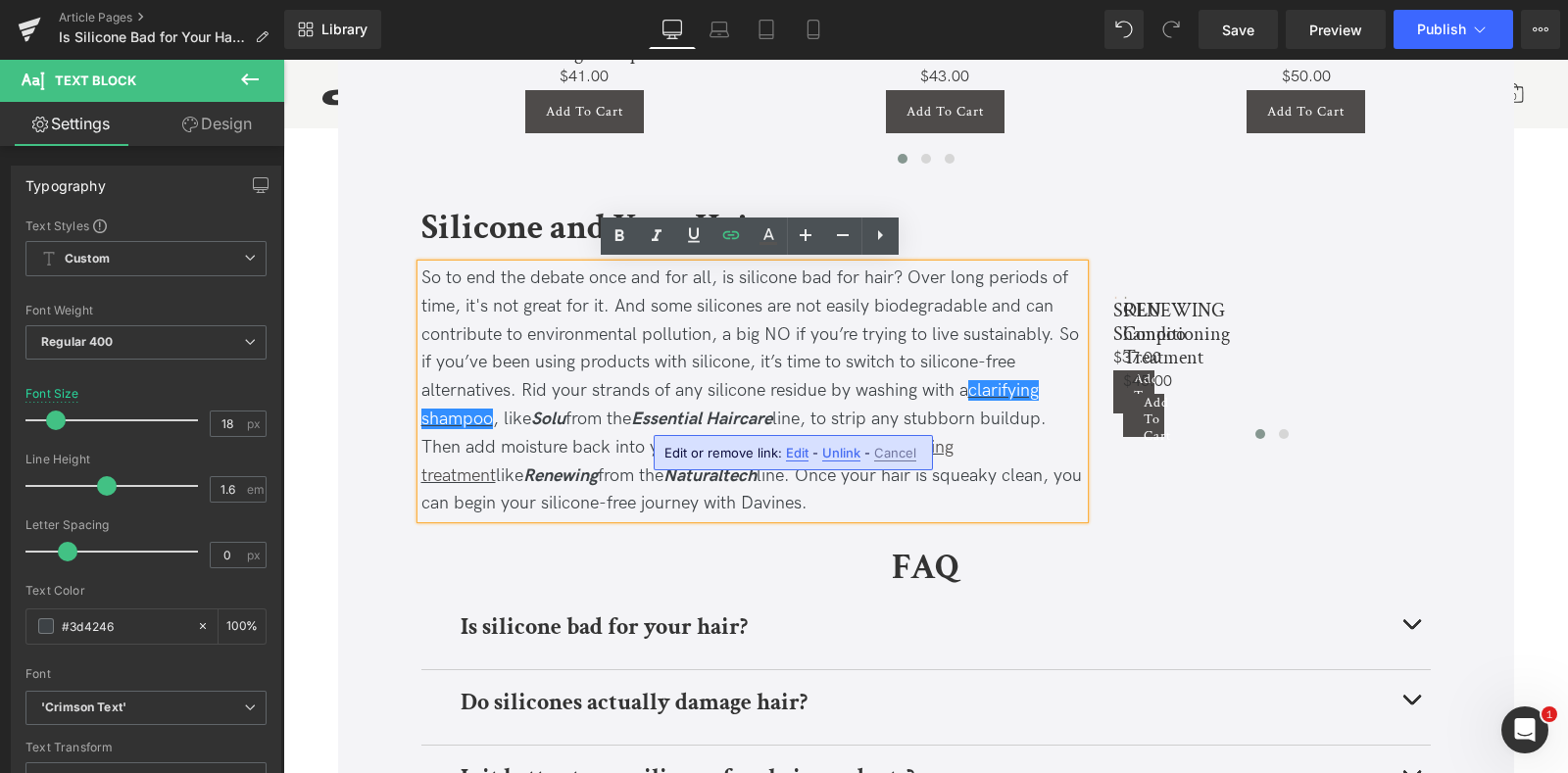 click on "Edit" at bounding box center [797, 453] 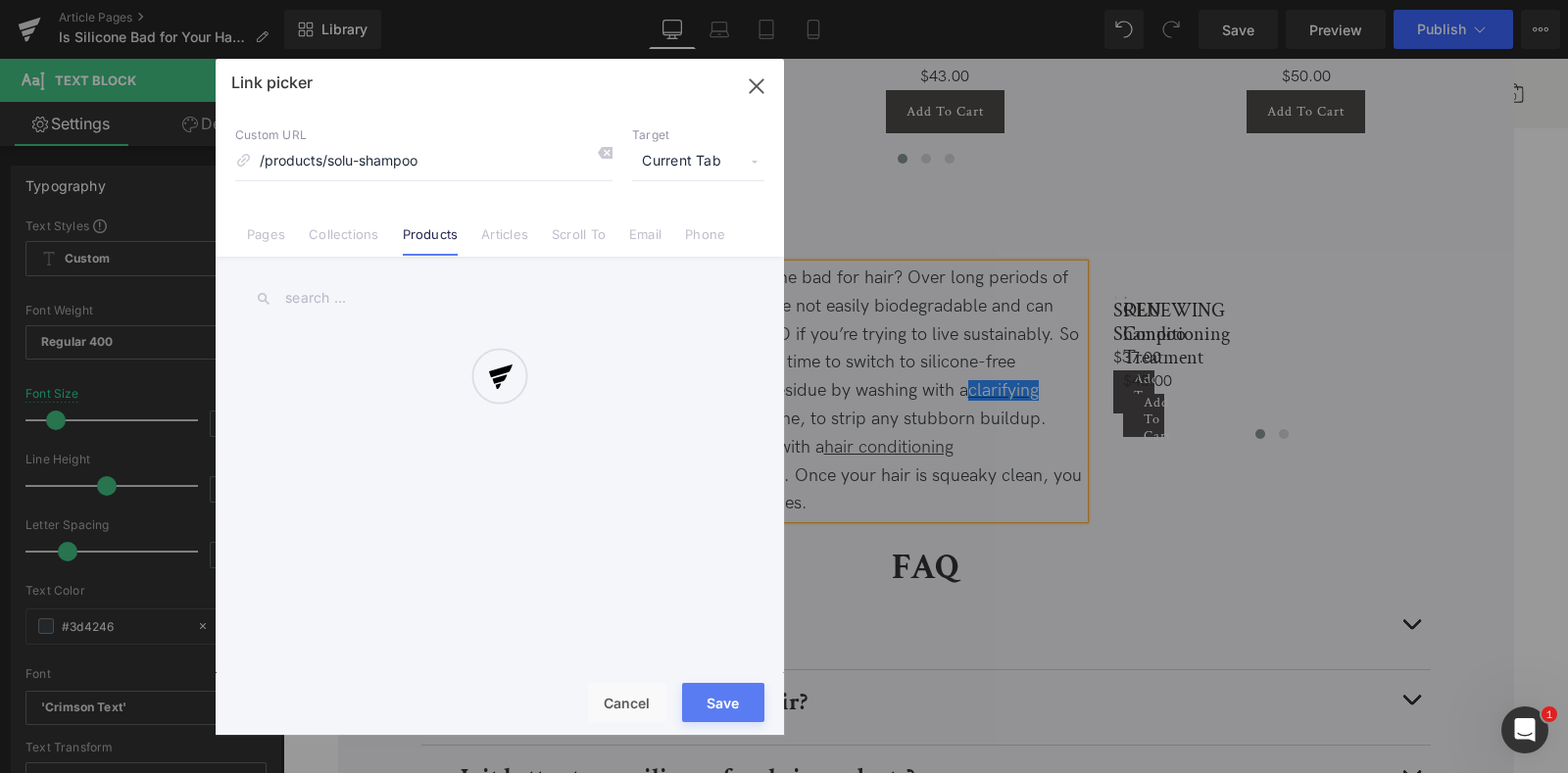 click on "Text Color Highlight Color #333333   Edit or remove link:   Edit   -   Unlink   -   Cancel             /collections/fine-thin-hair                                 Link picker Back to Library   Insert           Custom URL   /products/solu-shampoo                 Target   Current Tab     Current Tab   New Tab                 Pages       Collections       Products       Articles       Scroll To       Email       Phone                                                       Email Address     Subject     Message             Phone Number           Save Cancel" at bounding box center (784, 0) 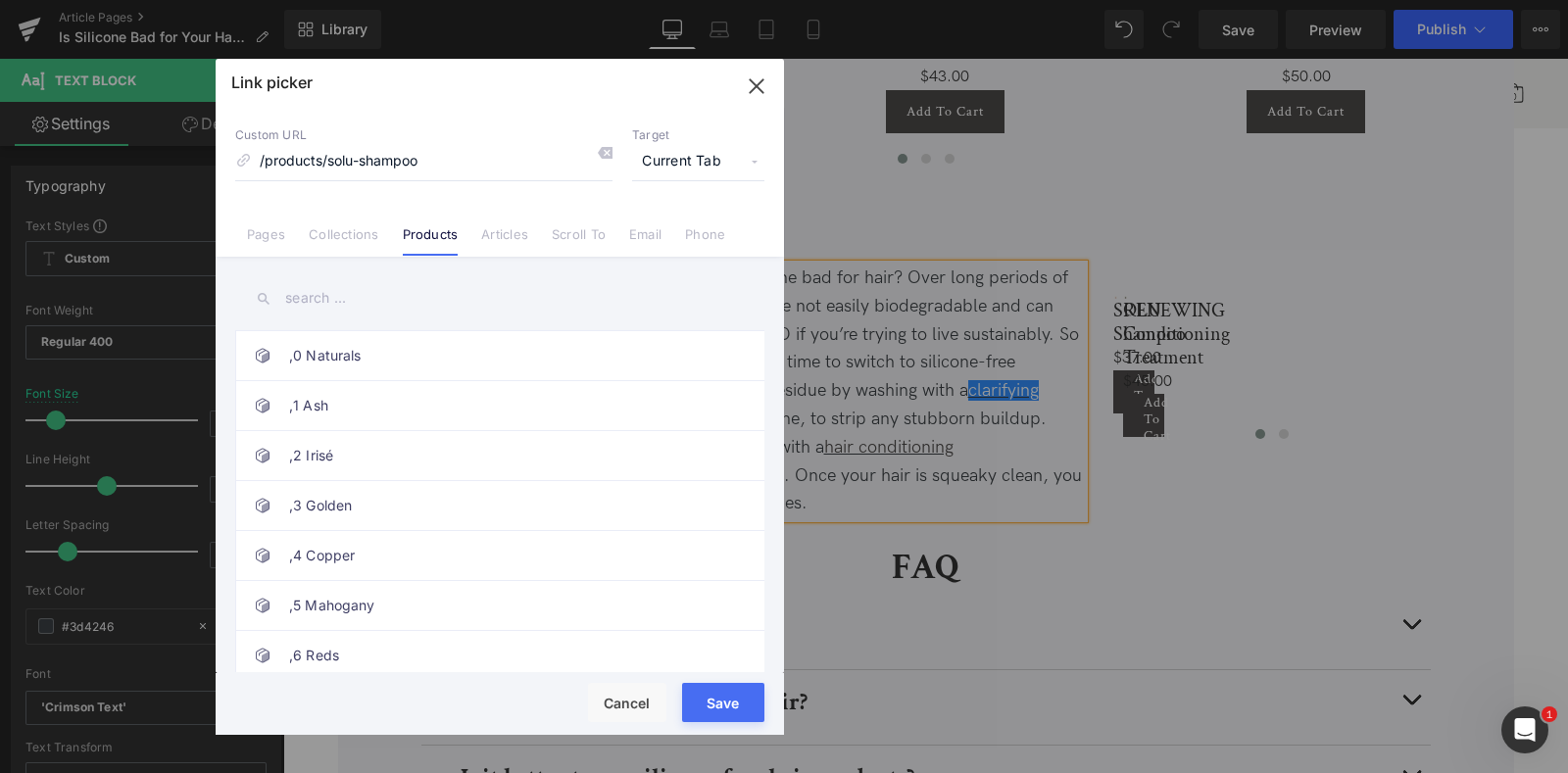 click on "Current Tab" at bounding box center (698, 162) 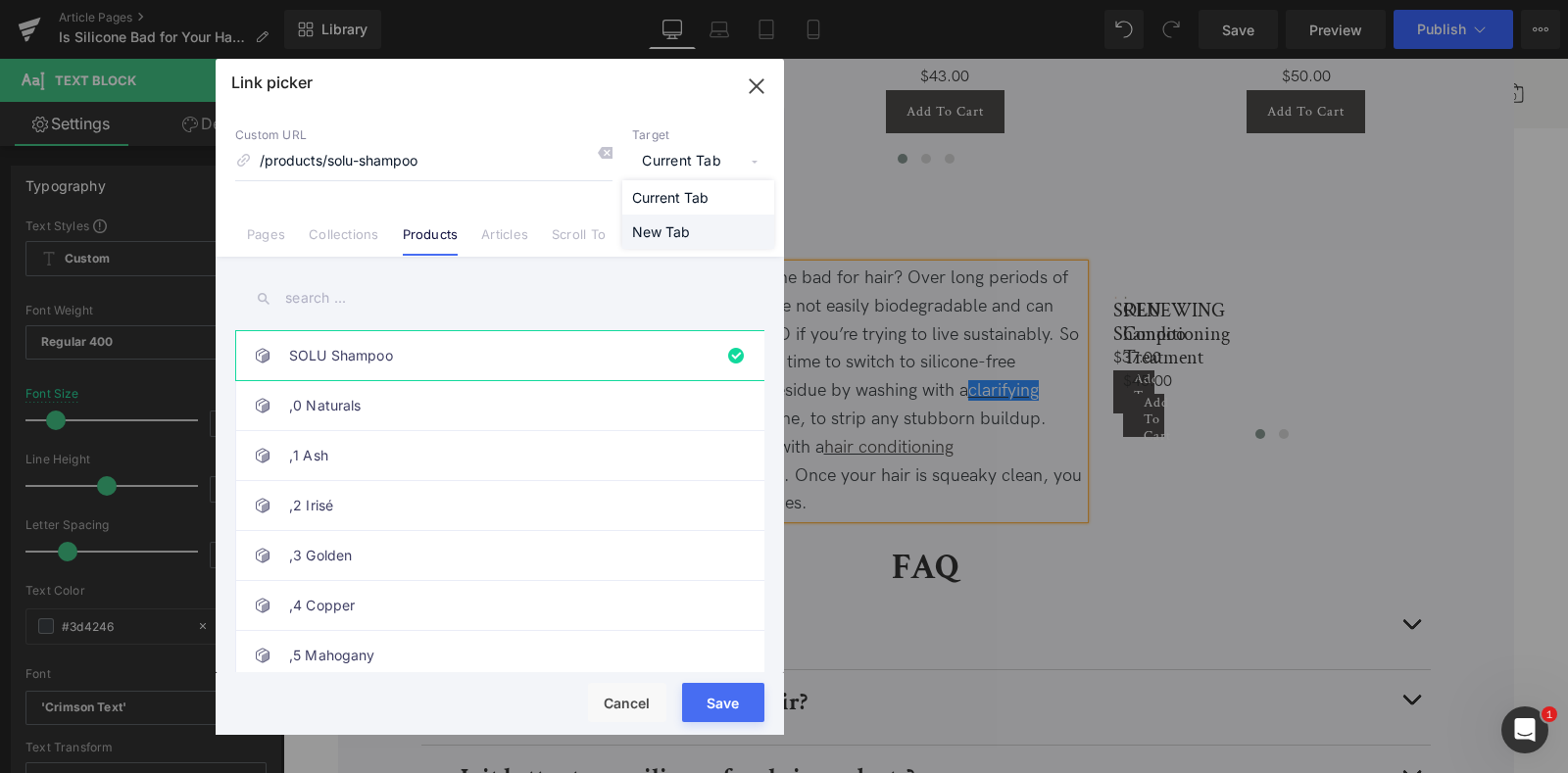 click on "New Tab" at bounding box center [698, 231] 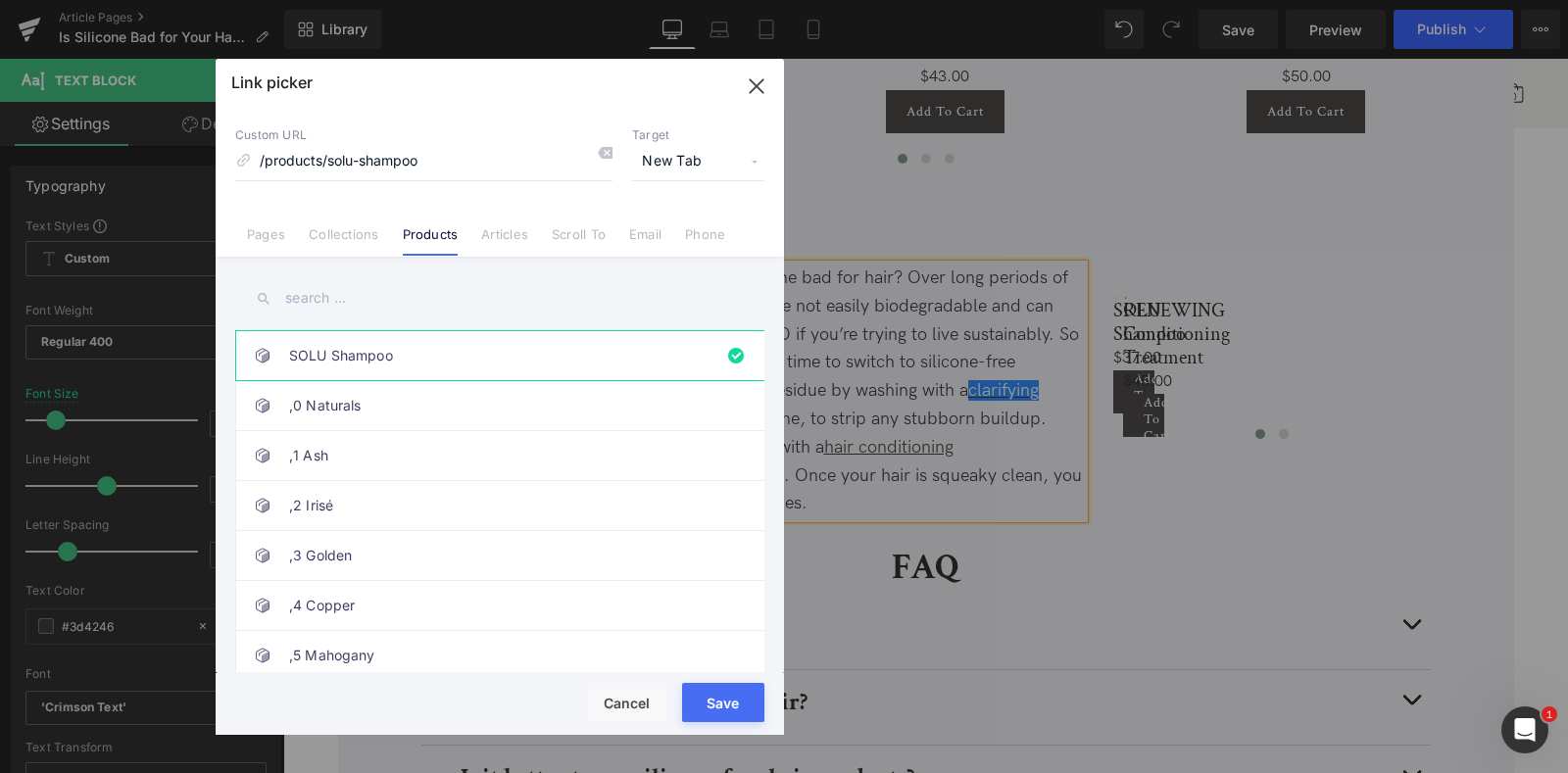 click on "Save" at bounding box center (723, 702) 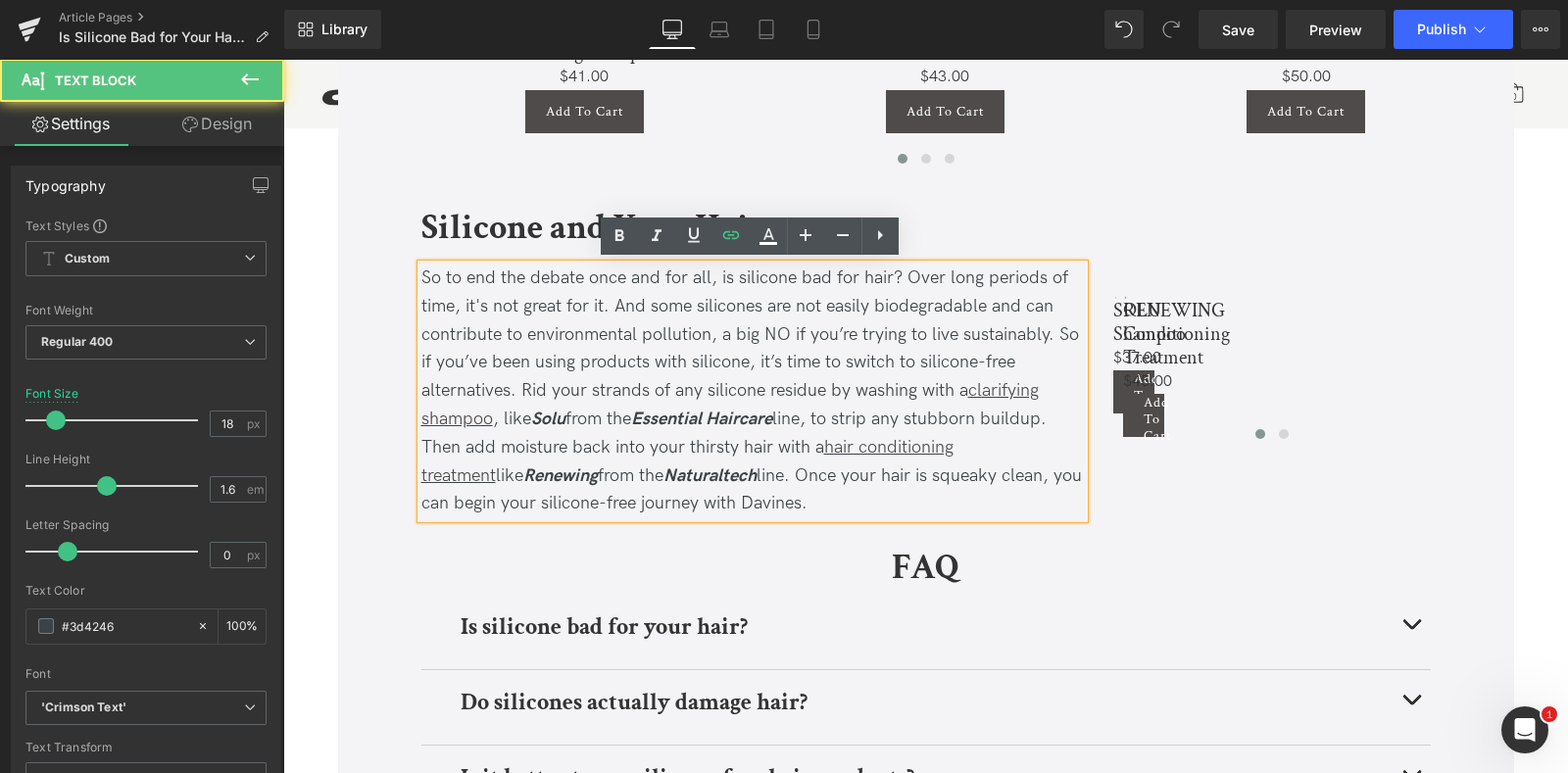 click on "So to end the debate once and for all, is silicone bad for hair? Over long periods of time, it's not great for it. And some silicones are not easily biodegradable and can contribute to environmental pollution, a big NO if you’re trying to live sustainably. So if you’ve been using products with silicone, it’s time to switch to silicone-free alternatives. Rid your strands of any silicone residue by washing with a  clarifying shampoo , like  Solu  from the  Essential Haircare  line, to strip any stubborn buildup. Then add moisture back into your thirsty hair with a  hair conditioning treatment  like  Renewing  from the  Naturaltech  line. Once your hair is squeaky clean, you can begin your silicone-free journey with Davines." at bounding box center [753, 391] 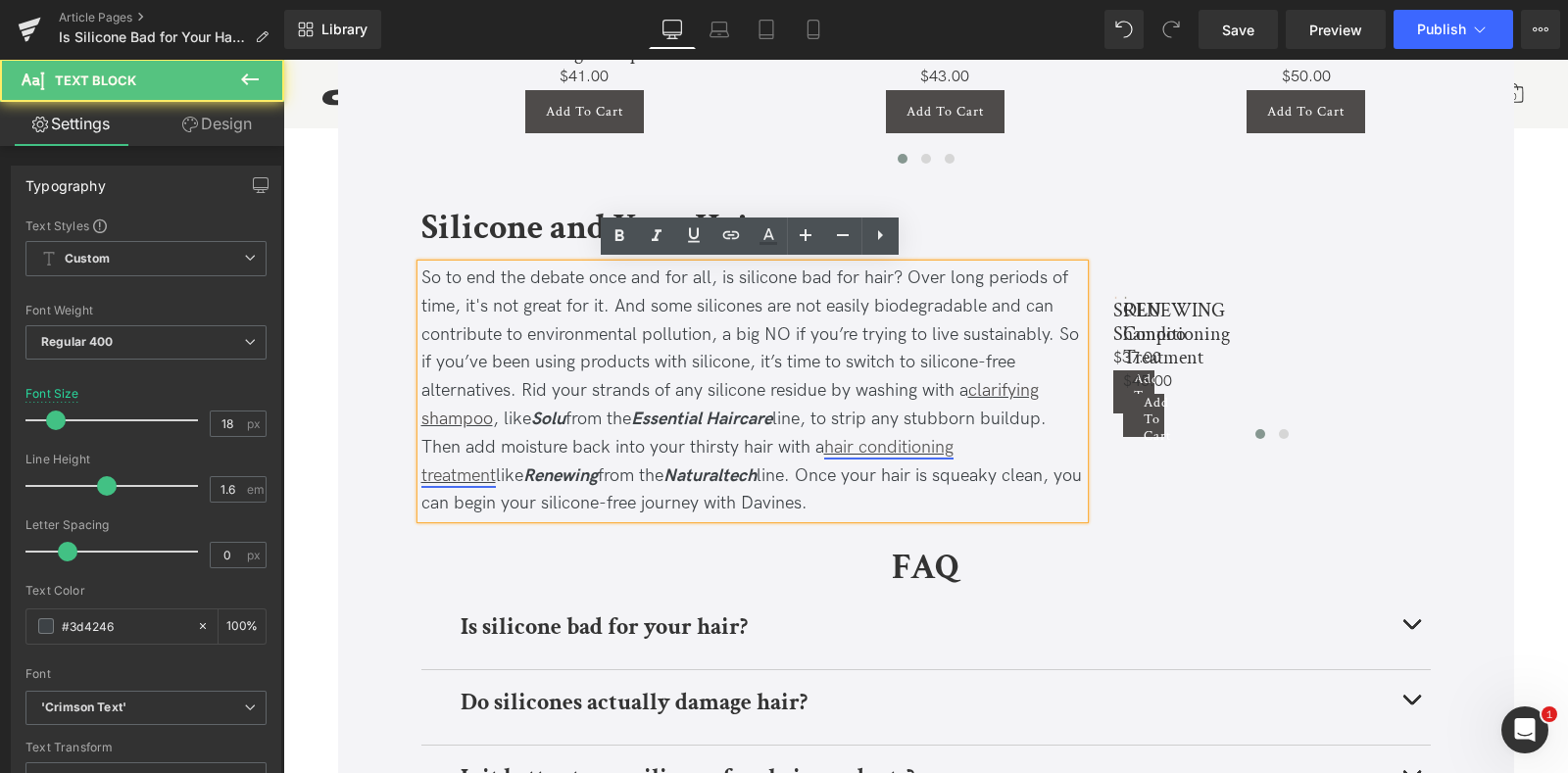 click on "hair conditioning treatment" at bounding box center (687, 461) 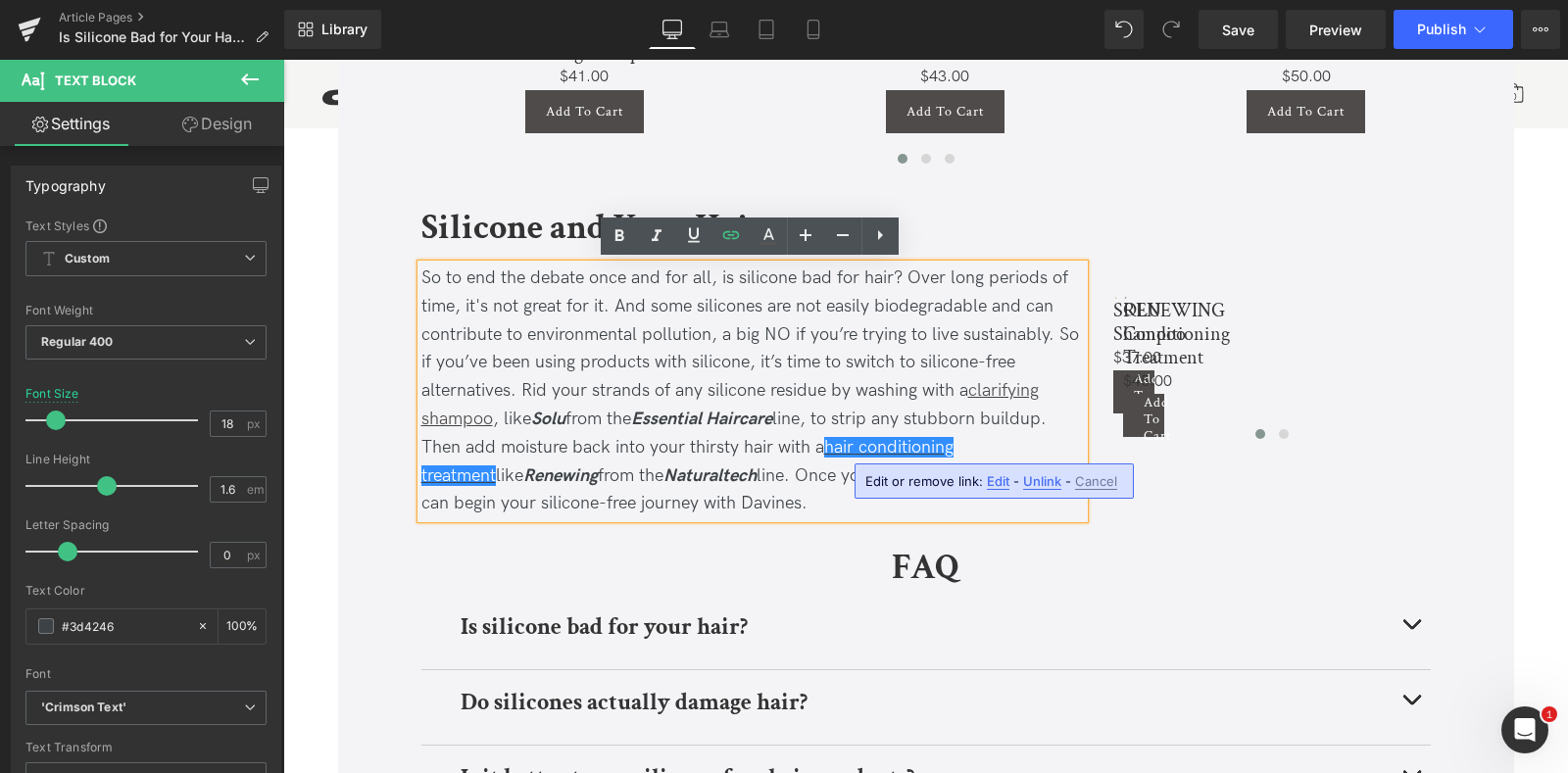 click on "Edit" at bounding box center (998, 481) 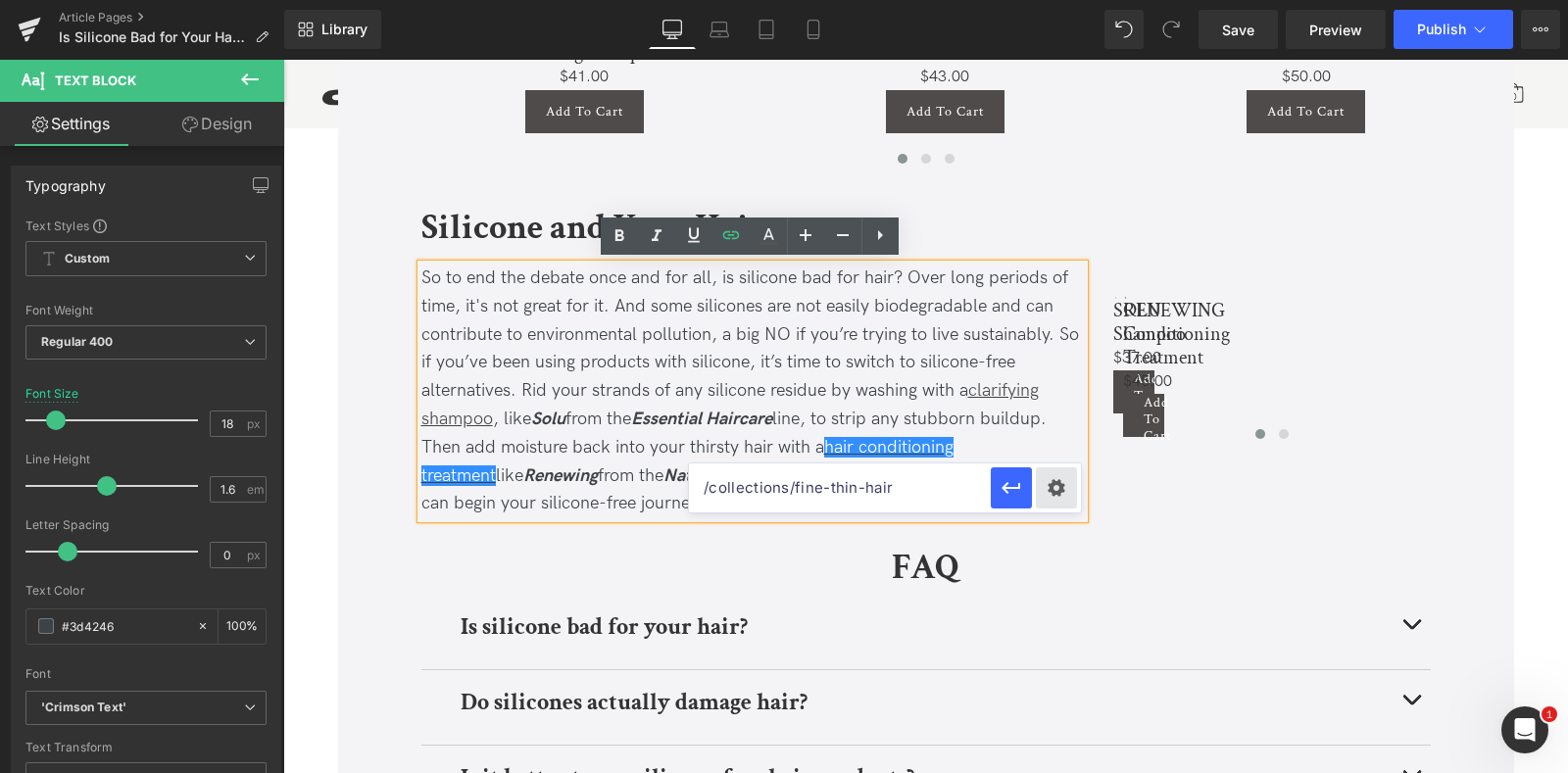 click on "Text Color Highlight Color #333333   Edit or remove link:   Edit   -   Unlink   -   Cancel             /collections/fine-thin-hair" at bounding box center (784, 0) 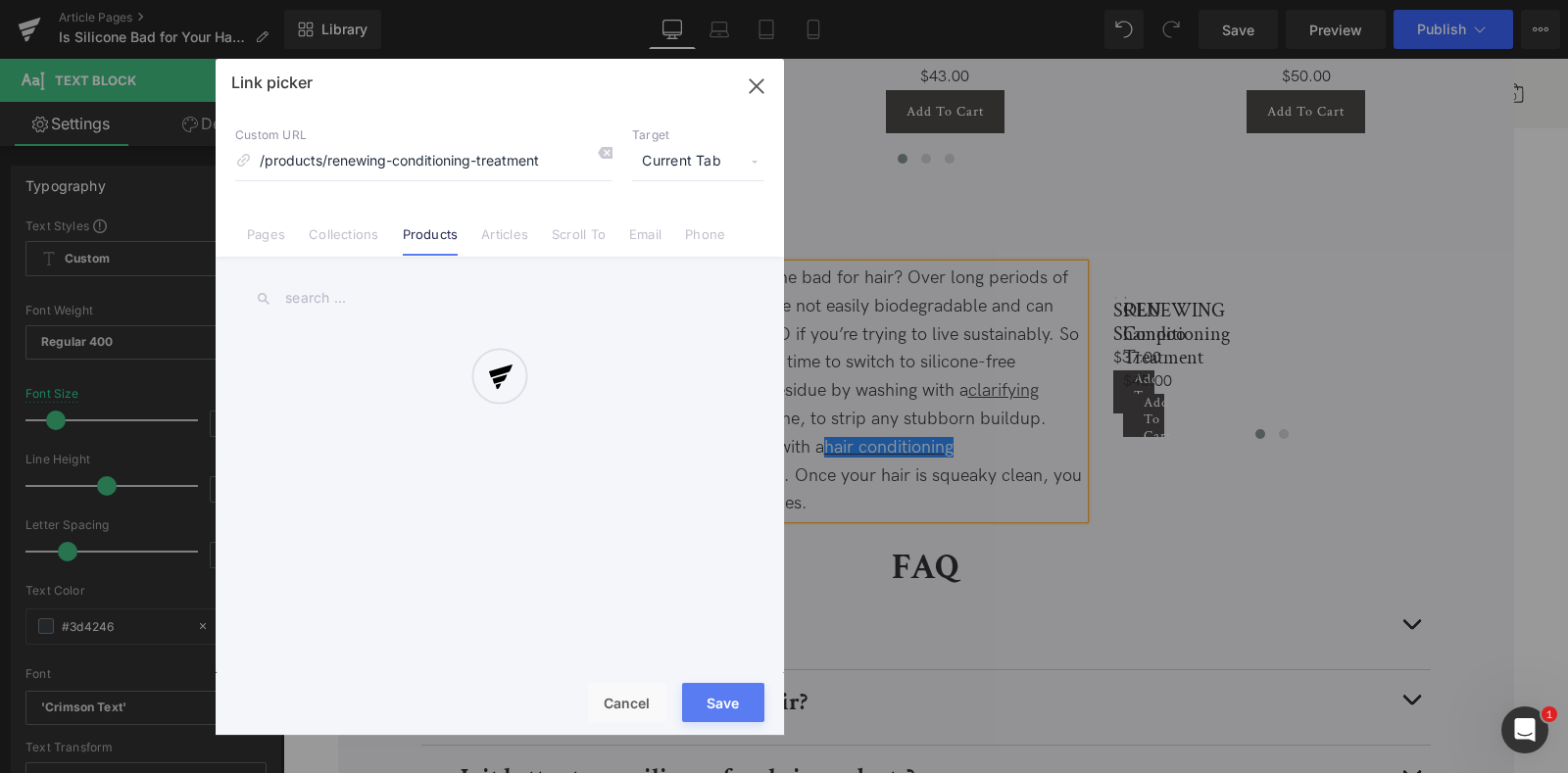 click at bounding box center (500, 397) 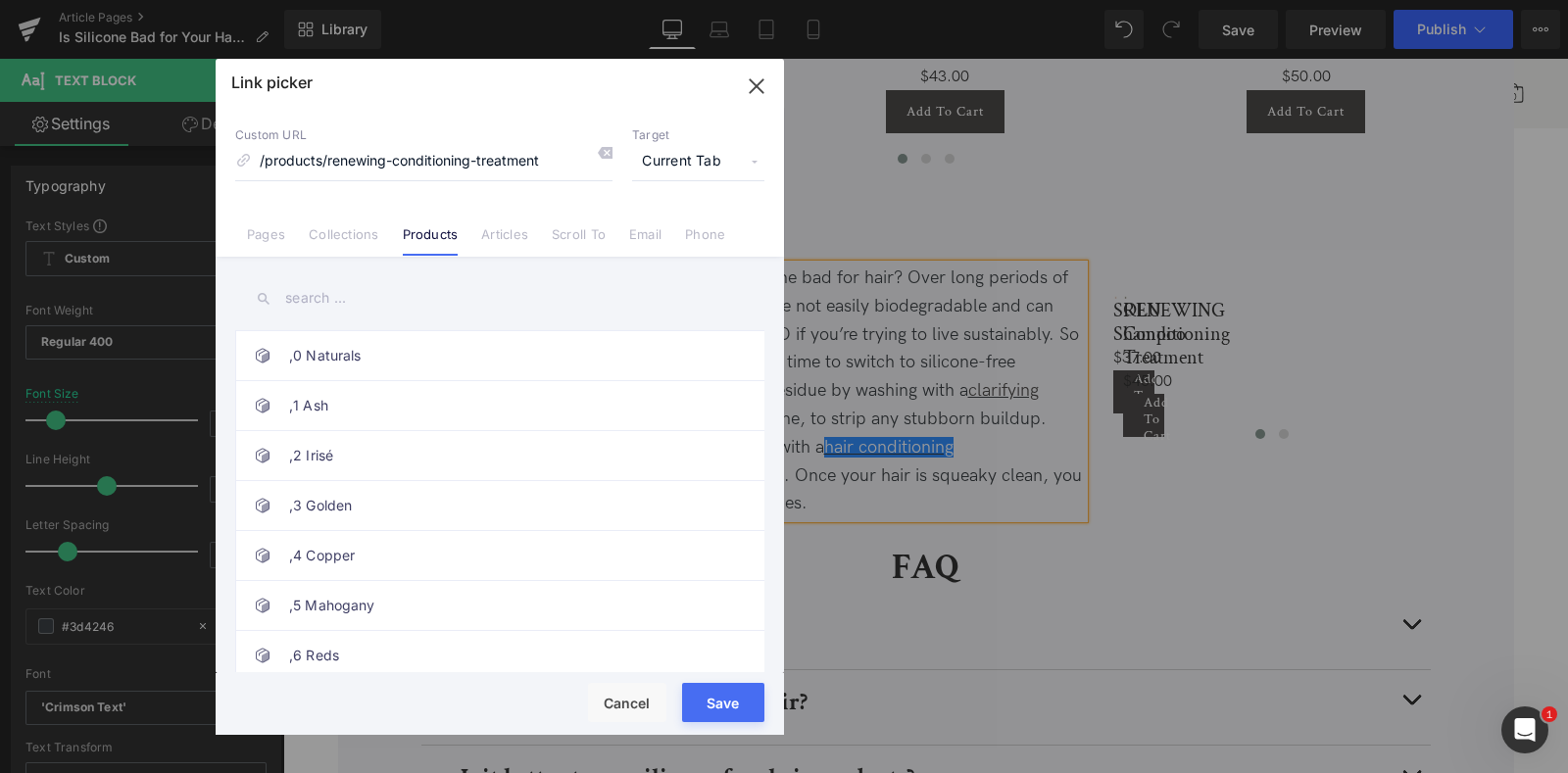click on "Current Tab" at bounding box center (698, 162) 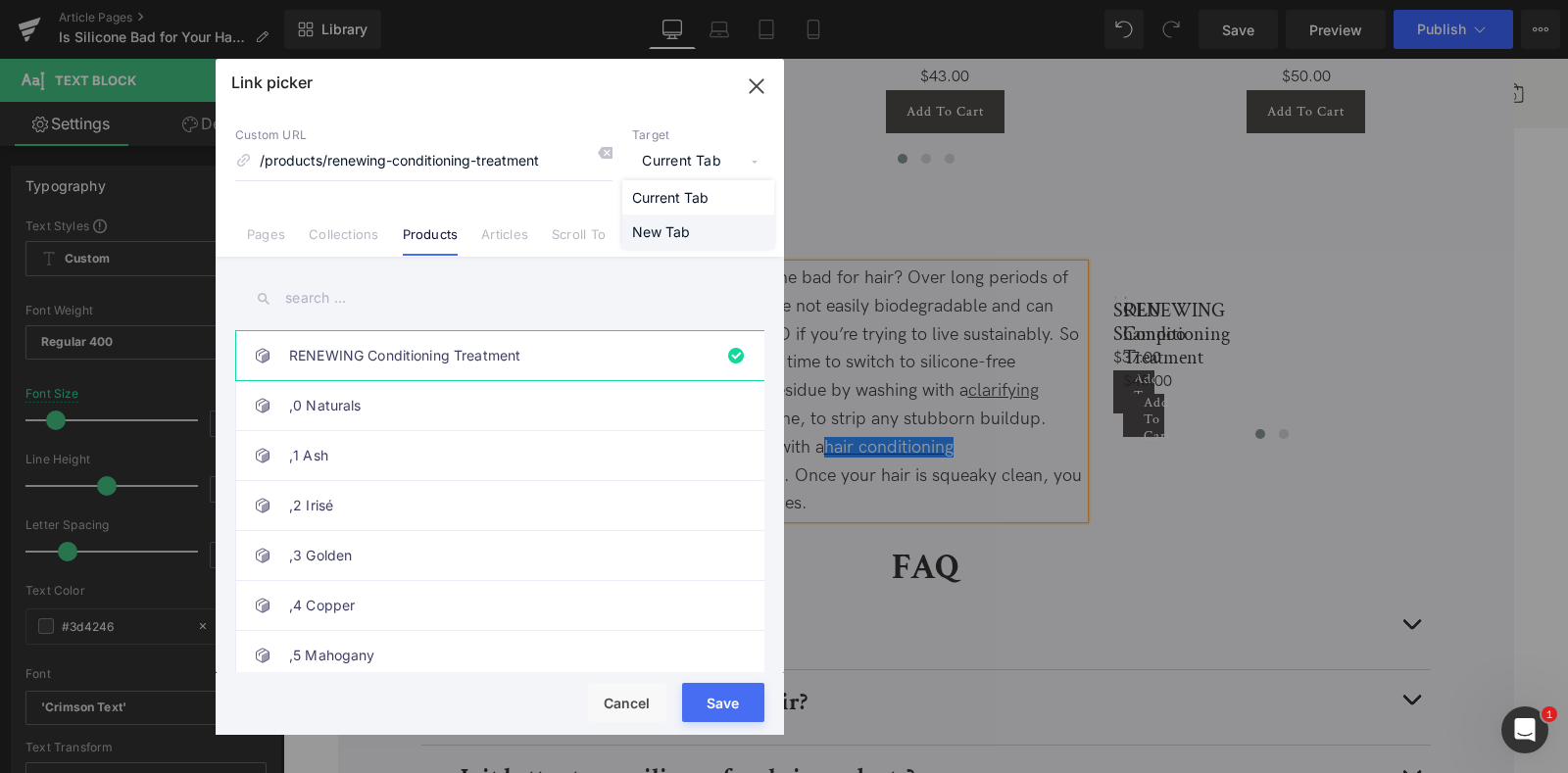 click on "New Tab" at bounding box center (698, 231) 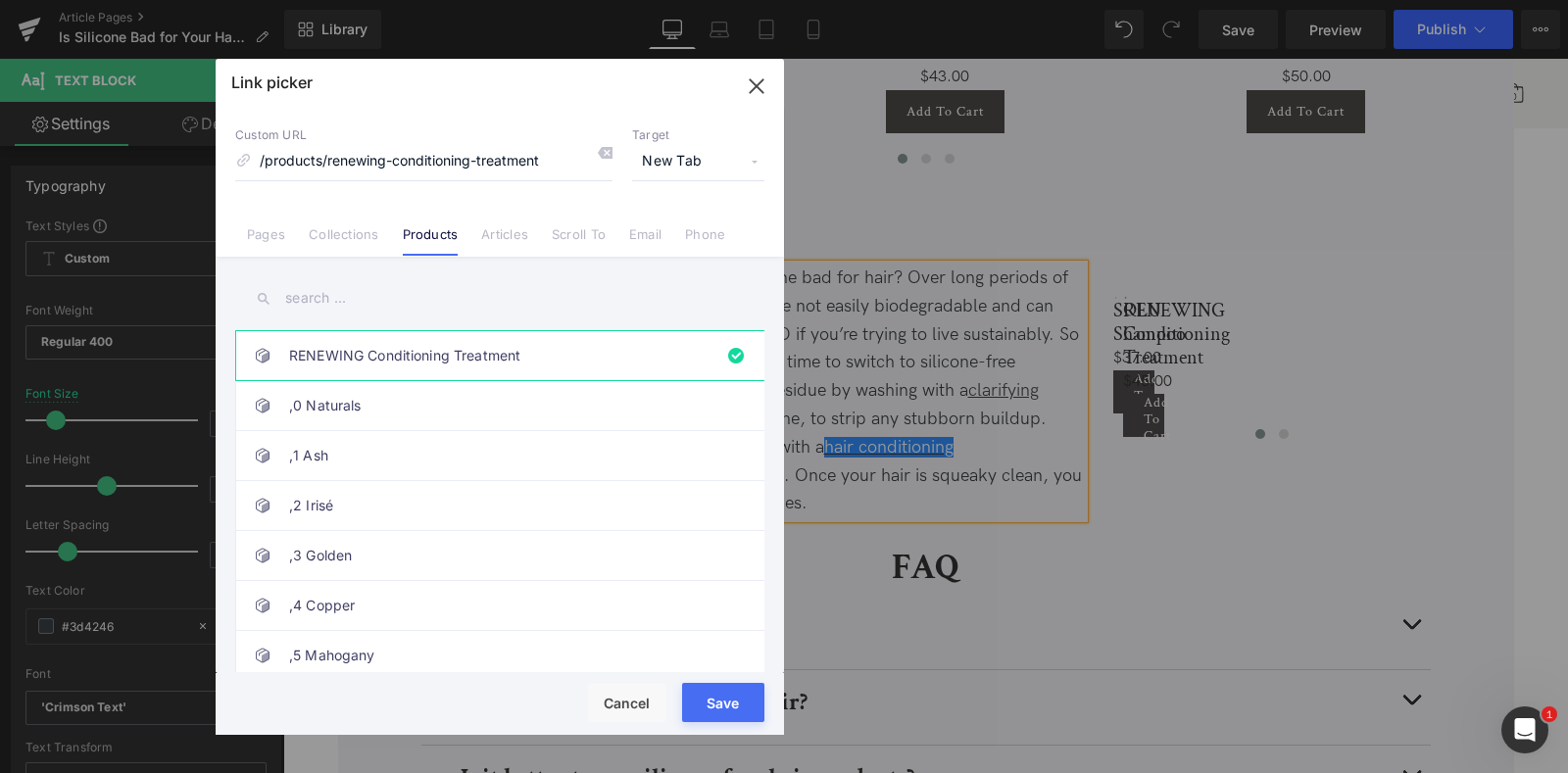 click on "Save" at bounding box center [723, 702] 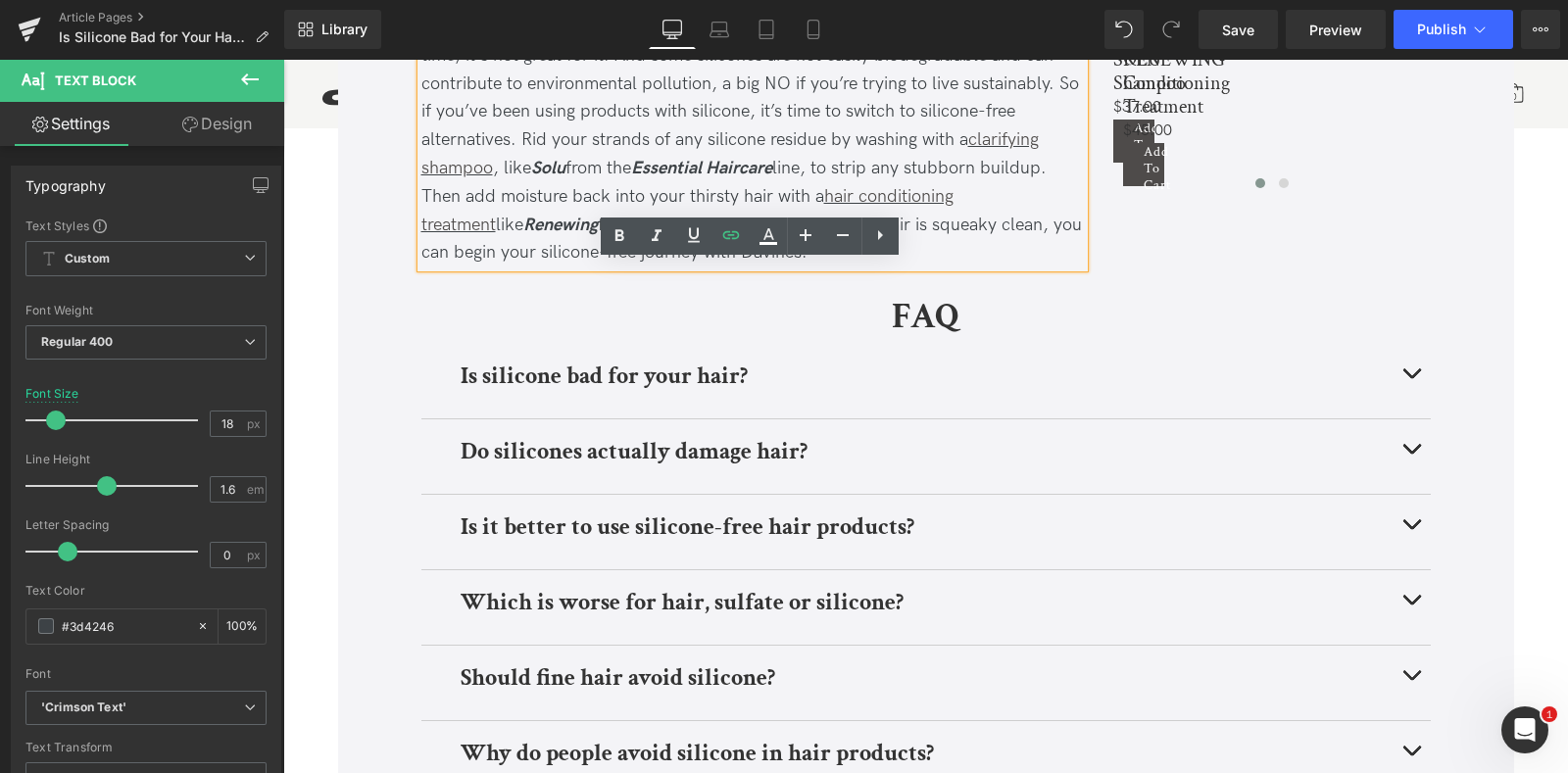 scroll, scrollTop: 2844, scrollLeft: 0, axis: vertical 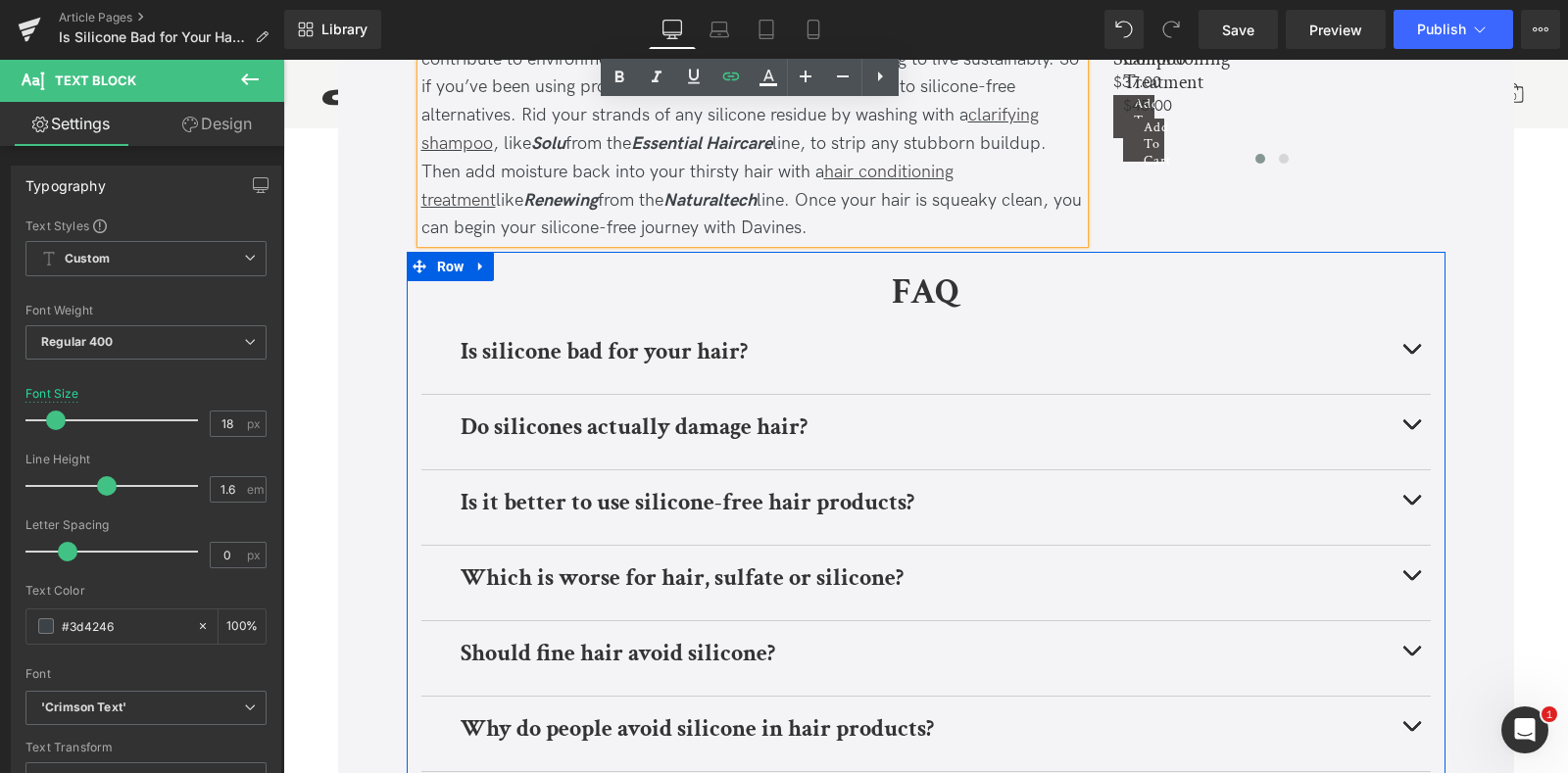click at bounding box center (1411, 357) 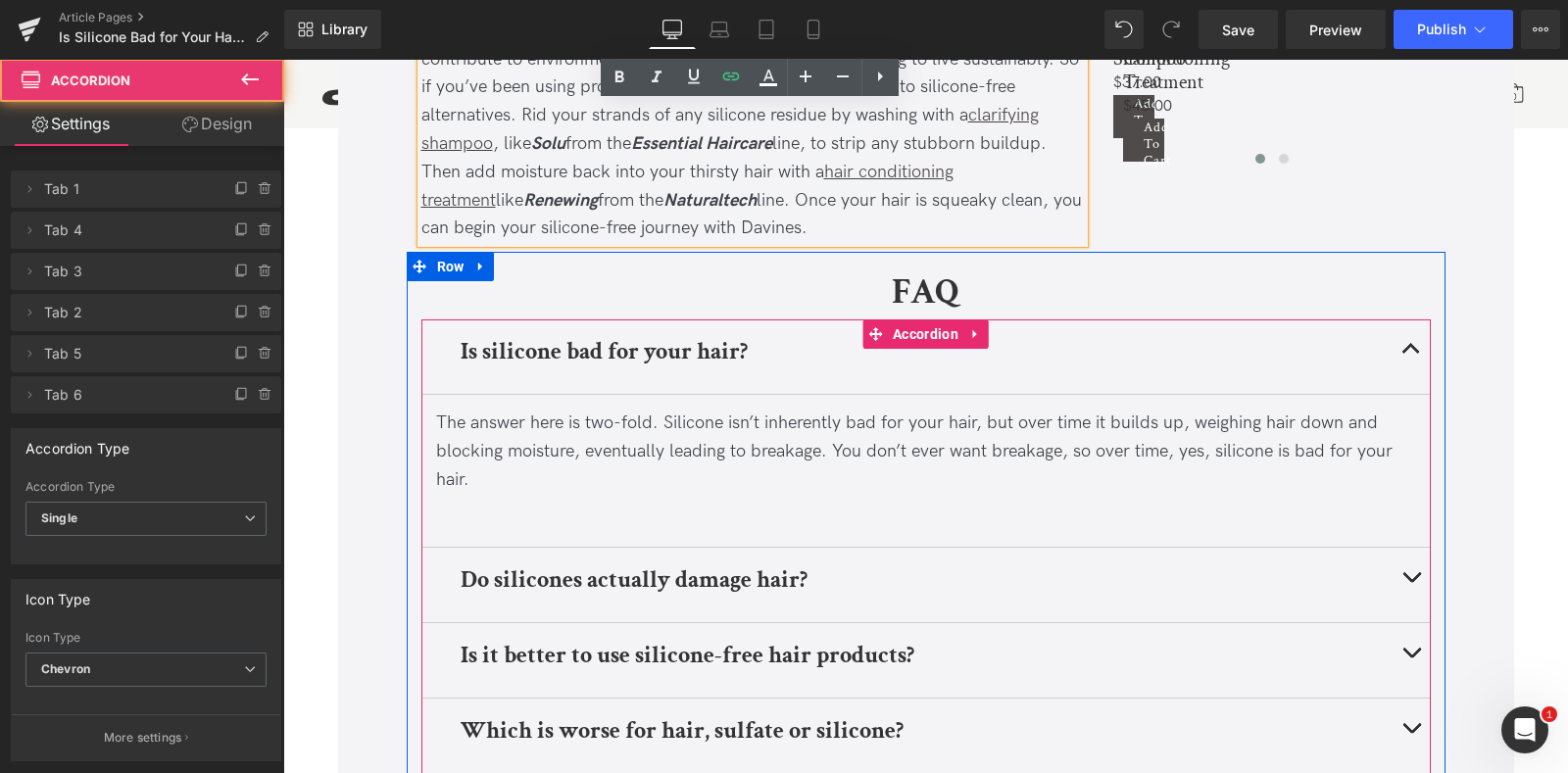 scroll, scrollTop: 2882, scrollLeft: 0, axis: vertical 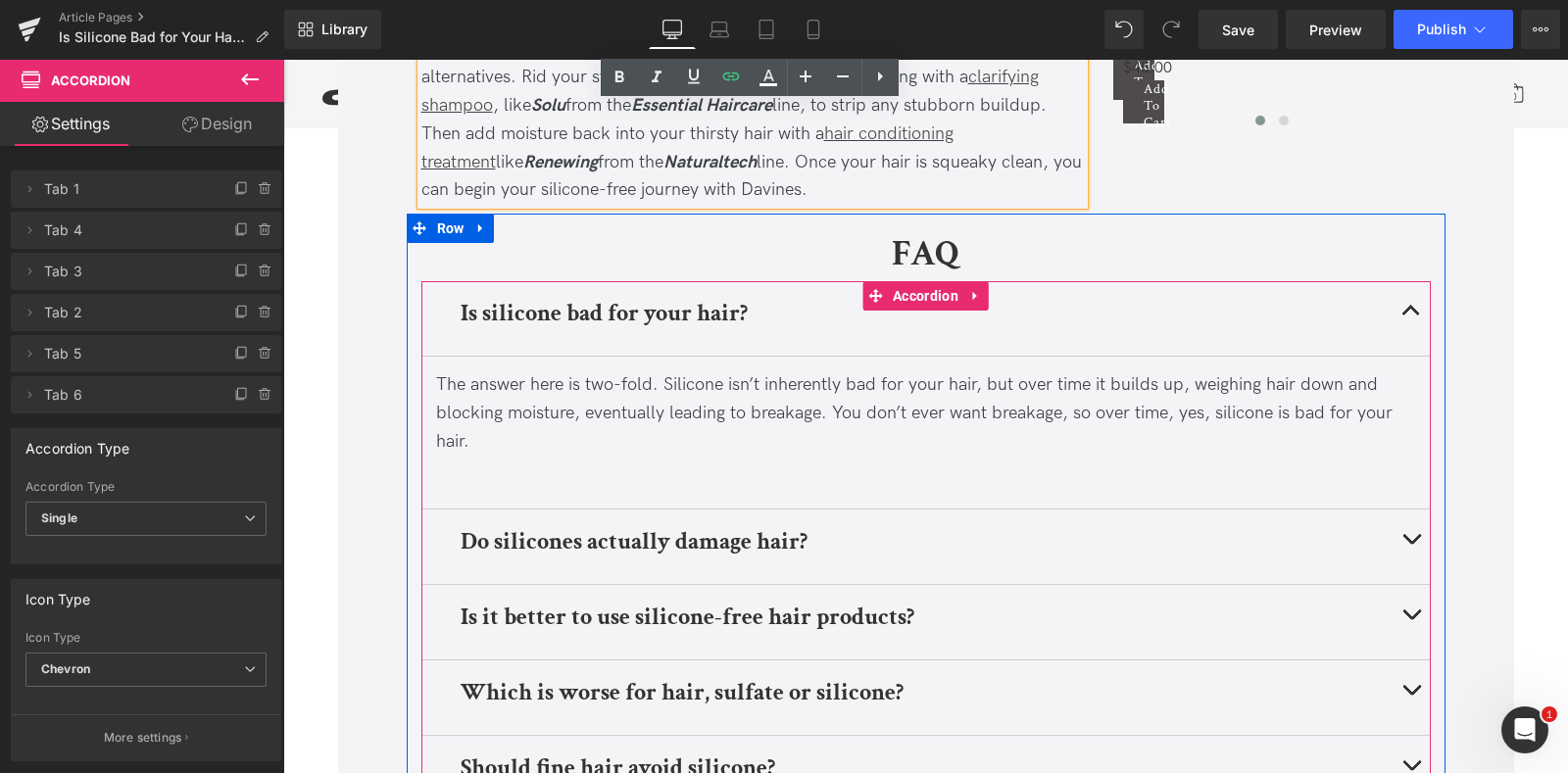 click at bounding box center (1411, 547) 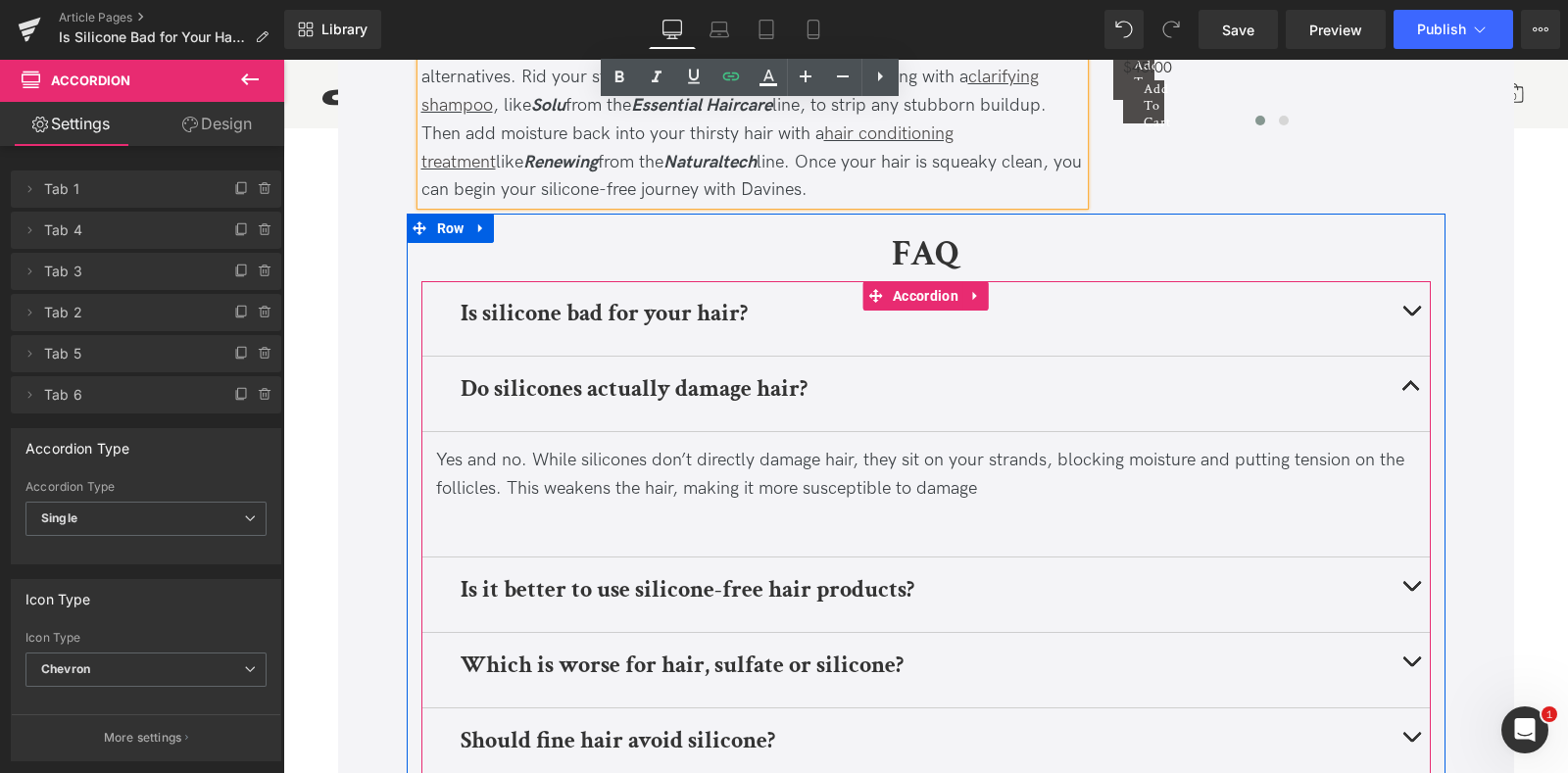 click at bounding box center [1411, 591] 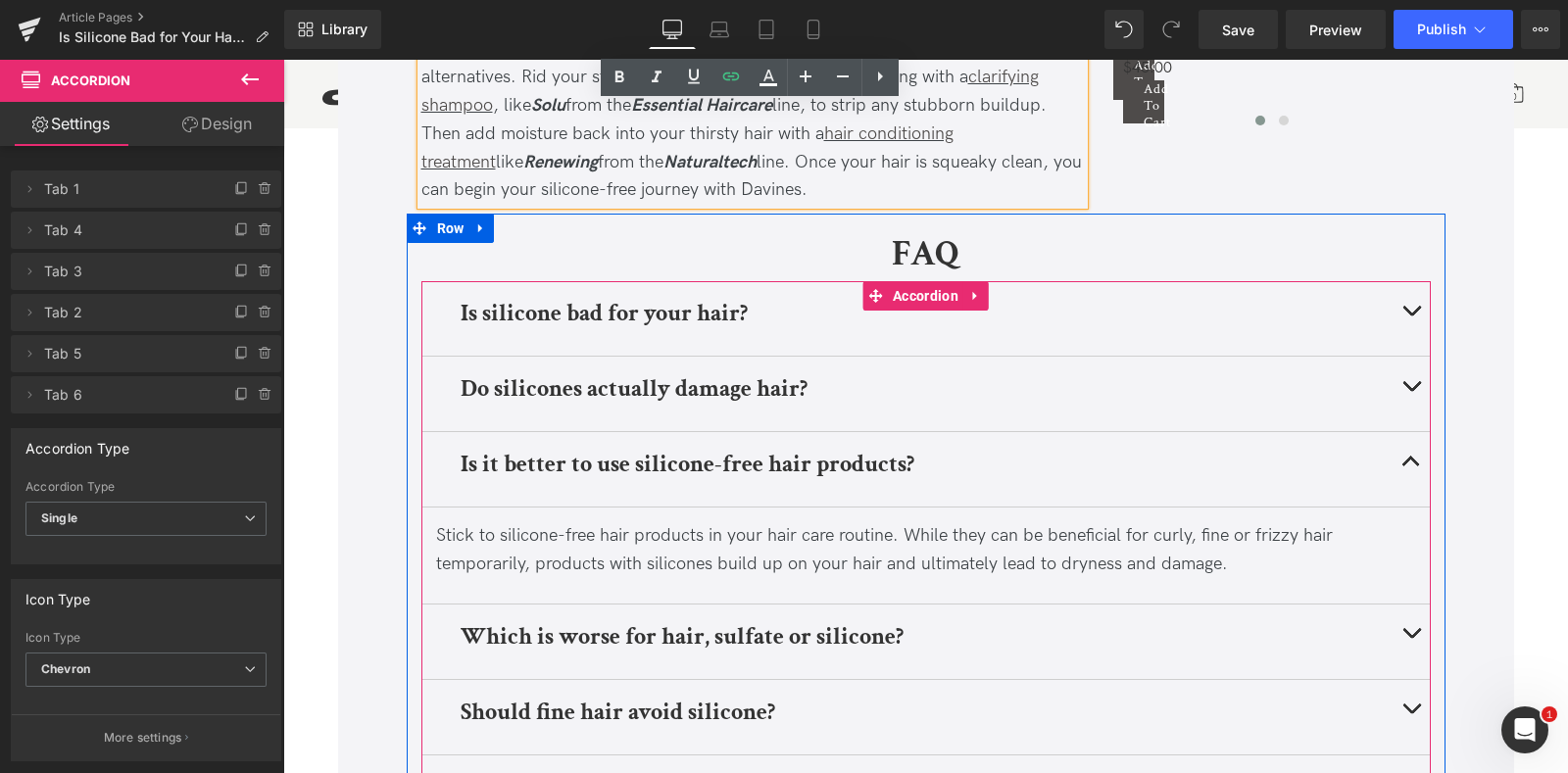 click at bounding box center [1411, 642] 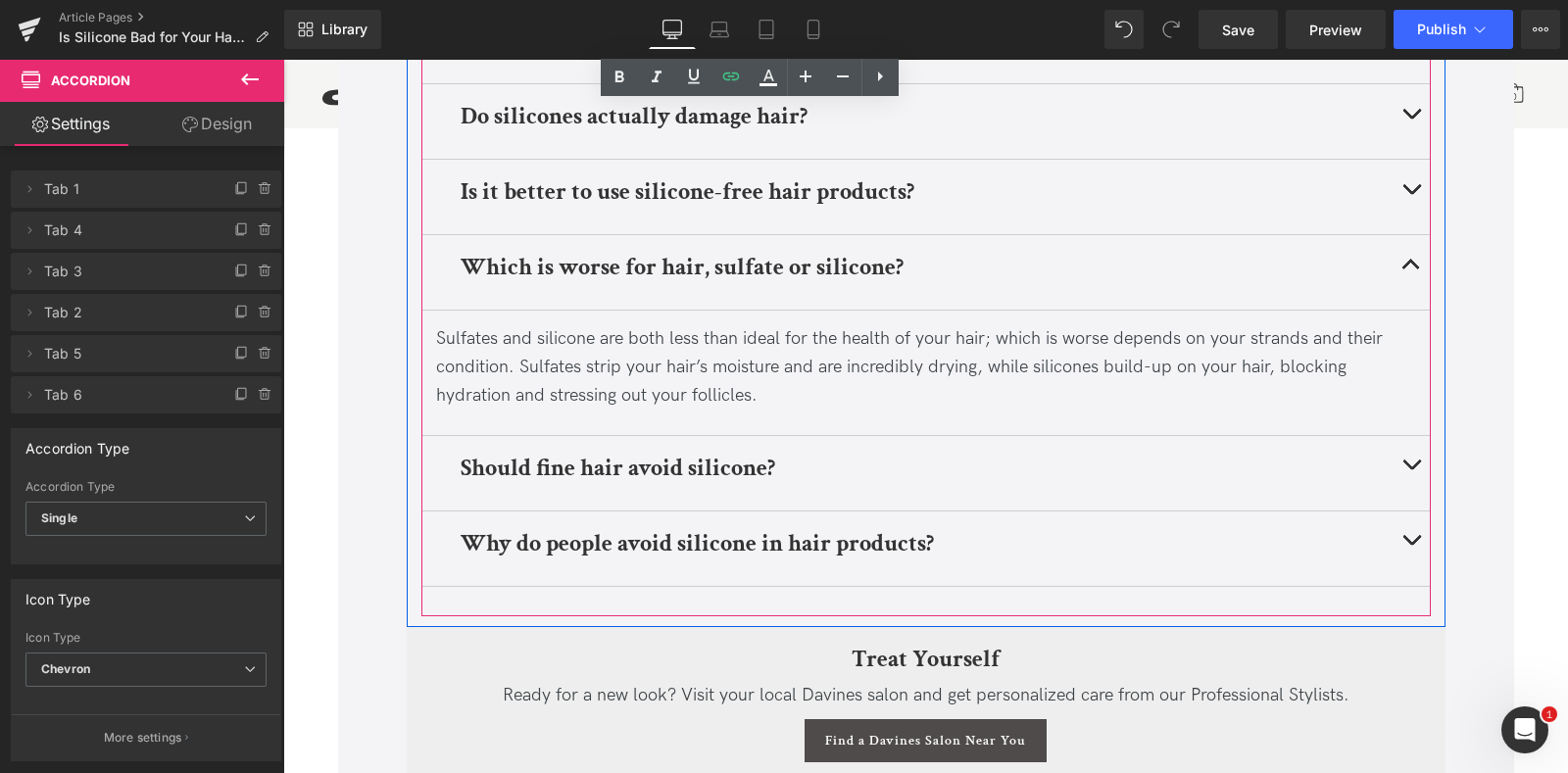 click at bounding box center (1411, 473) 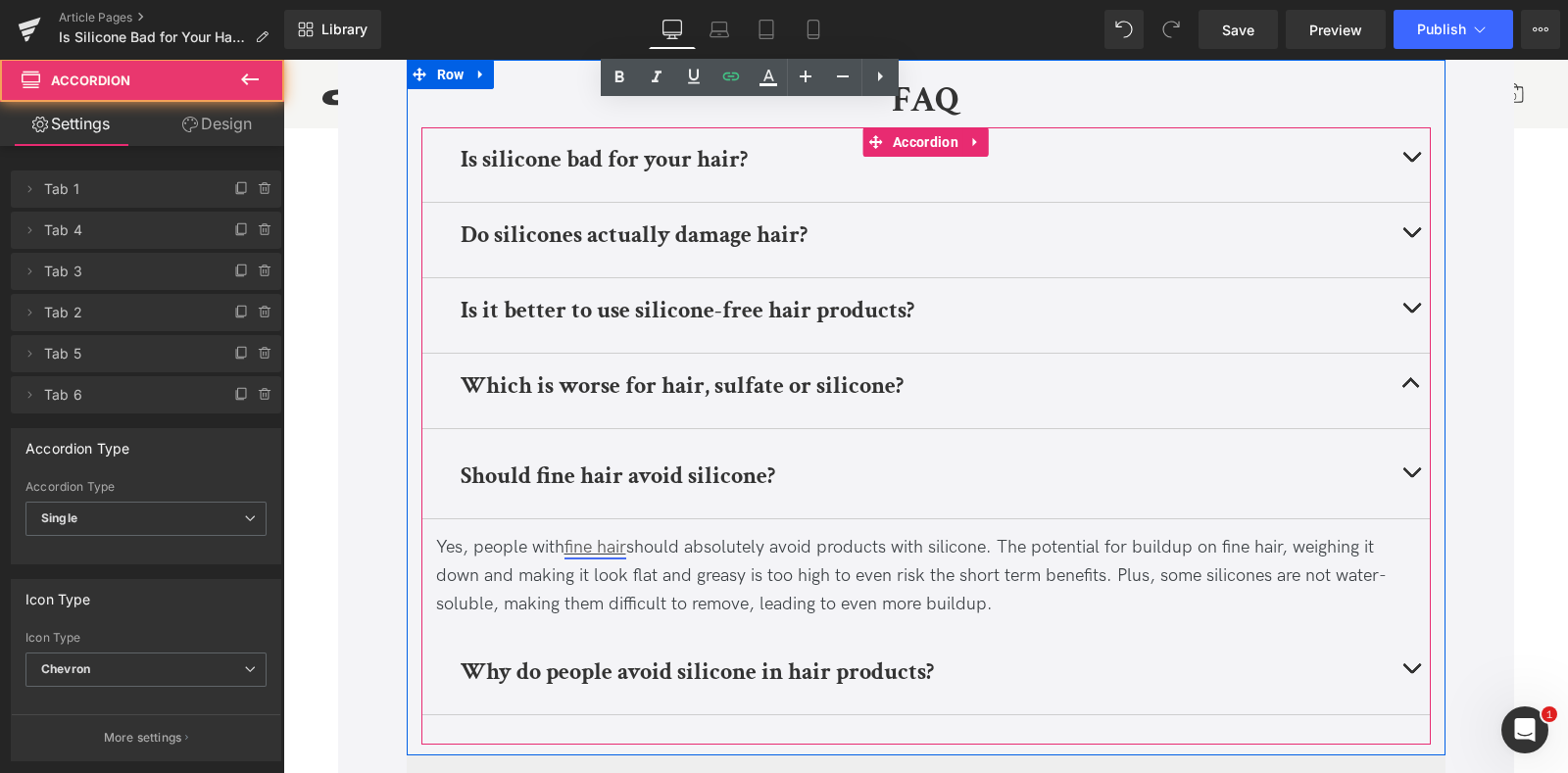 scroll, scrollTop: 3031, scrollLeft: 0, axis: vertical 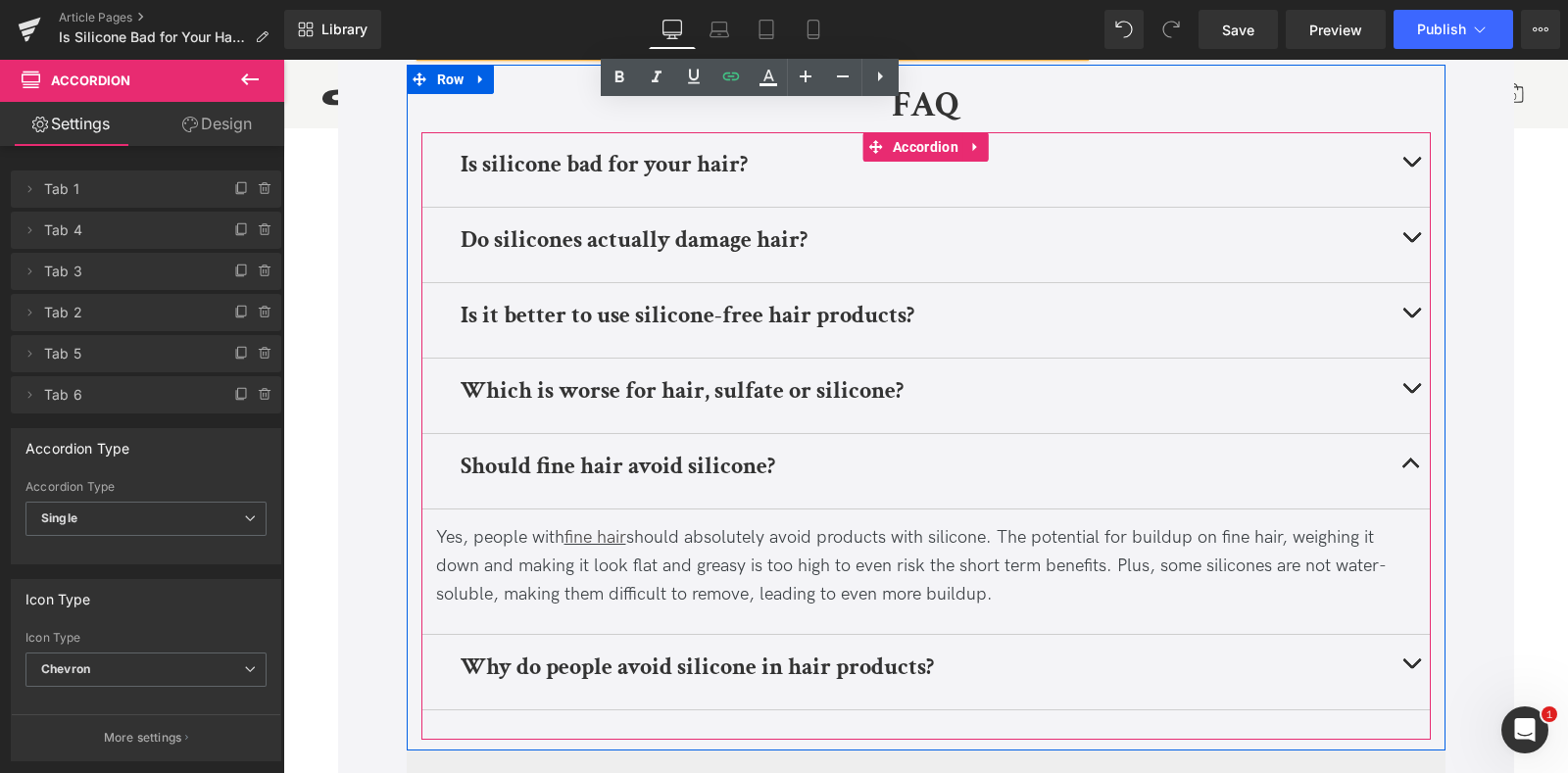 click on "Yes, people with  fine hair  should absolutely avoid products with silicone. The potential for buildup on fine hair, weighing it down and making it look flat and greasy is too high to even risk the short term benefits. Plus, some silicones are not water-soluble, making them difficult to remove, leading to even more buildup." at bounding box center (926, 566) 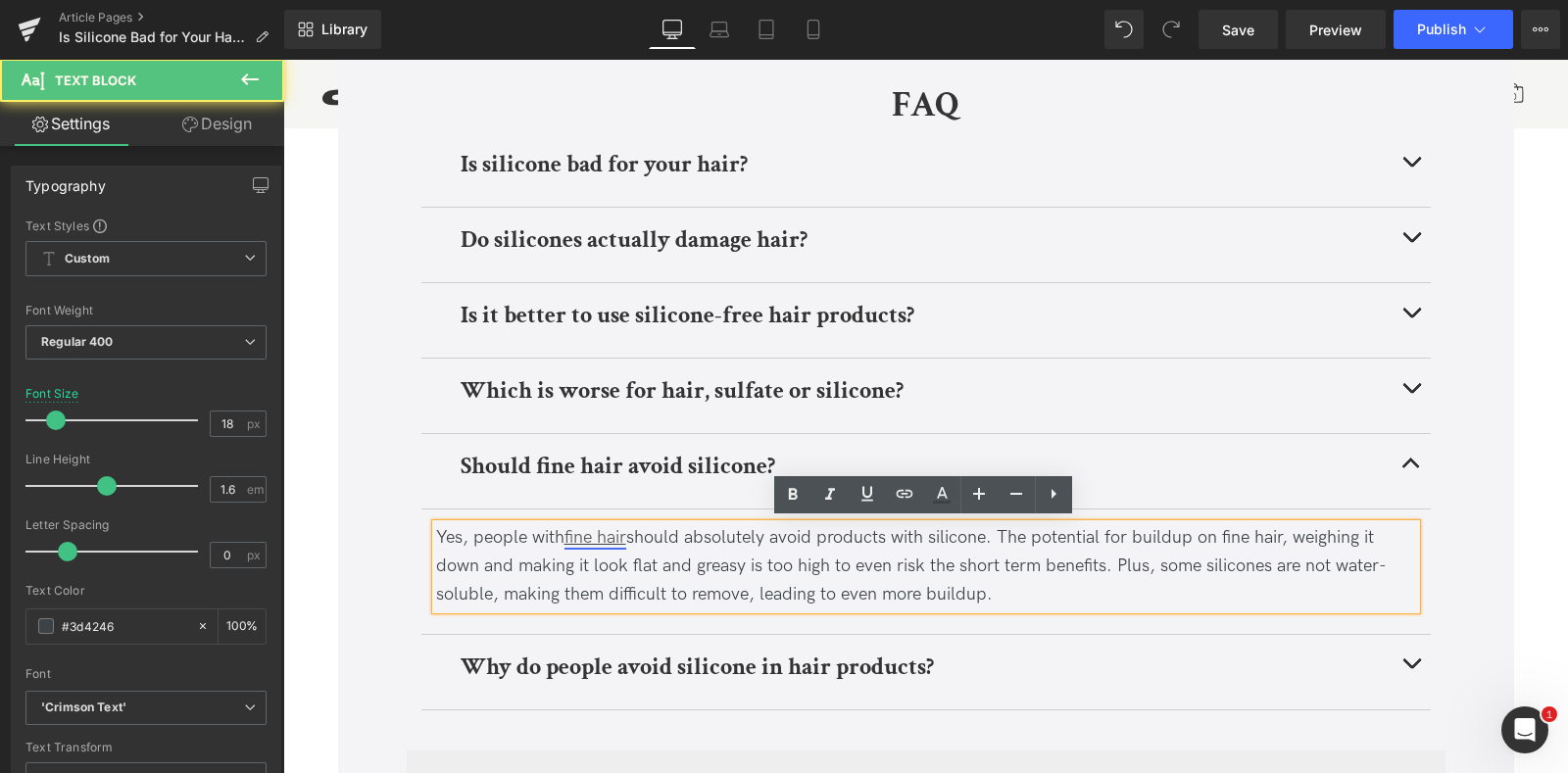 click on "fine hair" at bounding box center [595, 537] 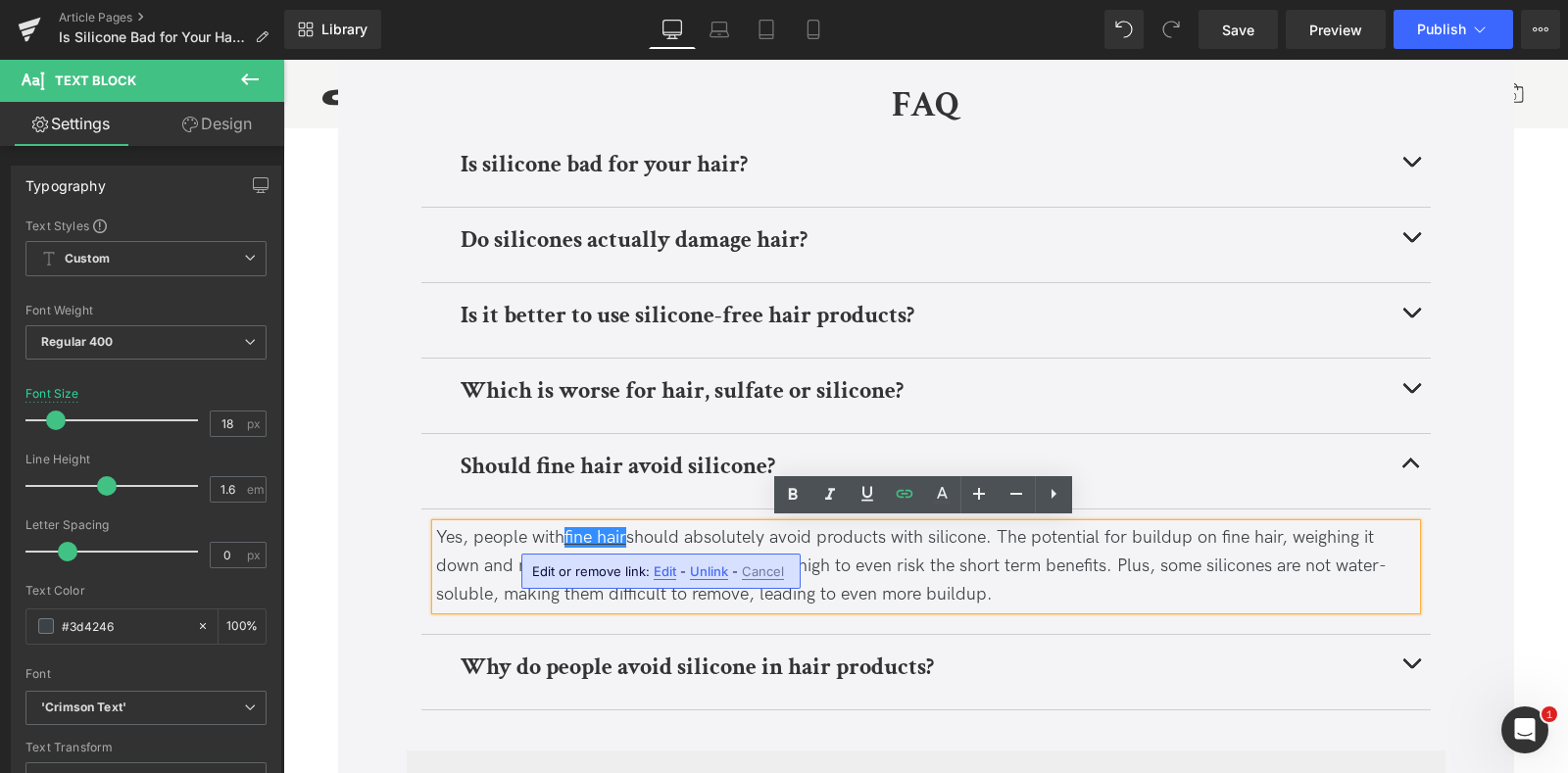 click on "Edit" at bounding box center (664, 571) 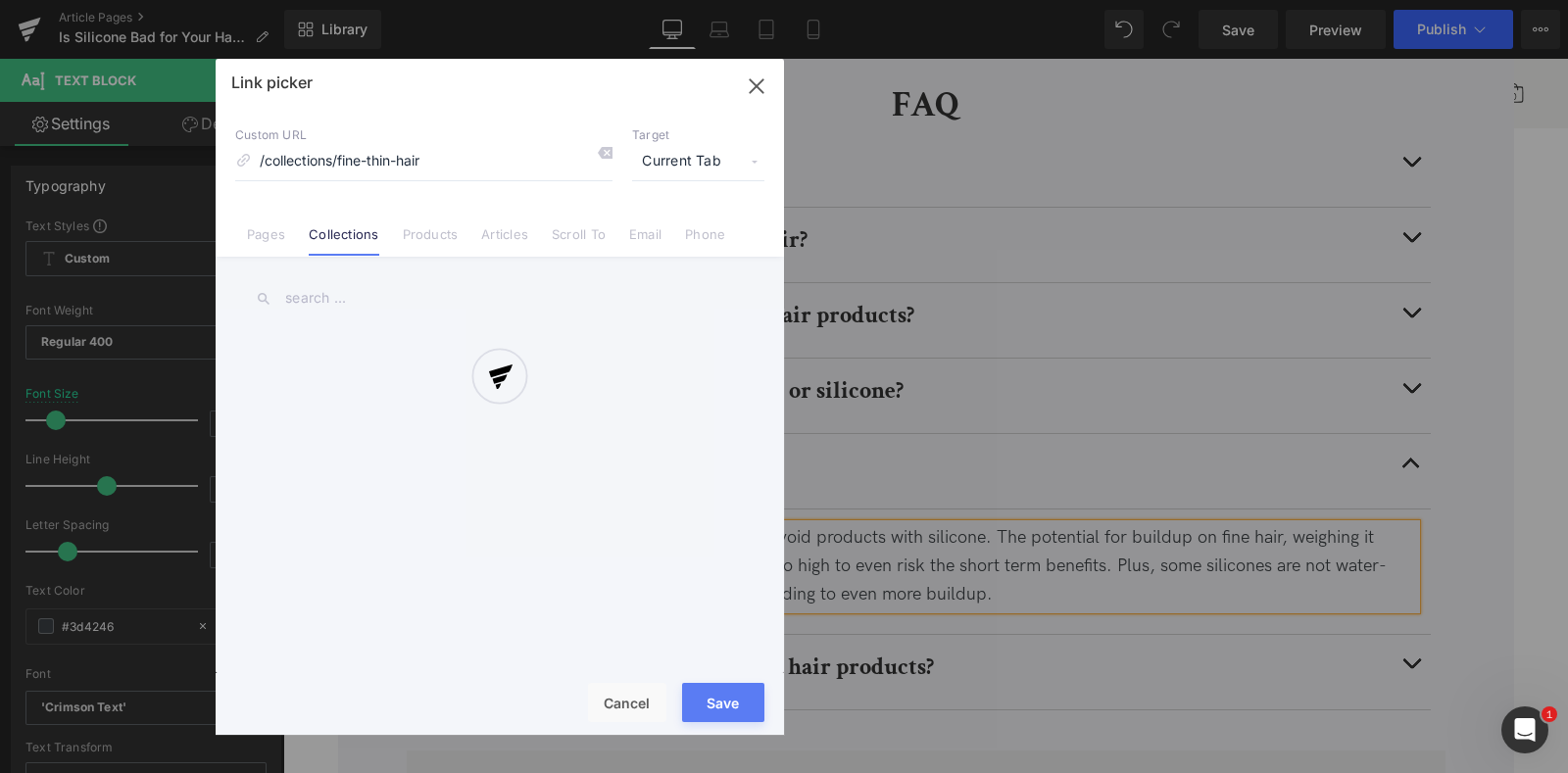 click on "Text Color Highlight Color #333333   Edit or remove link:   Edit   -   Unlink   -   Cancel             /collections/fine-thin-hair                                 Link picker Back to Library   Insert           Custom URL   /collections/fine-thin-hair                 Target   Current Tab     Current Tab   New Tab                 Pages       Collections       Products       Articles       Scroll To       Email       Phone                                                       Email Address     Subject     Message             Phone Number           Save Cancel" at bounding box center [784, 0] 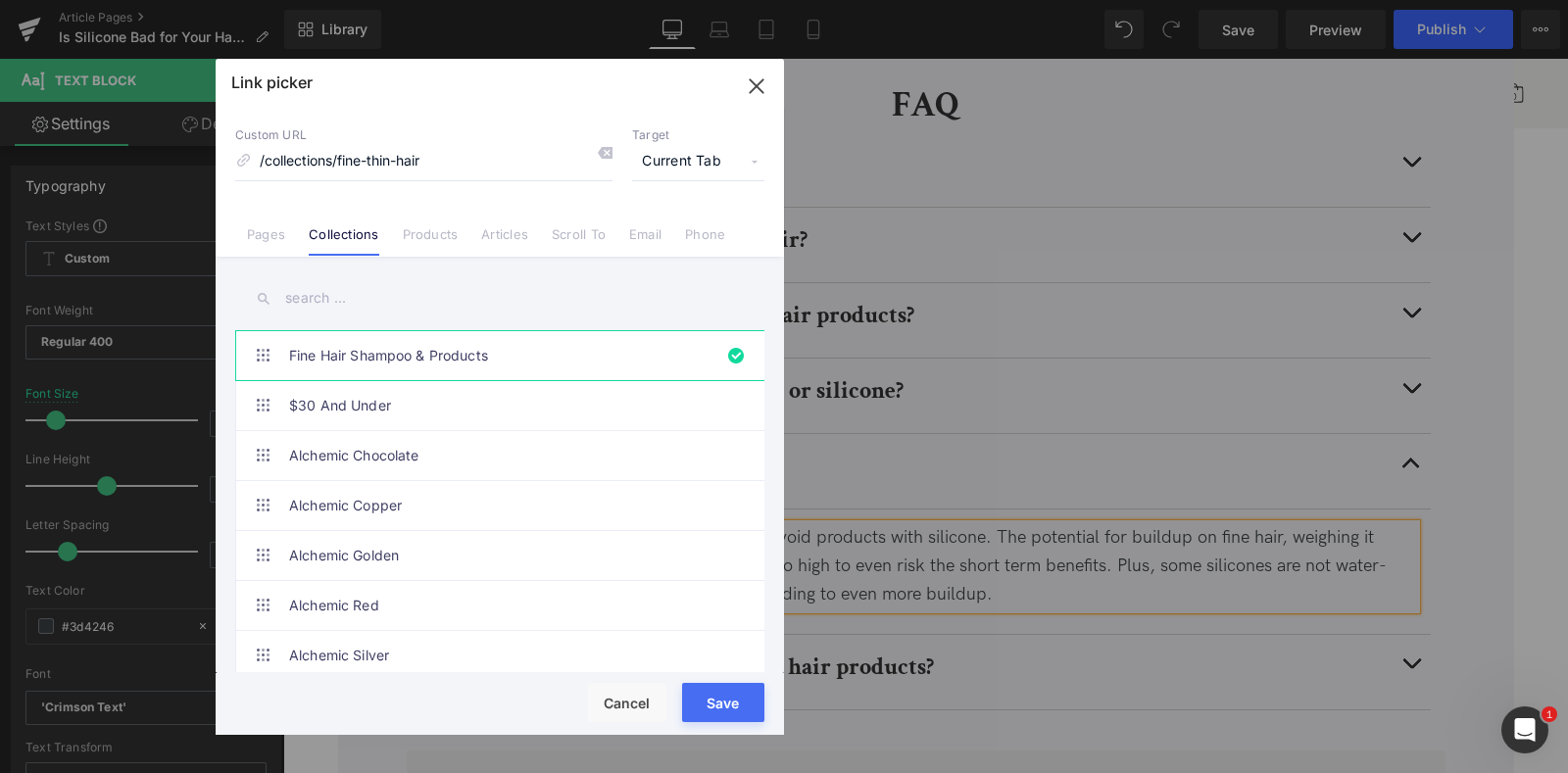 click on "Current Tab" at bounding box center (698, 162) 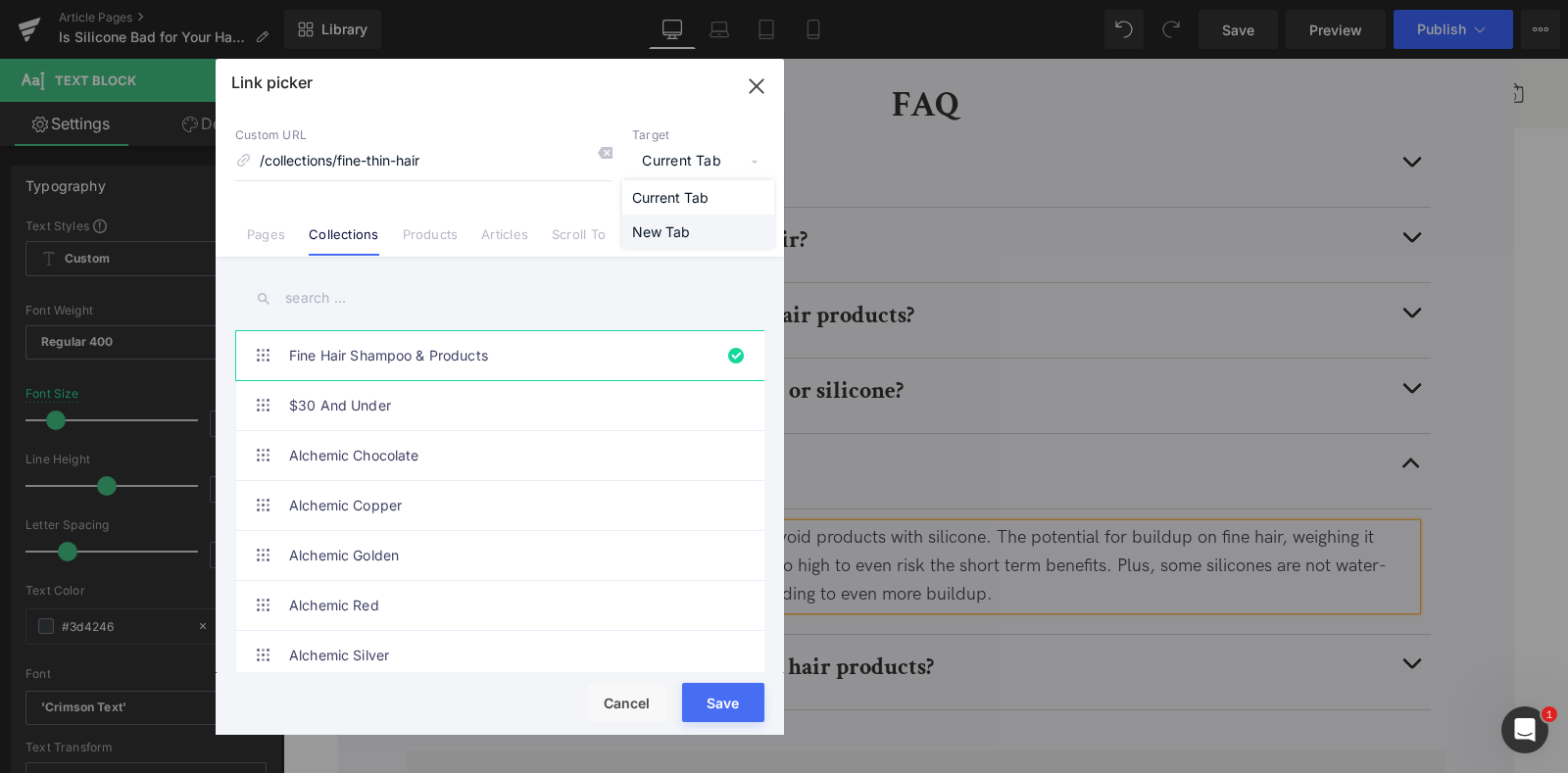 click on "New Tab" at bounding box center [698, 231] 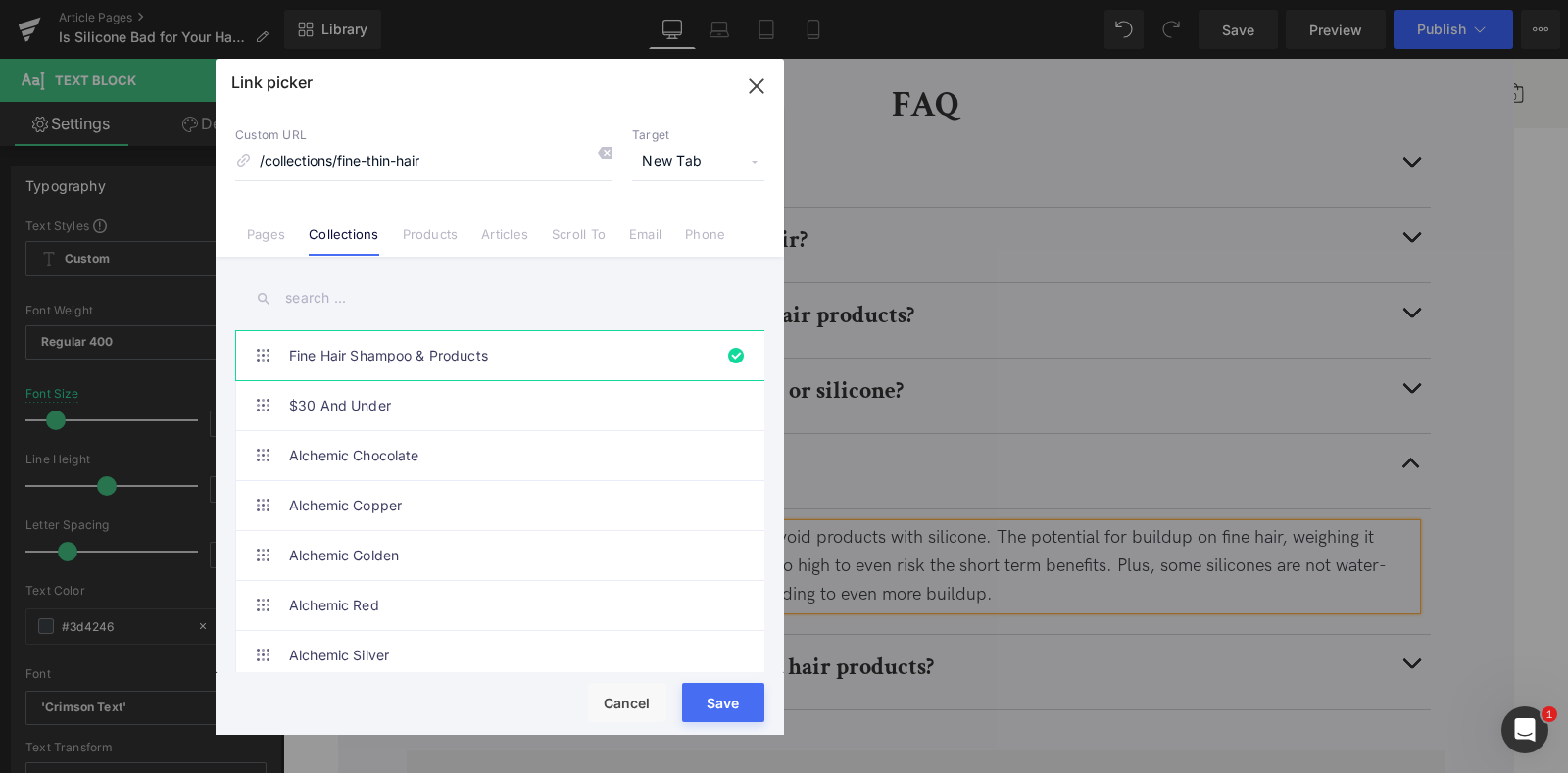 click on "Save" at bounding box center (723, 702) 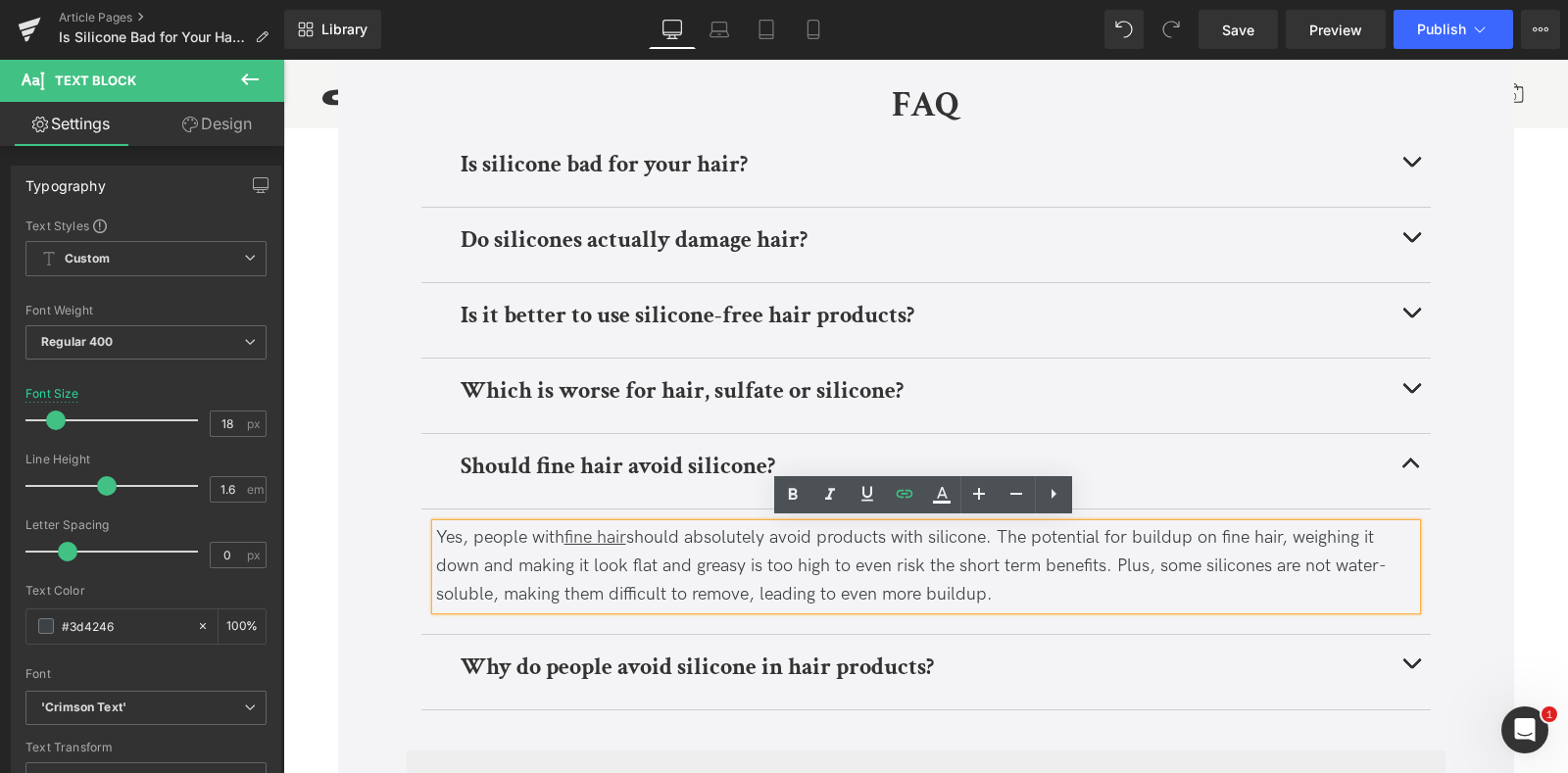 click at bounding box center [1411, 672] 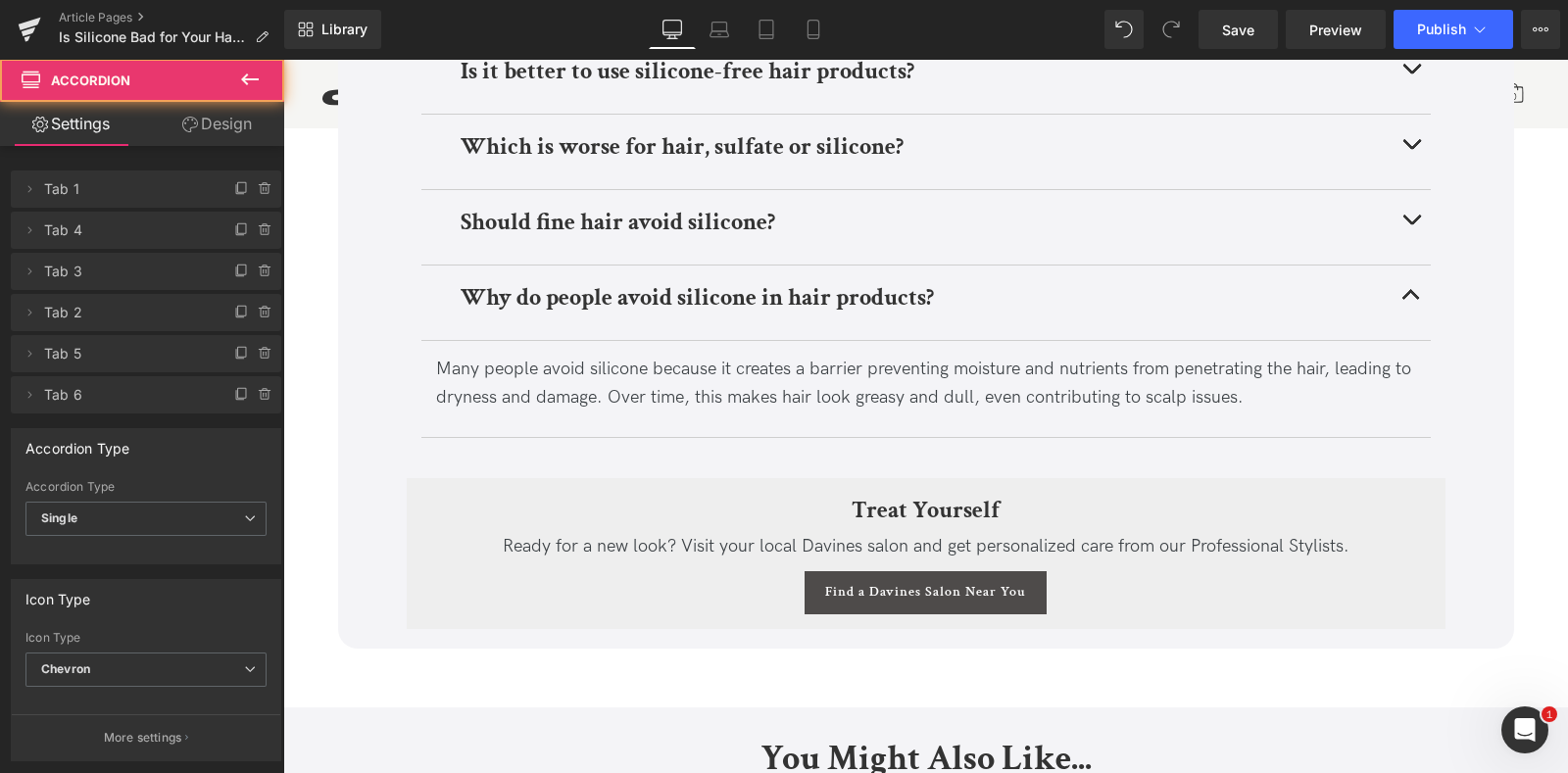 scroll, scrollTop: 3370, scrollLeft: 0, axis: vertical 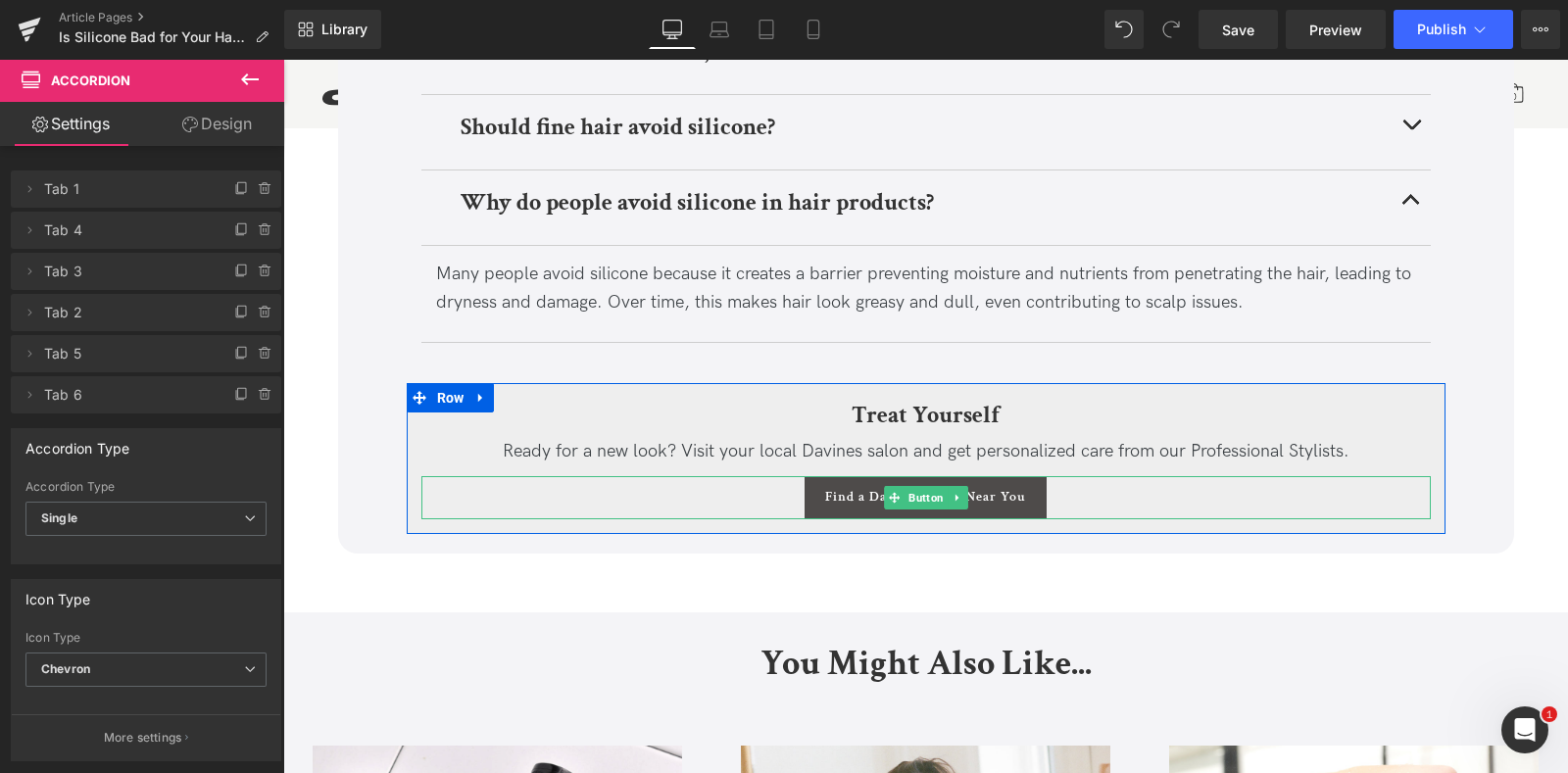click on "Find a Davines Salon Near You" at bounding box center (926, 498) 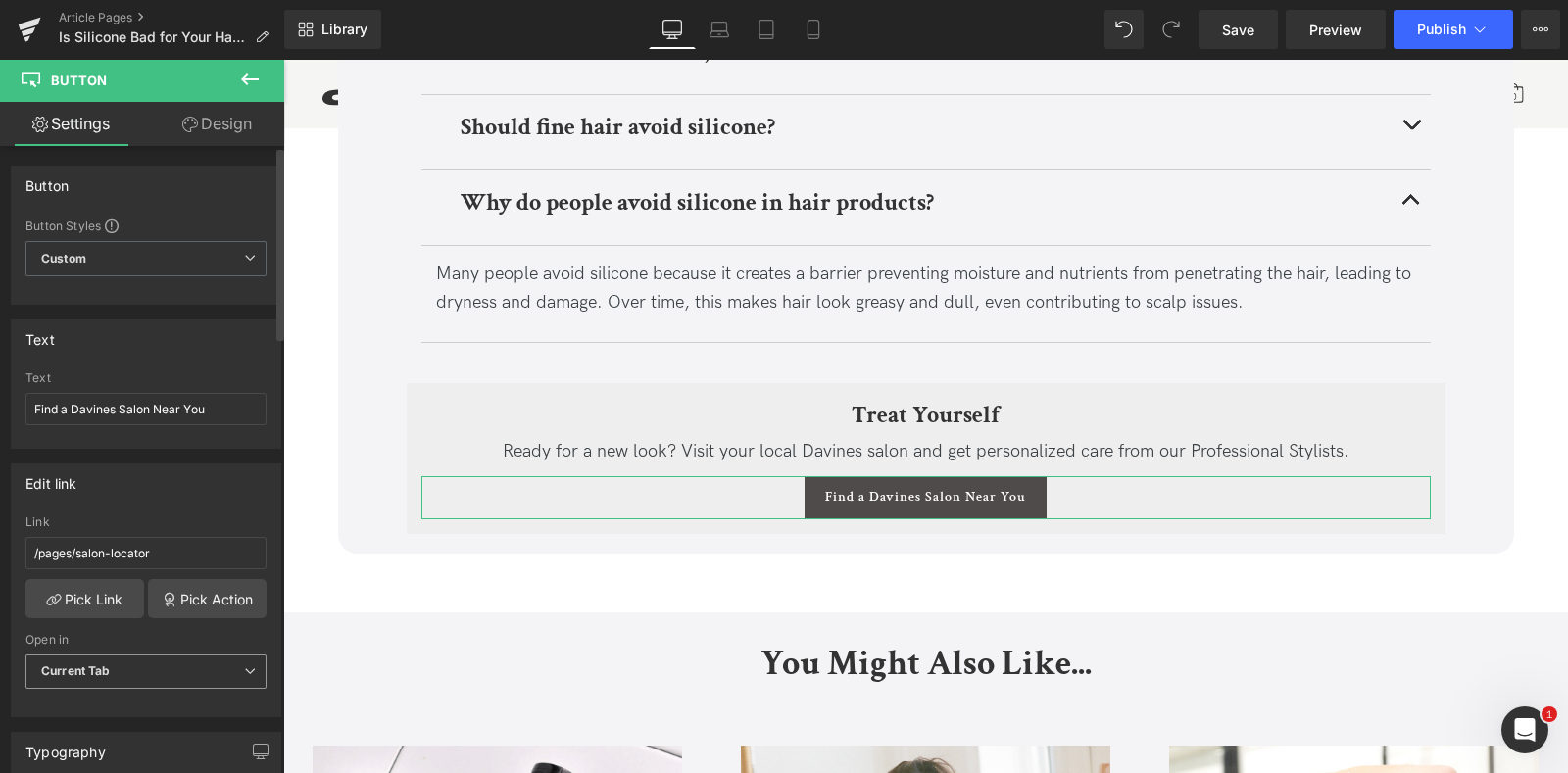 click on "Current Tab" at bounding box center [75, 670] 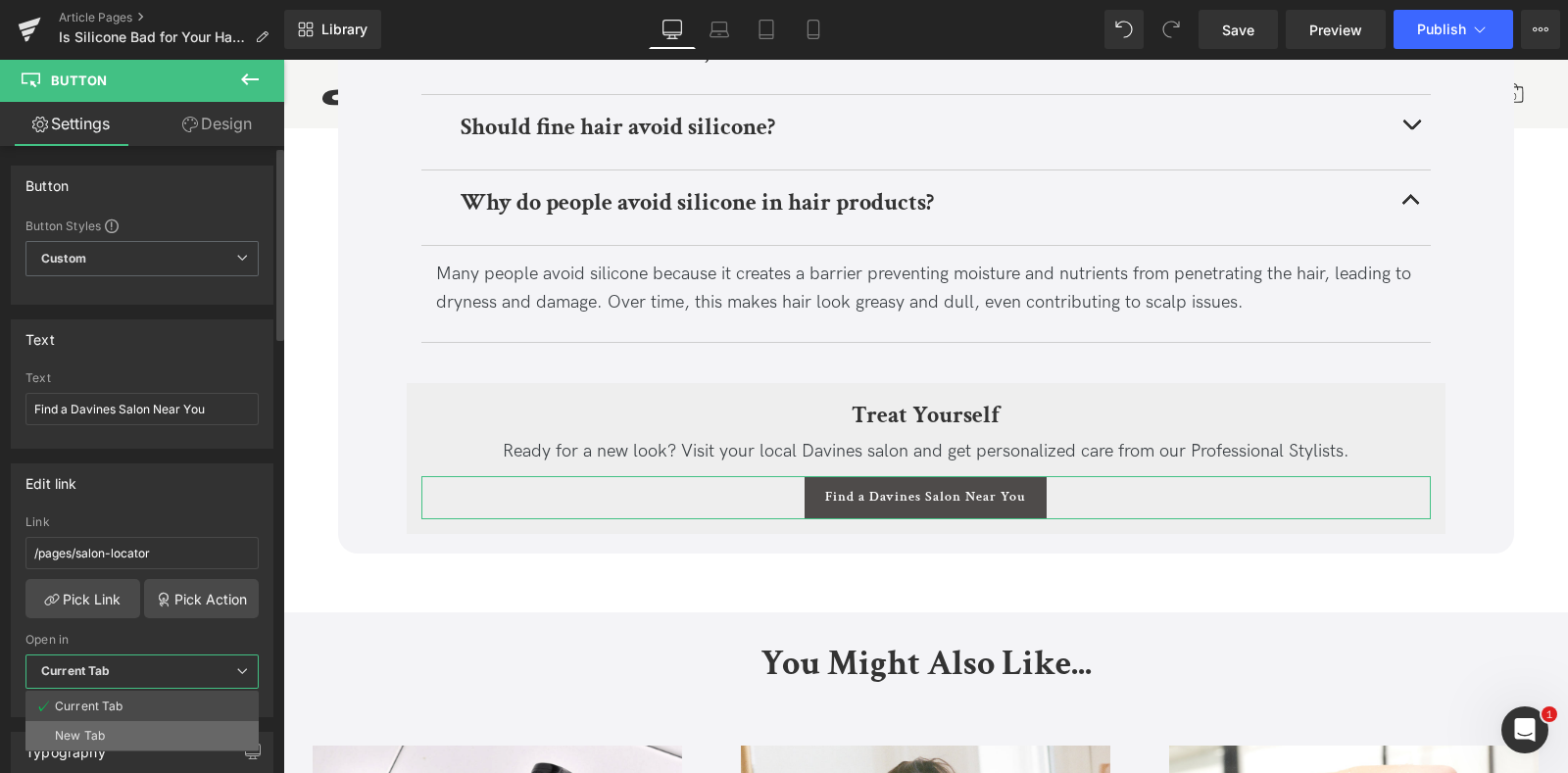 click on "New Tab" at bounding box center [79, 736] 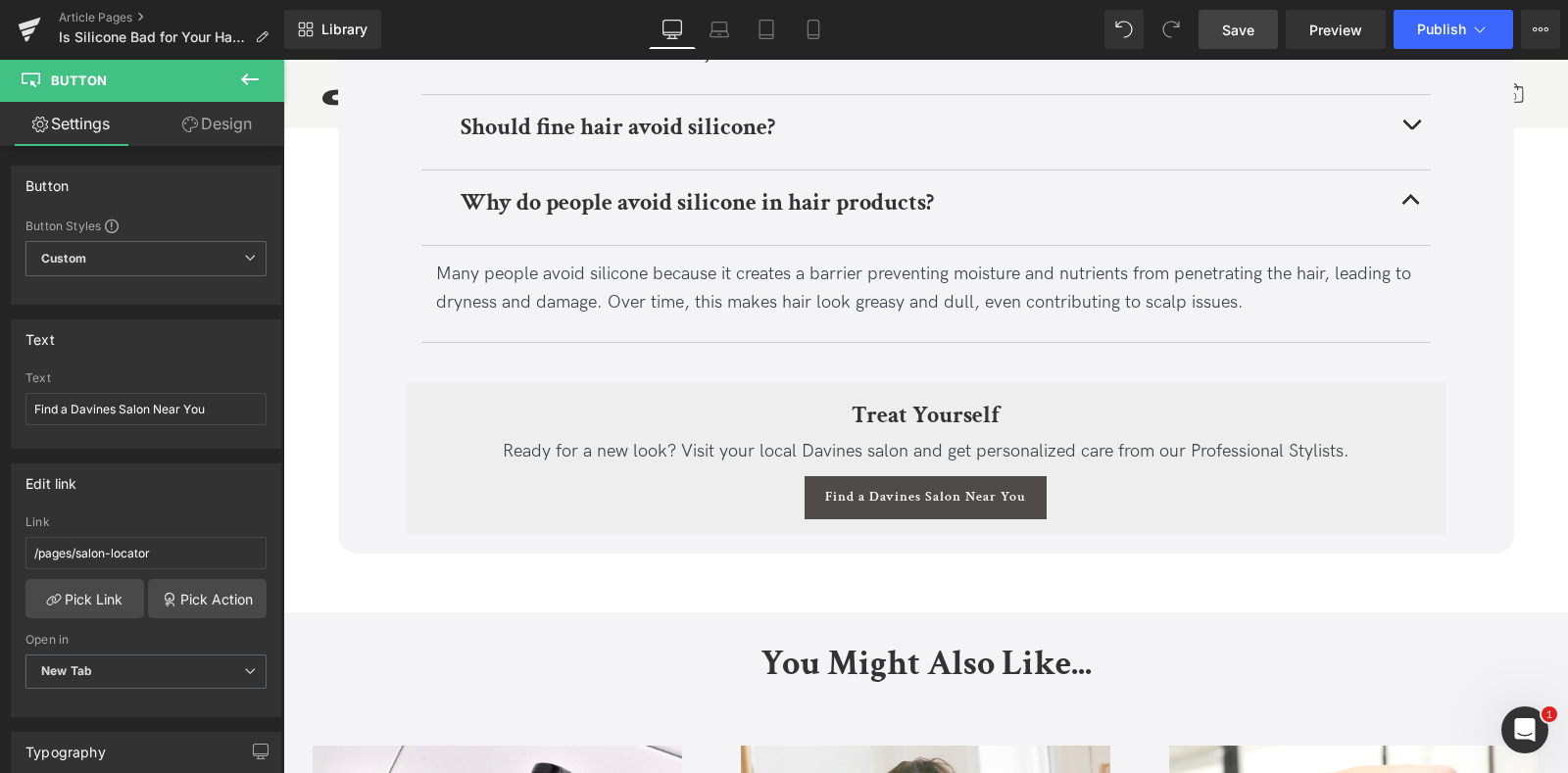 click on "Save" at bounding box center [1238, 29] 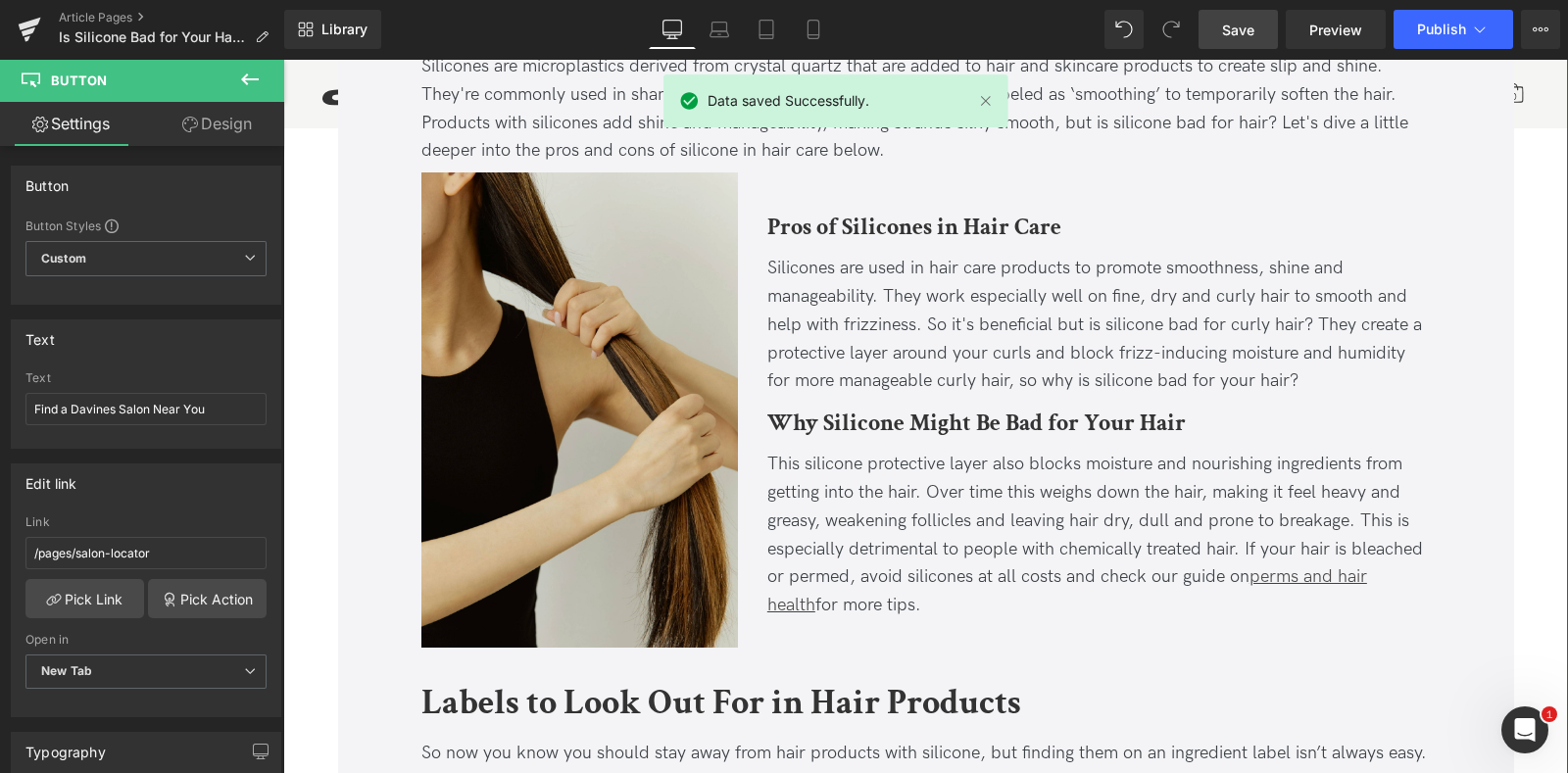 scroll, scrollTop: 1012, scrollLeft: 0, axis: vertical 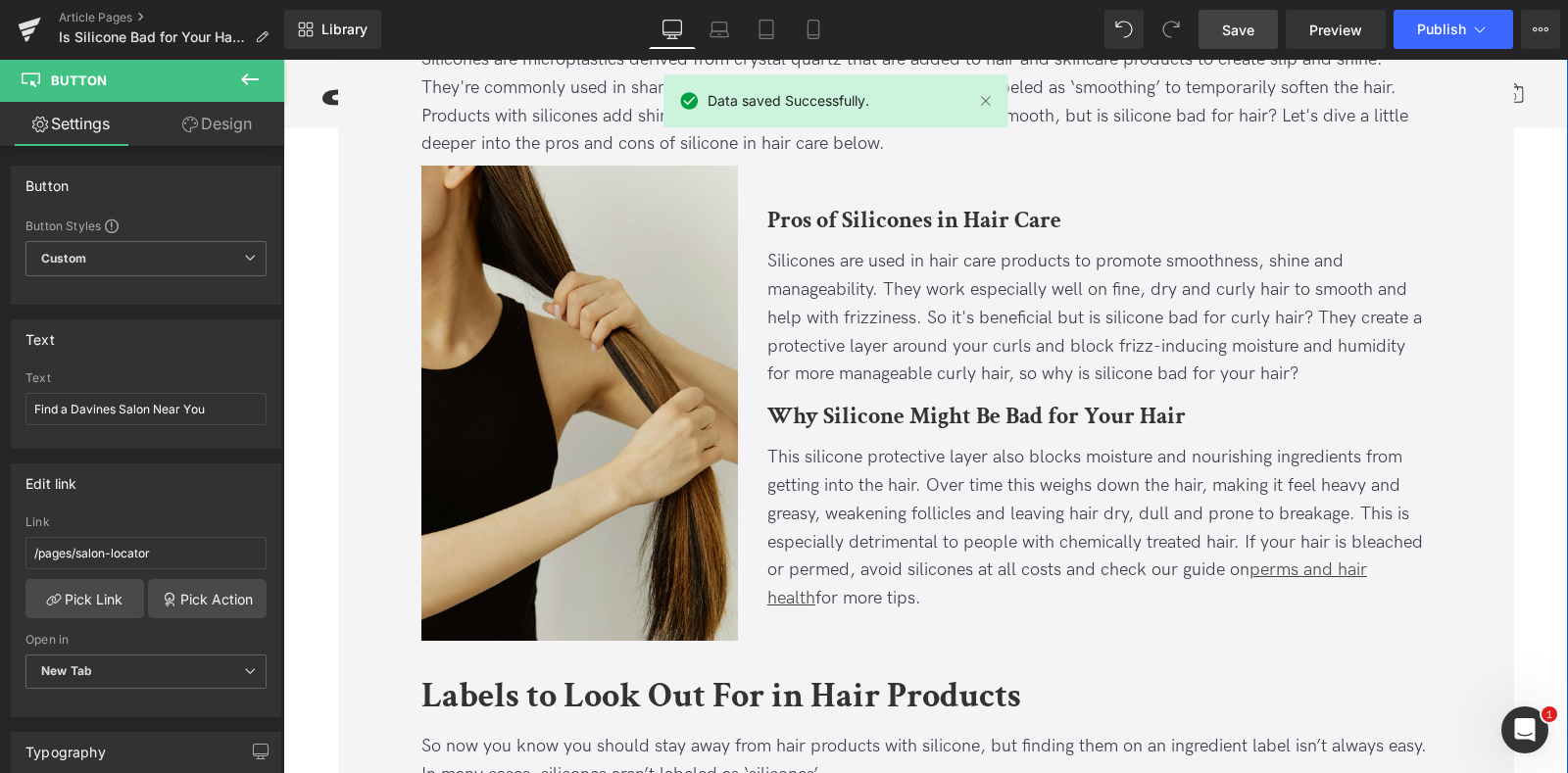 click on "Silicones are used in hair care products to promote smoothness, shine and manageability. They work especially well on fine, dry and curly hair to smooth and help with frizziness. So it's beneficial but is silicone bad for curly hair? They create a protective layer around your curls and block frizz-inducing moisture and humidity for more manageable curly hair, so why is silicone bad for your hair?" at bounding box center (1099, 318) 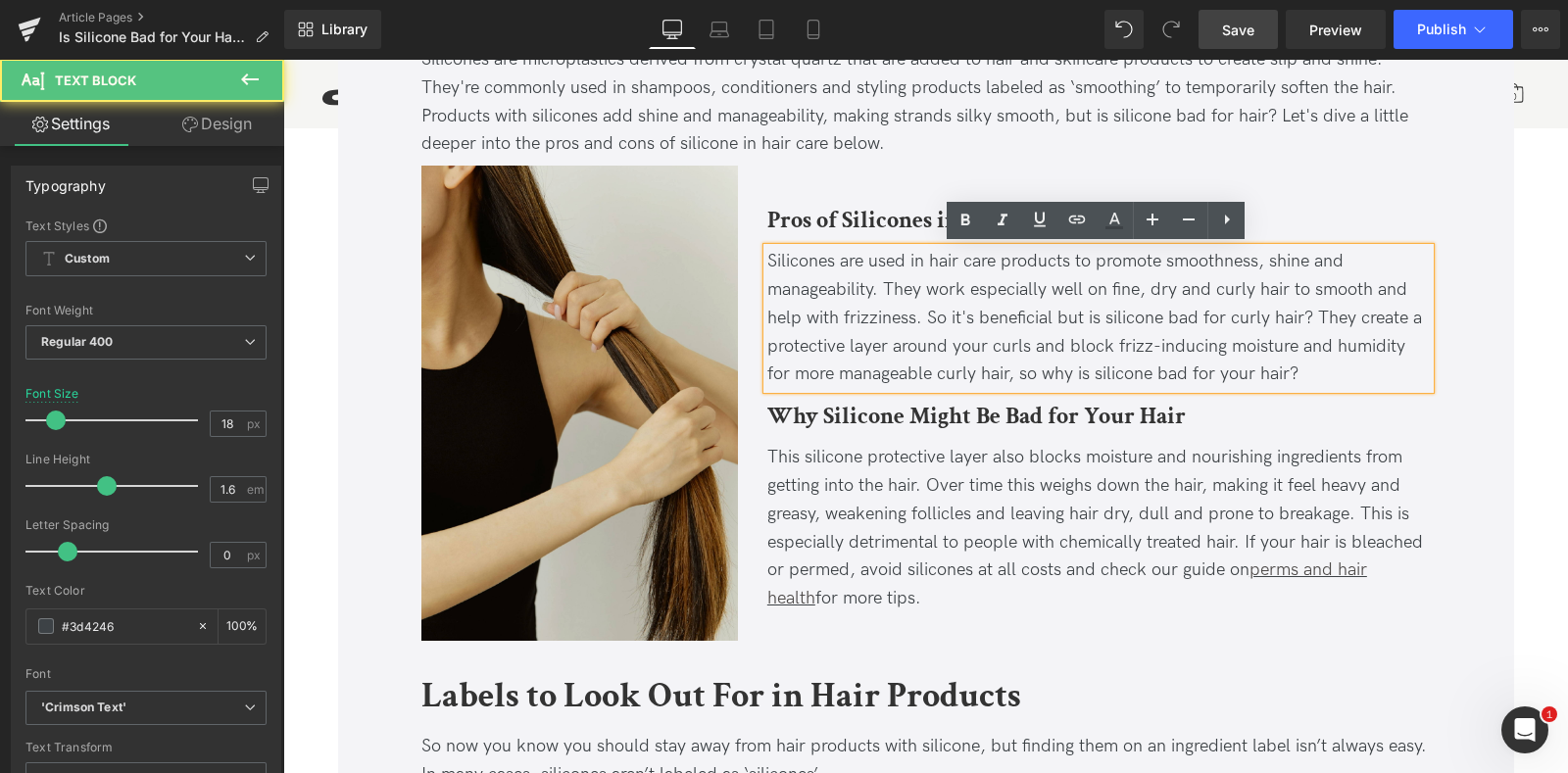 click on "Silicones are used in hair care products to promote smoothness, shine and manageability. They work especially well on fine, dry and curly hair to smooth and help with frizziness. So it's beneficial but is silicone bad for curly hair? They create a protective layer around your curls and block frizz-inducing moisture and humidity for more manageable curly hair, so why is silicone bad for your hair?" at bounding box center (1099, 318) 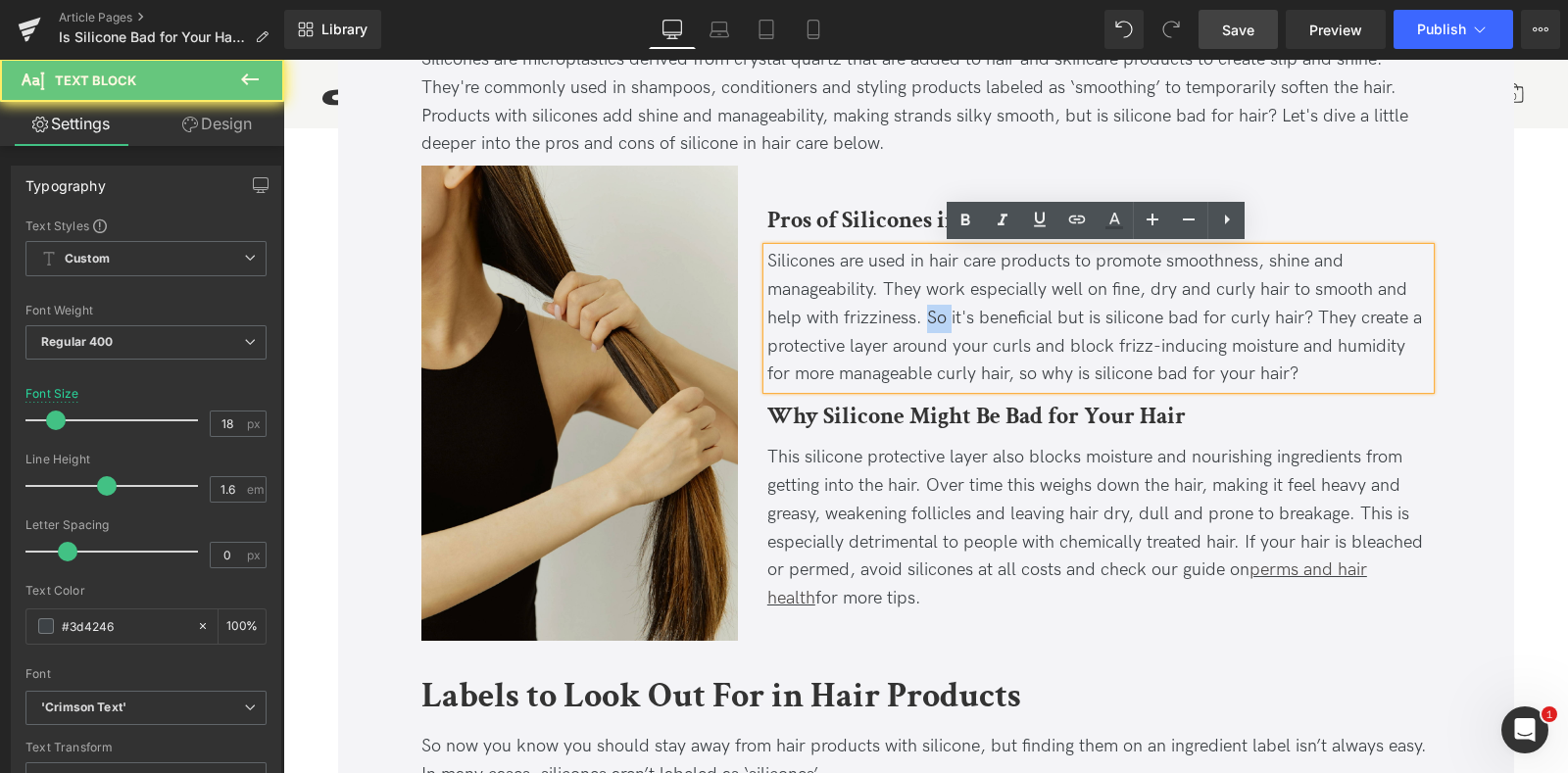 click on "Silicones are used in hair care products to promote smoothness, shine and manageability. They work especially well on fine, dry and curly hair to smooth and help with frizziness. So it's beneficial but is silicone bad for curly hair? They create a protective layer around your curls and block frizz-inducing moisture and humidity for more manageable curly hair, so why is silicone bad for your hair?" at bounding box center [1099, 318] 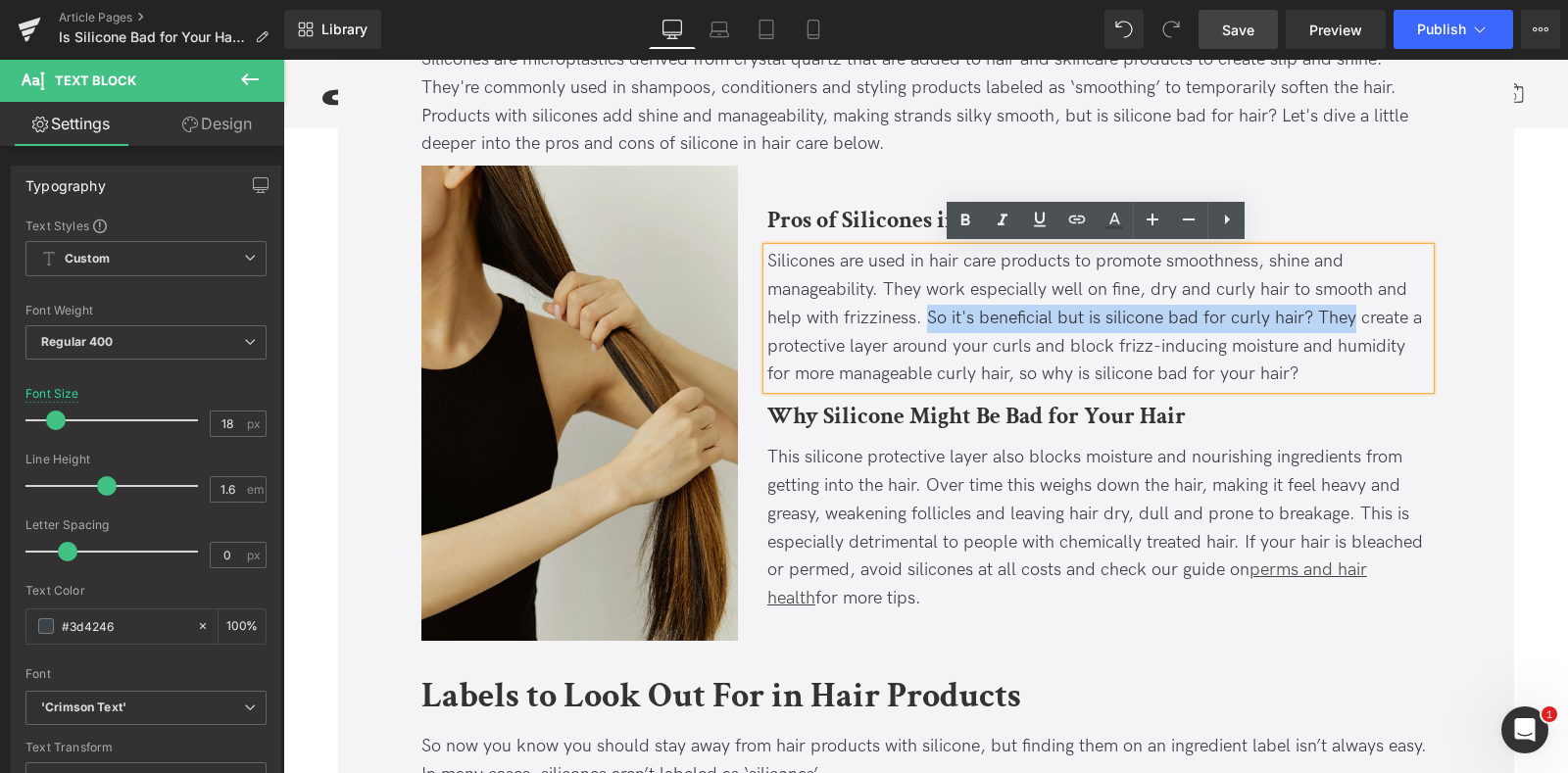 click on "Silicones are used in hair care products to promote smoothness, shine and manageability. They work especially well on fine, dry and curly hair to smooth and help with frizziness. So it's beneficial but is silicone bad for curly hair? They create a protective layer around your curls and block frizz-inducing moisture and humidity for more manageable curly hair, so why is silicone bad for your hair?" at bounding box center [1099, 318] 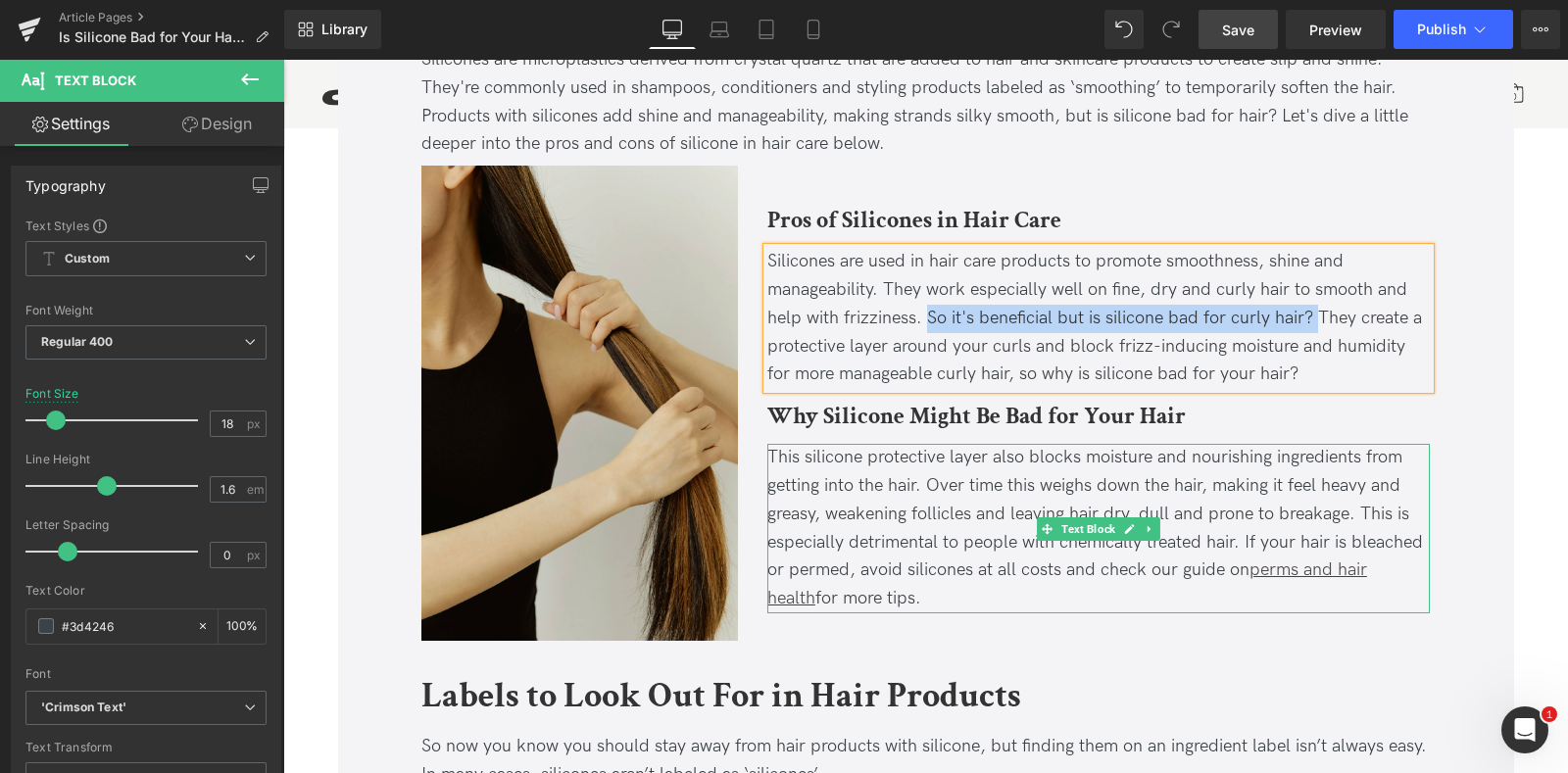 type 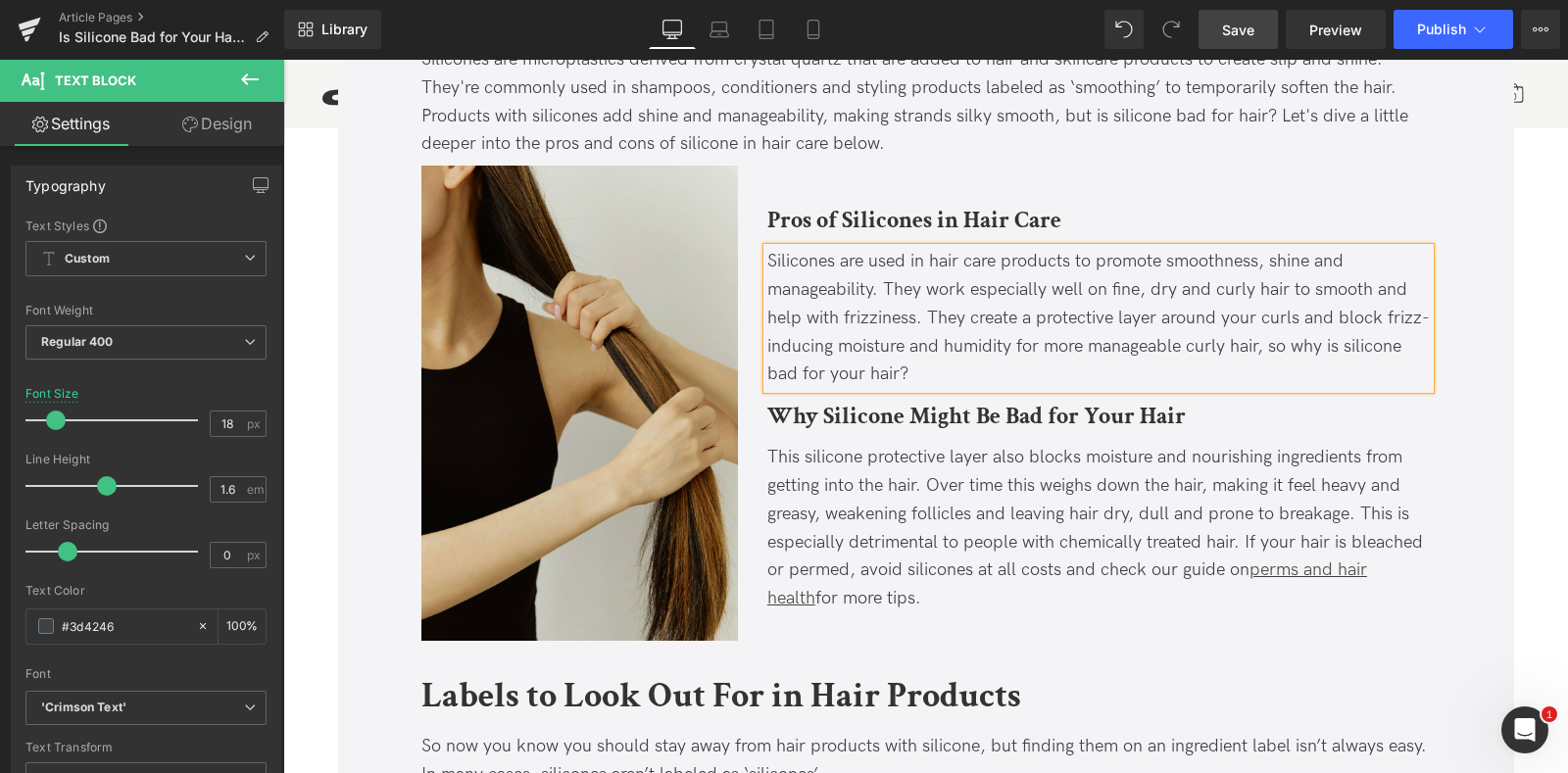 click on "Save" at bounding box center (1238, 29) 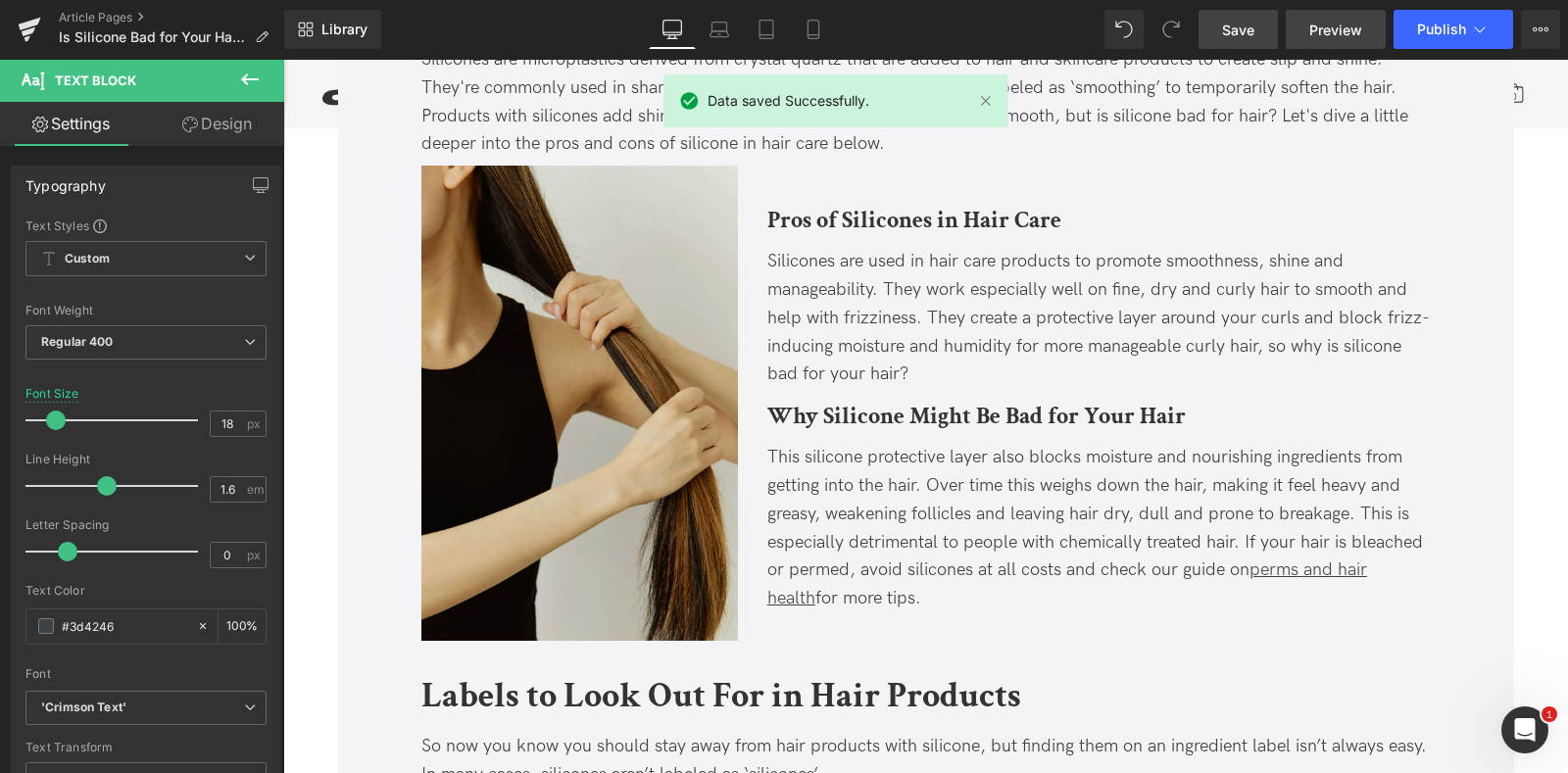 click on "Preview" at bounding box center (1336, 29) 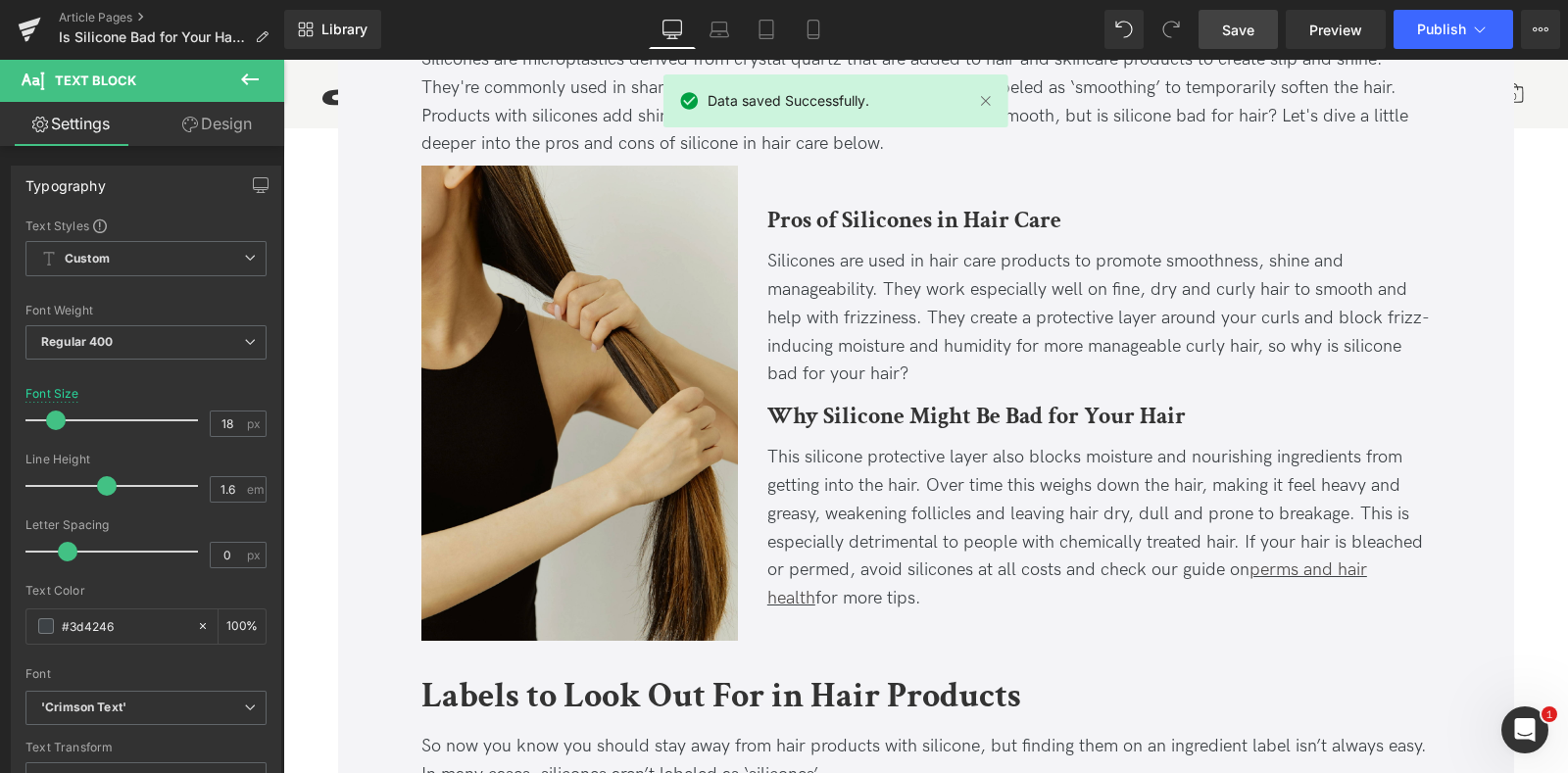 click on "Save" at bounding box center [1238, 29] 